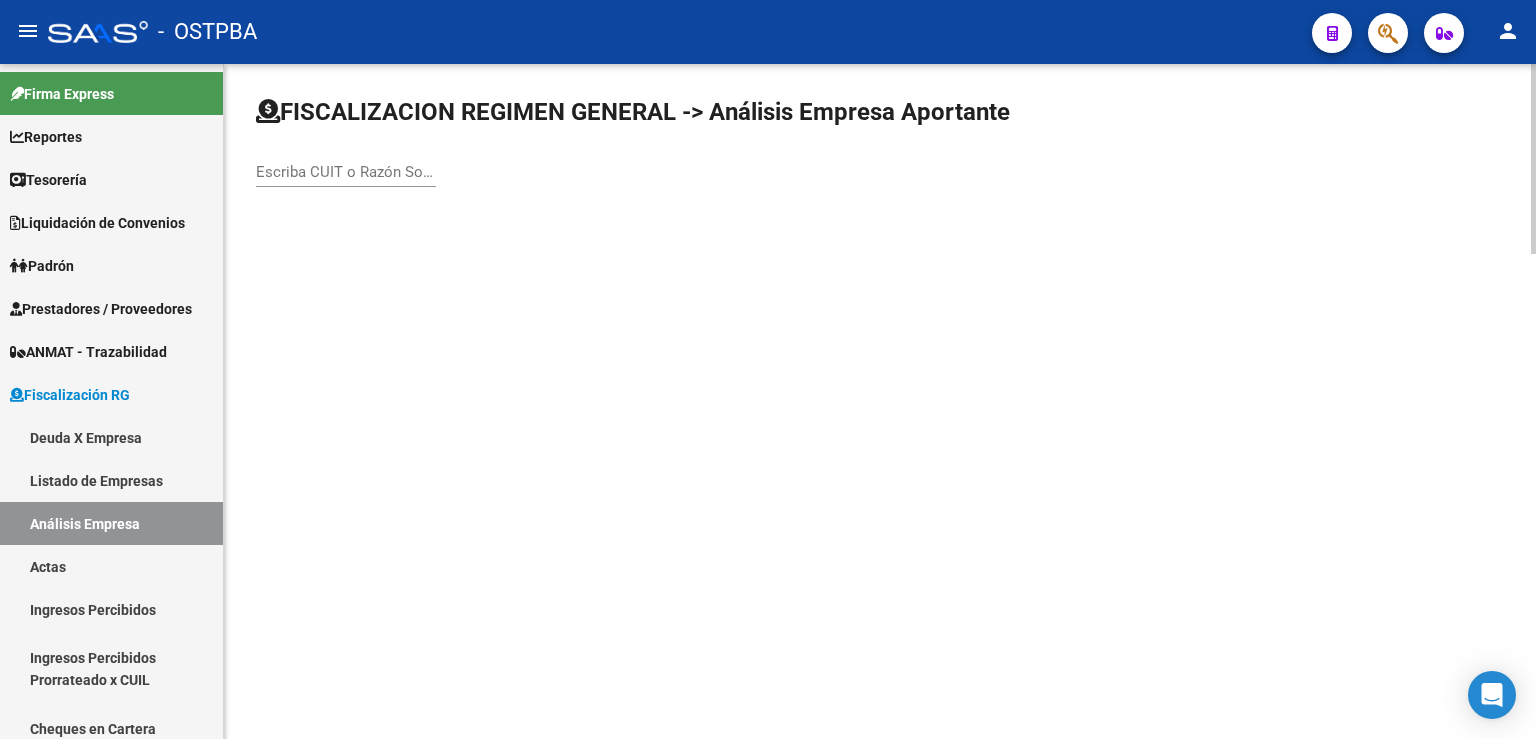 scroll, scrollTop: 0, scrollLeft: 0, axis: both 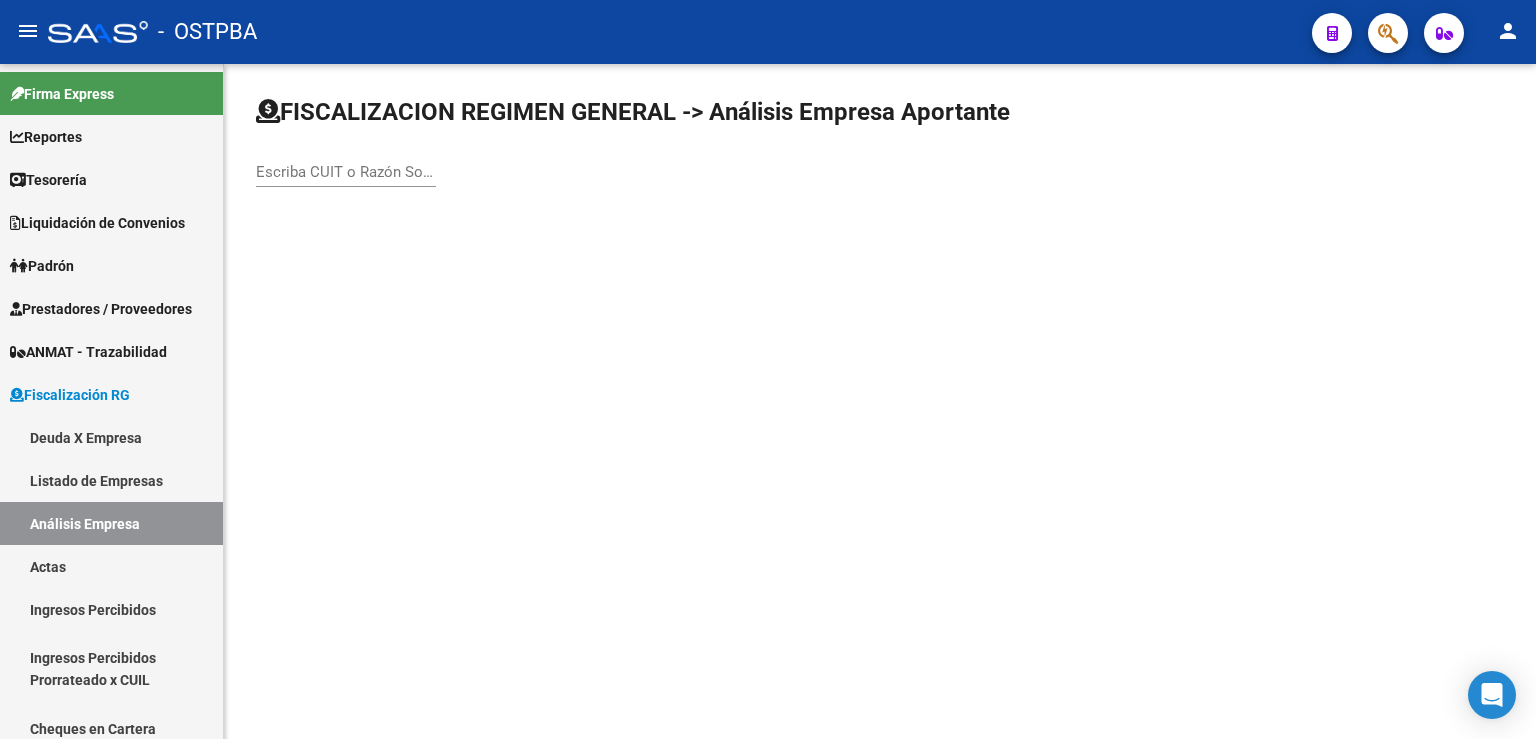 click on "Escriba CUIT o Razón Social para buscar" at bounding box center (346, 172) 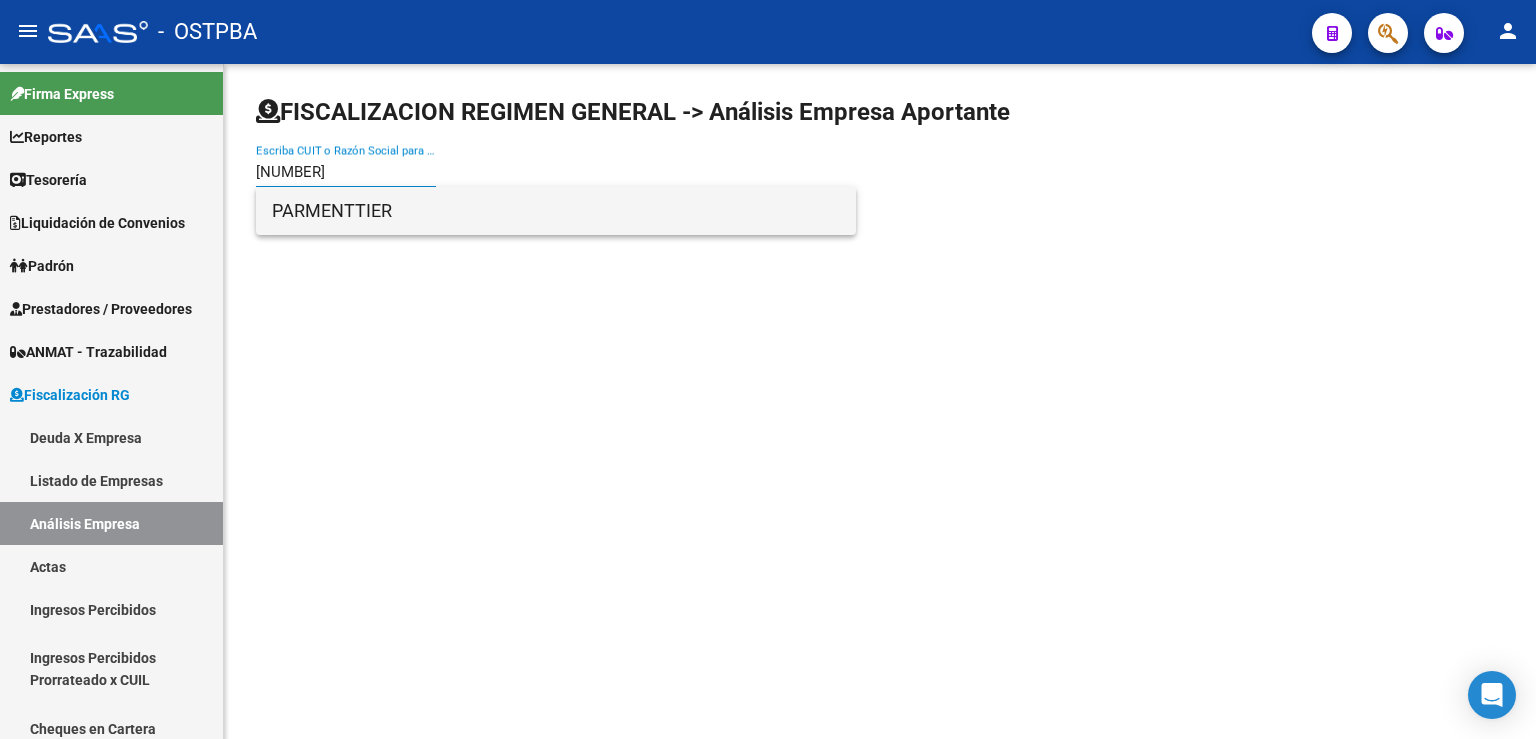 type on "[NUMBER]" 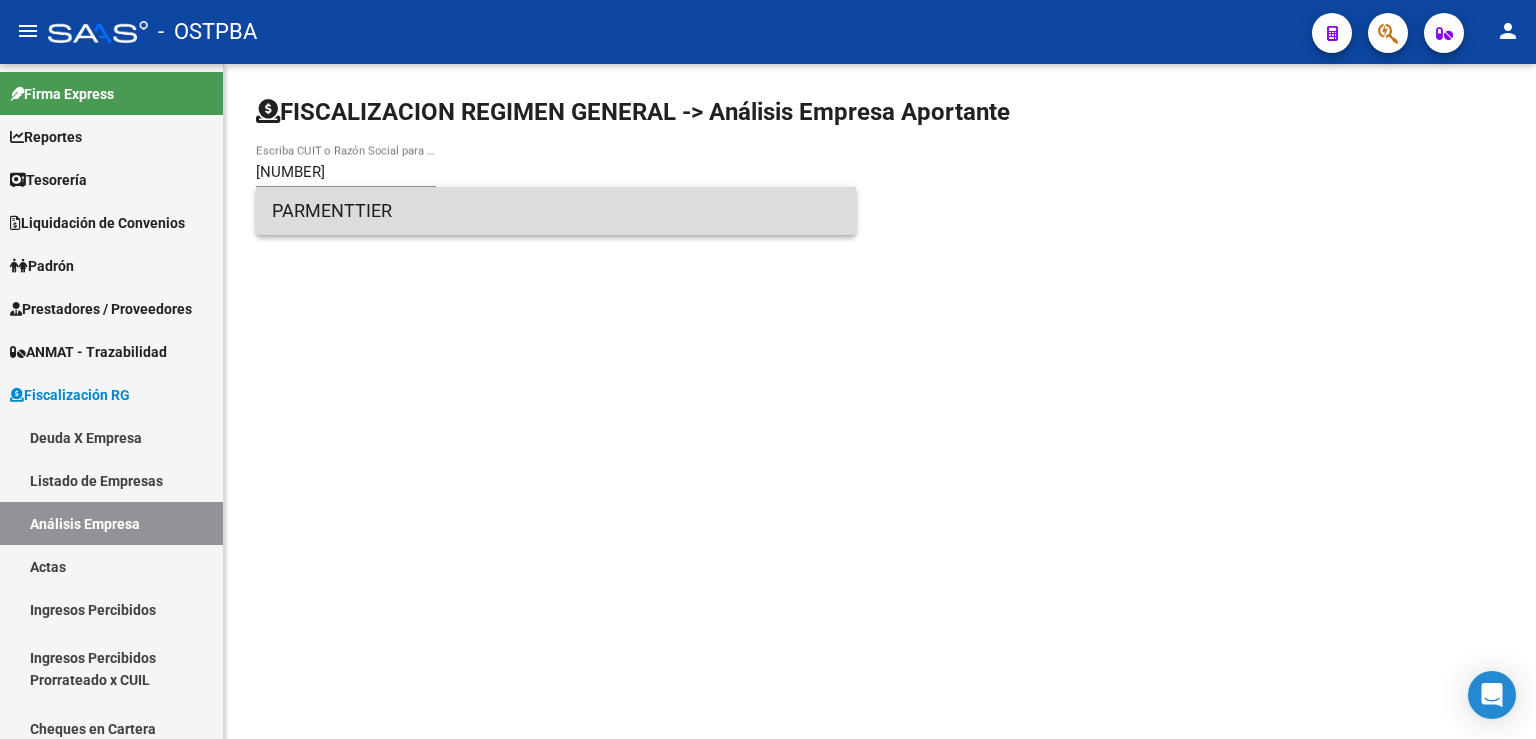 click on "PARMENTTIER" at bounding box center [556, 211] 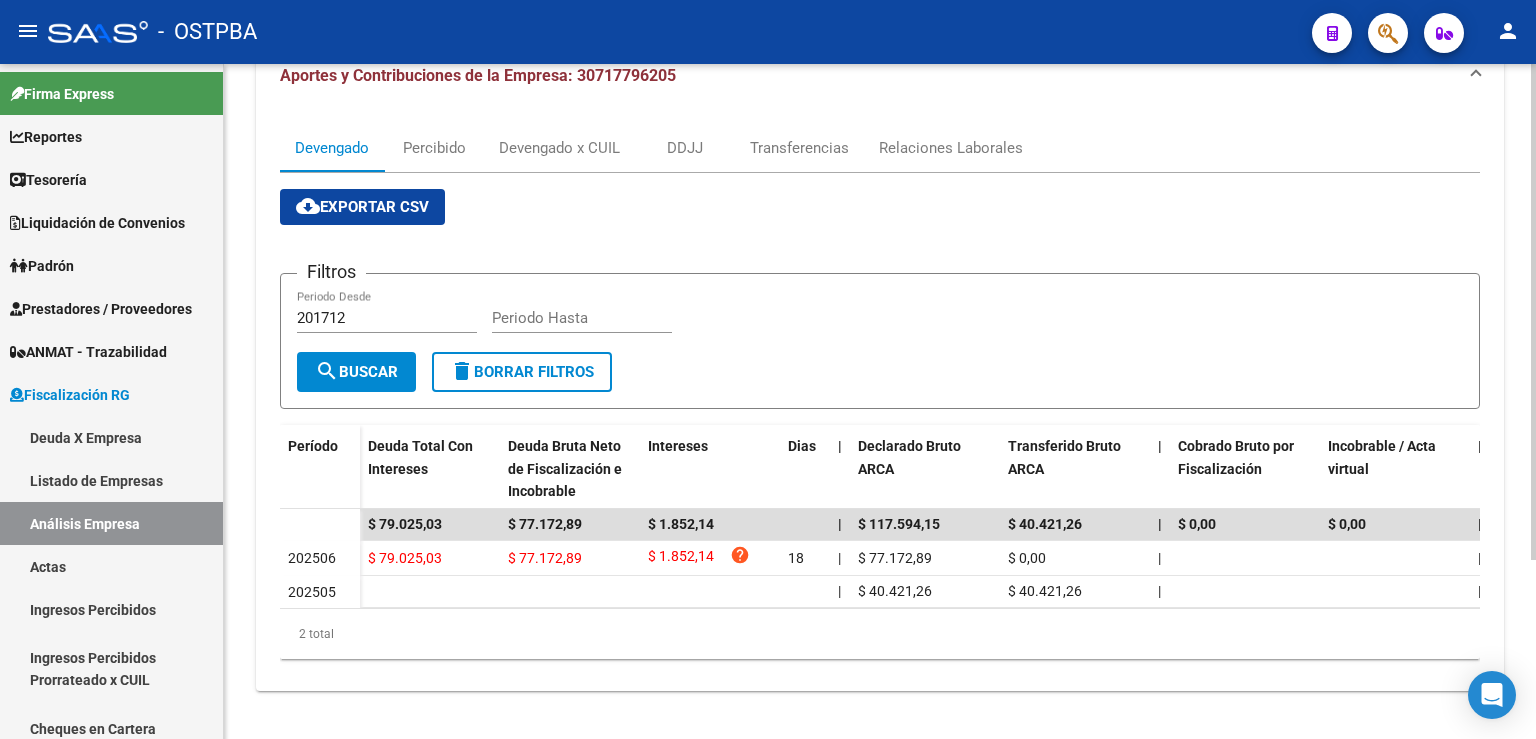 scroll, scrollTop: 0, scrollLeft: 0, axis: both 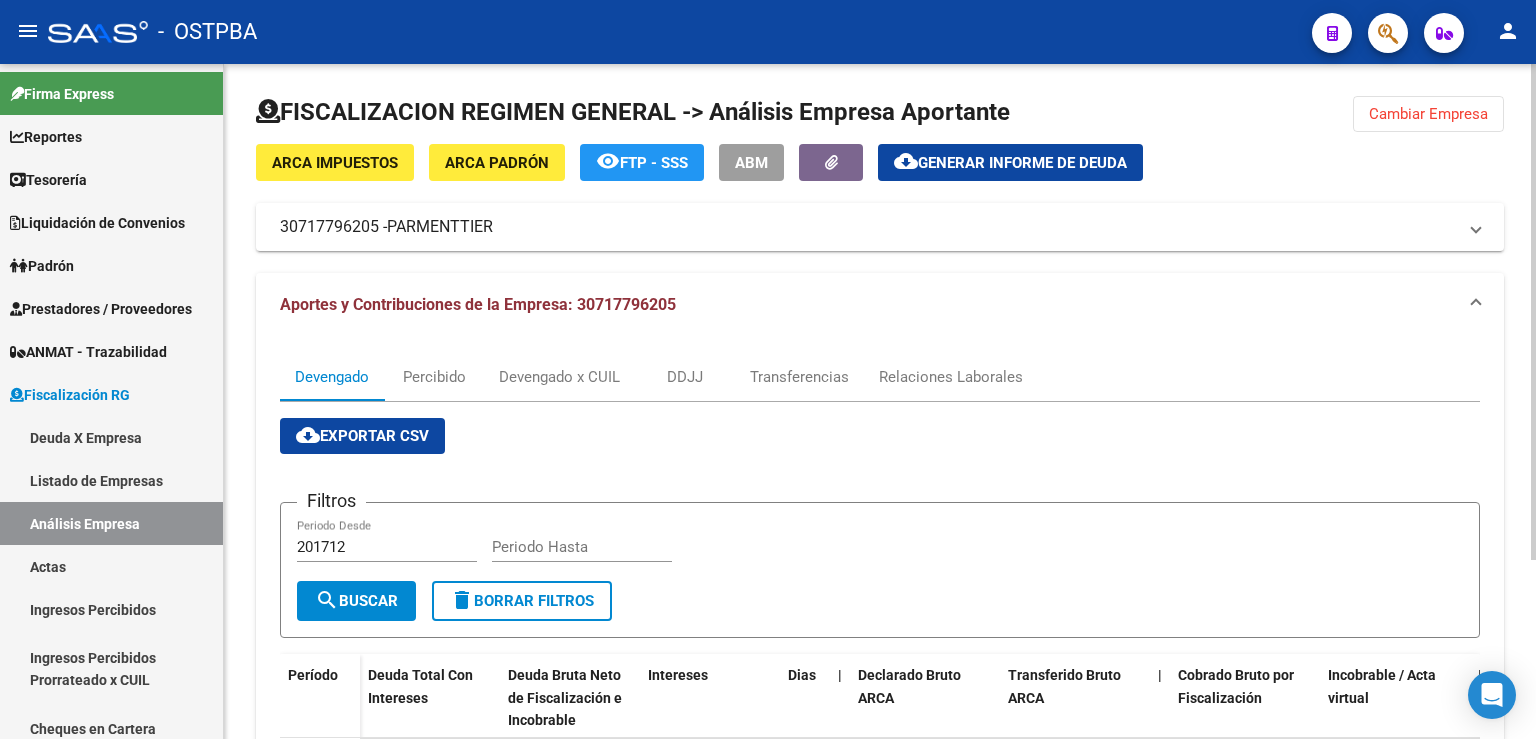 click on "Cambiar Empresa" 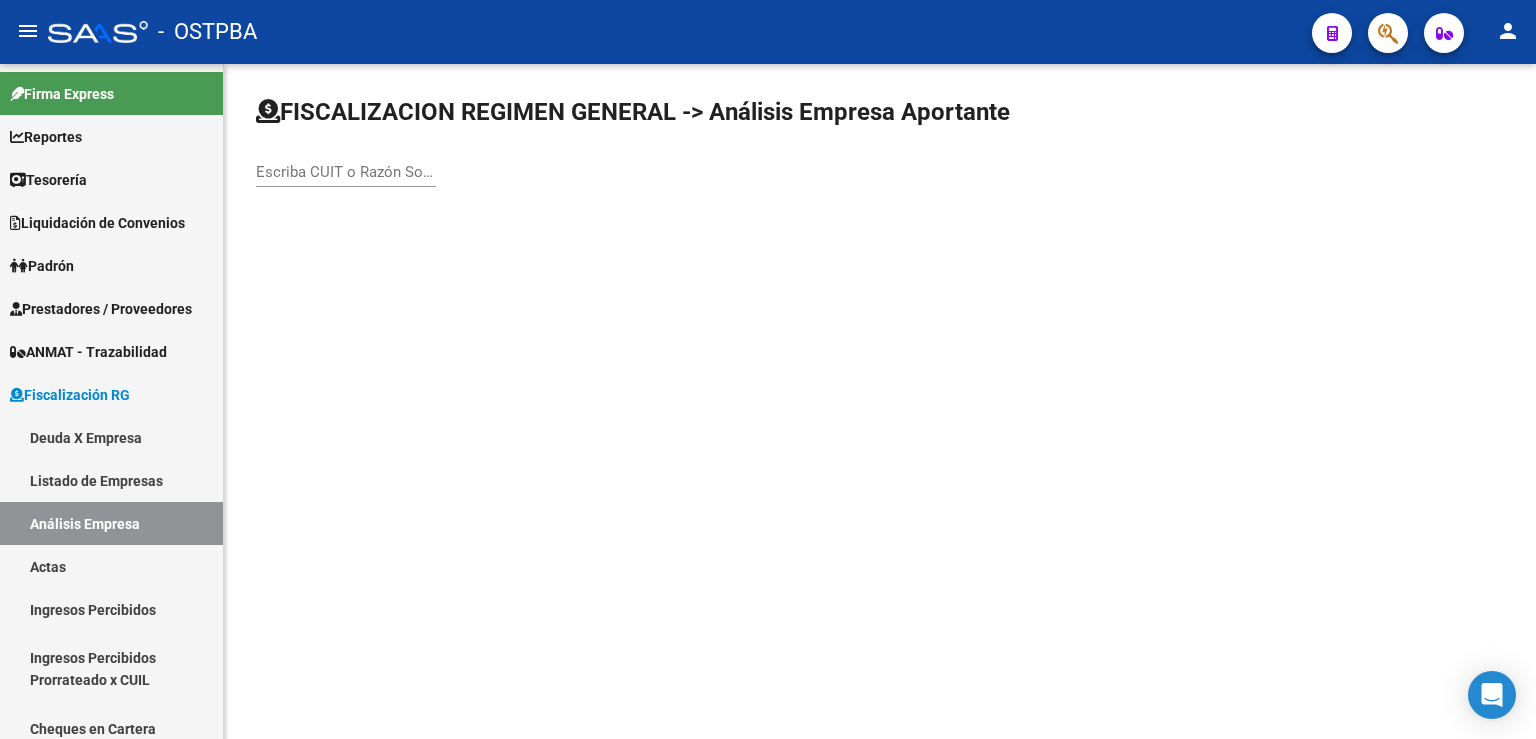 click on "Escriba CUIT o Razón Social para buscar" at bounding box center [346, 172] 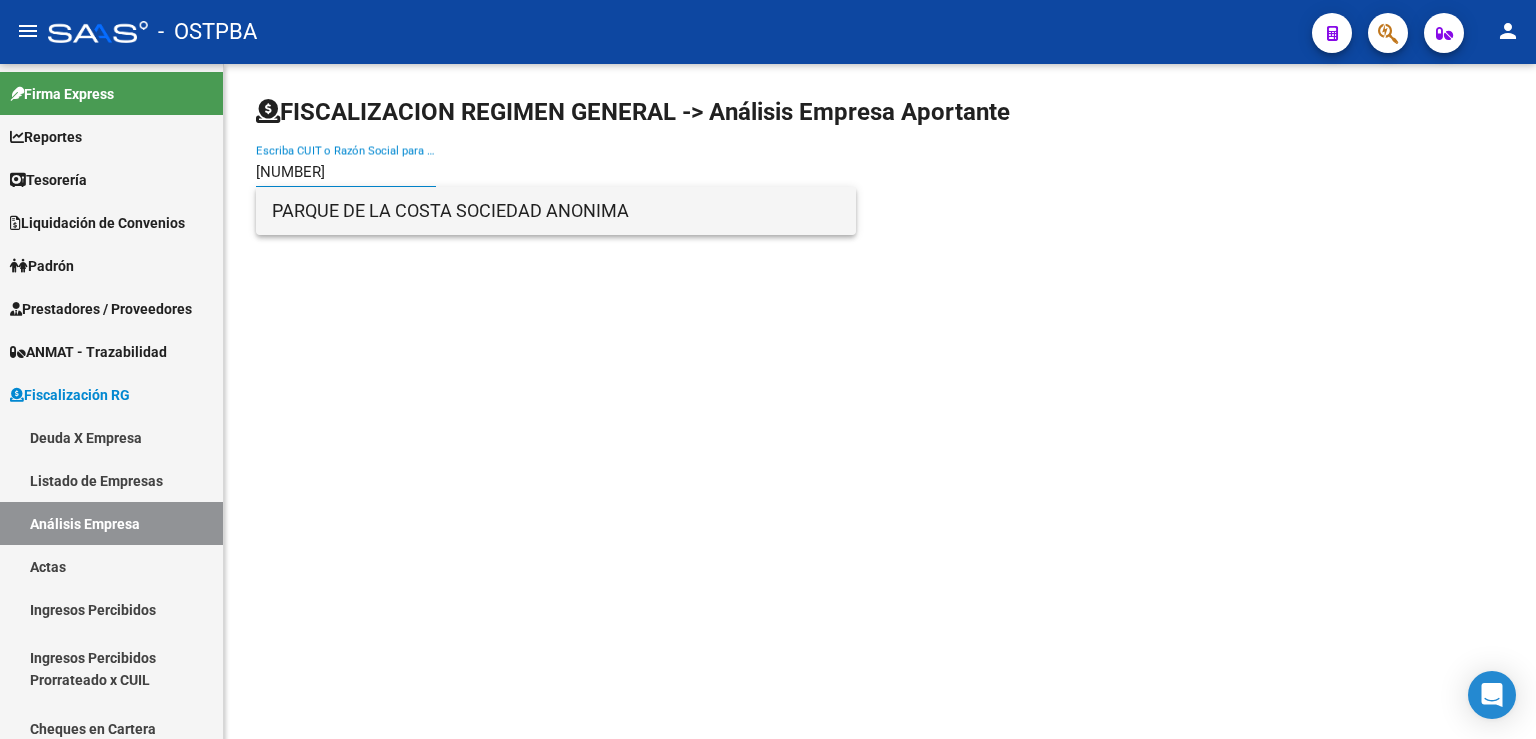 type on "[NUMBER]" 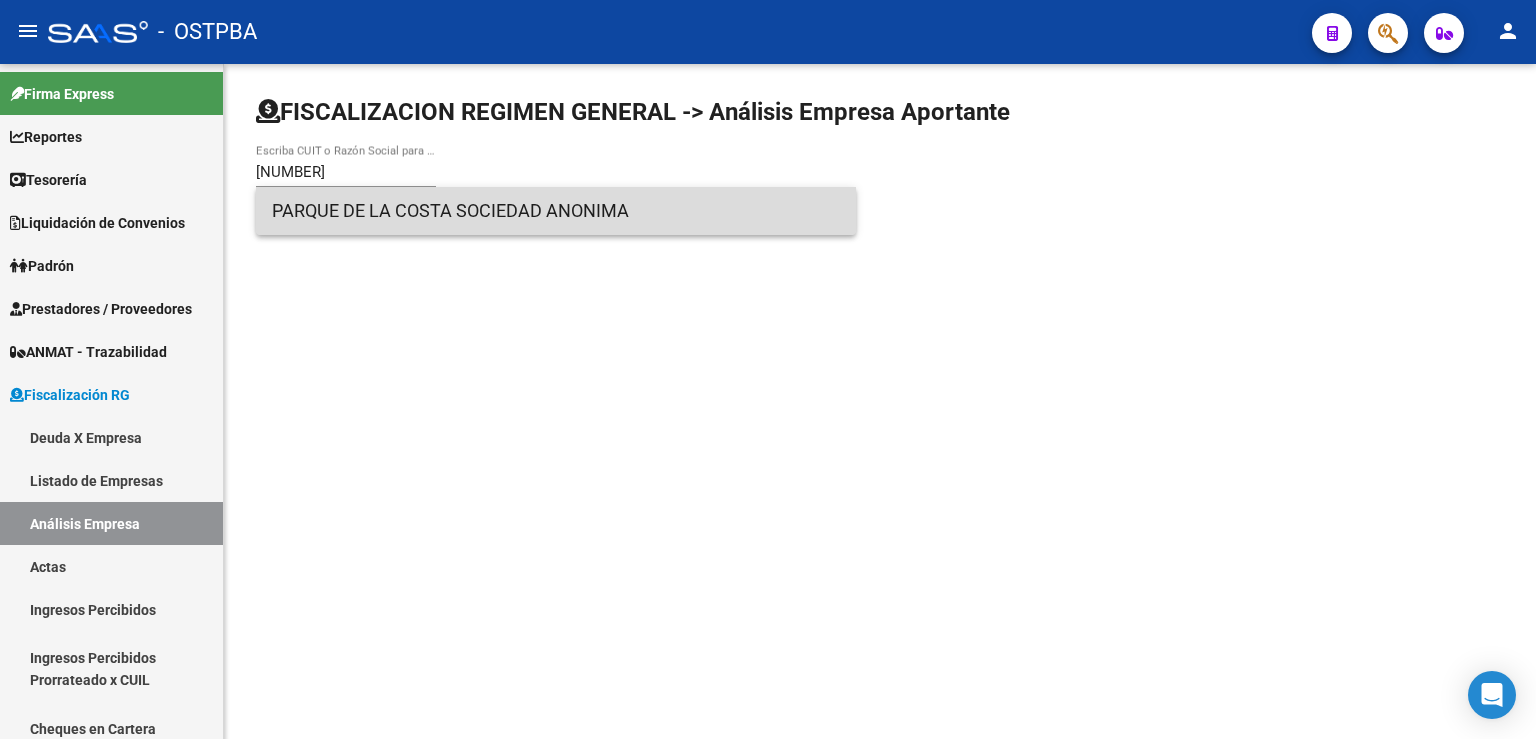 click on "PARQUE DE LA COSTA SOCIEDAD ANONIMA" at bounding box center (556, 211) 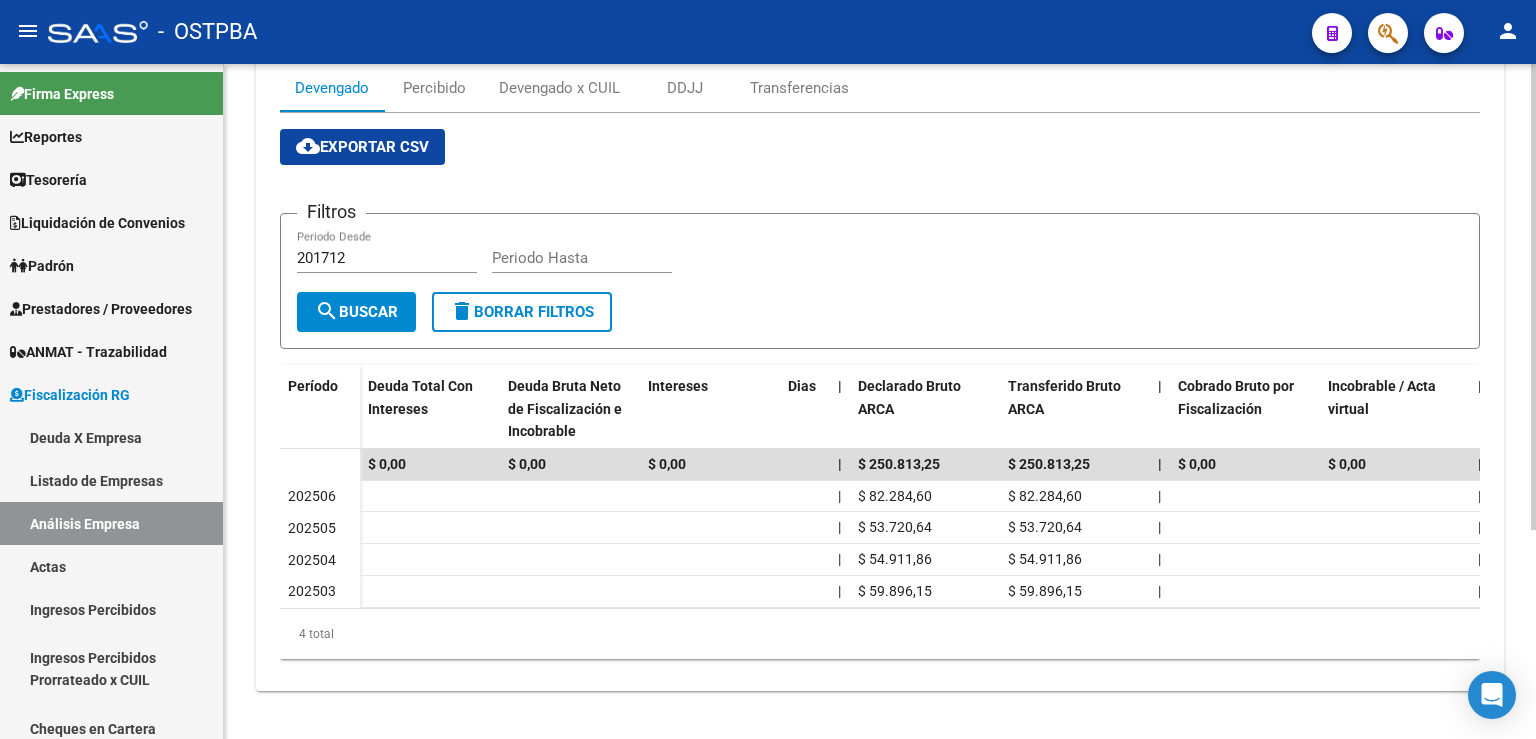 scroll, scrollTop: 0, scrollLeft: 0, axis: both 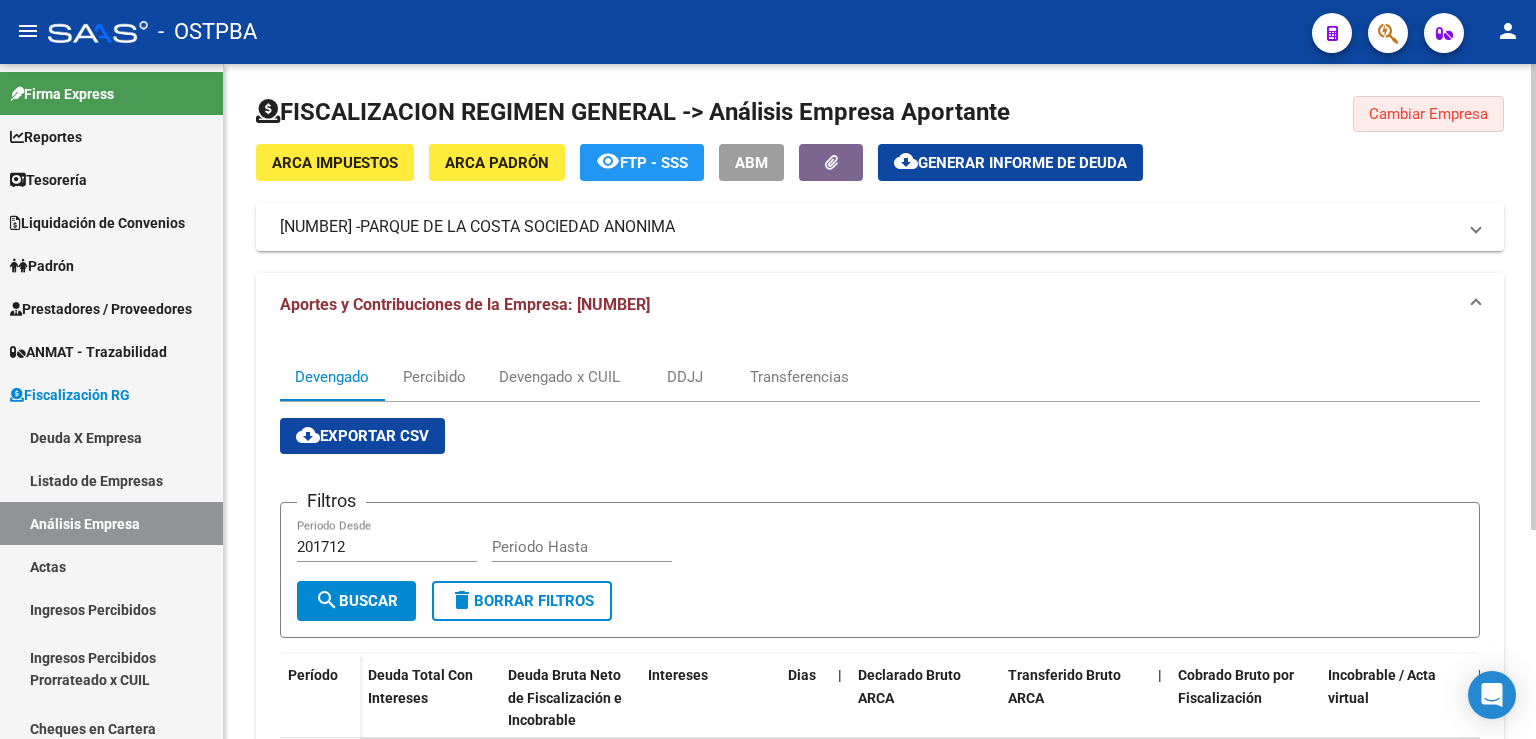 click on "Cambiar Empresa" 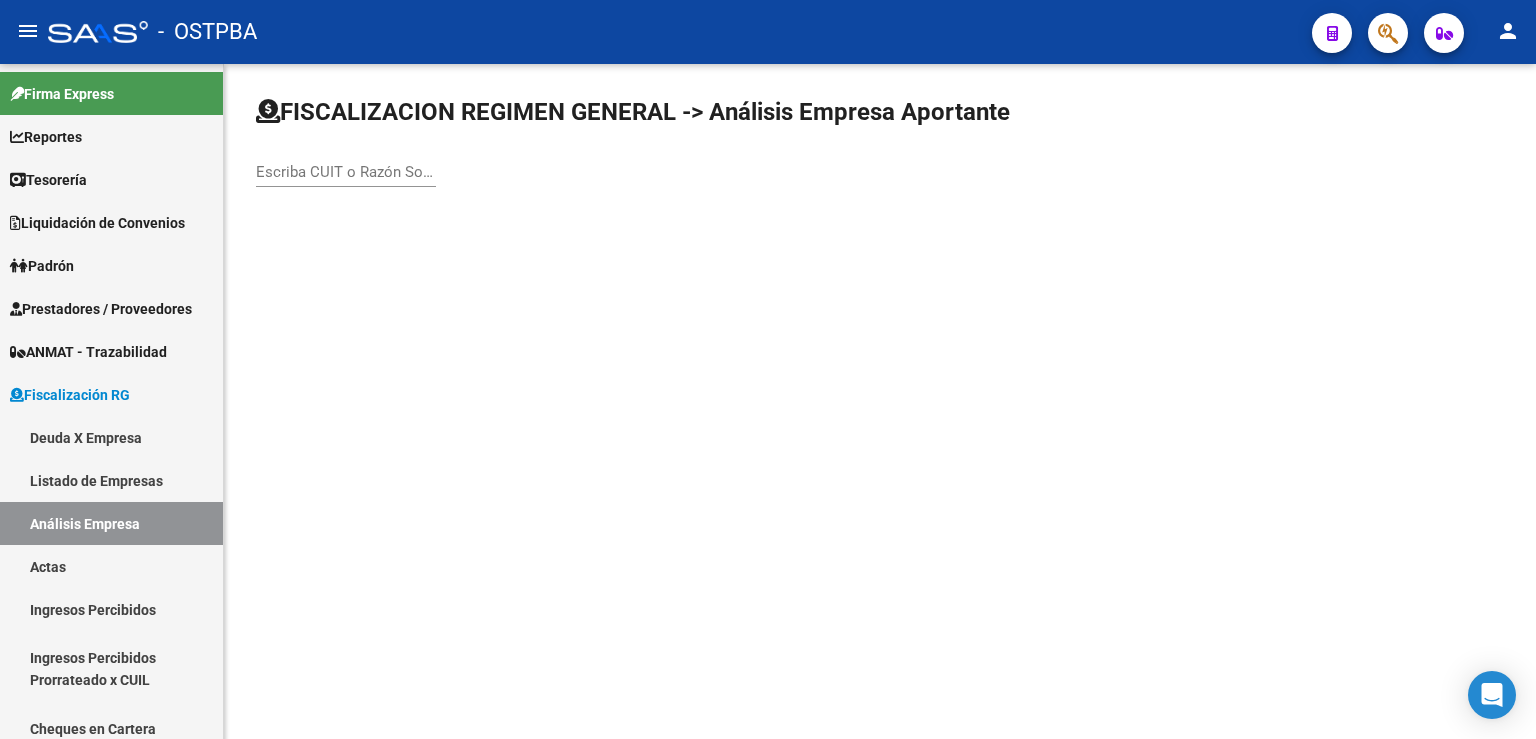 click on "Escriba CUIT o Razón Social para buscar" at bounding box center [346, 172] 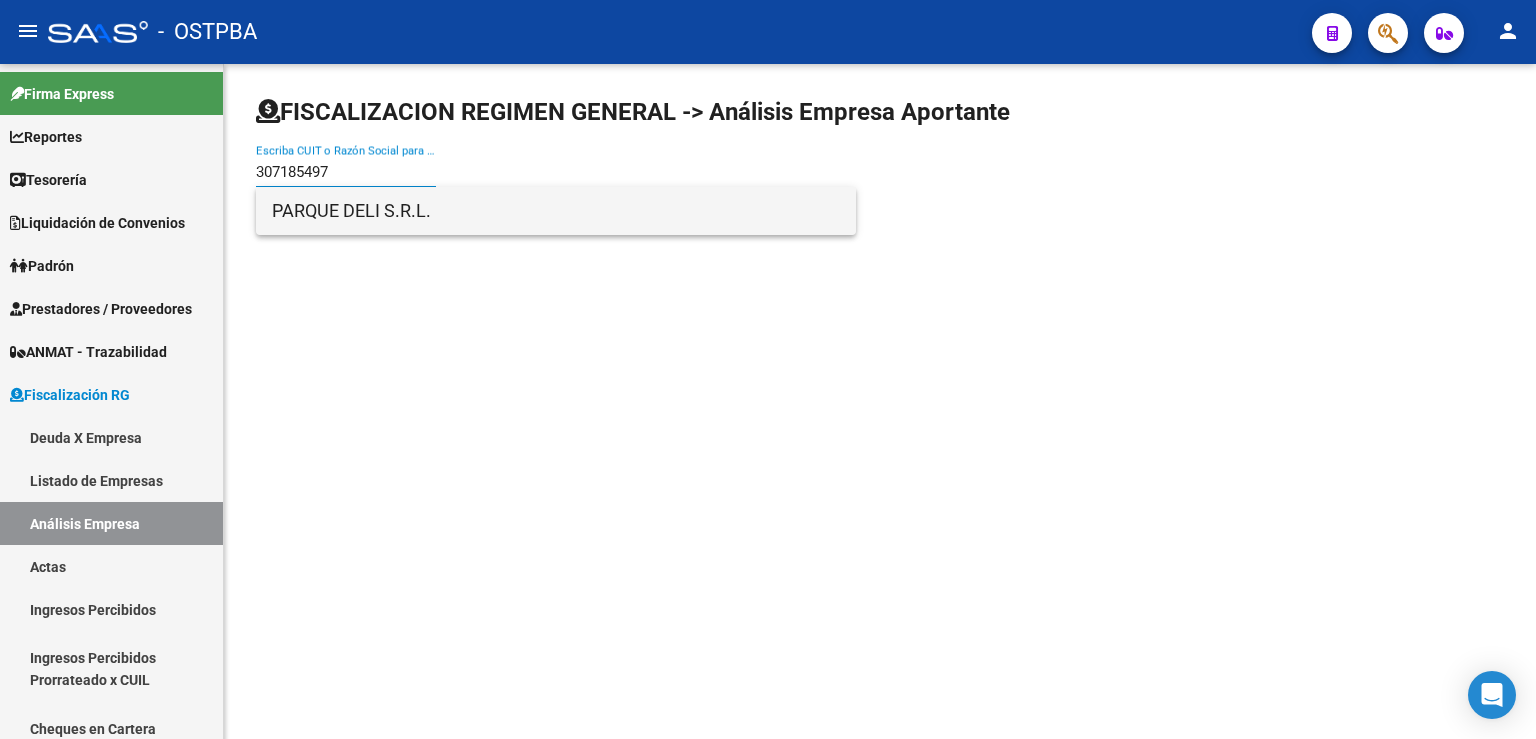 type on "307185497" 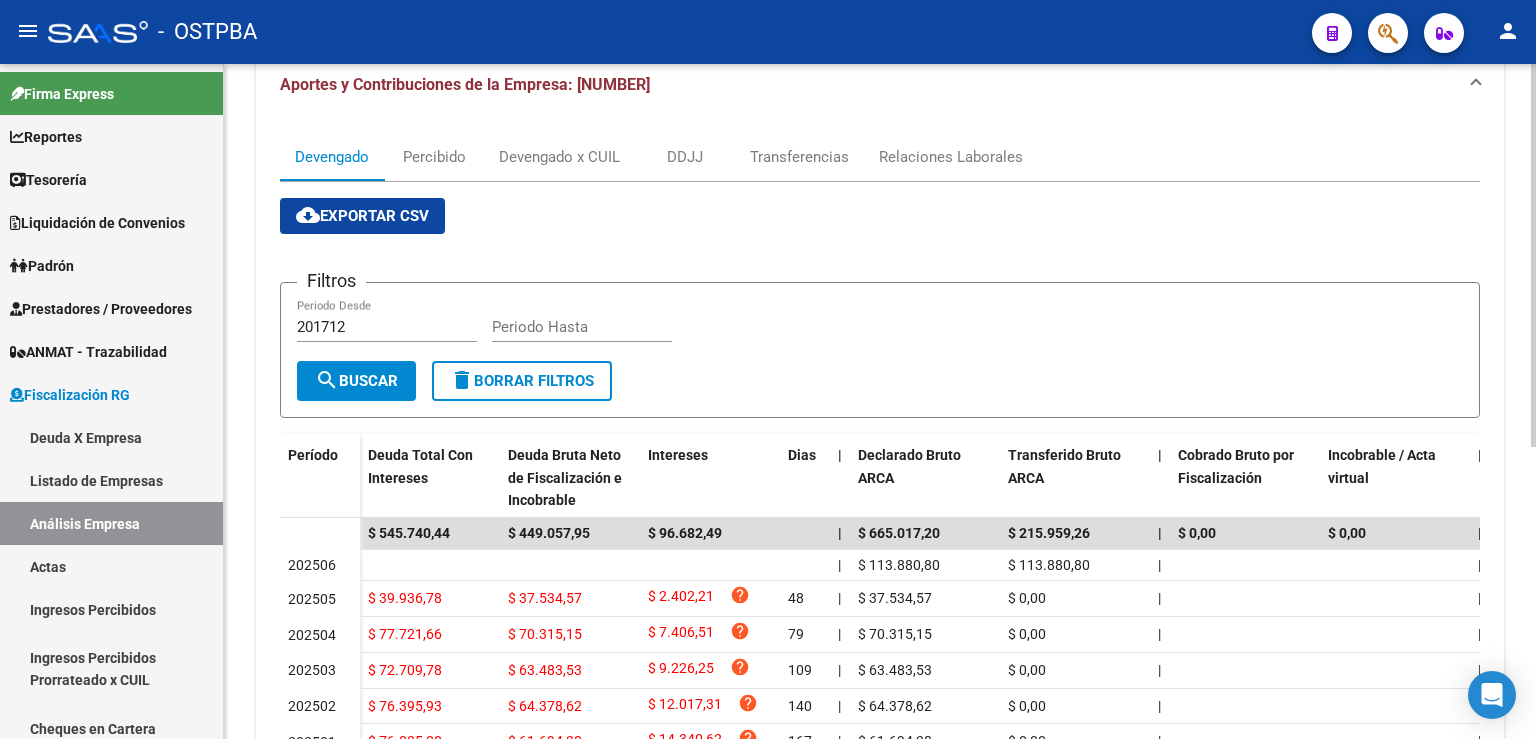 scroll, scrollTop: 516, scrollLeft: 0, axis: vertical 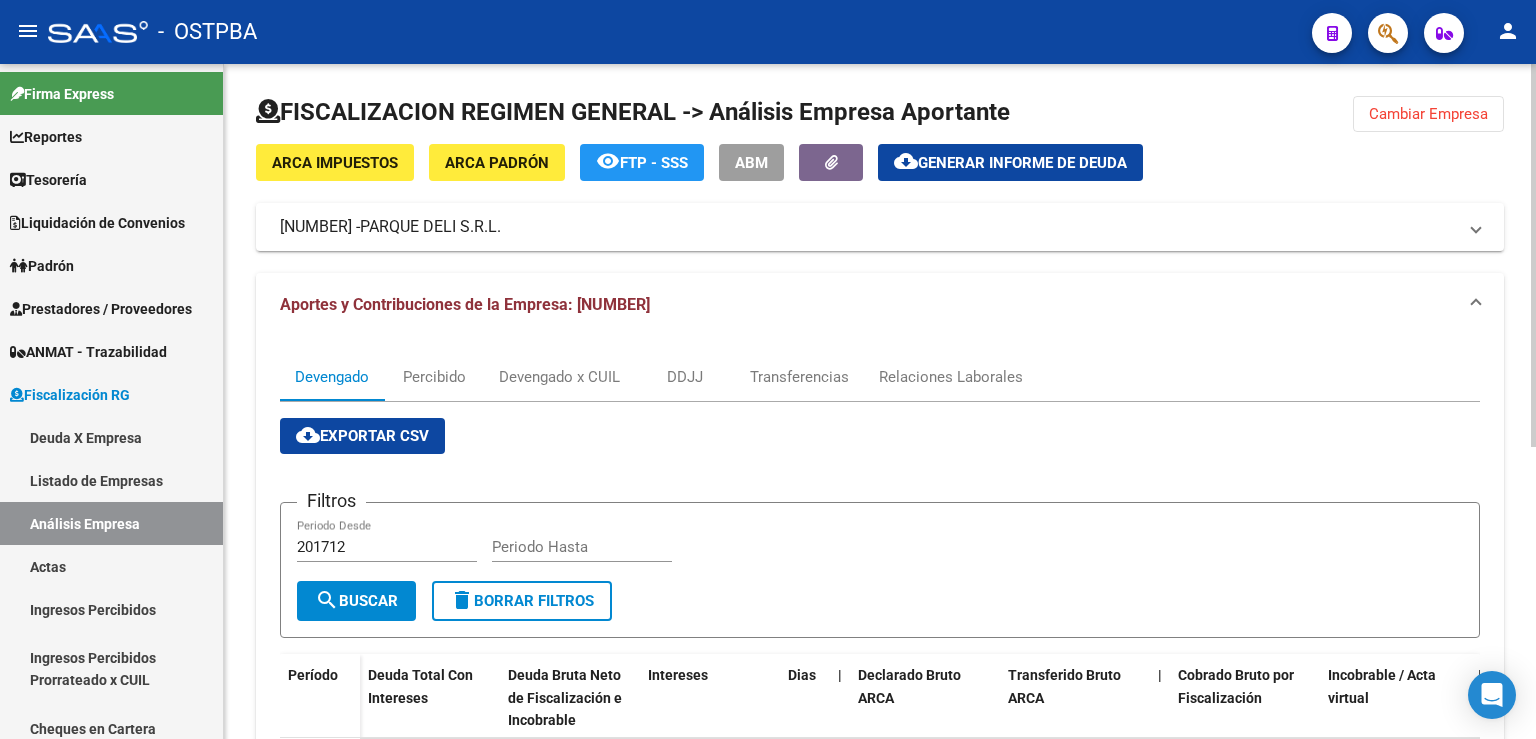click on "Cambiar Empresa" 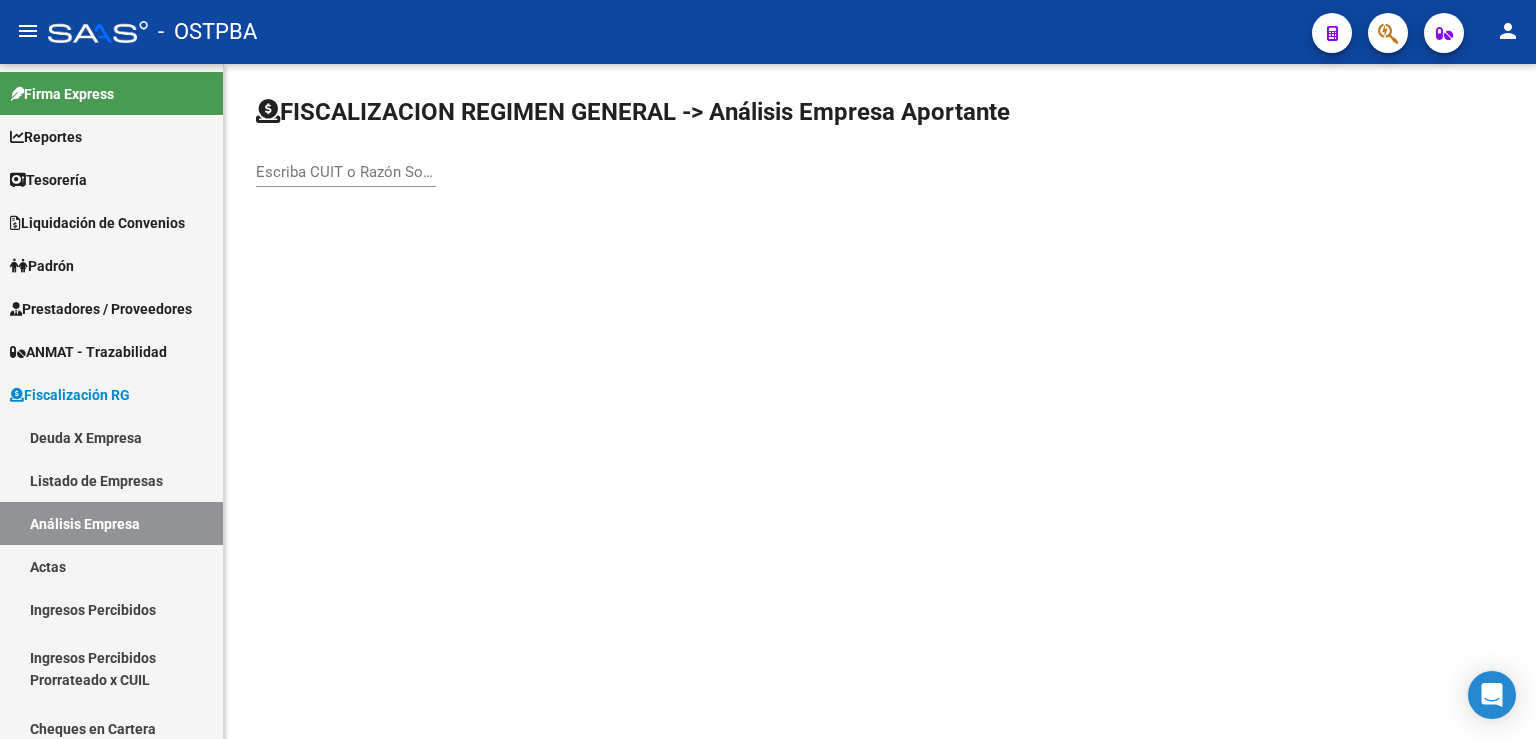 click on "Escriba CUIT o Razón Social para buscar" at bounding box center [346, 172] 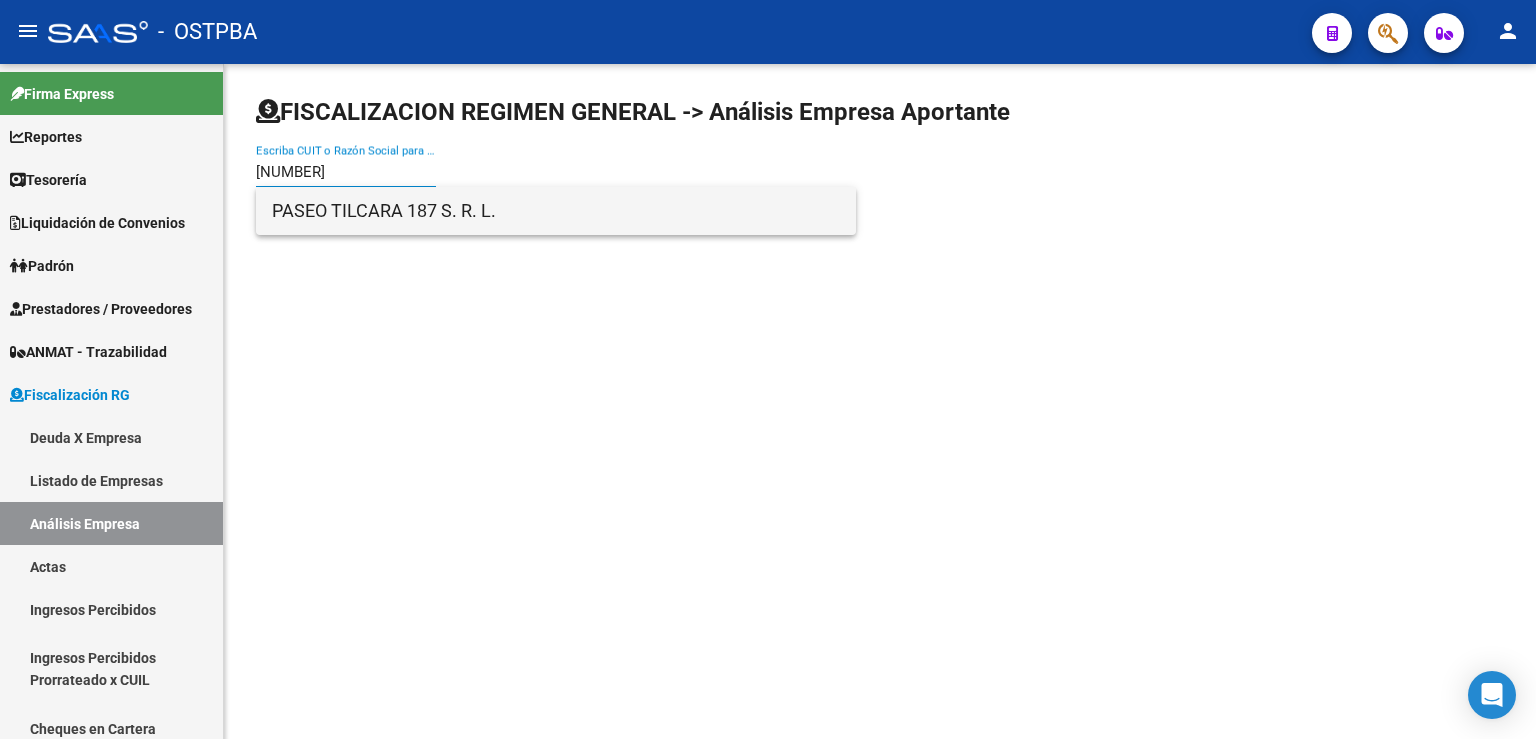 type on "[NUMBER]" 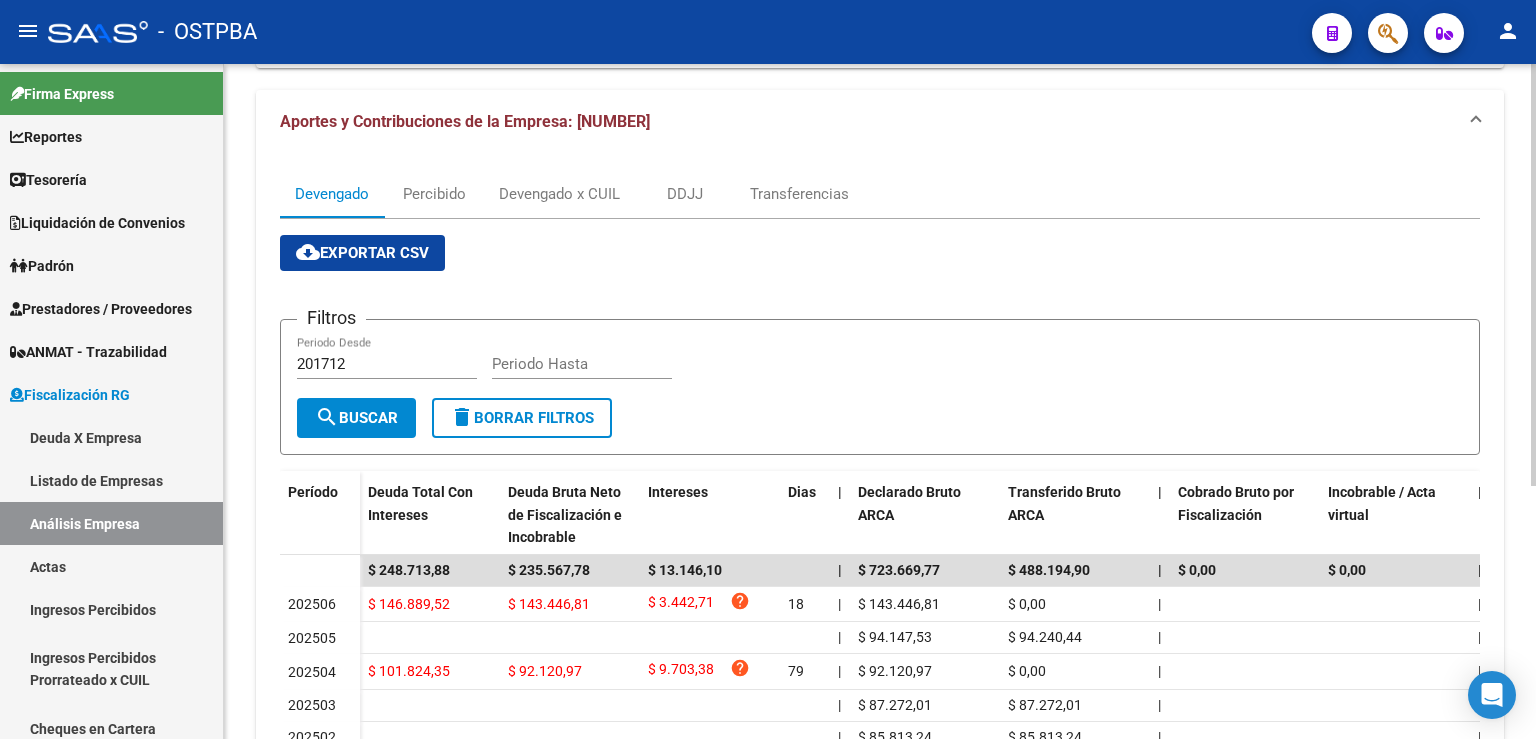scroll, scrollTop: 0, scrollLeft: 0, axis: both 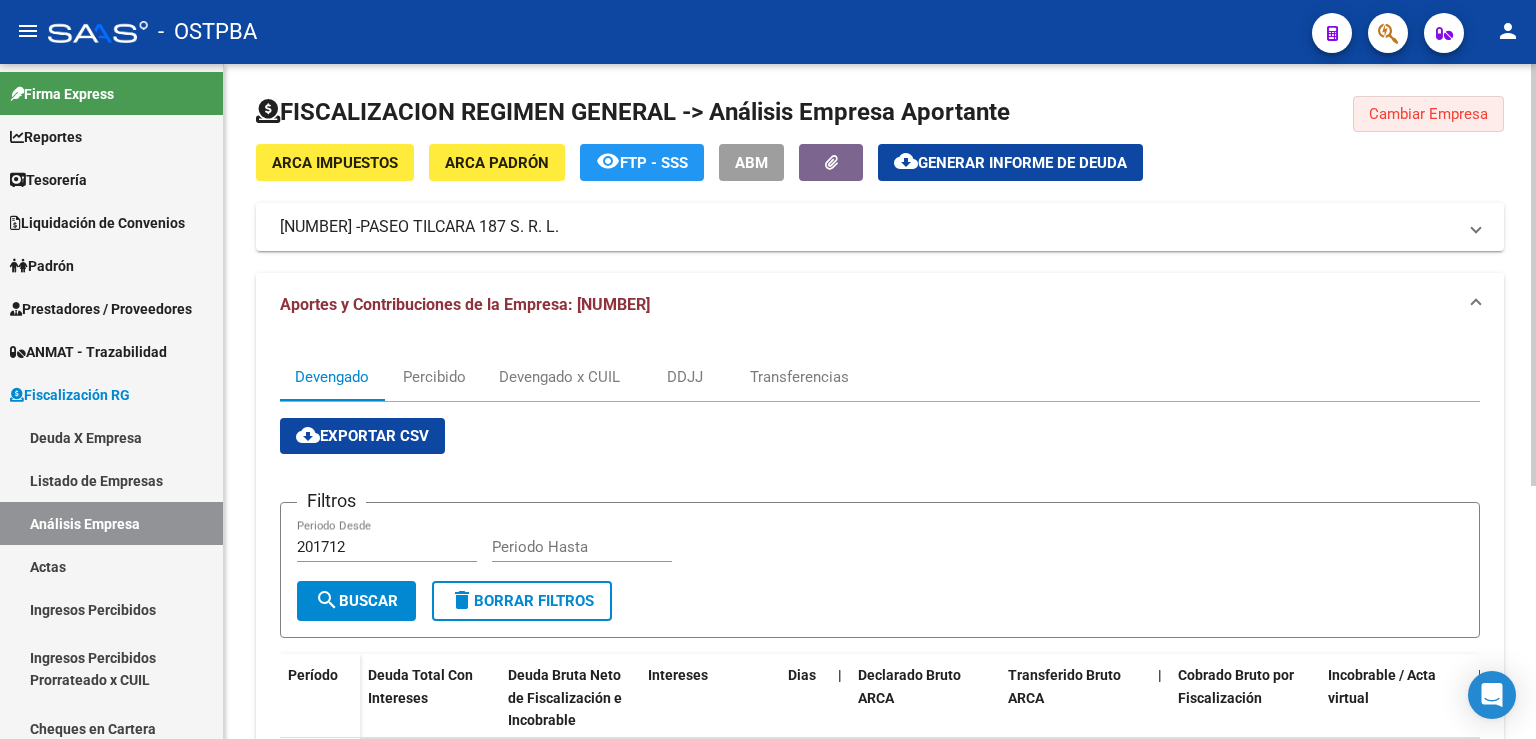 click on "Cambiar Empresa" 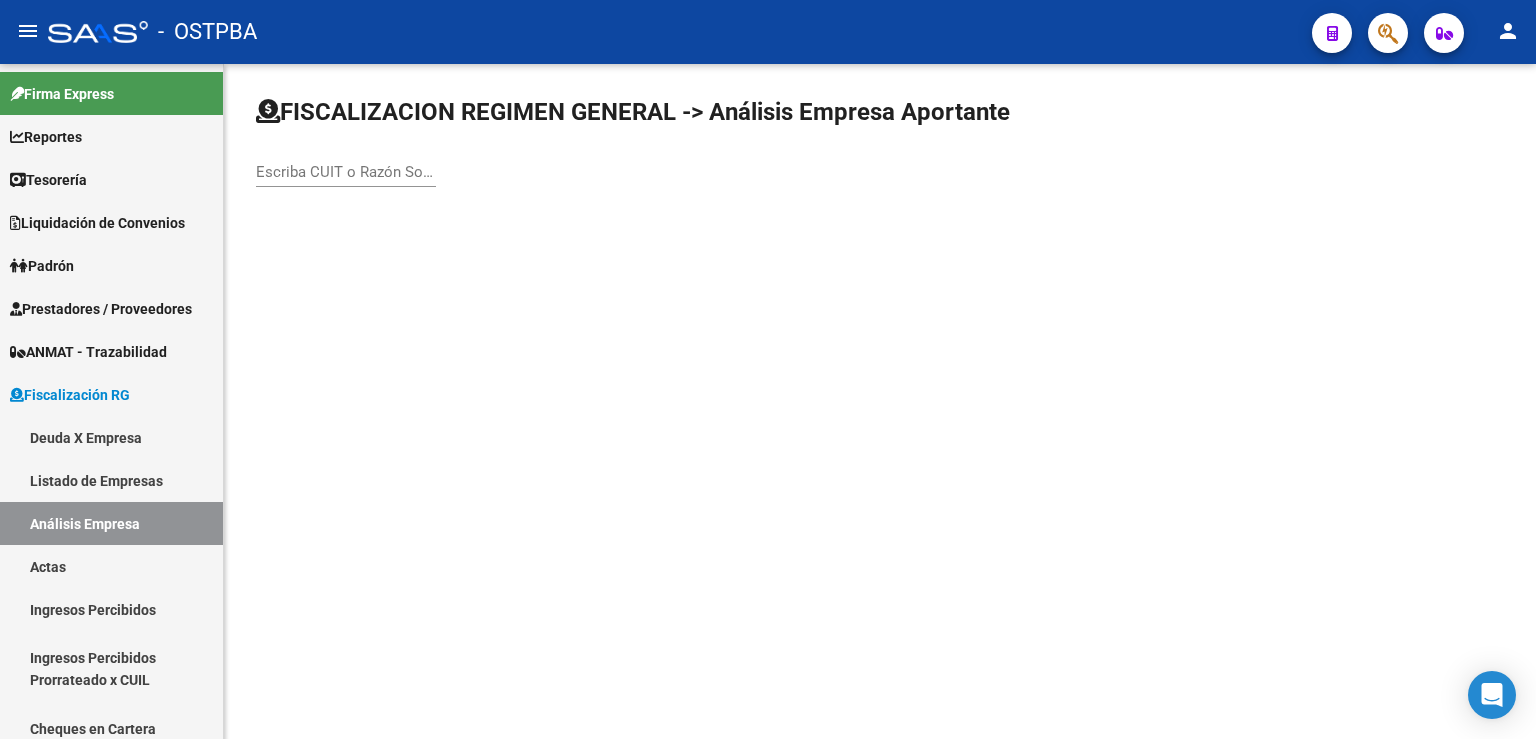 click on "Escriba CUIT o Razón Social para buscar" at bounding box center (346, 172) 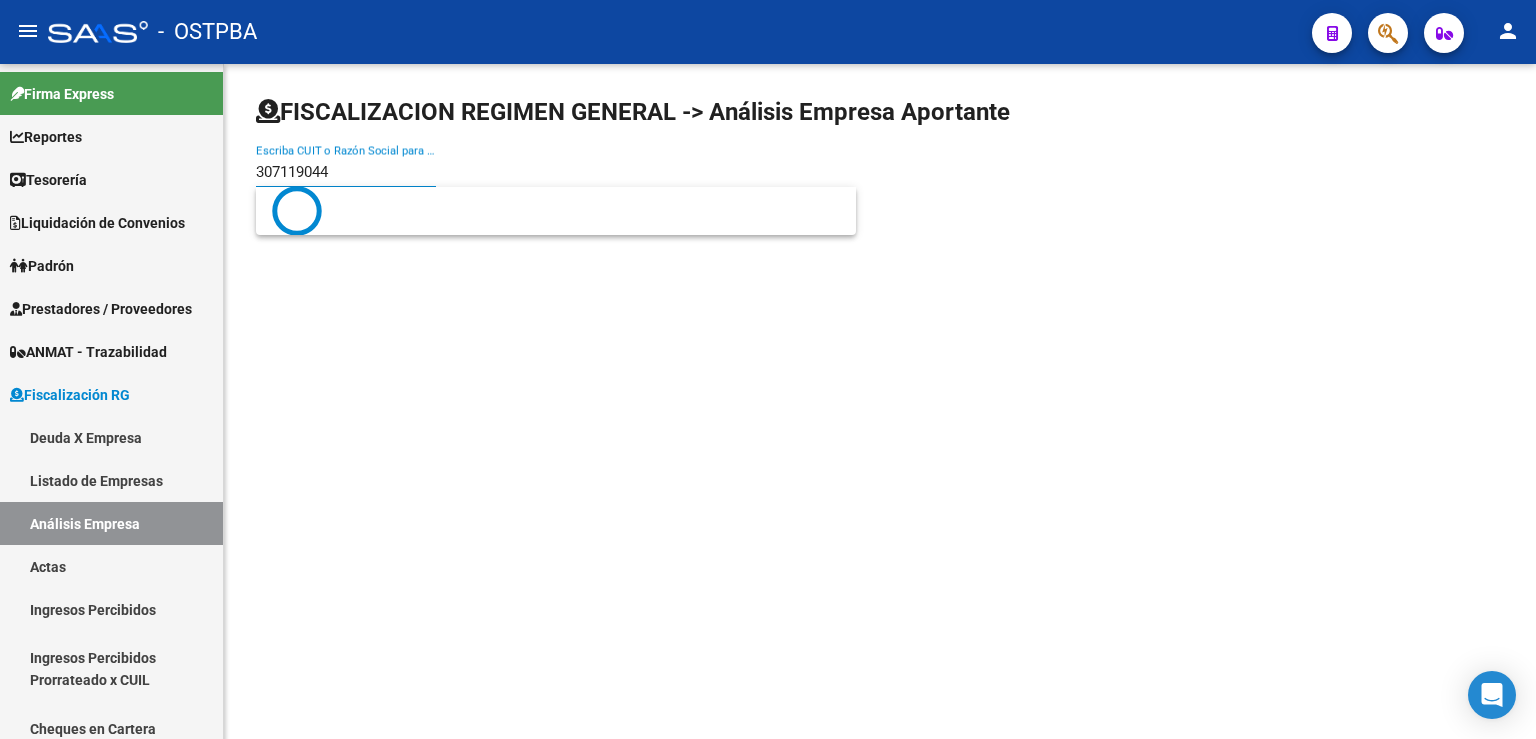 type on "3071190444" 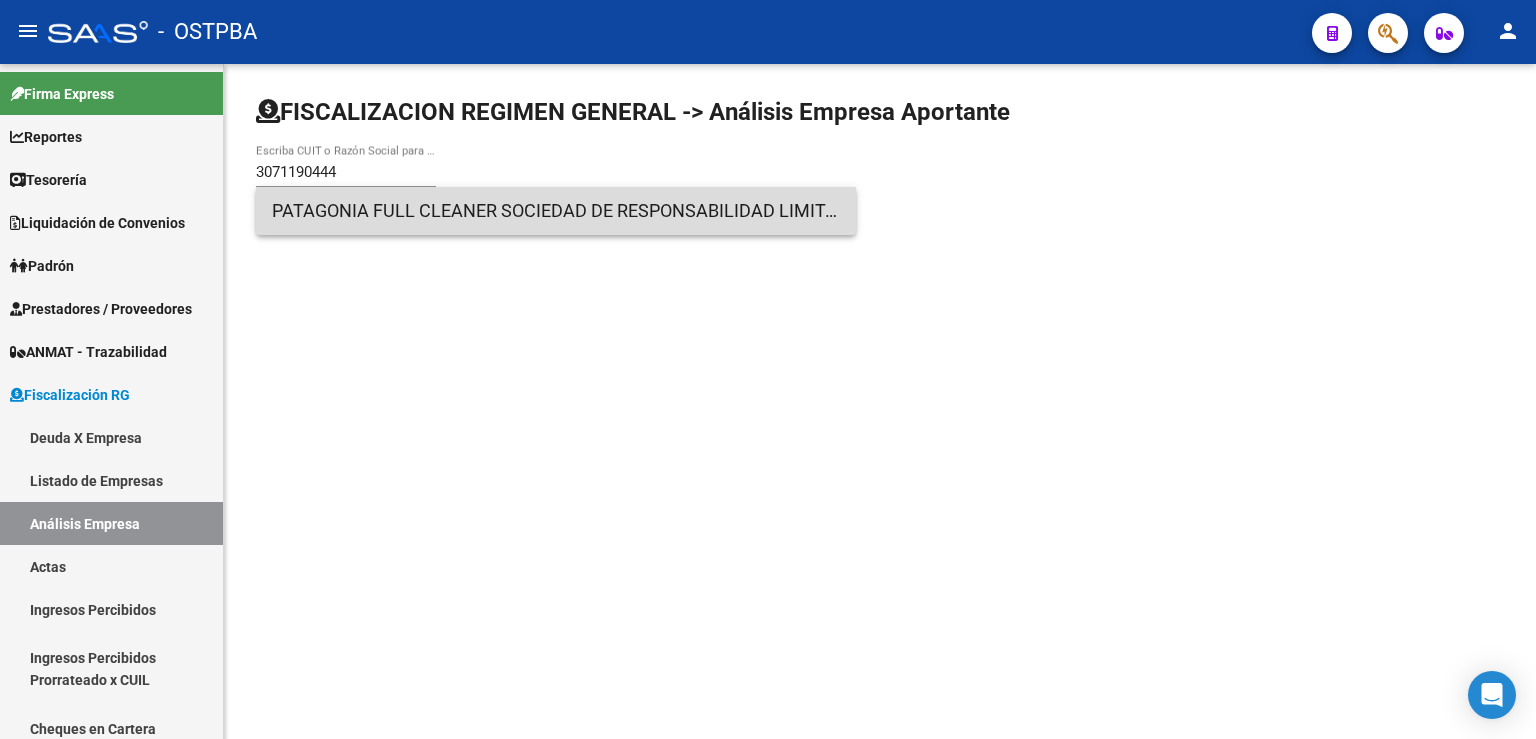click on "PATAGONIA FULL CLEANER SOCIEDAD DE RESPONSABILIDAD LIMITADA S. R. L." at bounding box center (556, 211) 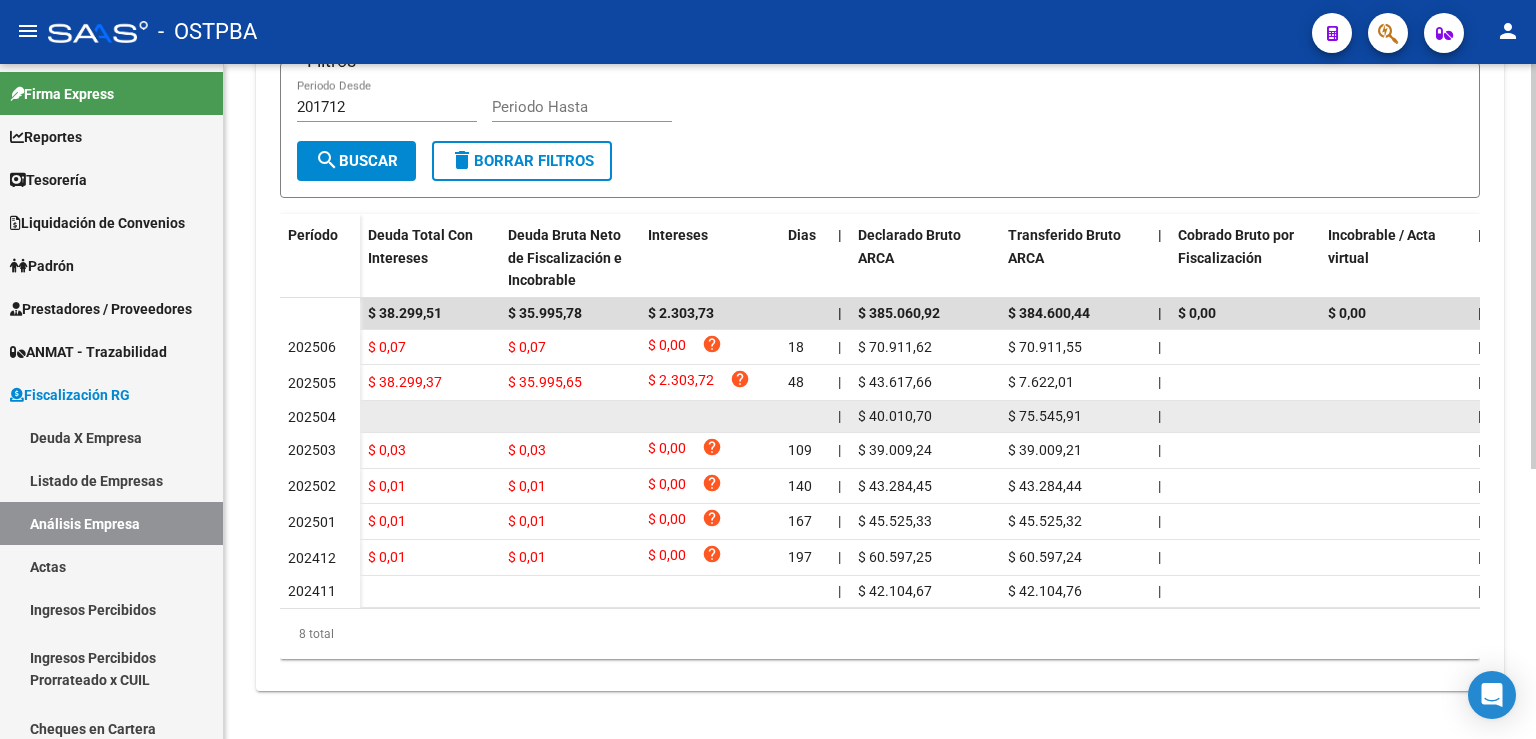 scroll, scrollTop: 0, scrollLeft: 0, axis: both 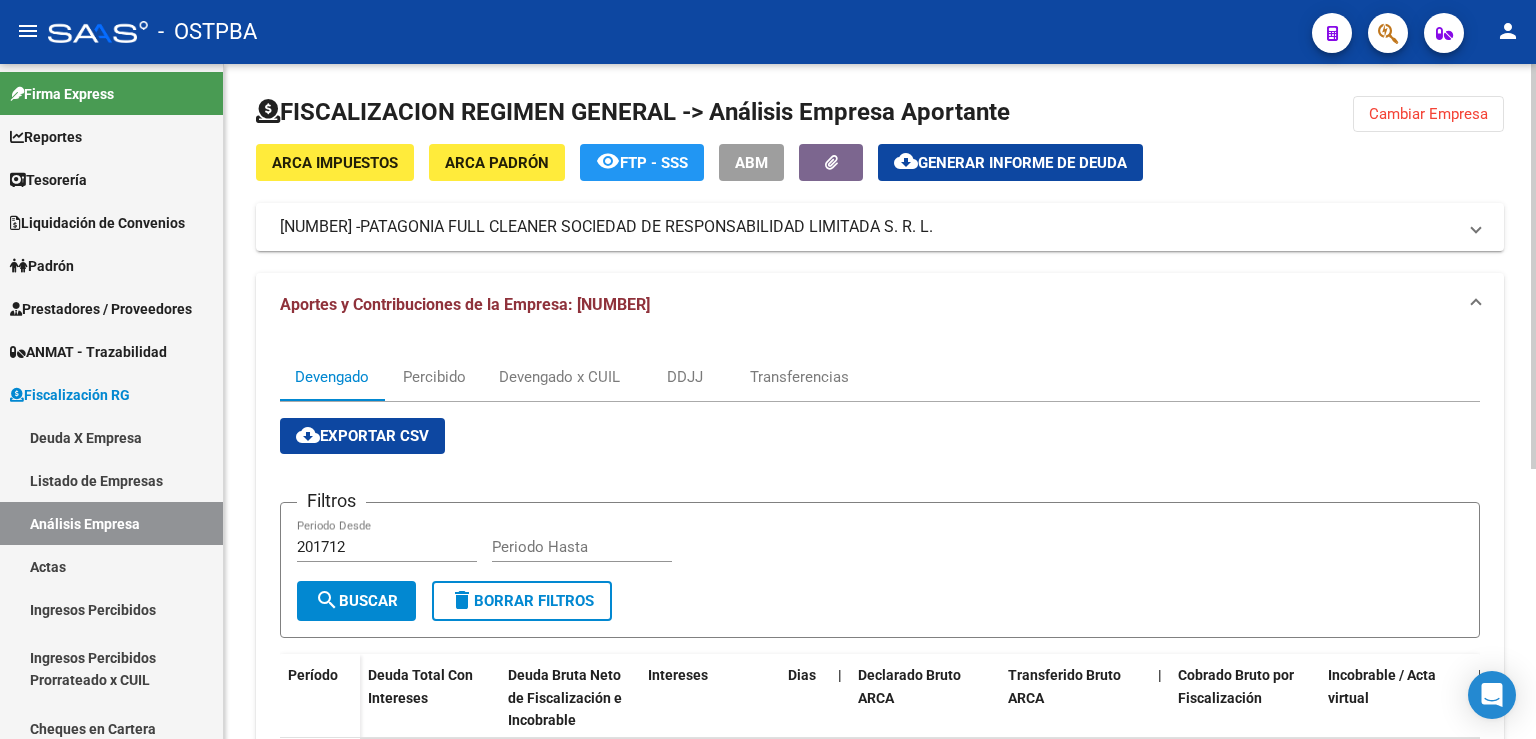 click on "Cambiar Empresa" 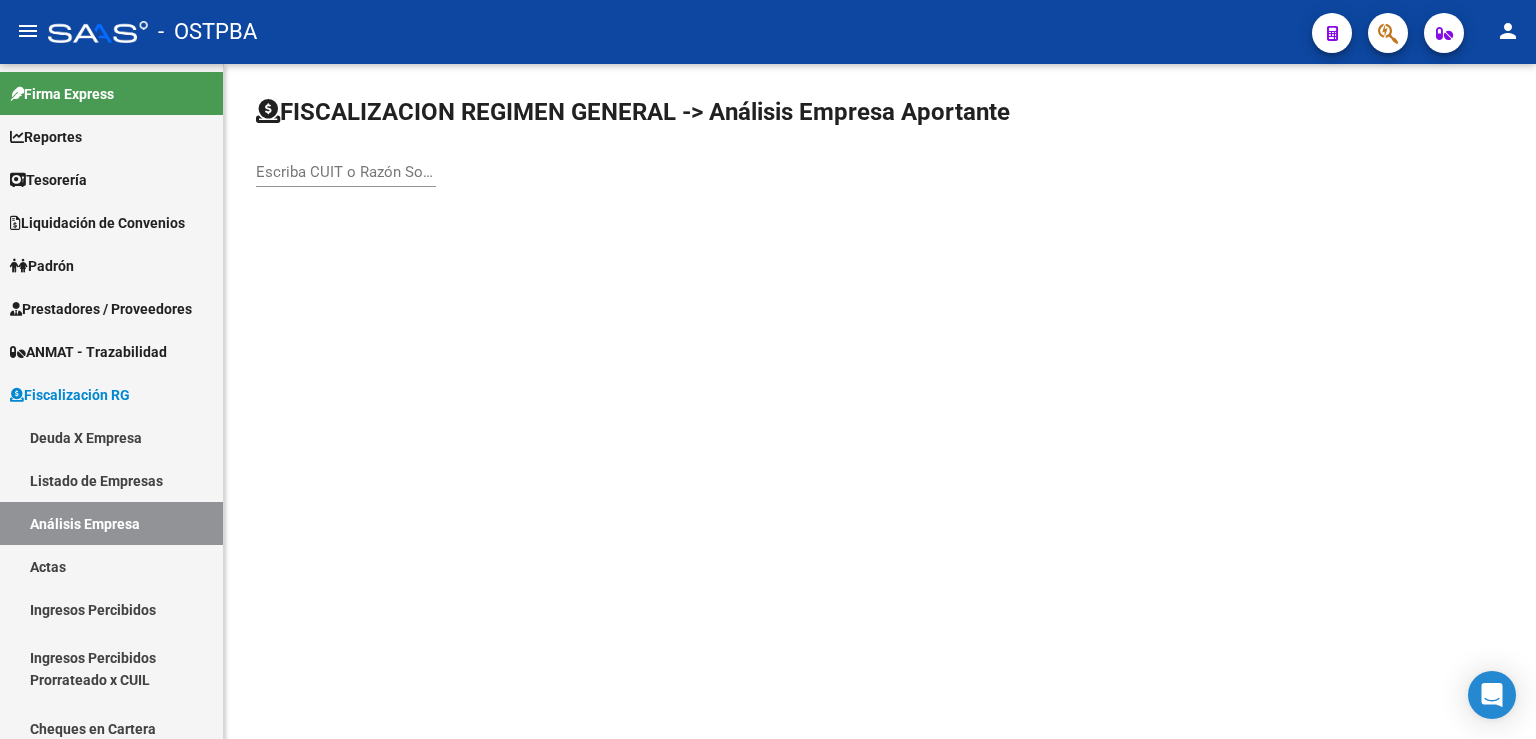 click on "Escriba CUIT o Razón Social para buscar" 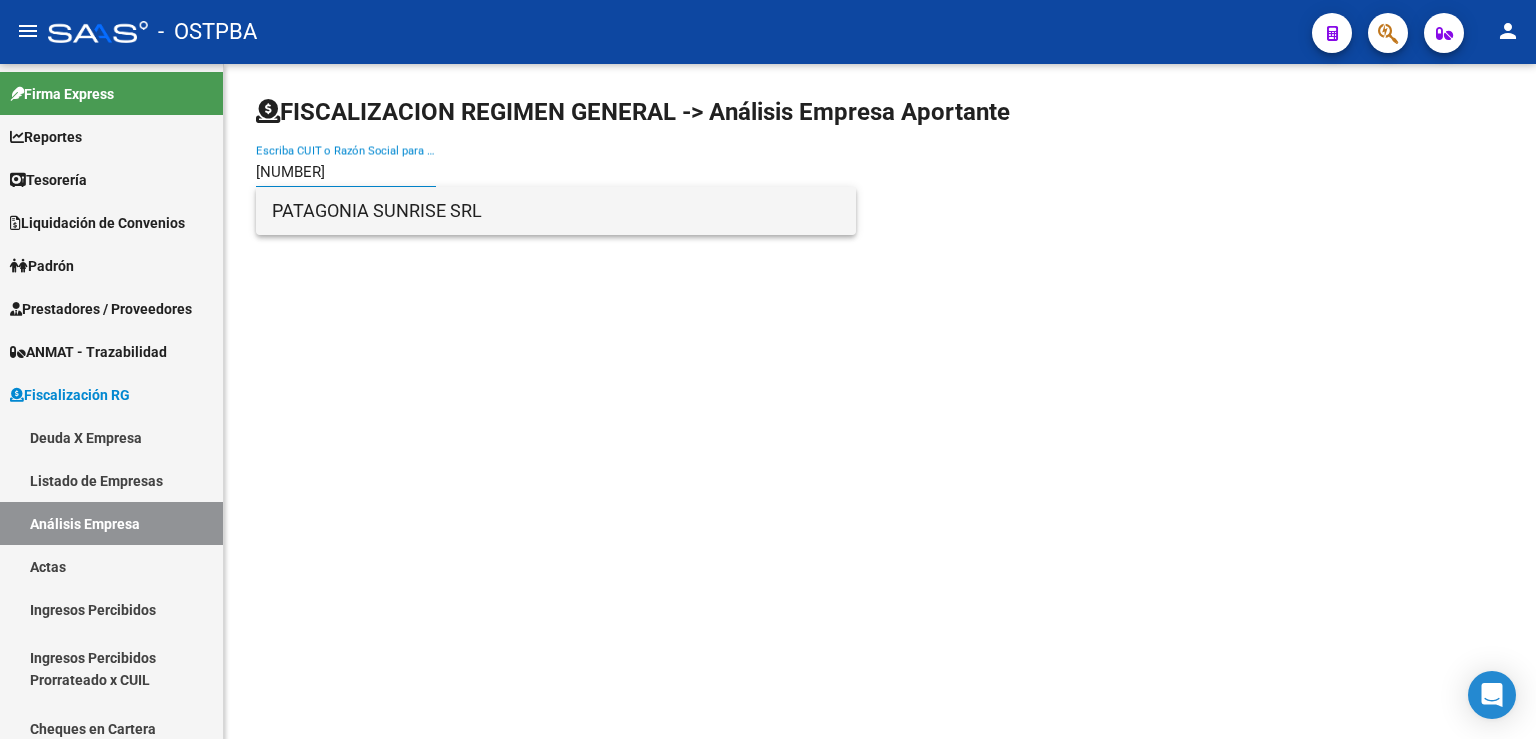 type on "[NUMBER]" 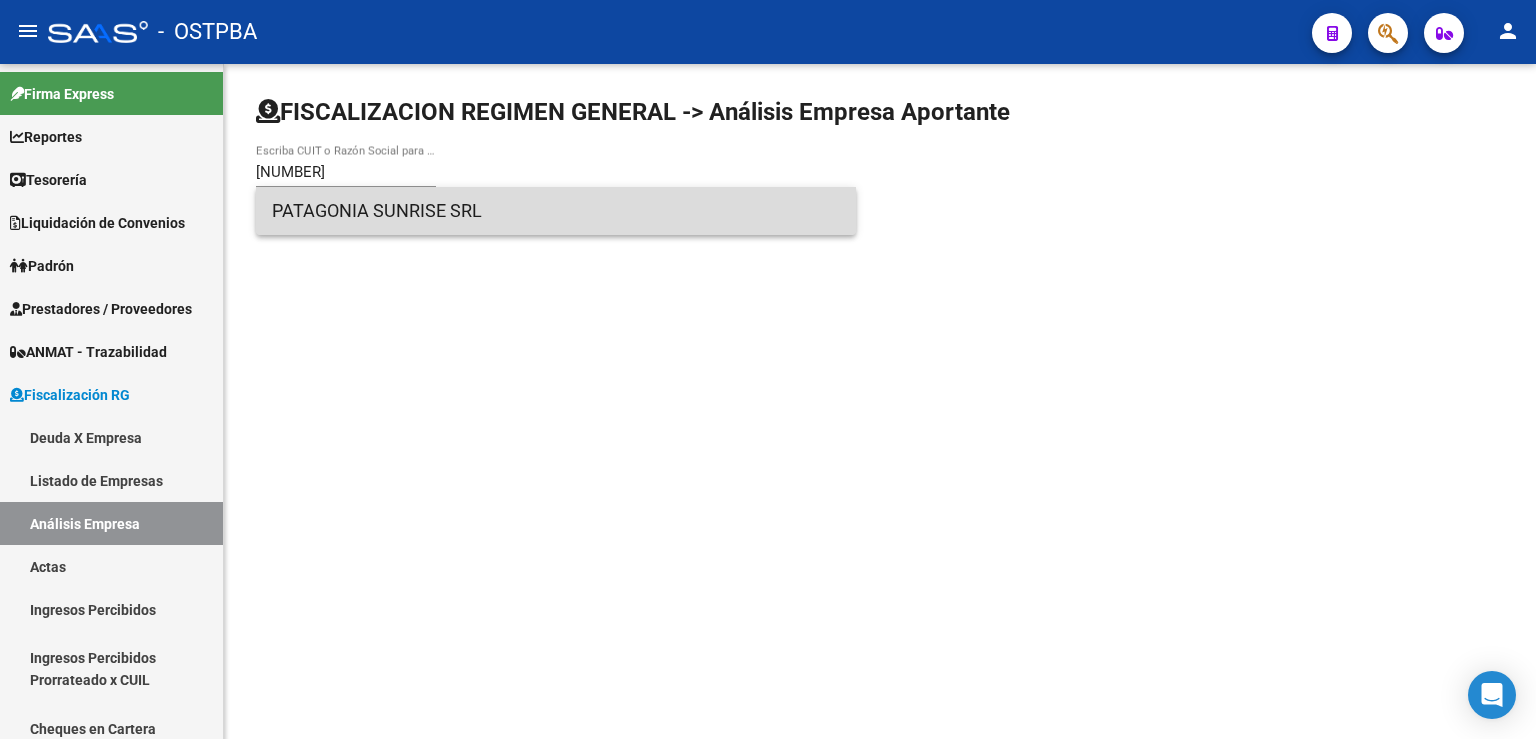 click on "PATAGONIA SUNRISE SRL" at bounding box center [556, 211] 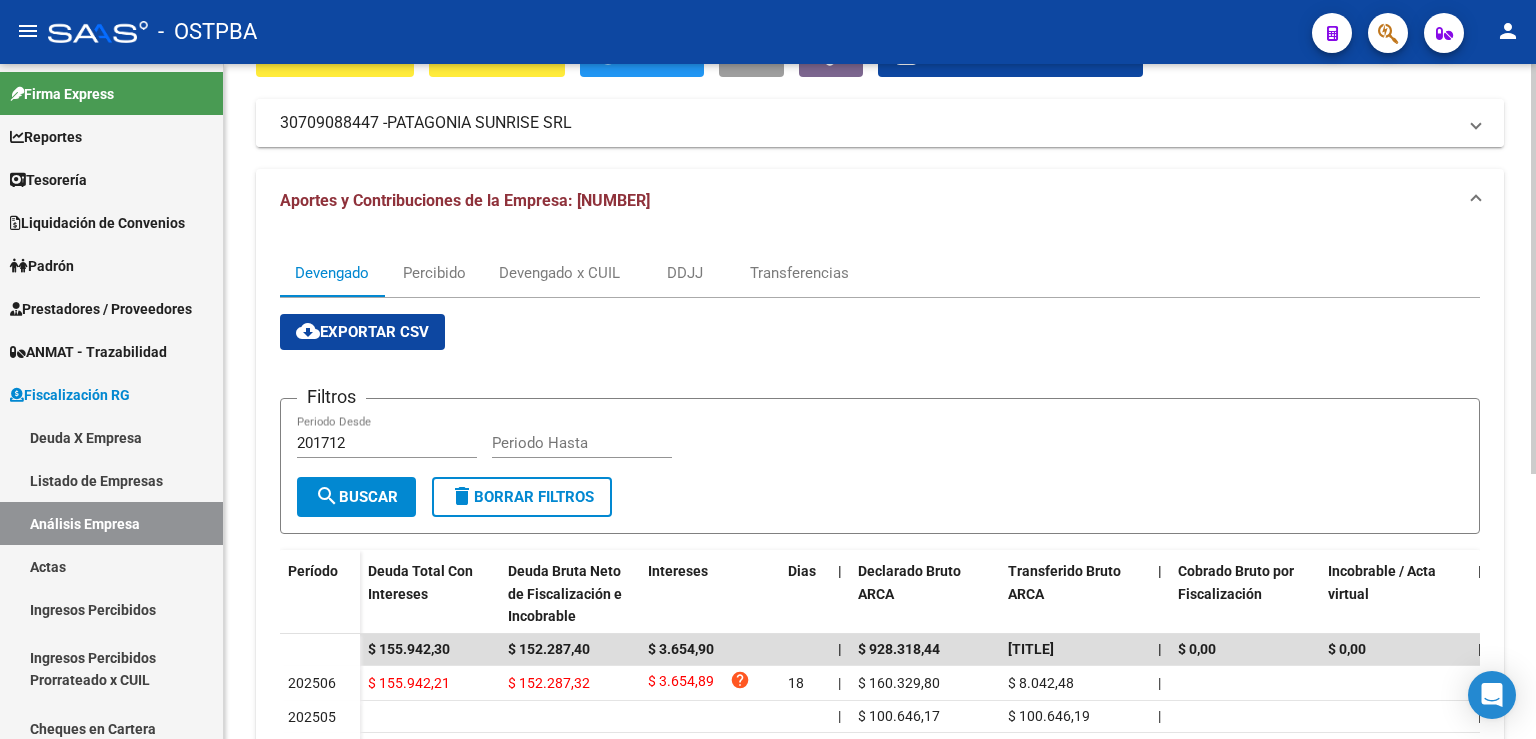 scroll, scrollTop: 0, scrollLeft: 0, axis: both 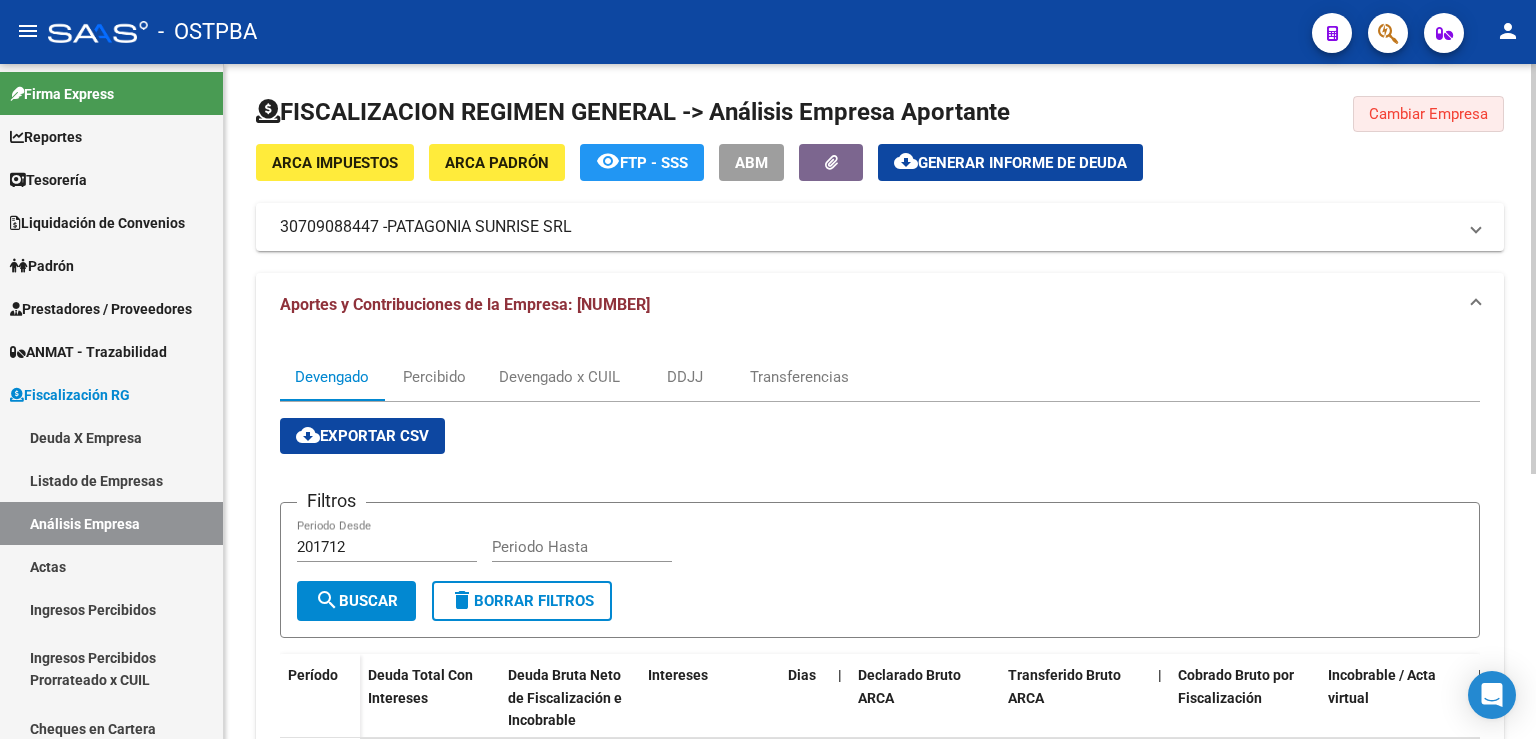 click on "Cambiar Empresa" 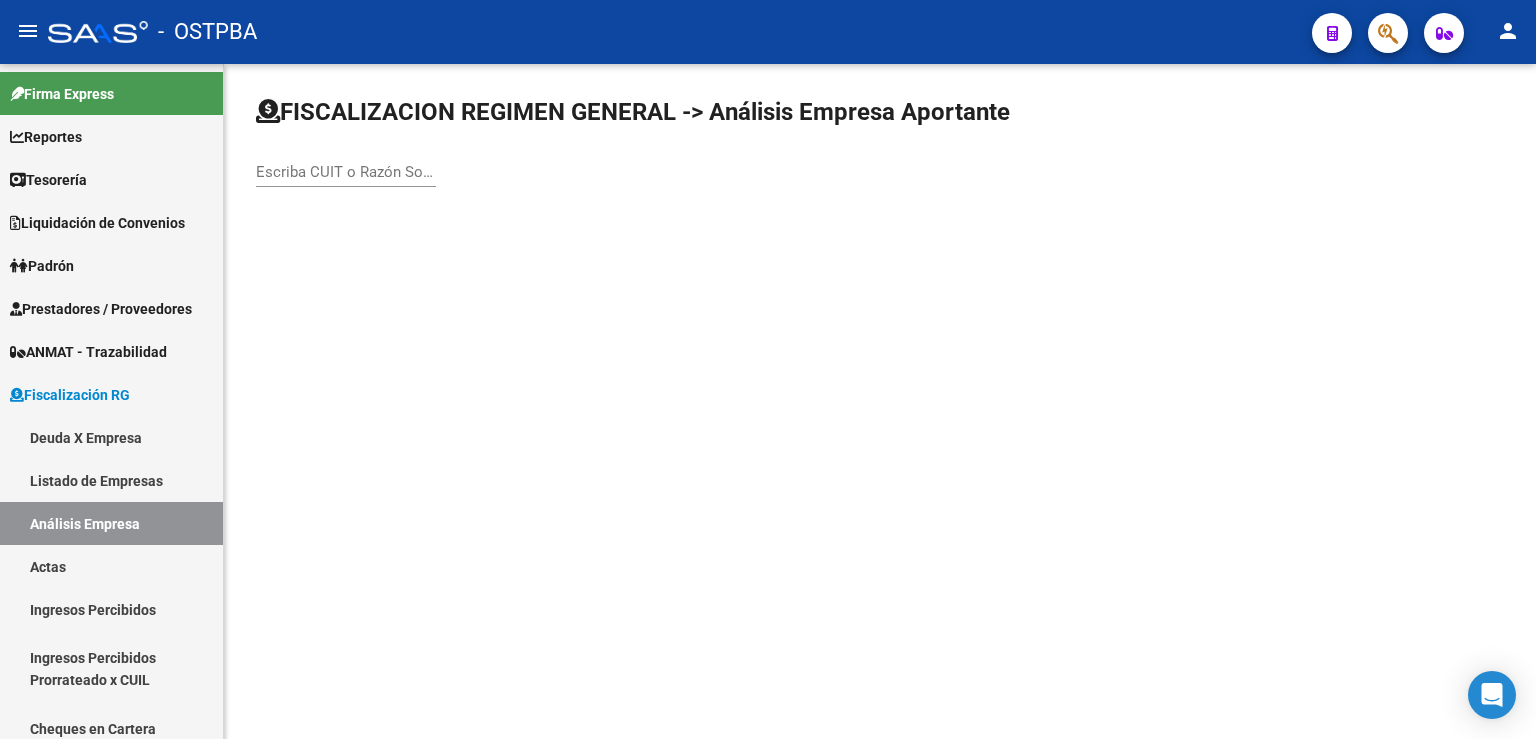 click on "Escriba CUIT o Razón Social para buscar" at bounding box center [346, 172] 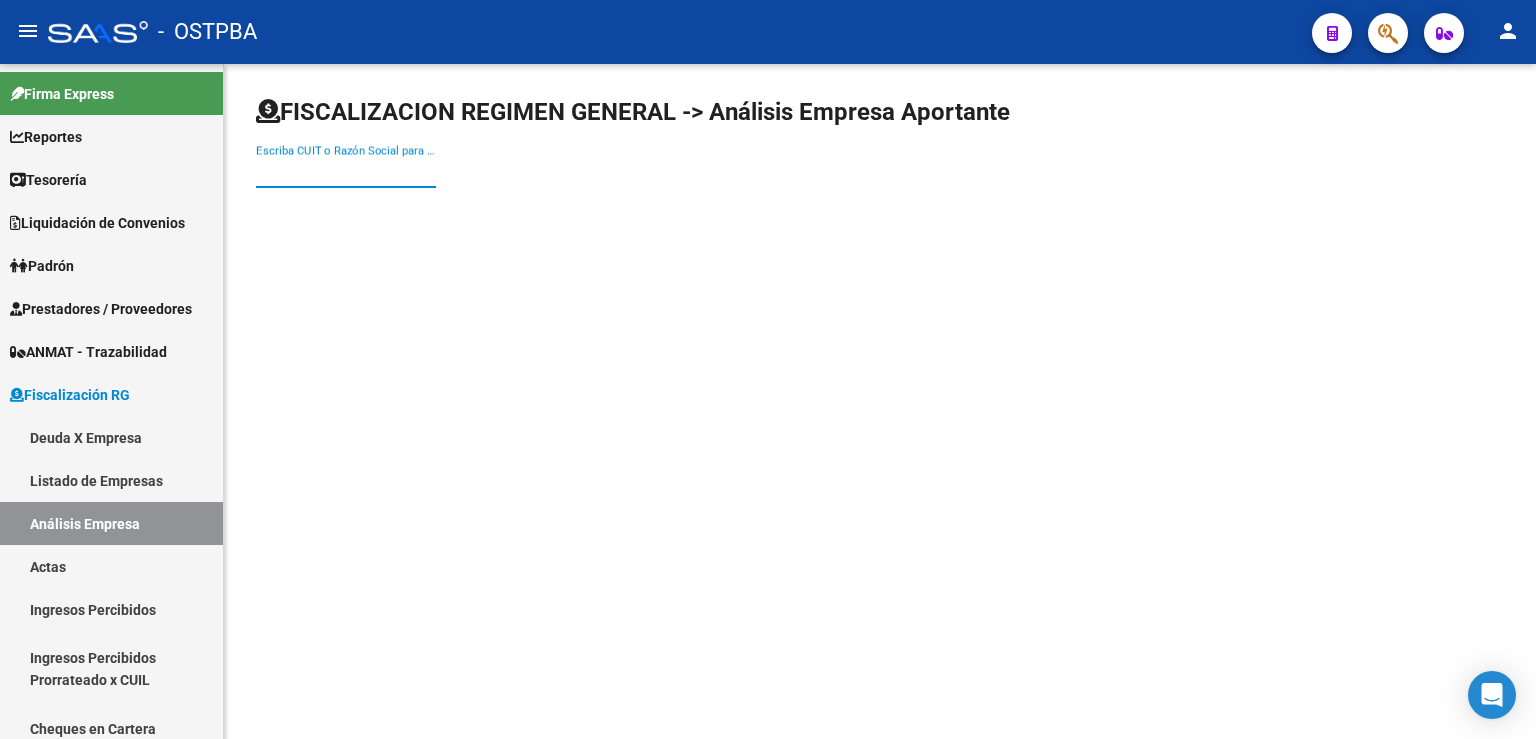 type on "3" 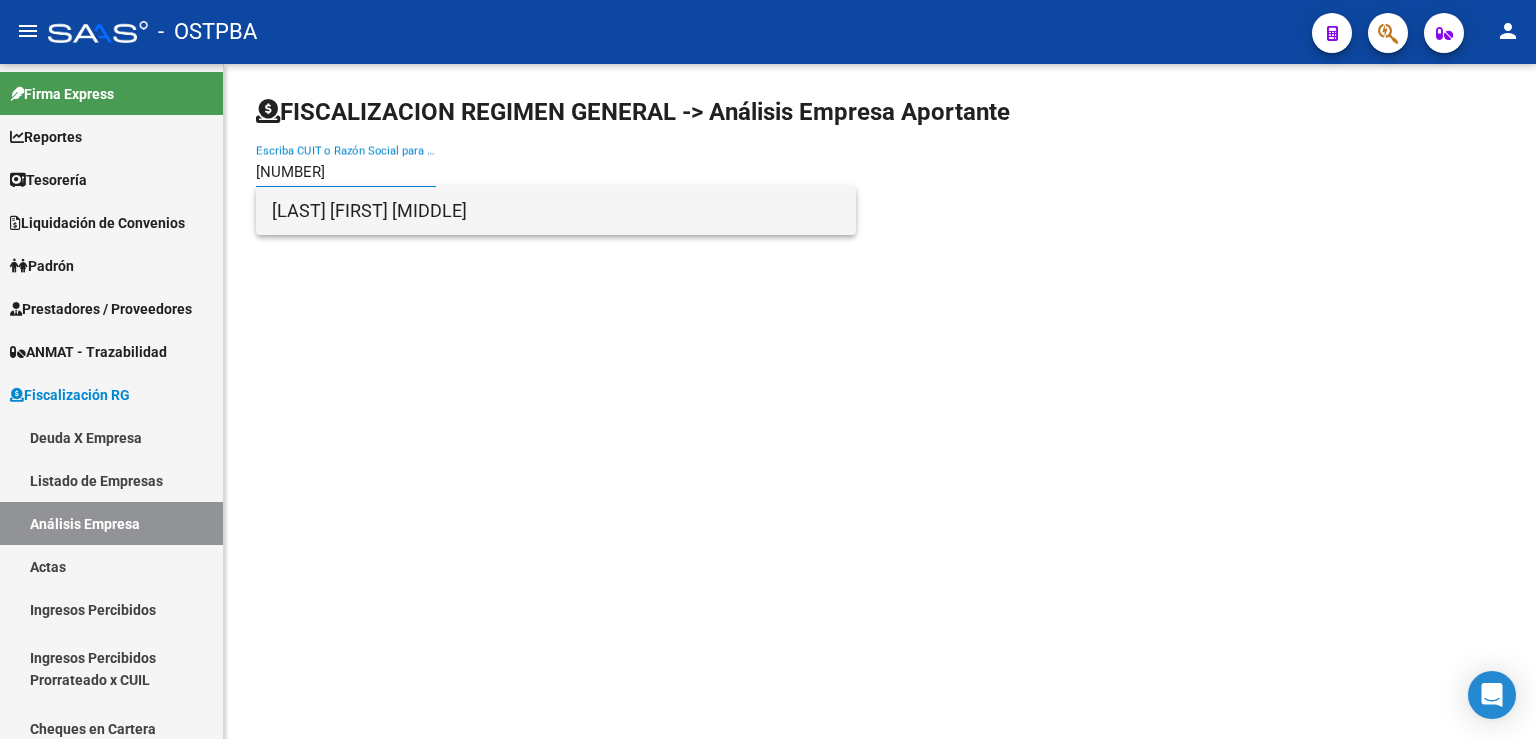 type on "[NUMBER]" 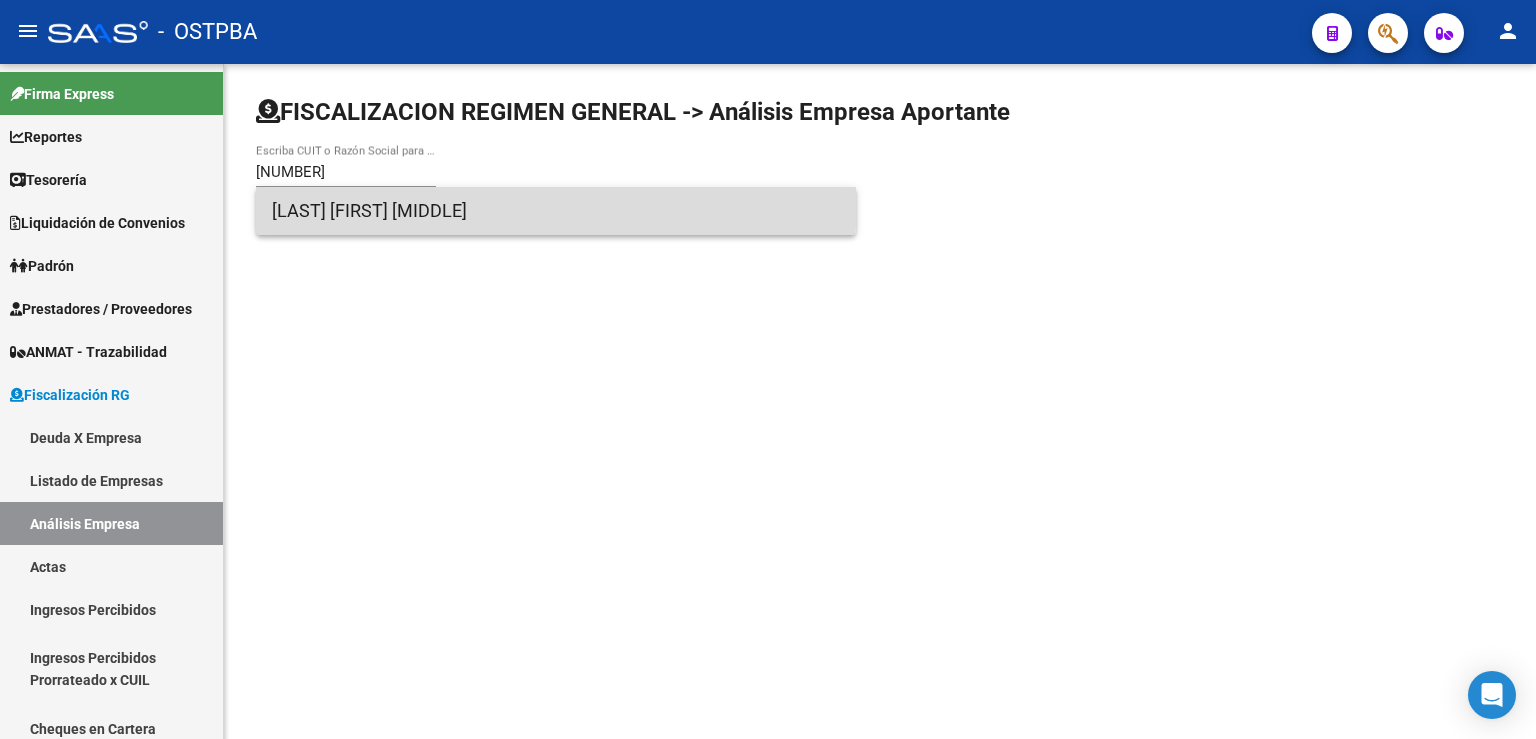 click on "[LAST] [FIRST] [MIDDLE]" at bounding box center [556, 211] 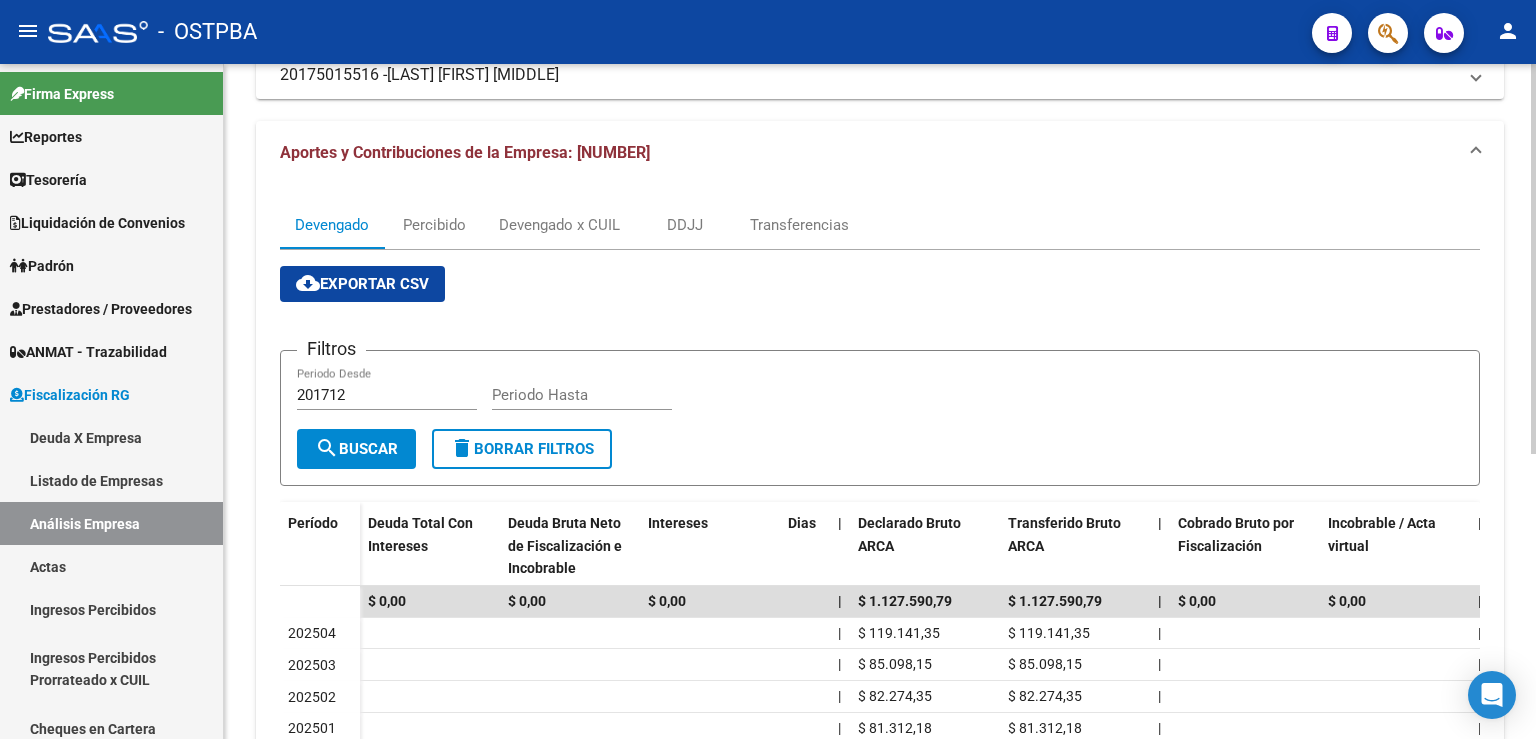 scroll, scrollTop: 484, scrollLeft: 0, axis: vertical 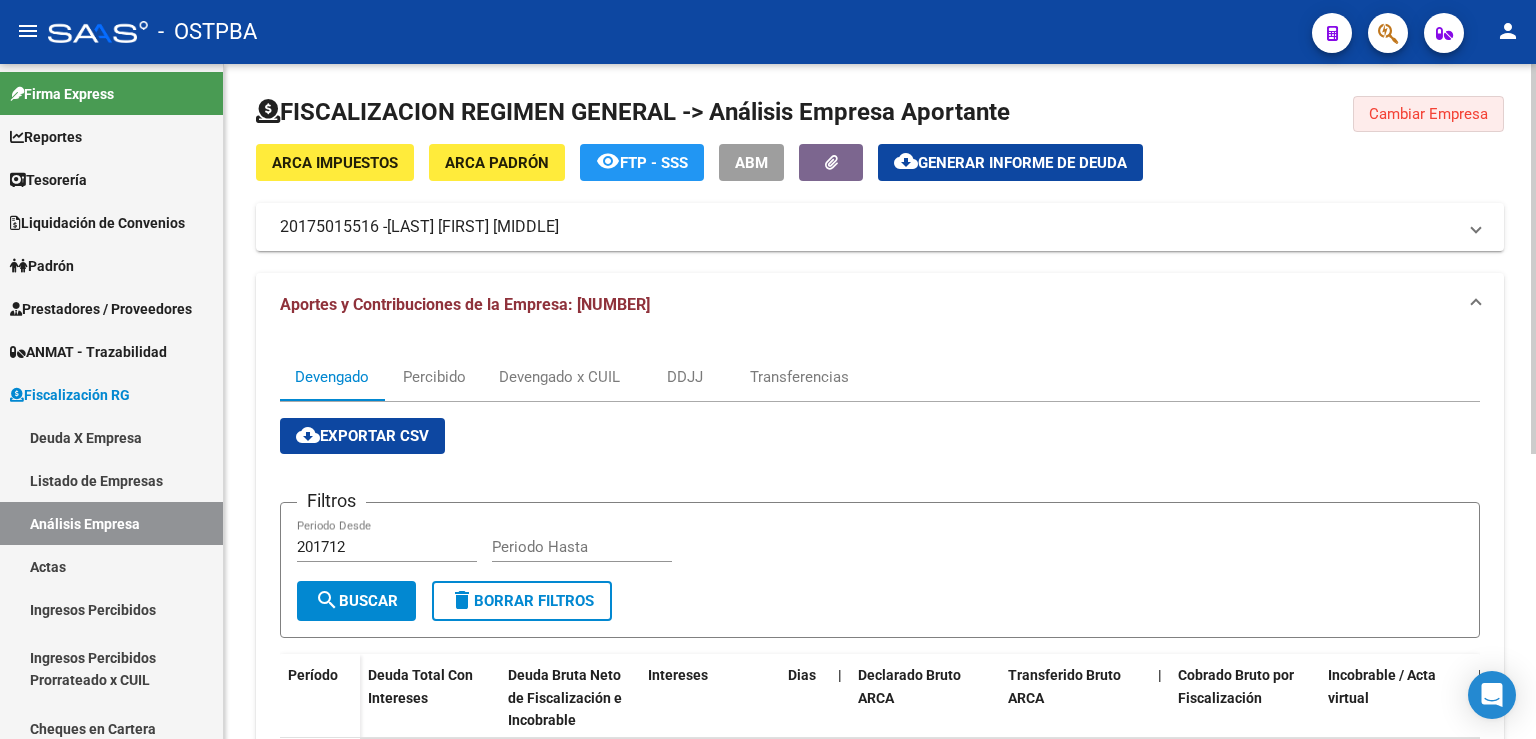 click on "Cambiar Empresa" 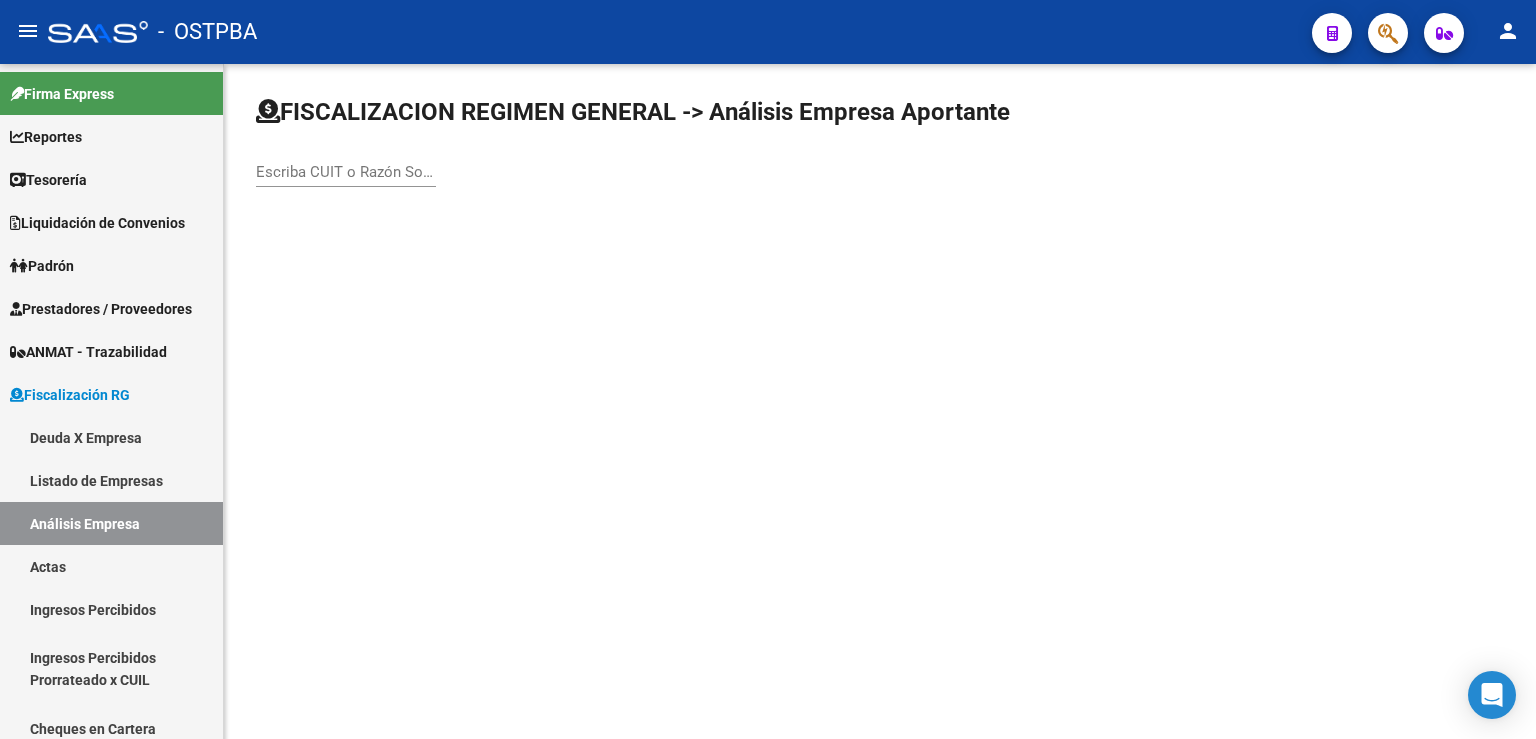 click on "Escriba CUIT o Razón Social para buscar" at bounding box center [346, 172] 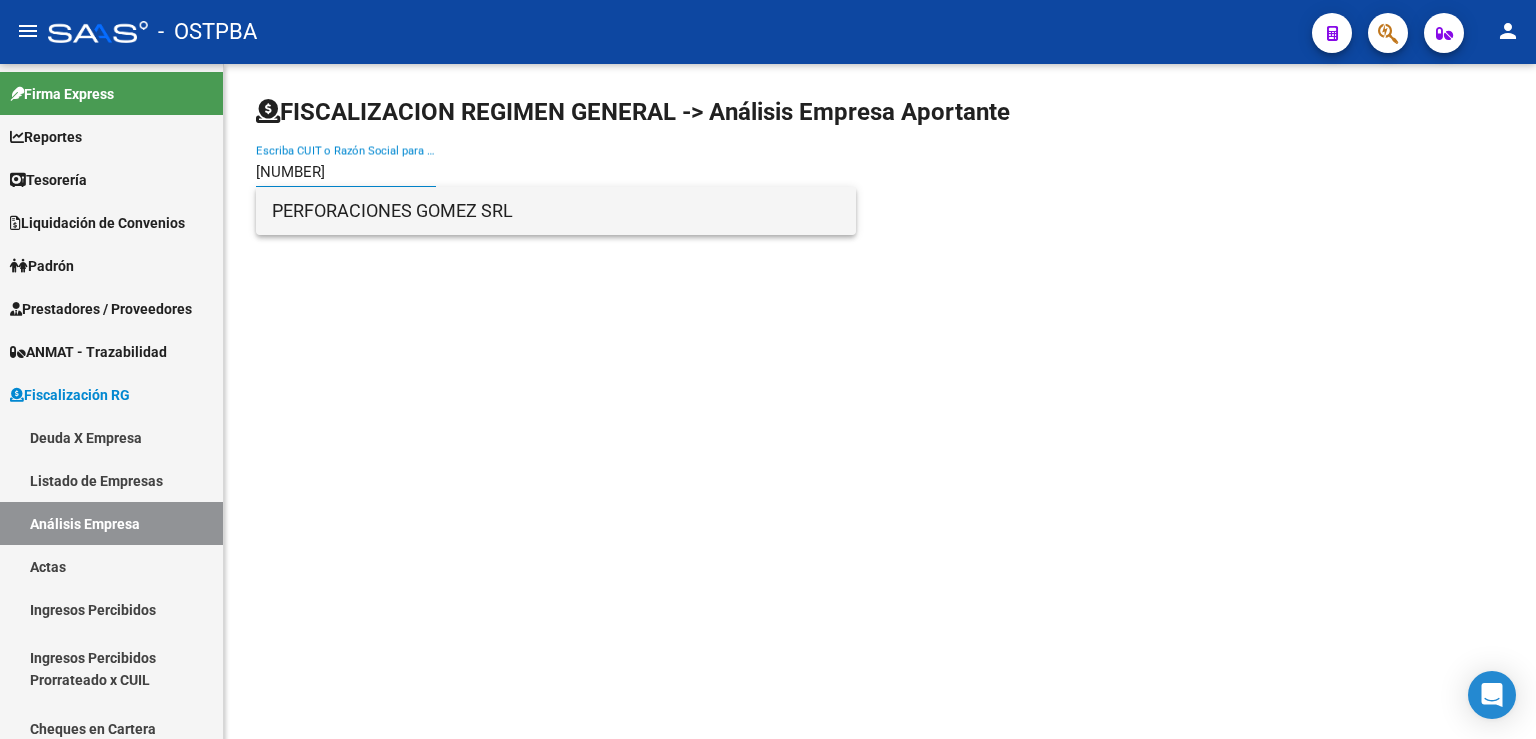 type on "[NUMBER]" 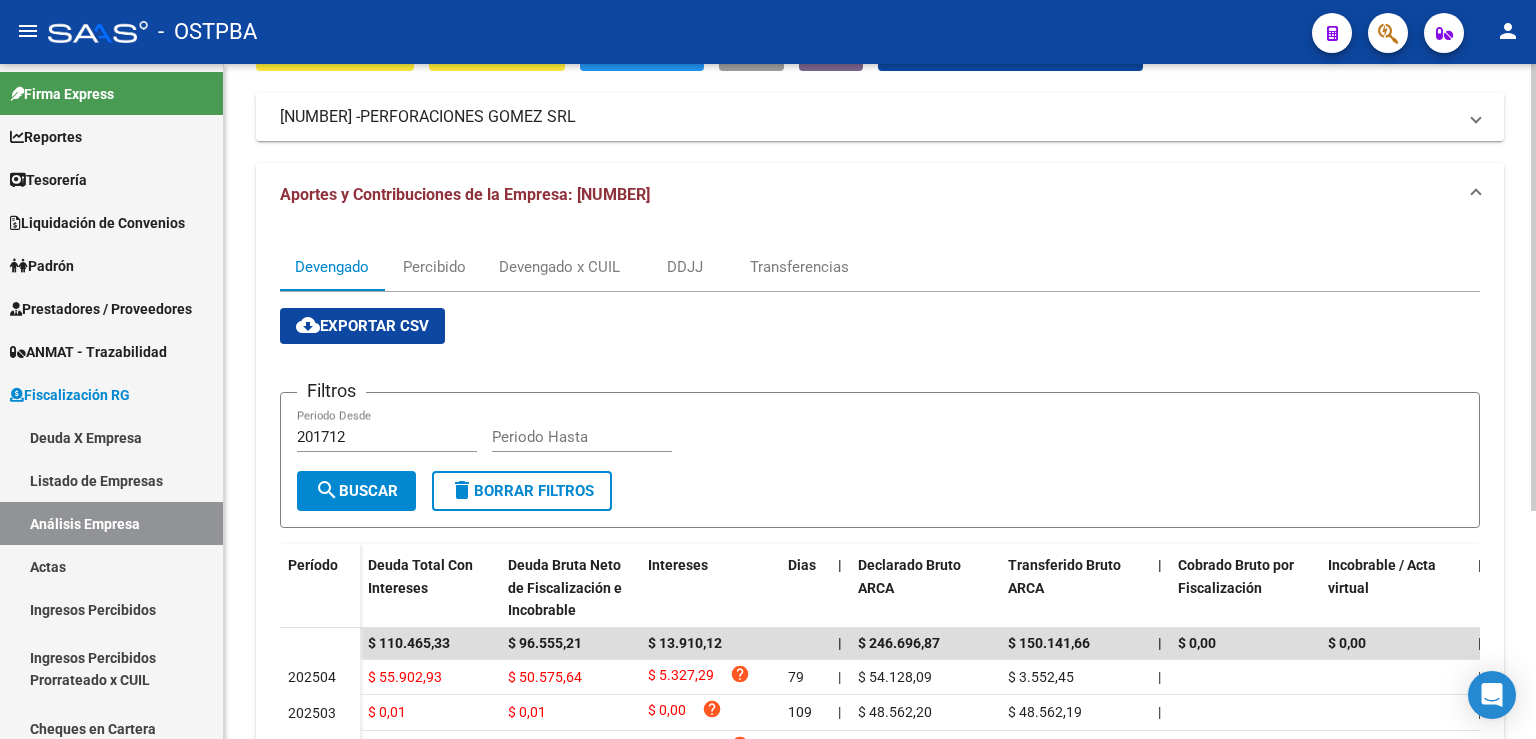 scroll, scrollTop: 331, scrollLeft: 0, axis: vertical 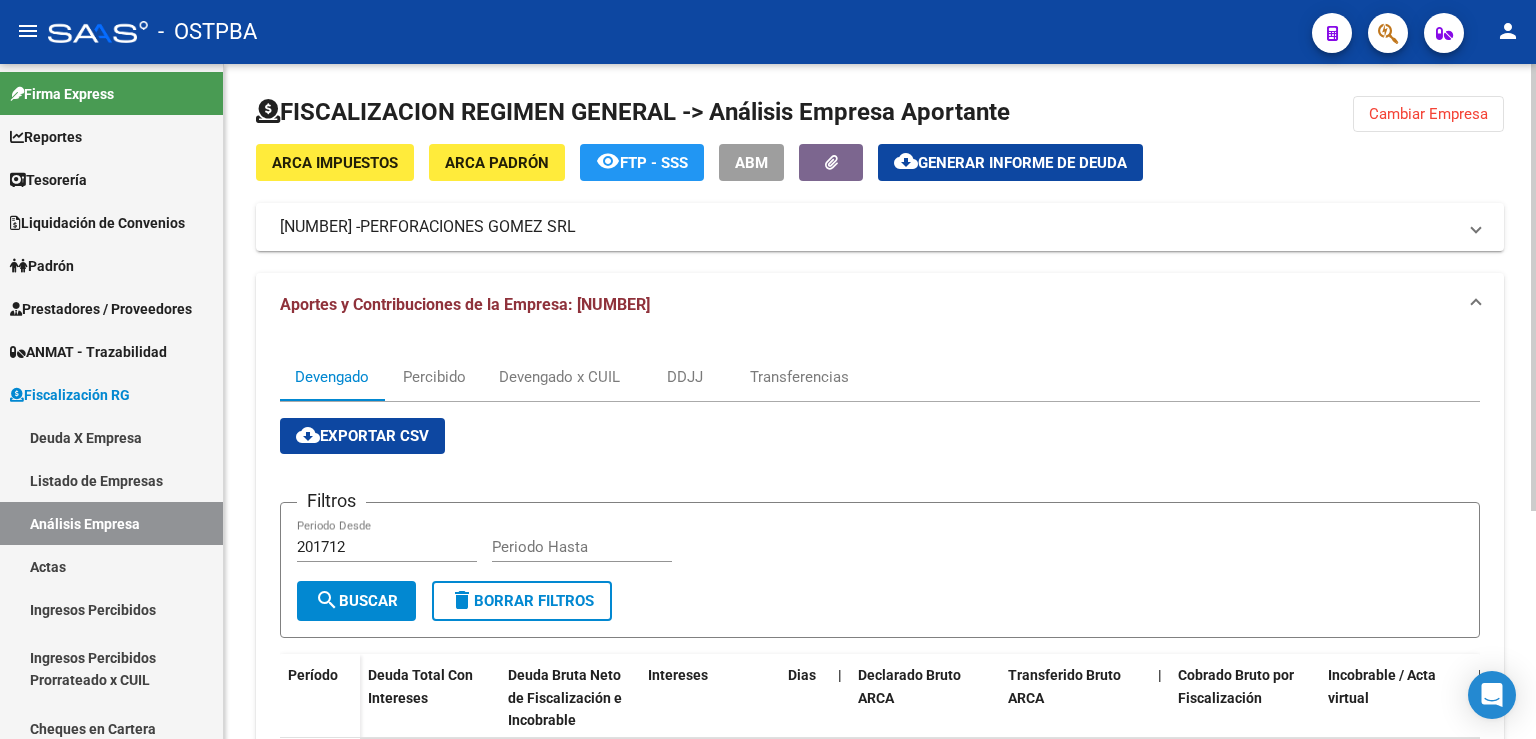 click on "Cambiar Empresa" 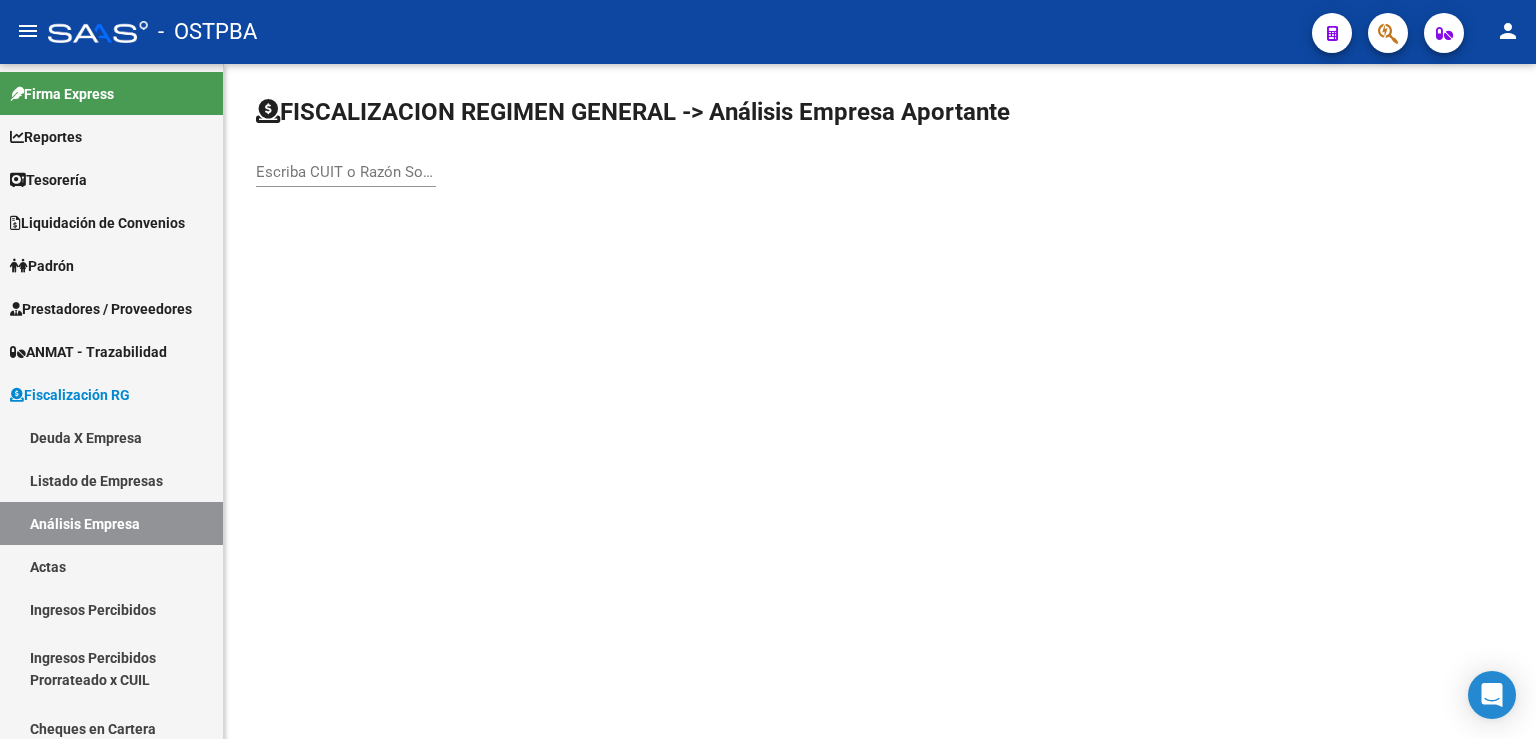 click on "Escriba CUIT o Razón Social para buscar" at bounding box center (346, 172) 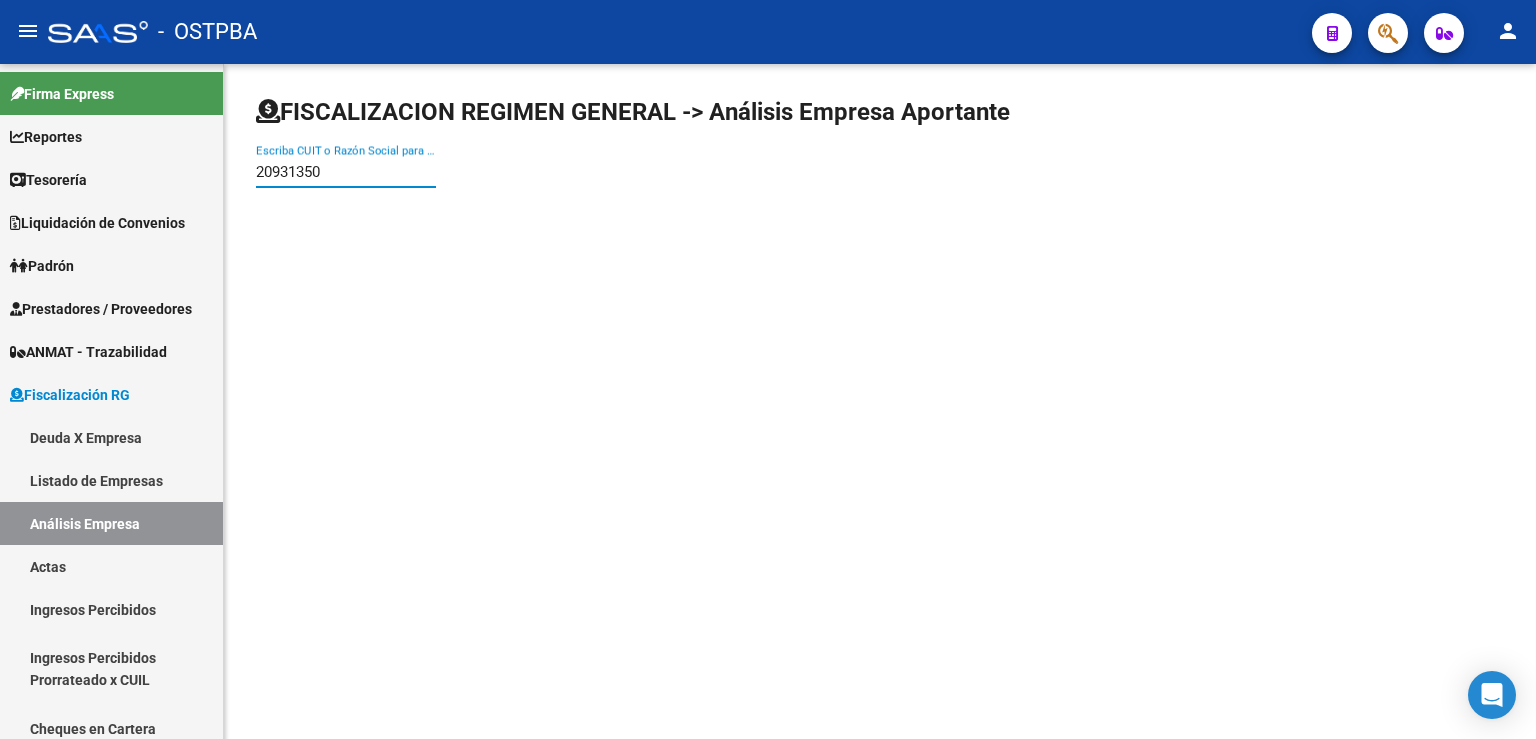 type on "[NUMBER]" 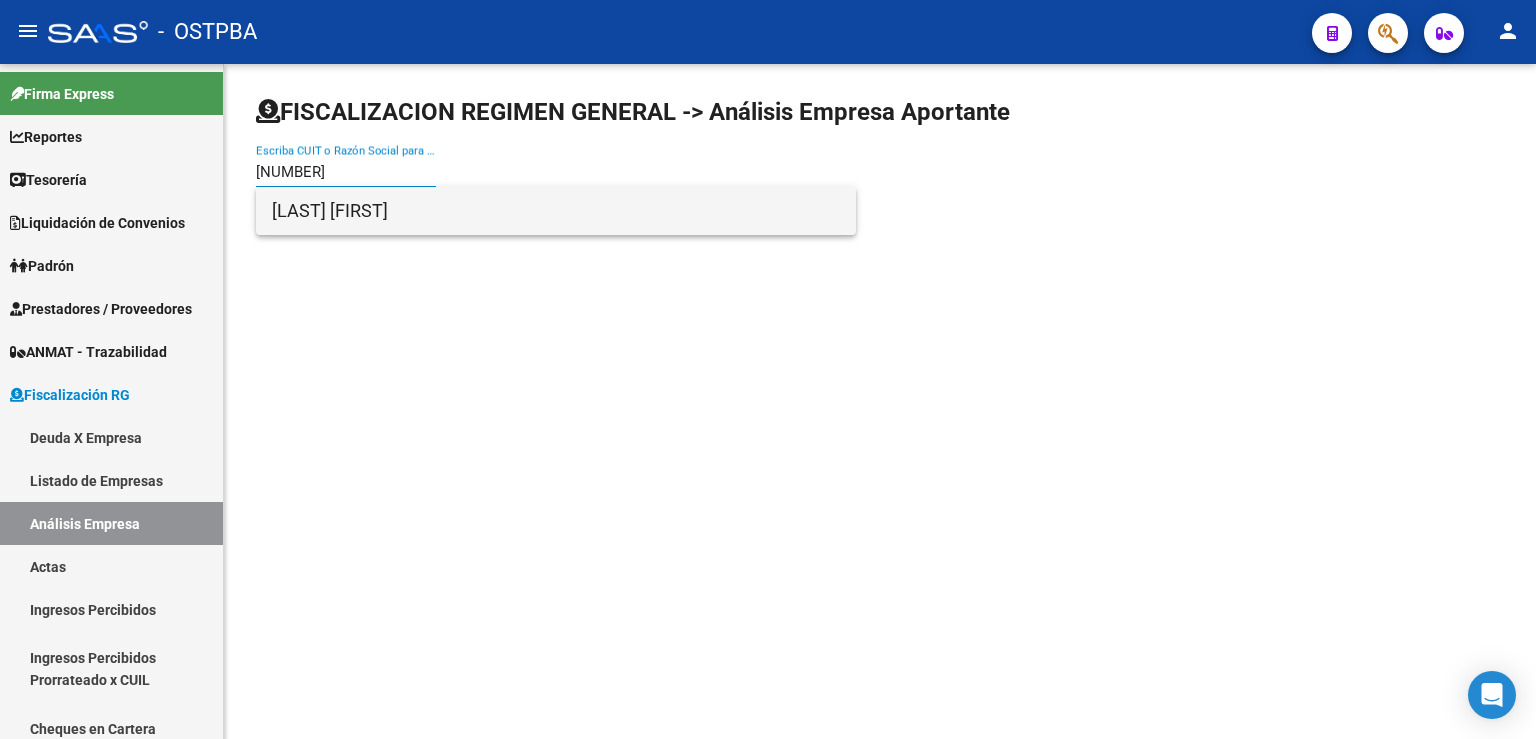 click on "[LAST] [FIRST]" at bounding box center (556, 211) 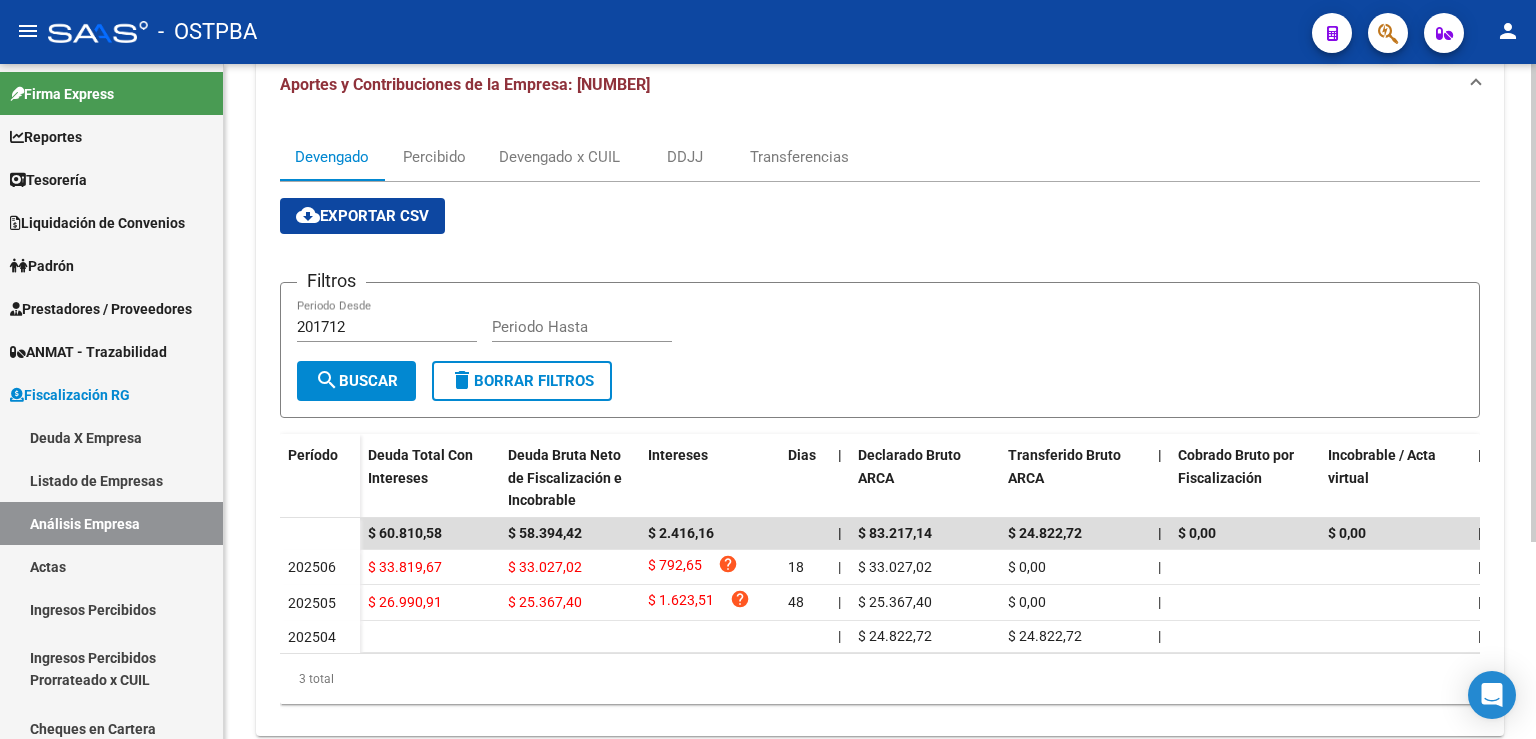 scroll, scrollTop: 0, scrollLeft: 0, axis: both 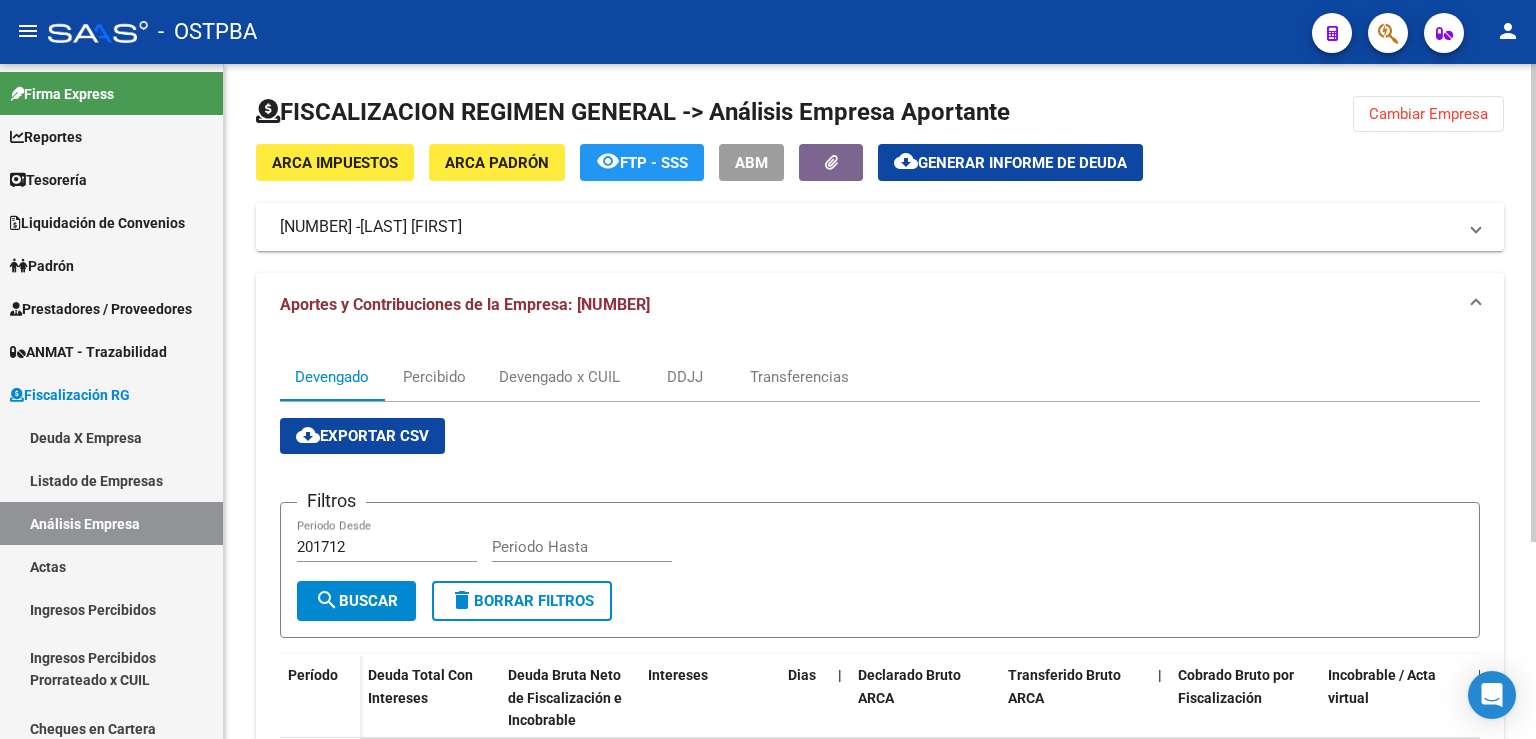 click on "Cambiar Empresa" 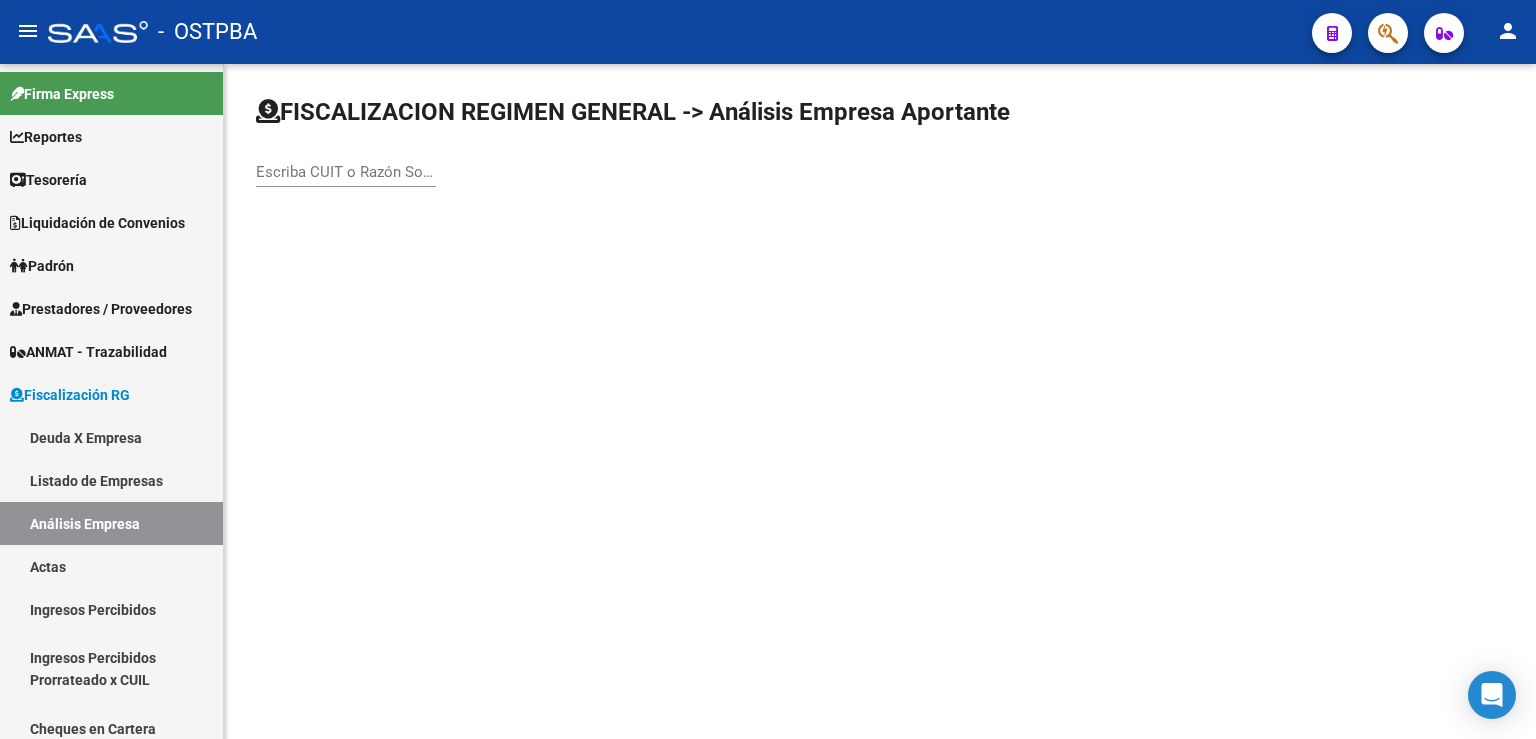click on "Escriba CUIT o Razón Social para buscar" at bounding box center (346, 172) 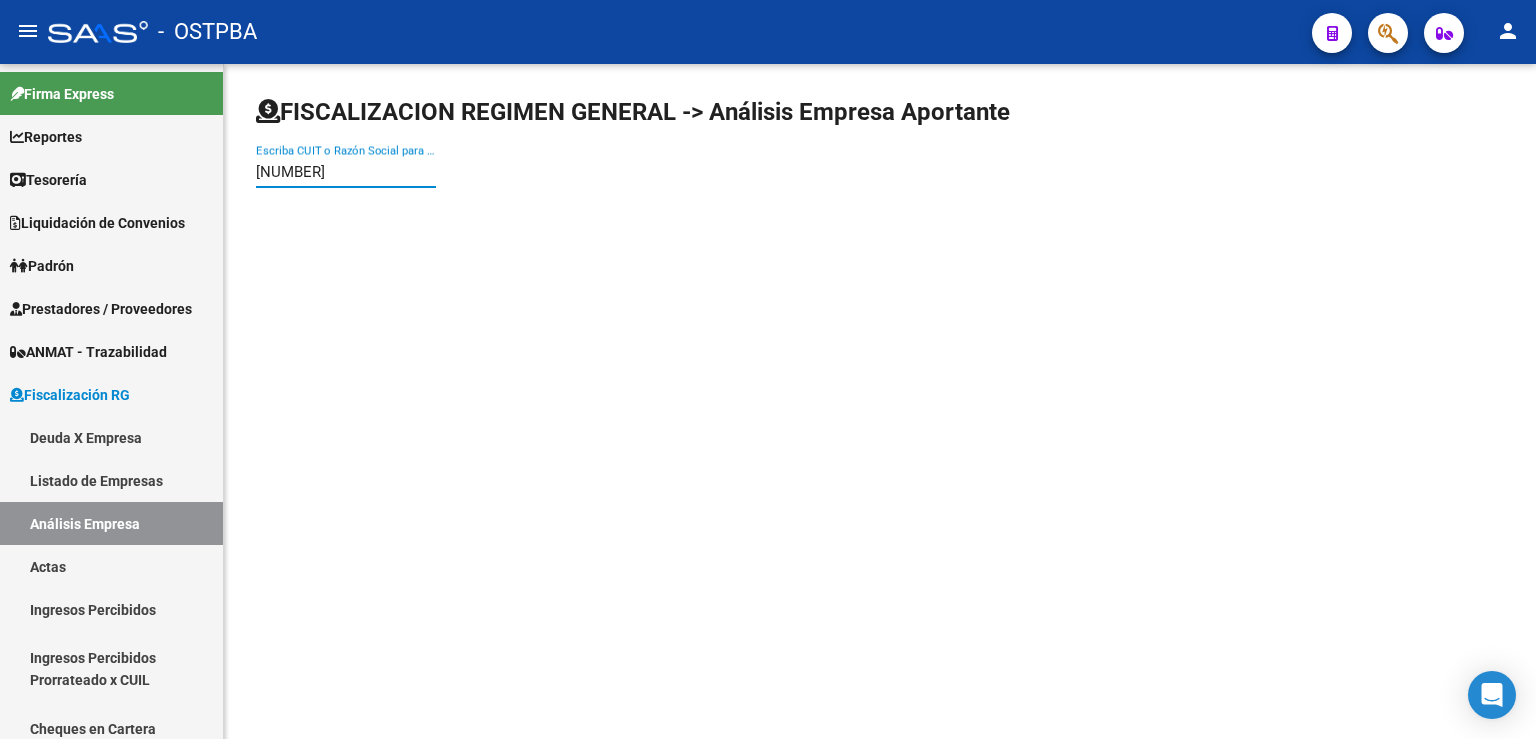 type on "[NUMBER]" 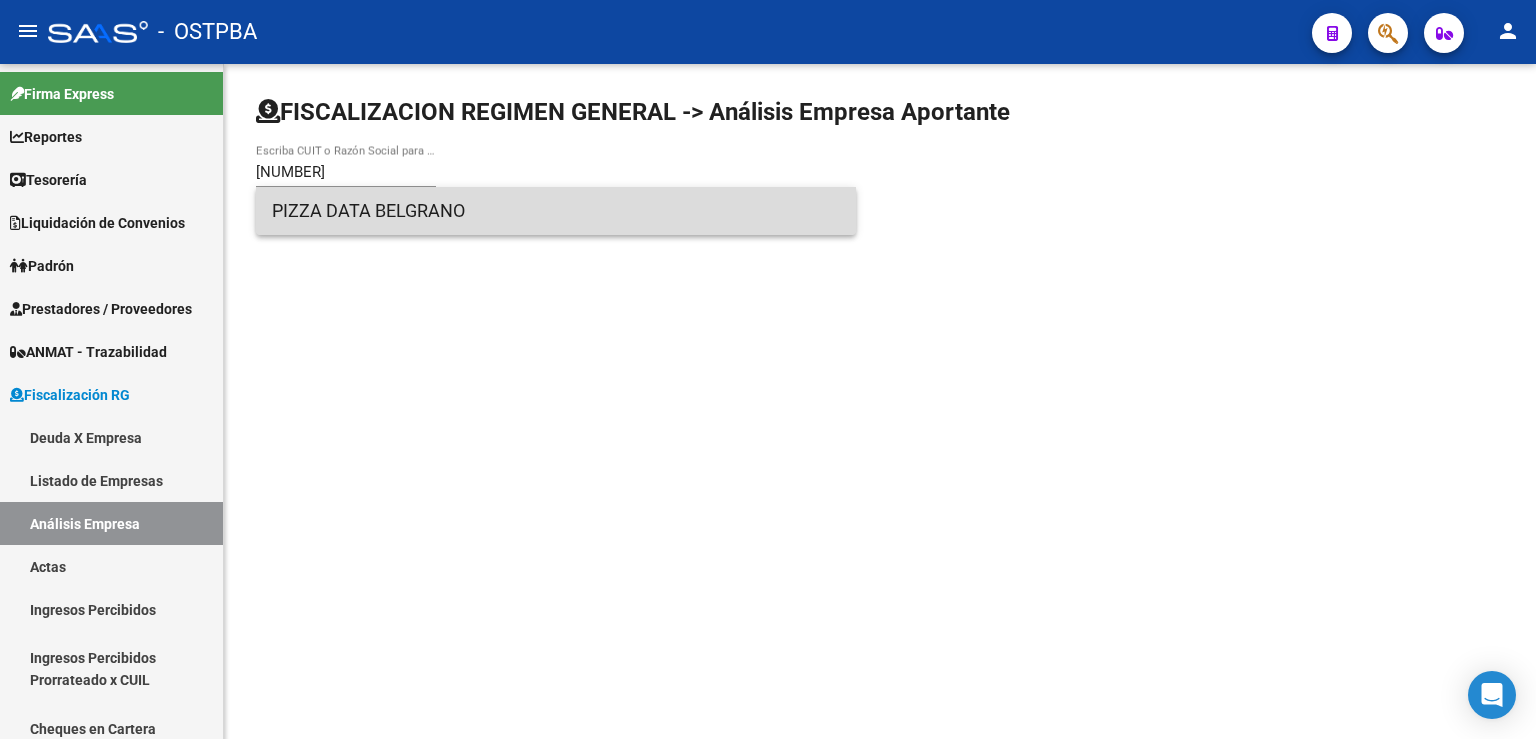 click on "PIZZA DATA BELGRANO" at bounding box center [556, 211] 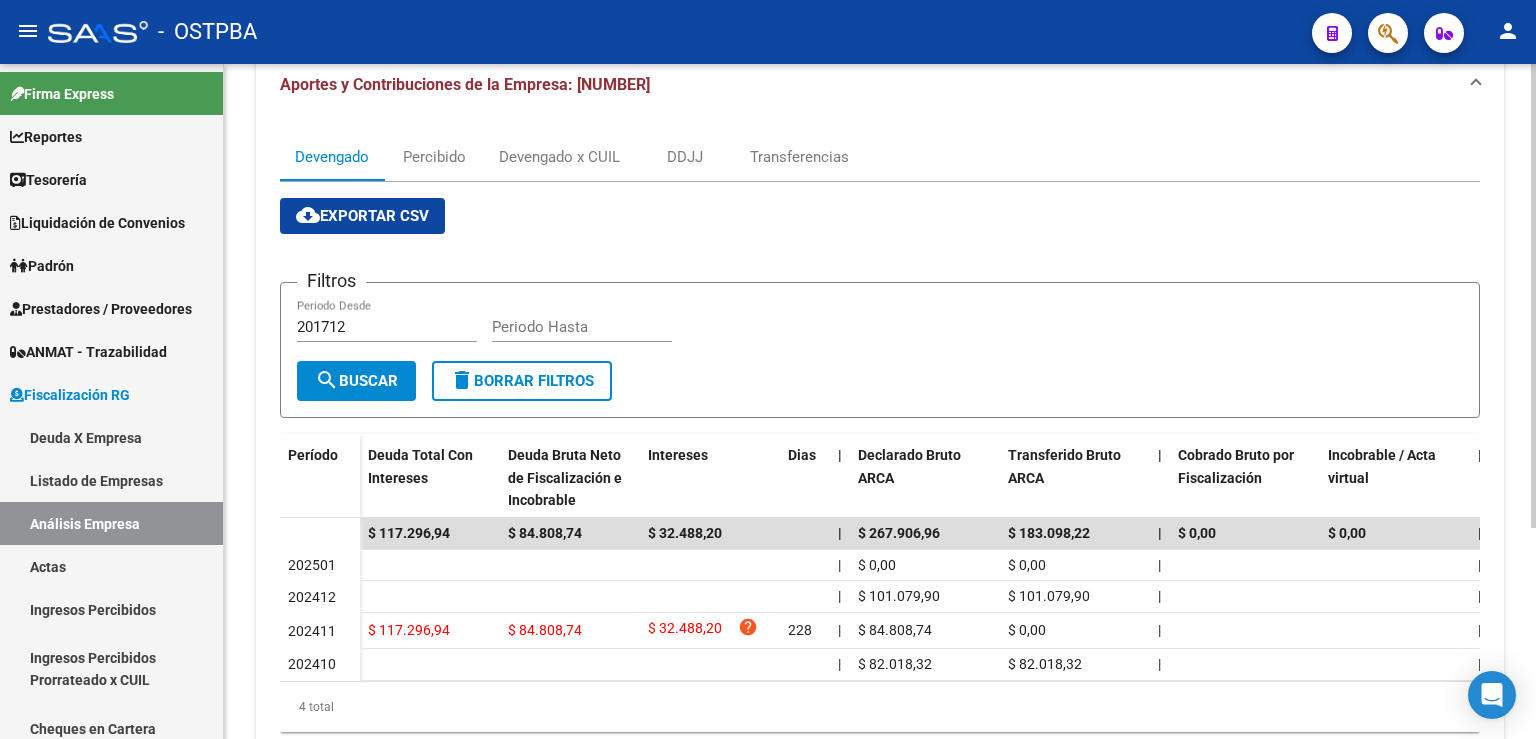 scroll, scrollTop: 305, scrollLeft: 0, axis: vertical 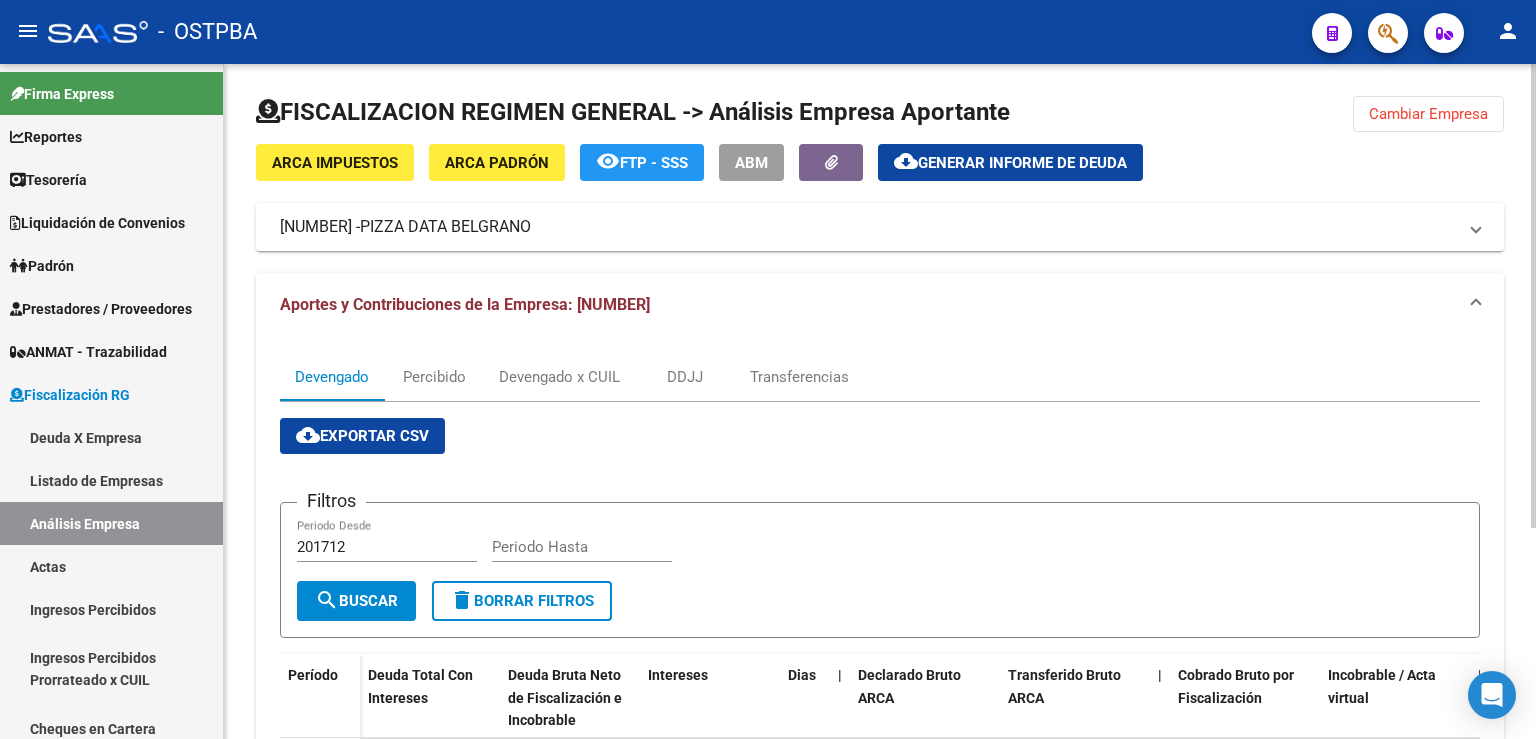 click on "Cambiar Empresa" 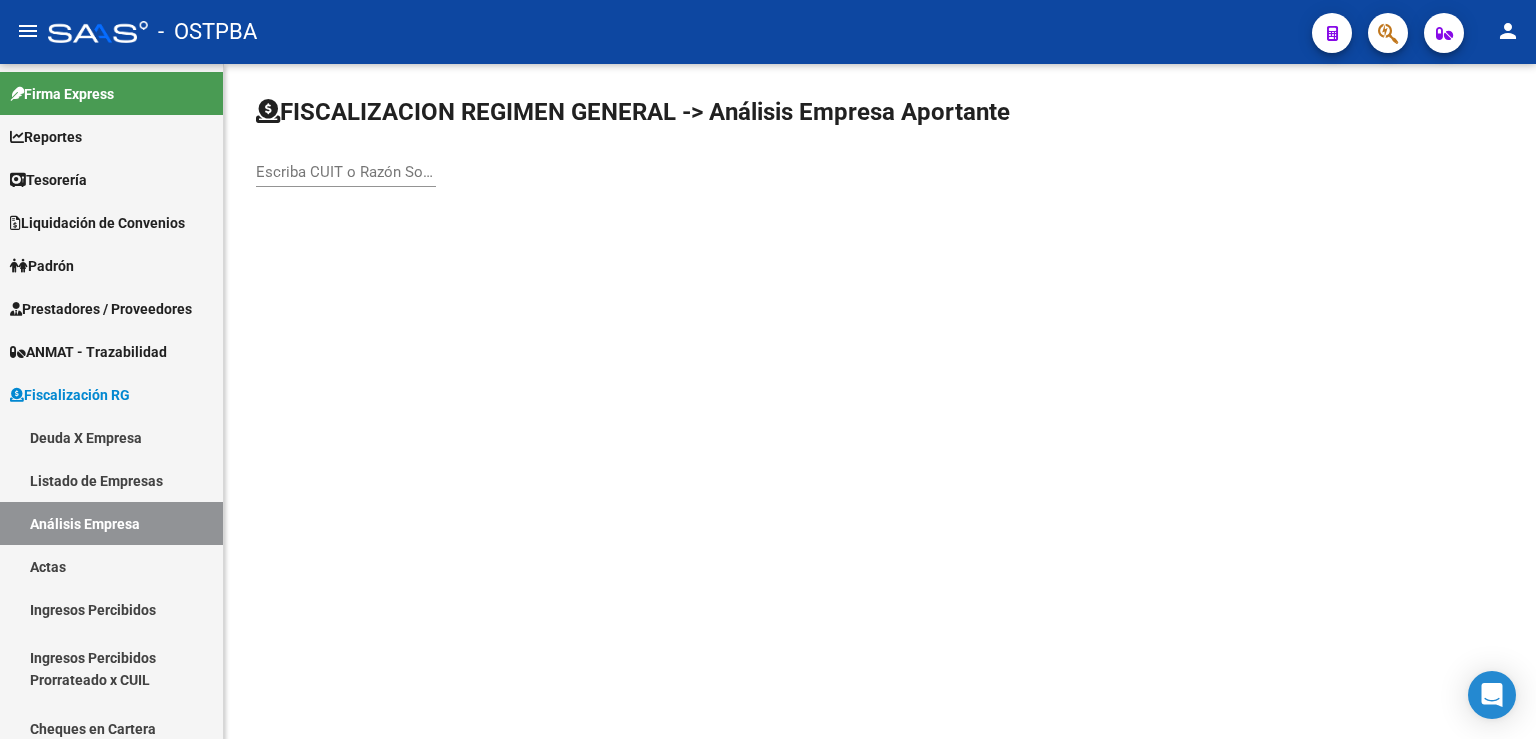 click on "Escriba CUIT o Razón Social para buscar" at bounding box center (346, 172) 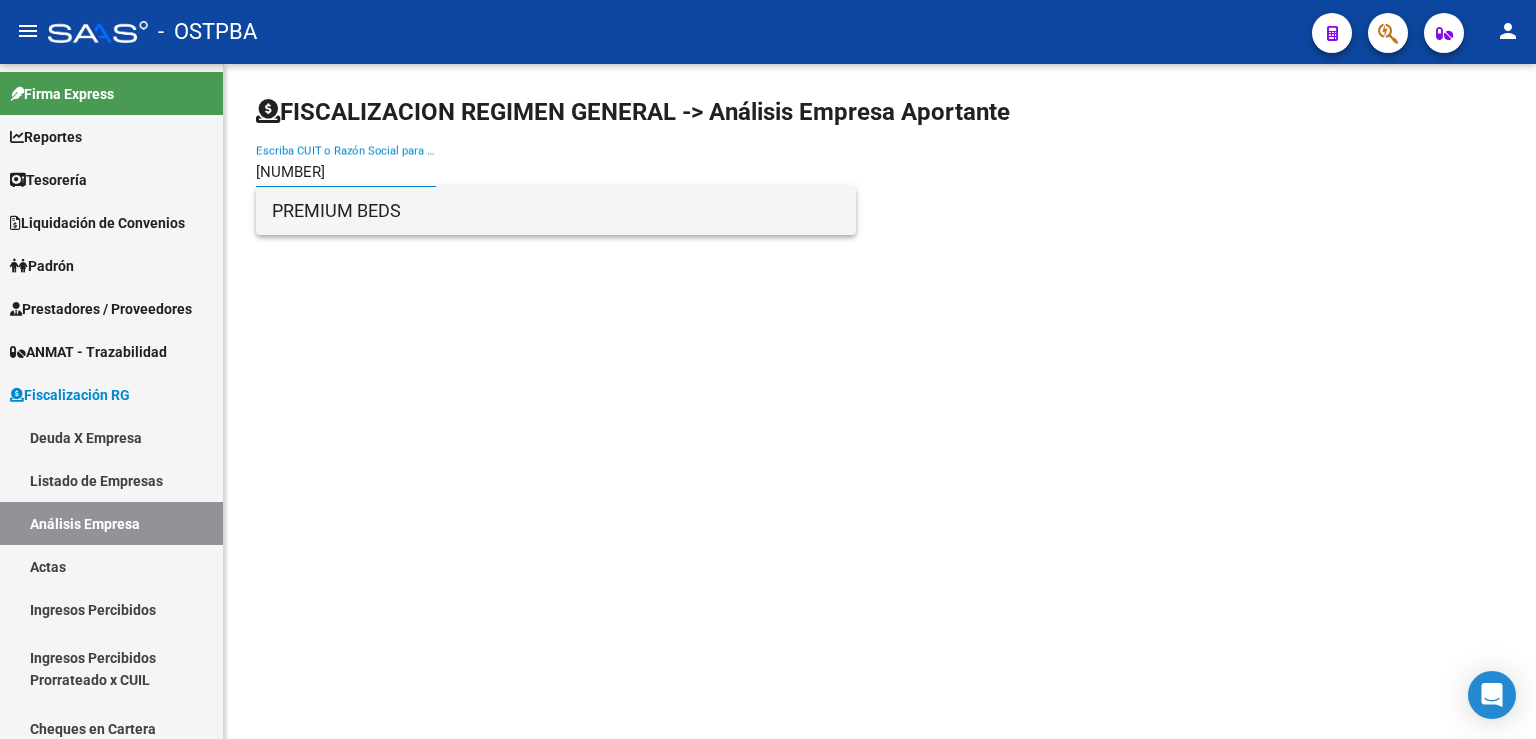 type on "[NUMBER]" 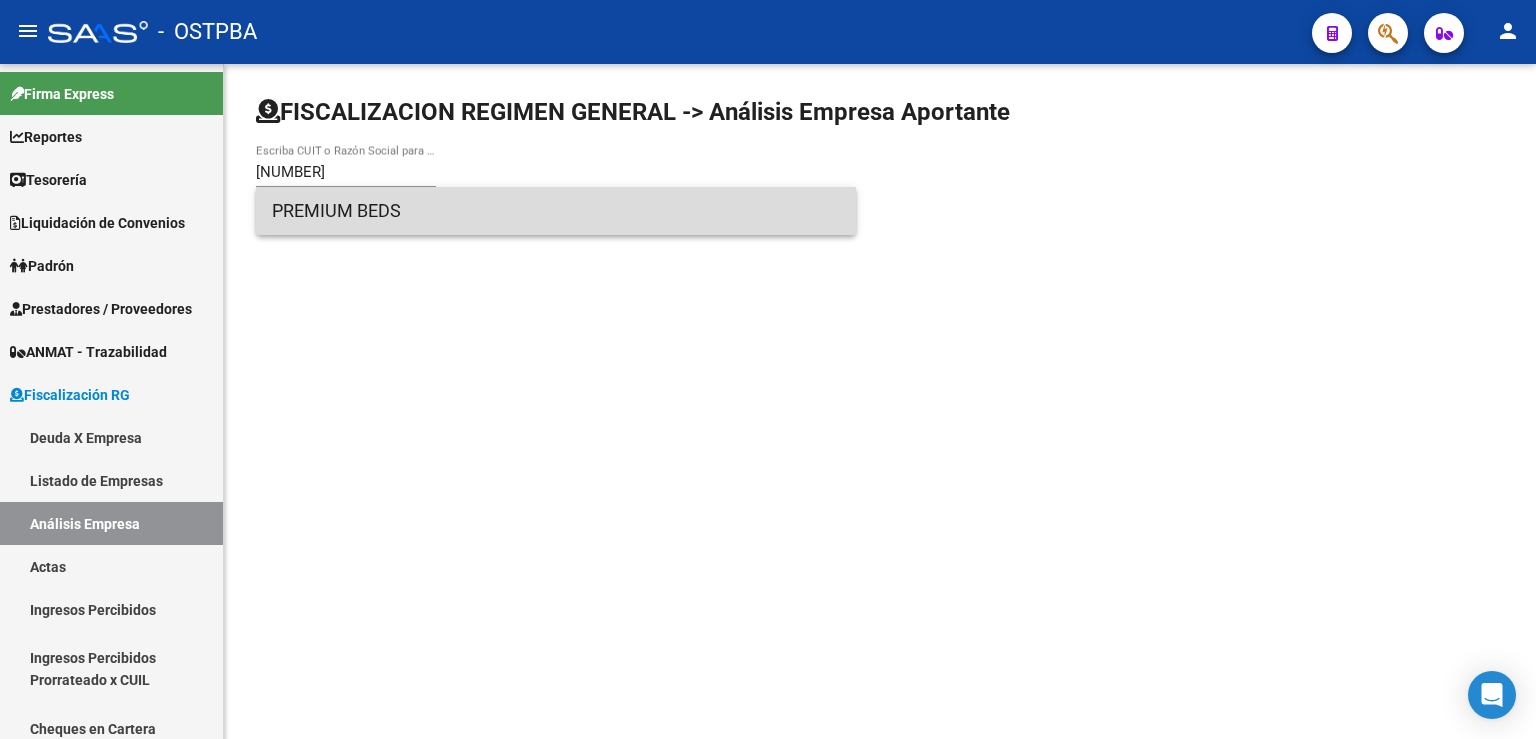 click on "PREMIUM BEDS" at bounding box center [556, 211] 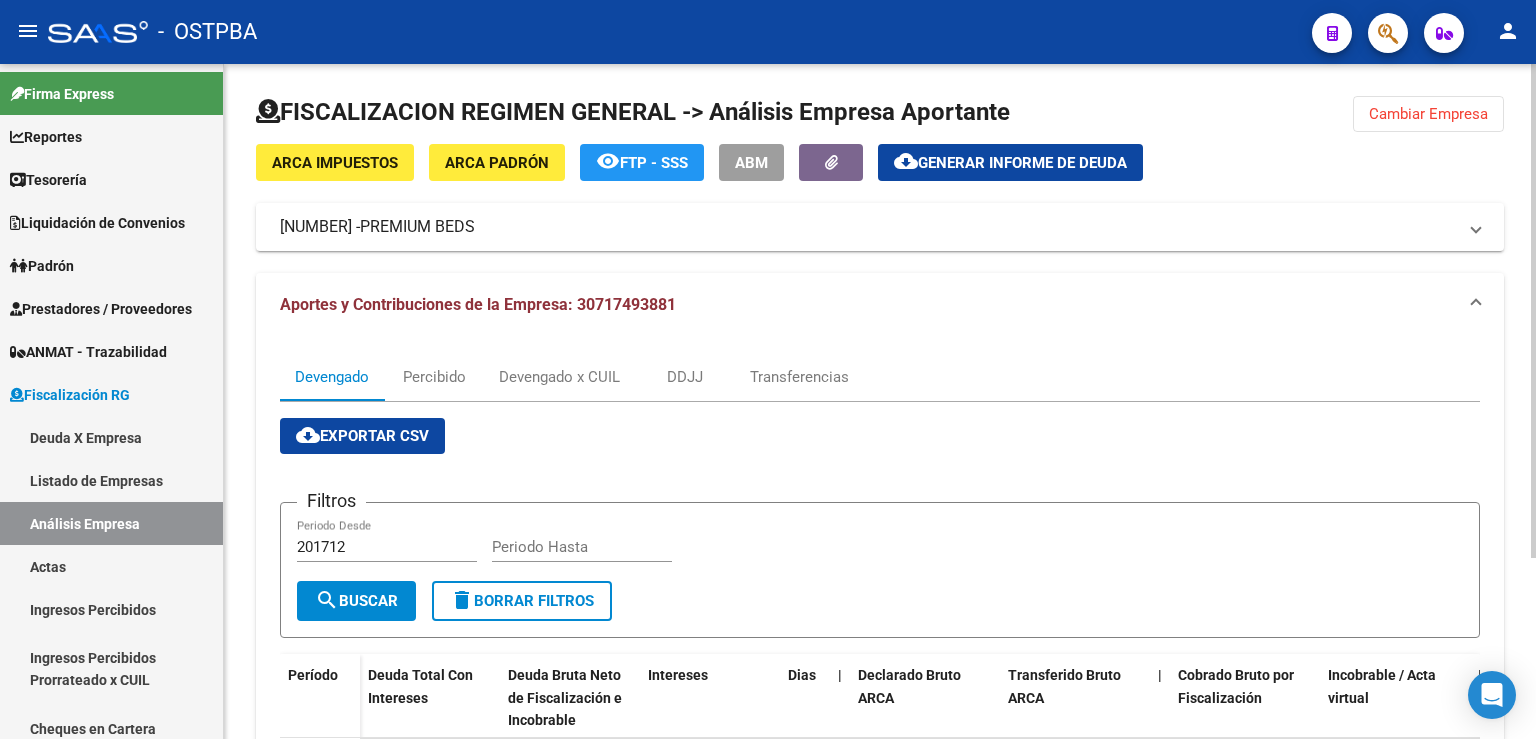 scroll, scrollTop: 246, scrollLeft: 0, axis: vertical 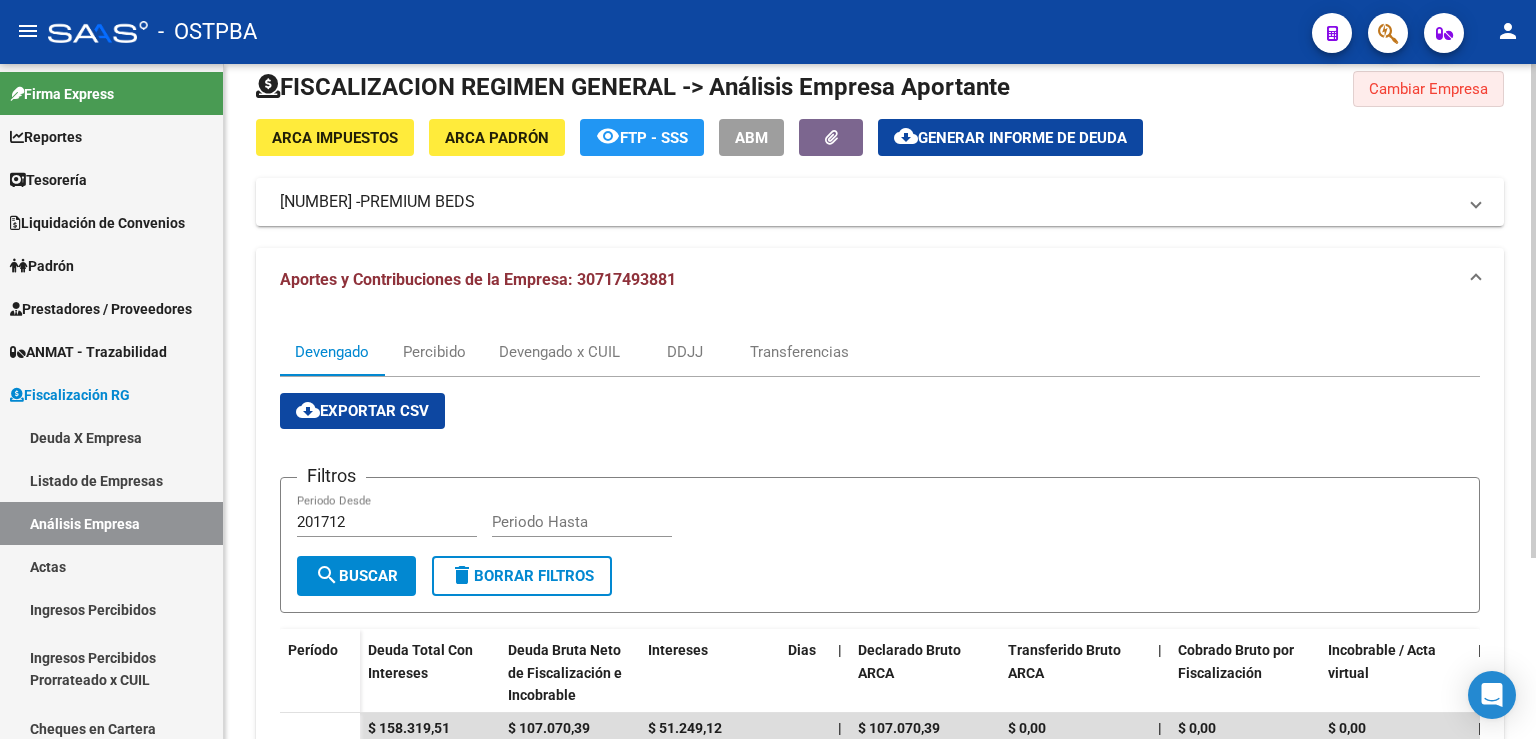 click on "Cambiar Empresa" 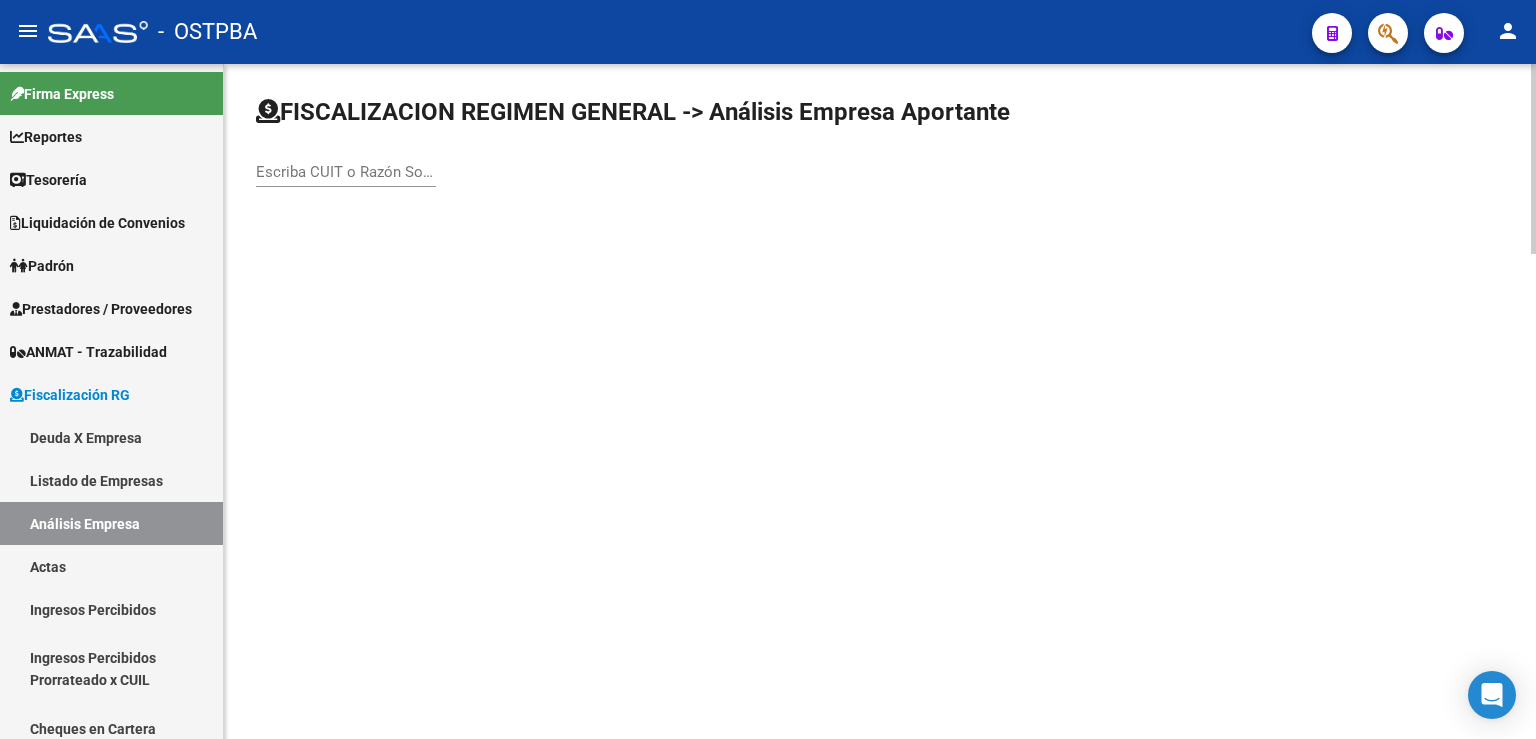 scroll, scrollTop: 0, scrollLeft: 0, axis: both 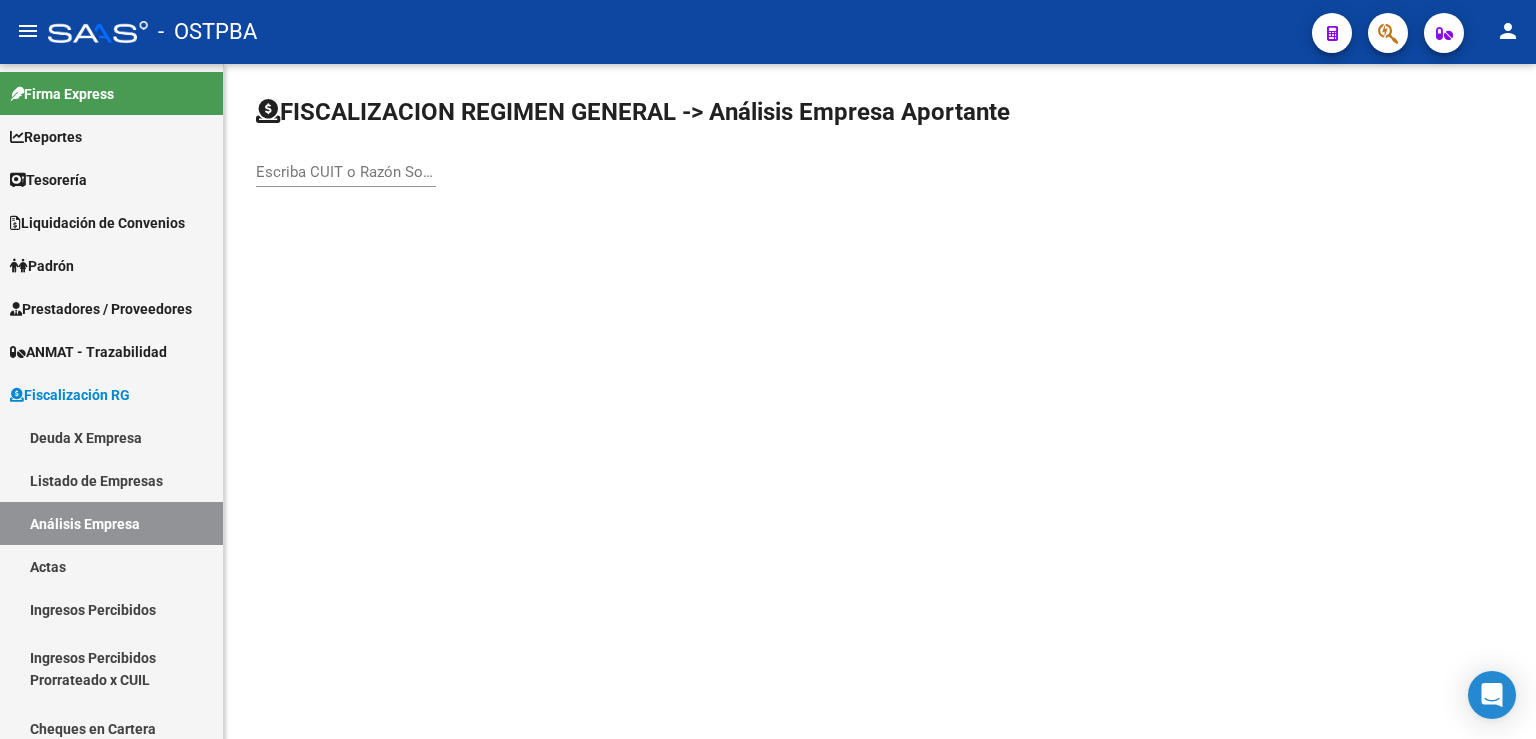 click on "Escriba CUIT o Razón Social para buscar" at bounding box center (346, 172) 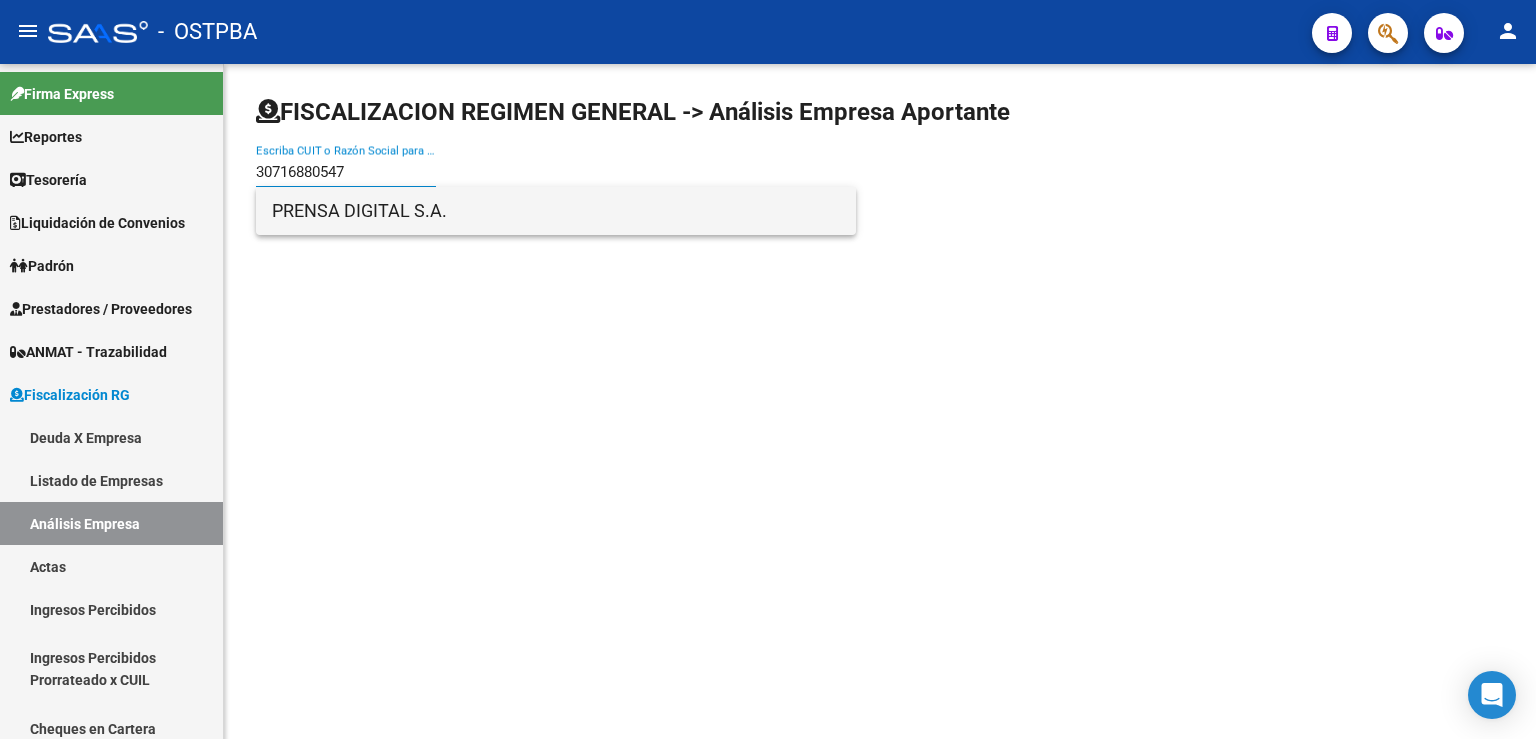 type on "30716880547" 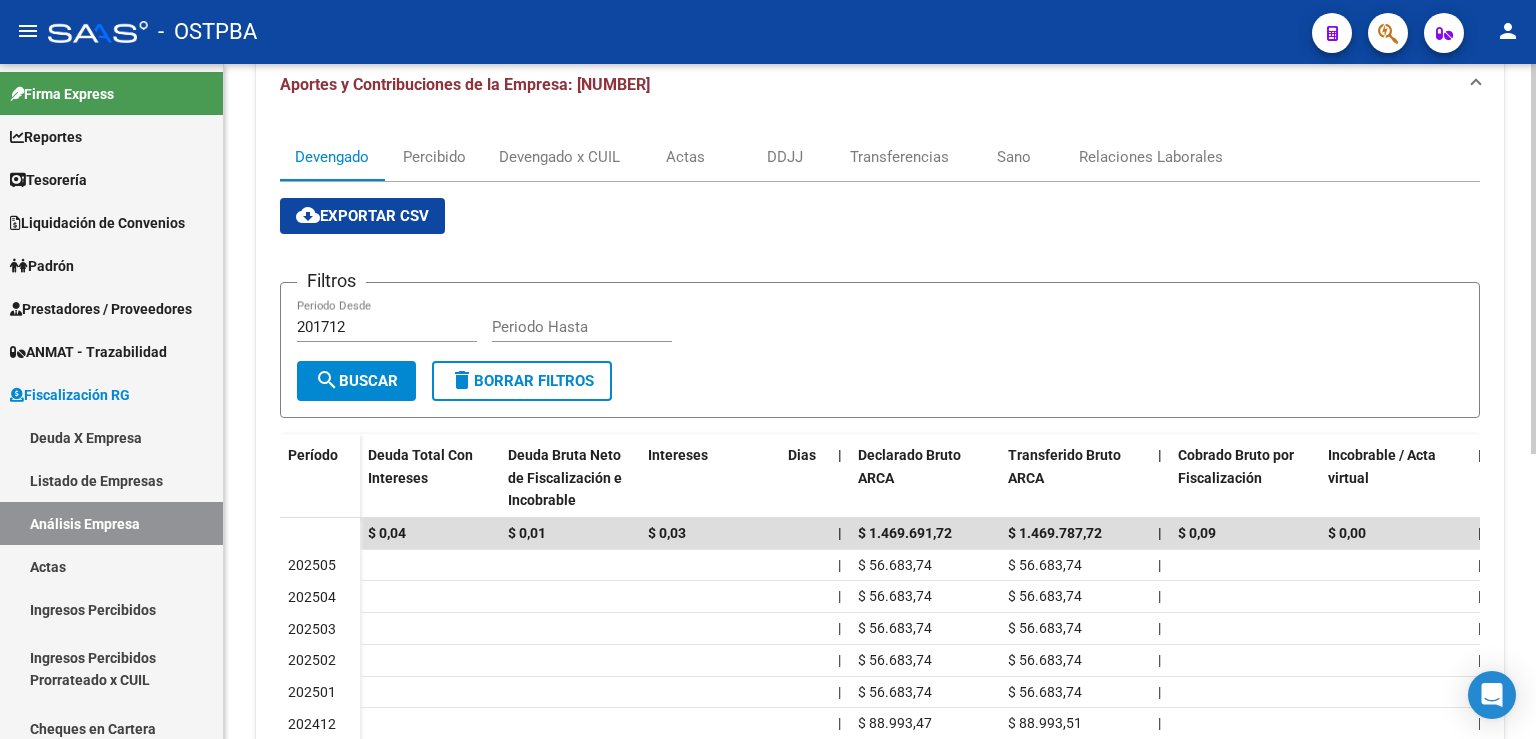 scroll, scrollTop: 441, scrollLeft: 0, axis: vertical 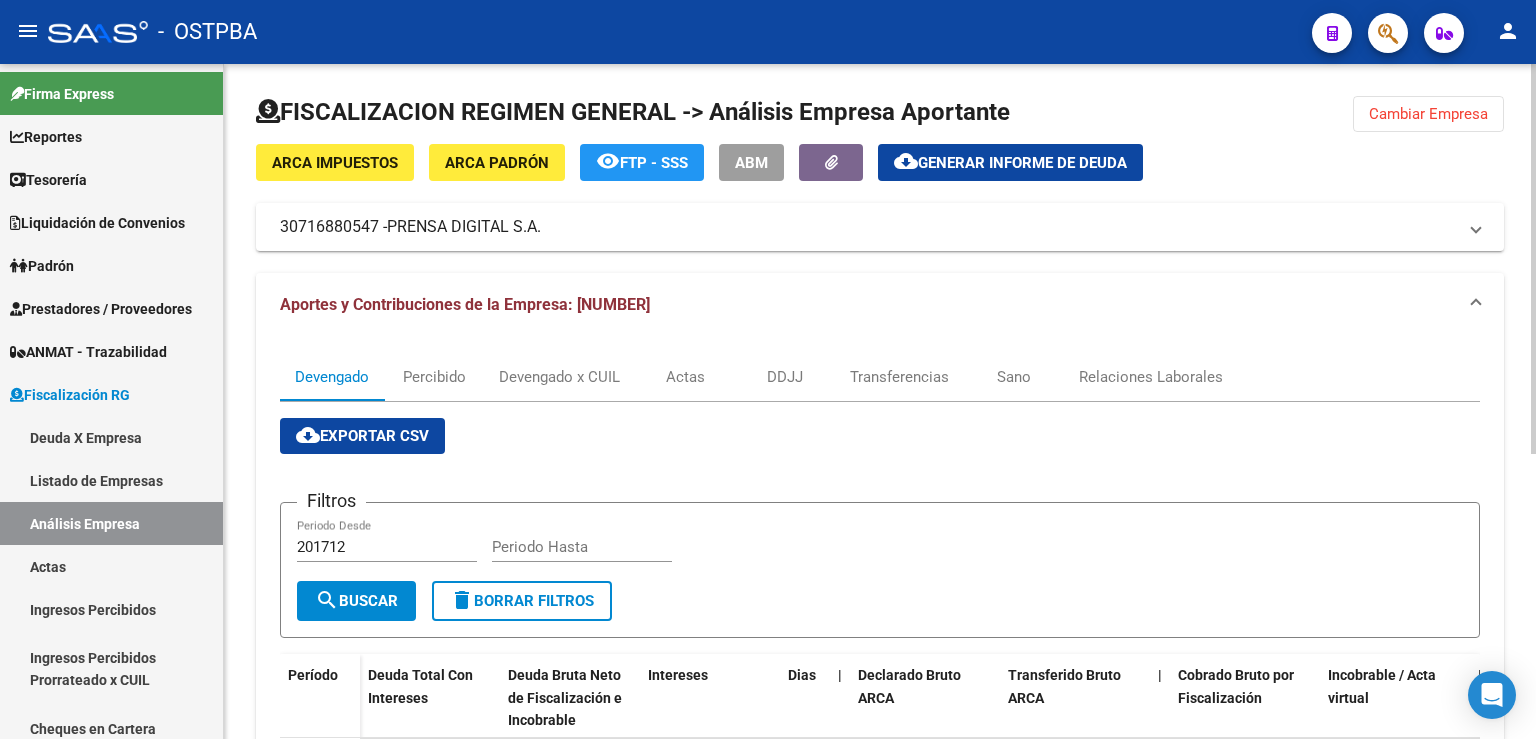 click on "Cambiar Empresa" 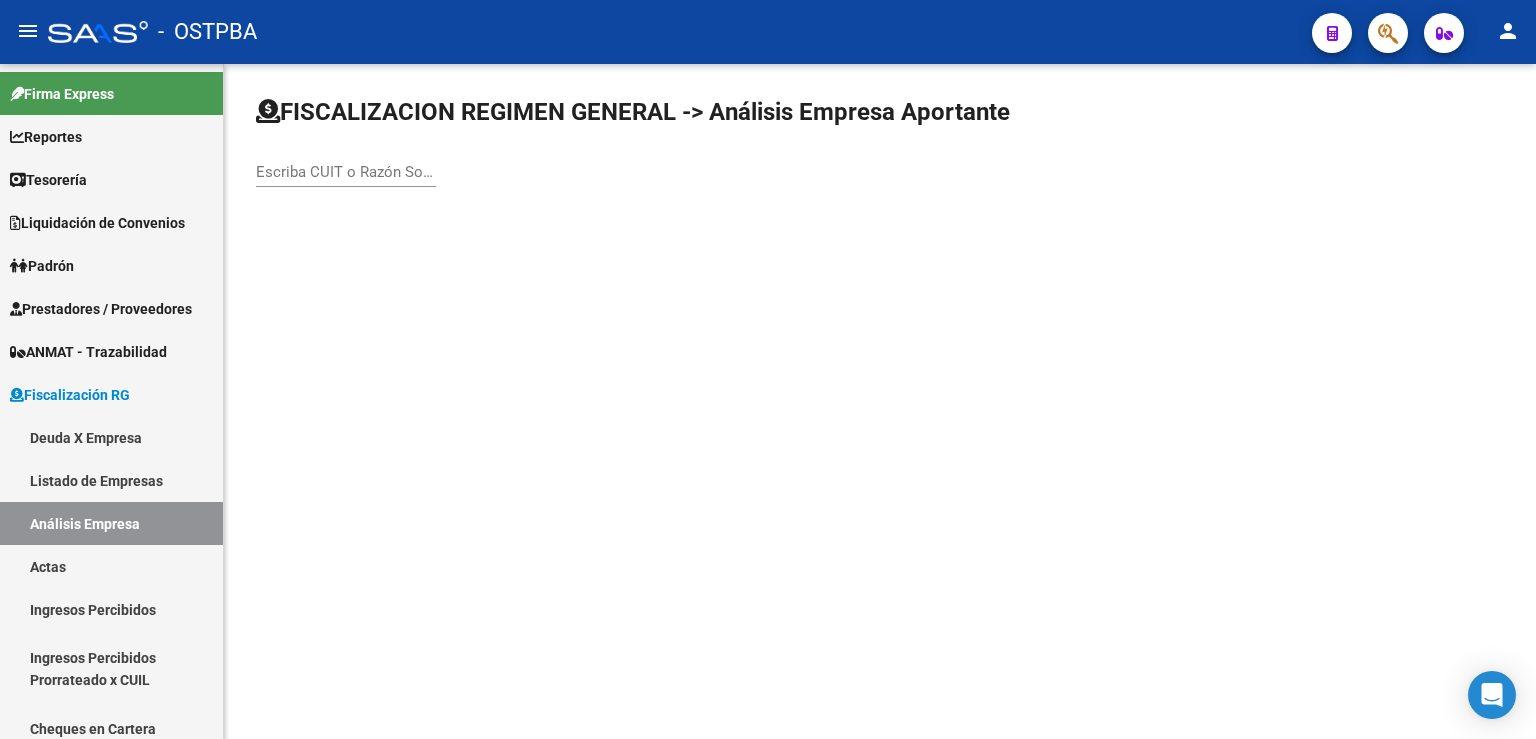 click on "Escriba CUIT o Razón Social para buscar" at bounding box center (346, 172) 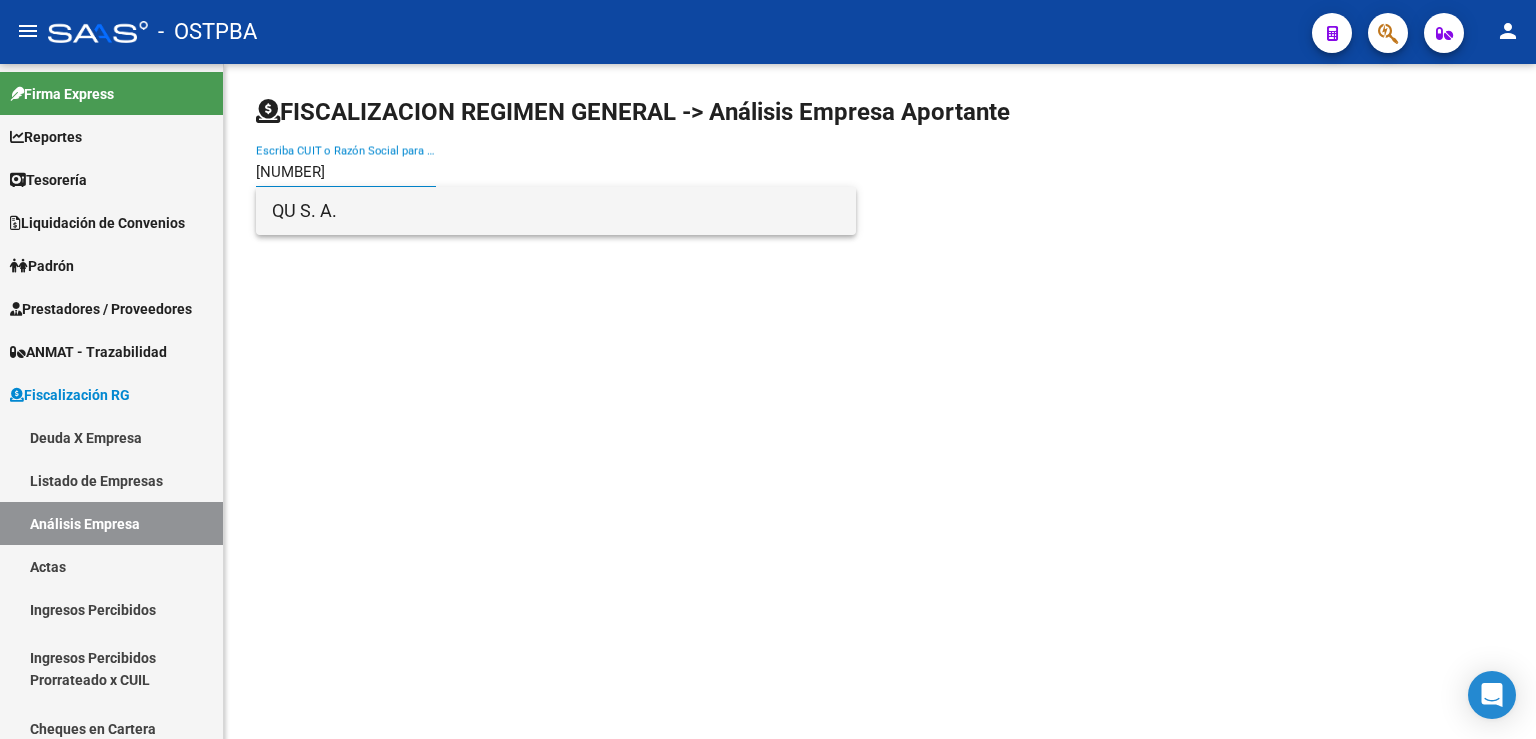 type on "[NUMBER]" 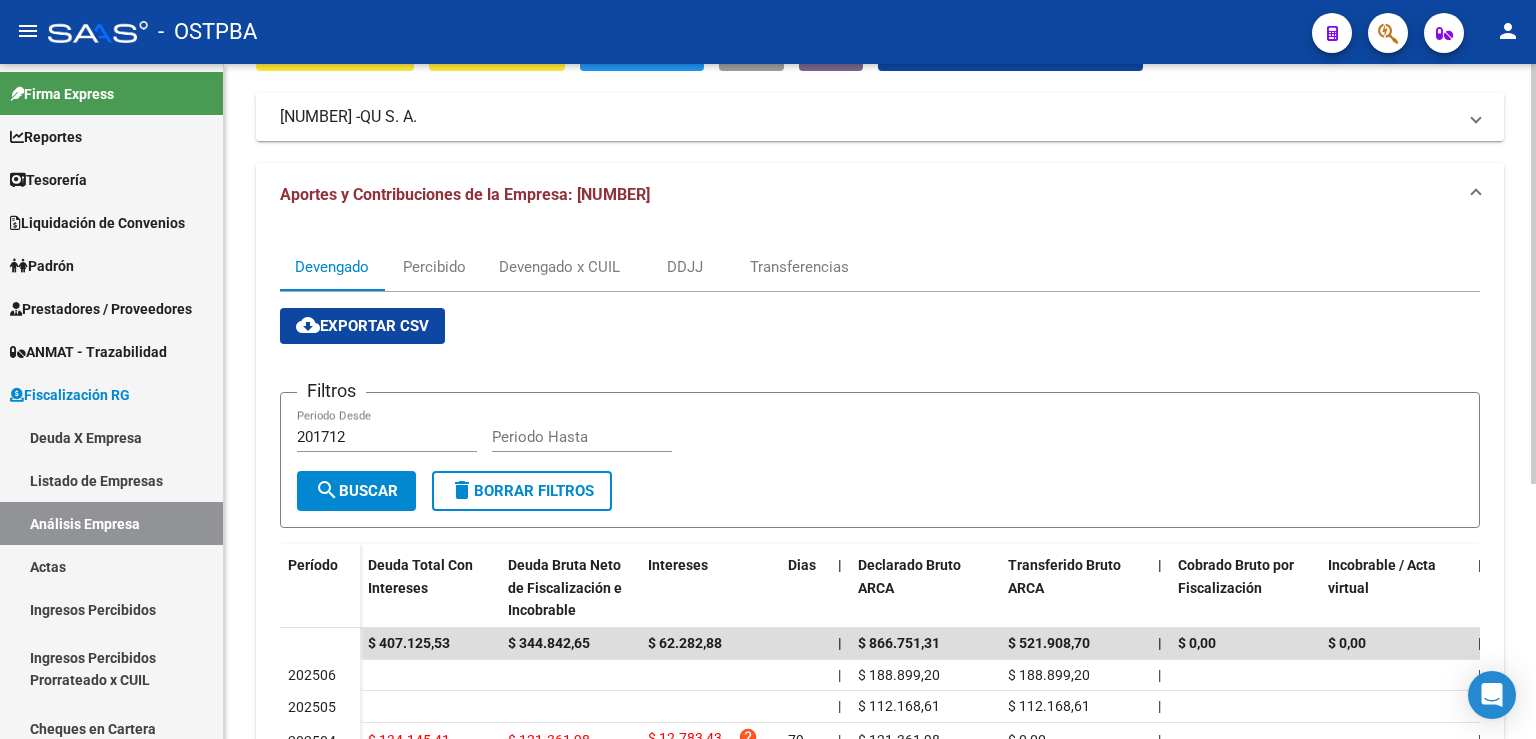 scroll, scrollTop: 411, scrollLeft: 0, axis: vertical 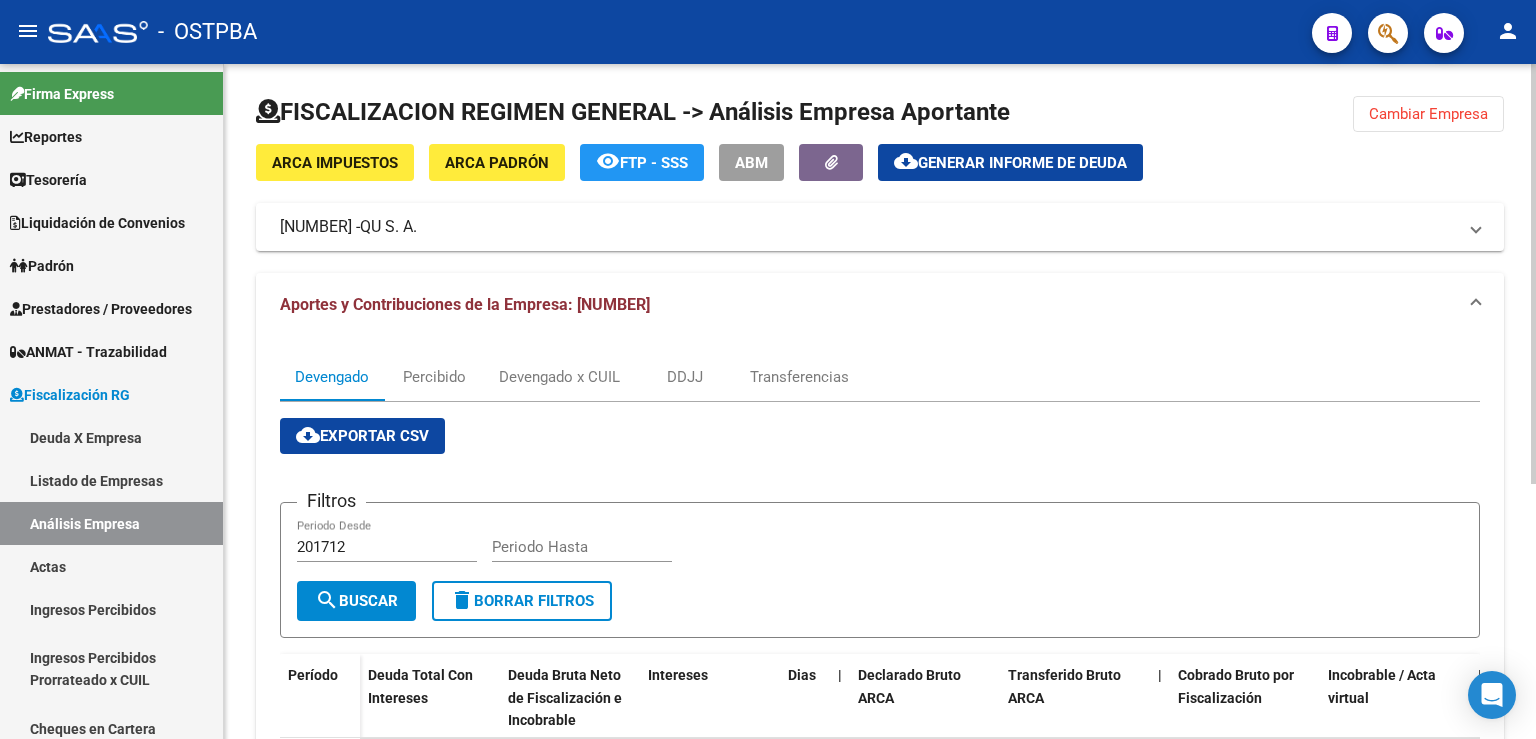 click on "Cambiar Empresa" 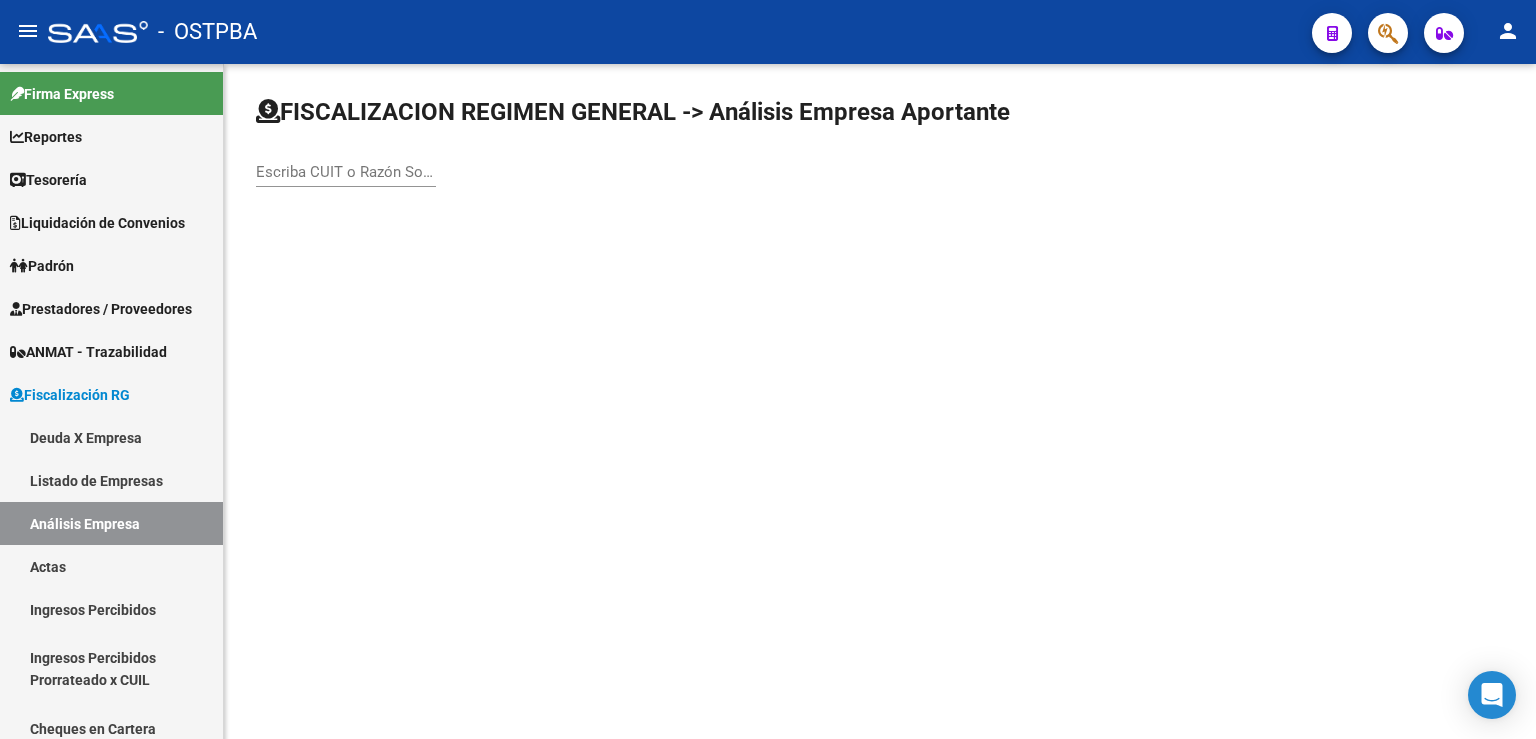 click on "Escriba CUIT o Razón Social para buscar" 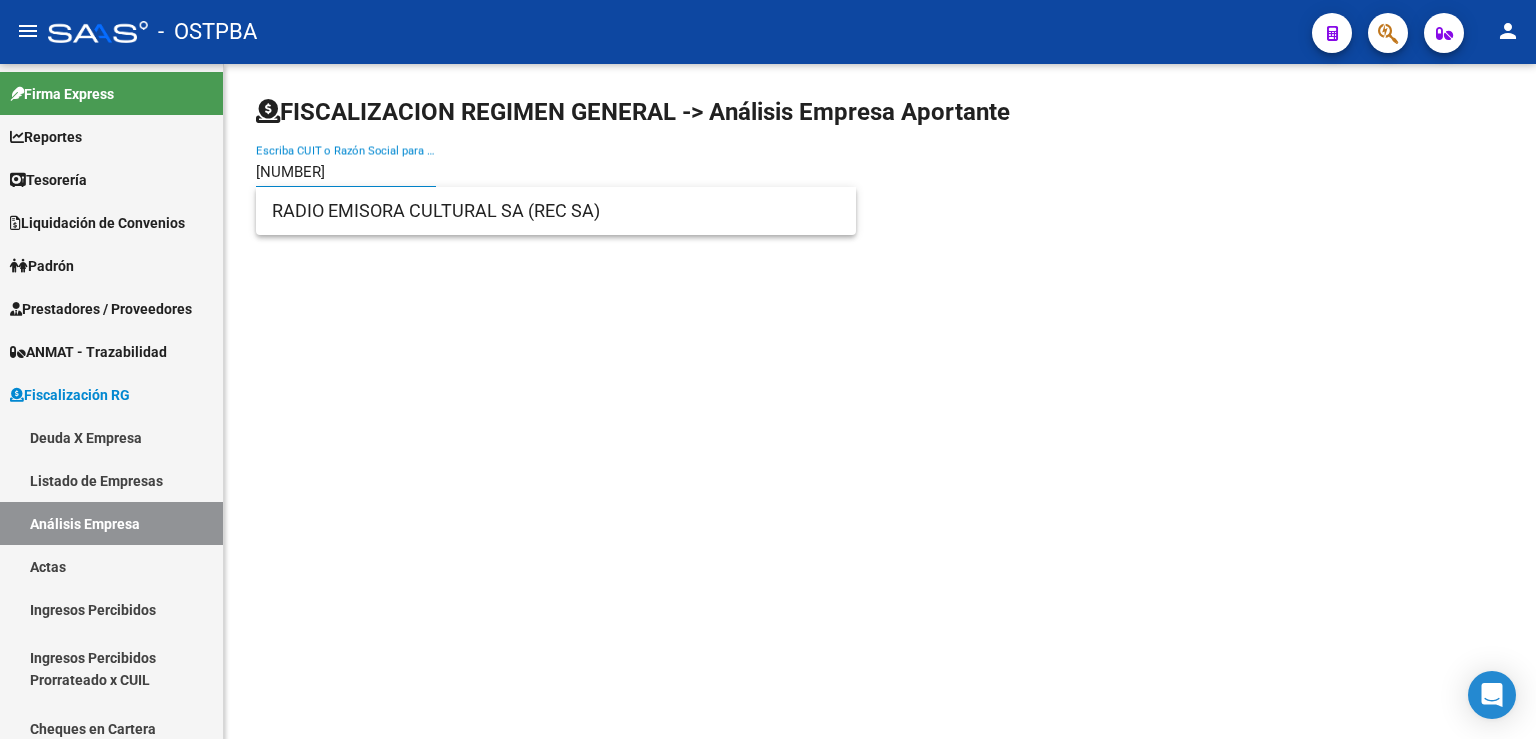 type on "[NUMBER]" 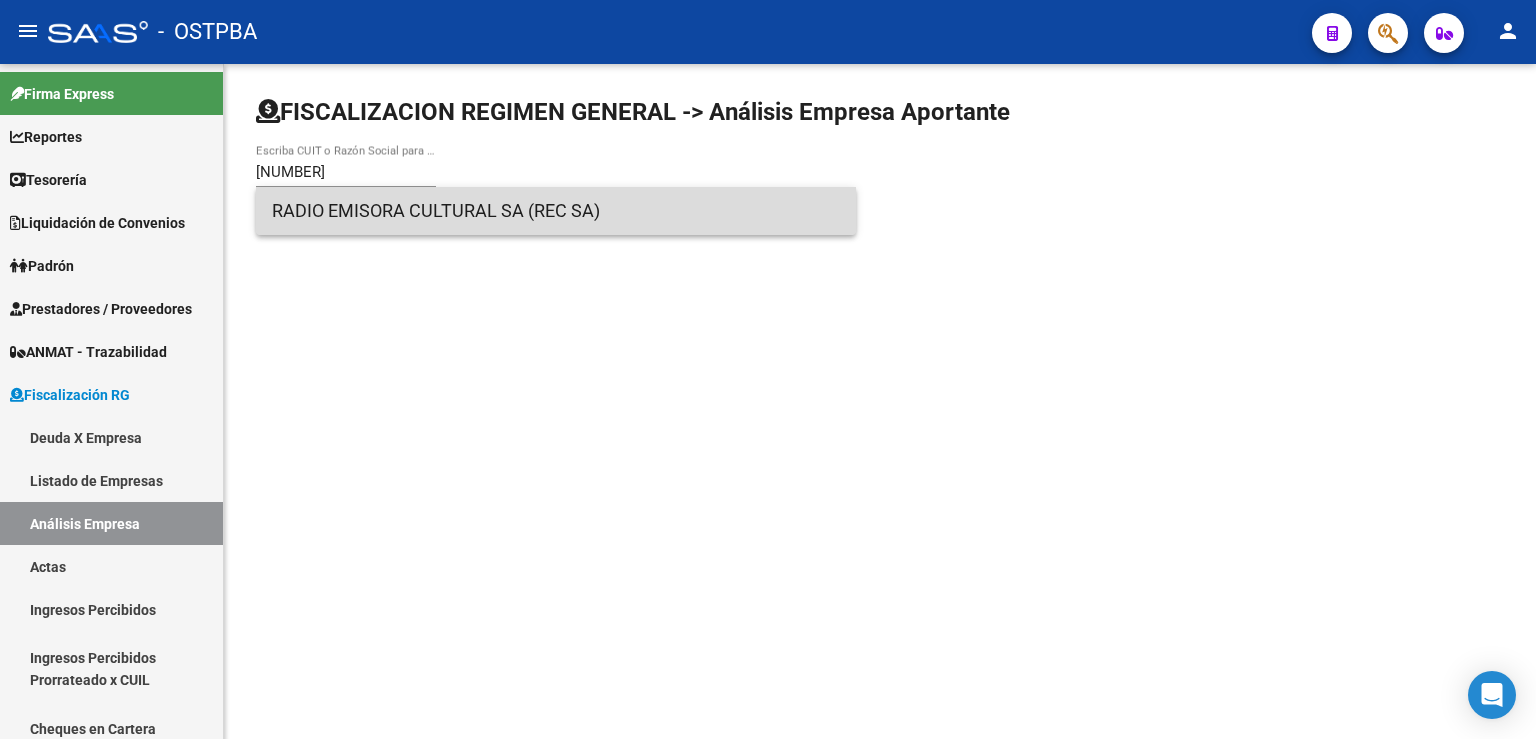 click on "RADIO EMISORA CULTURAL SA (REC SA)" at bounding box center (556, 211) 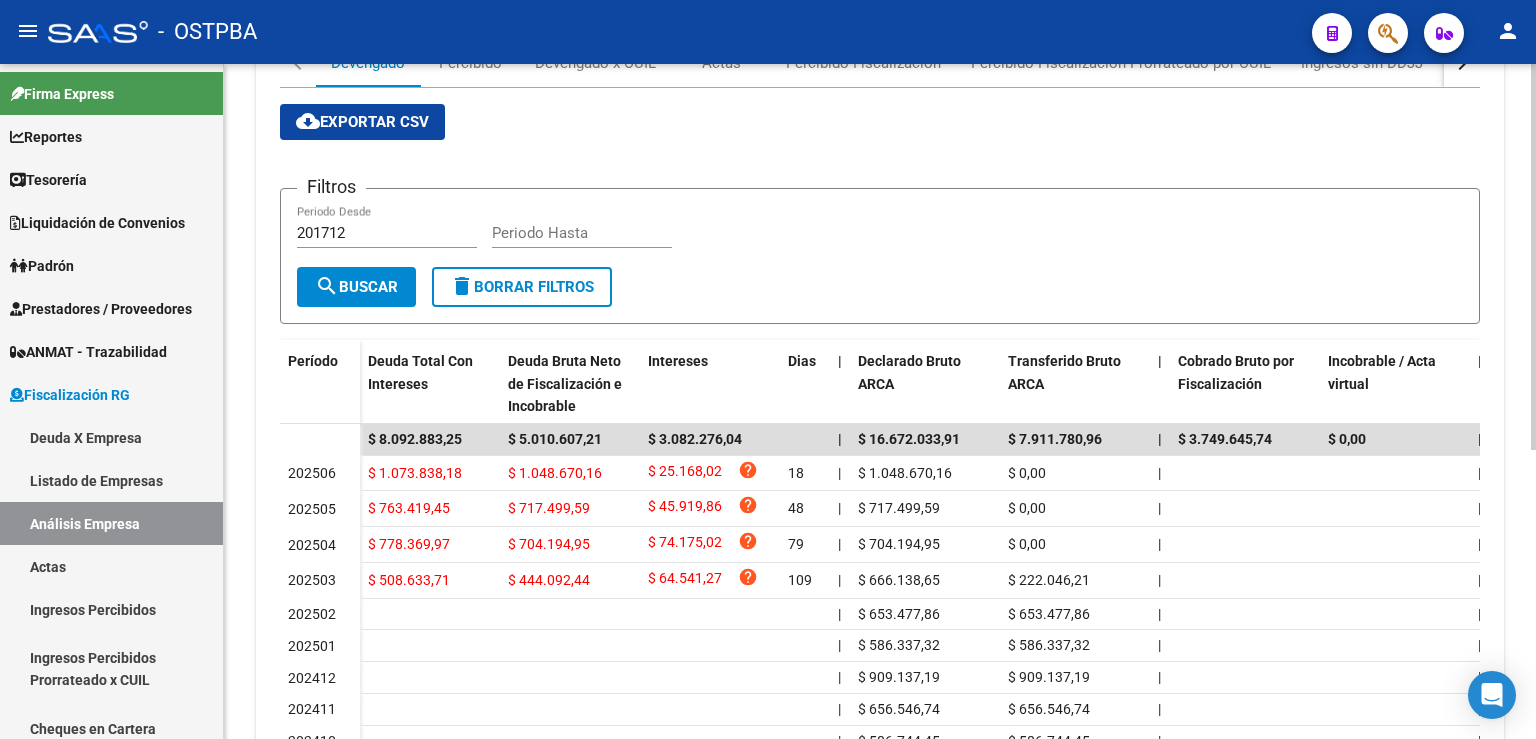 scroll, scrollTop: 505, scrollLeft: 0, axis: vertical 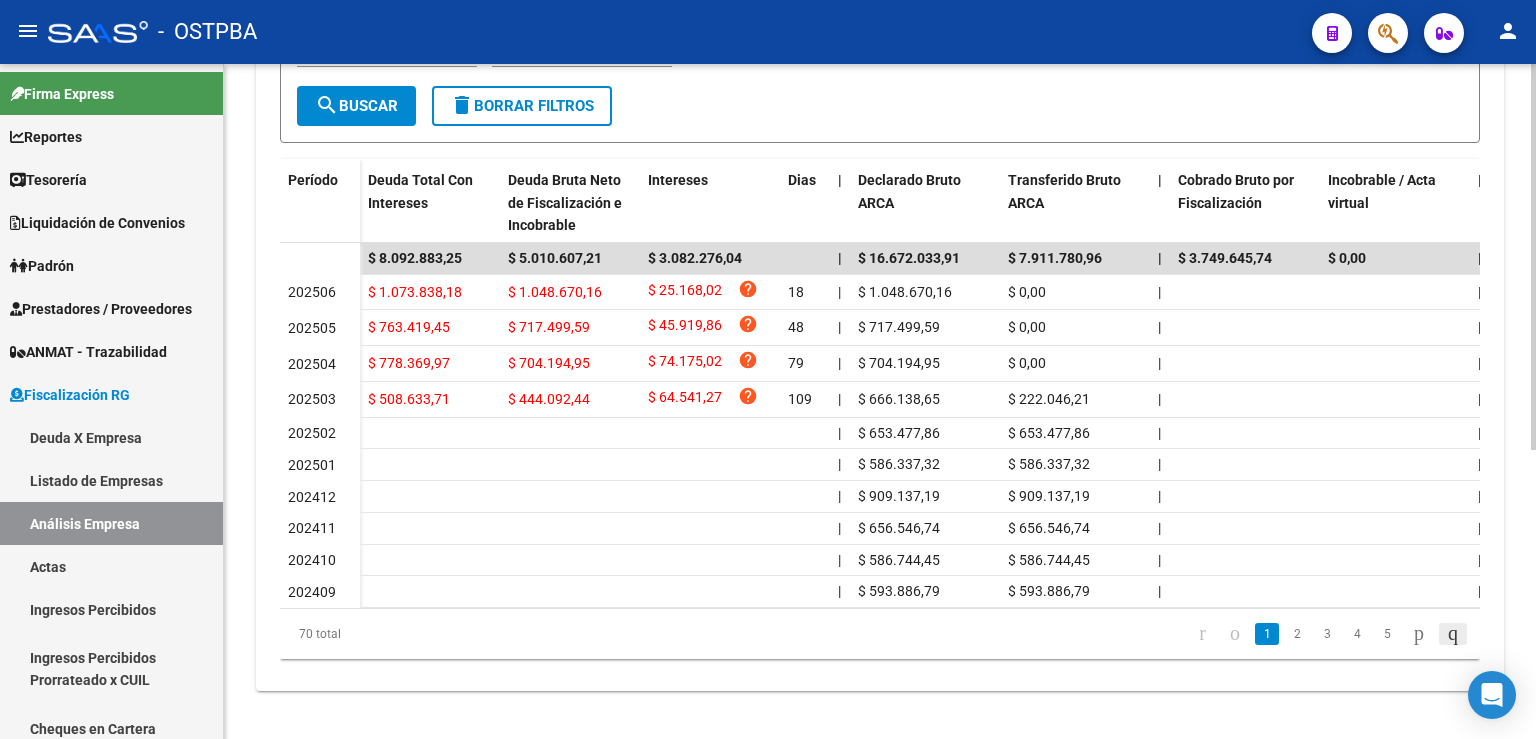 click 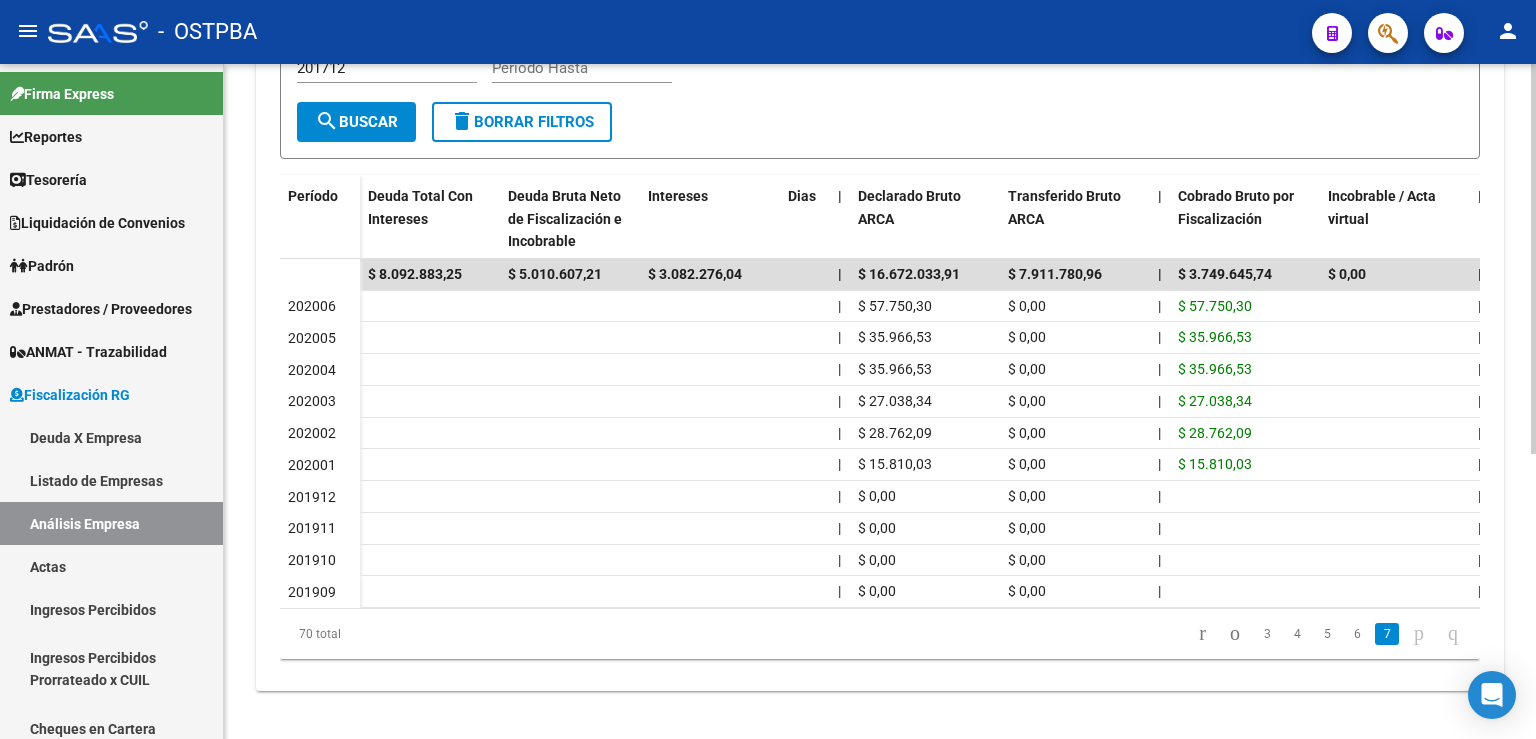 scroll, scrollTop: 492, scrollLeft: 0, axis: vertical 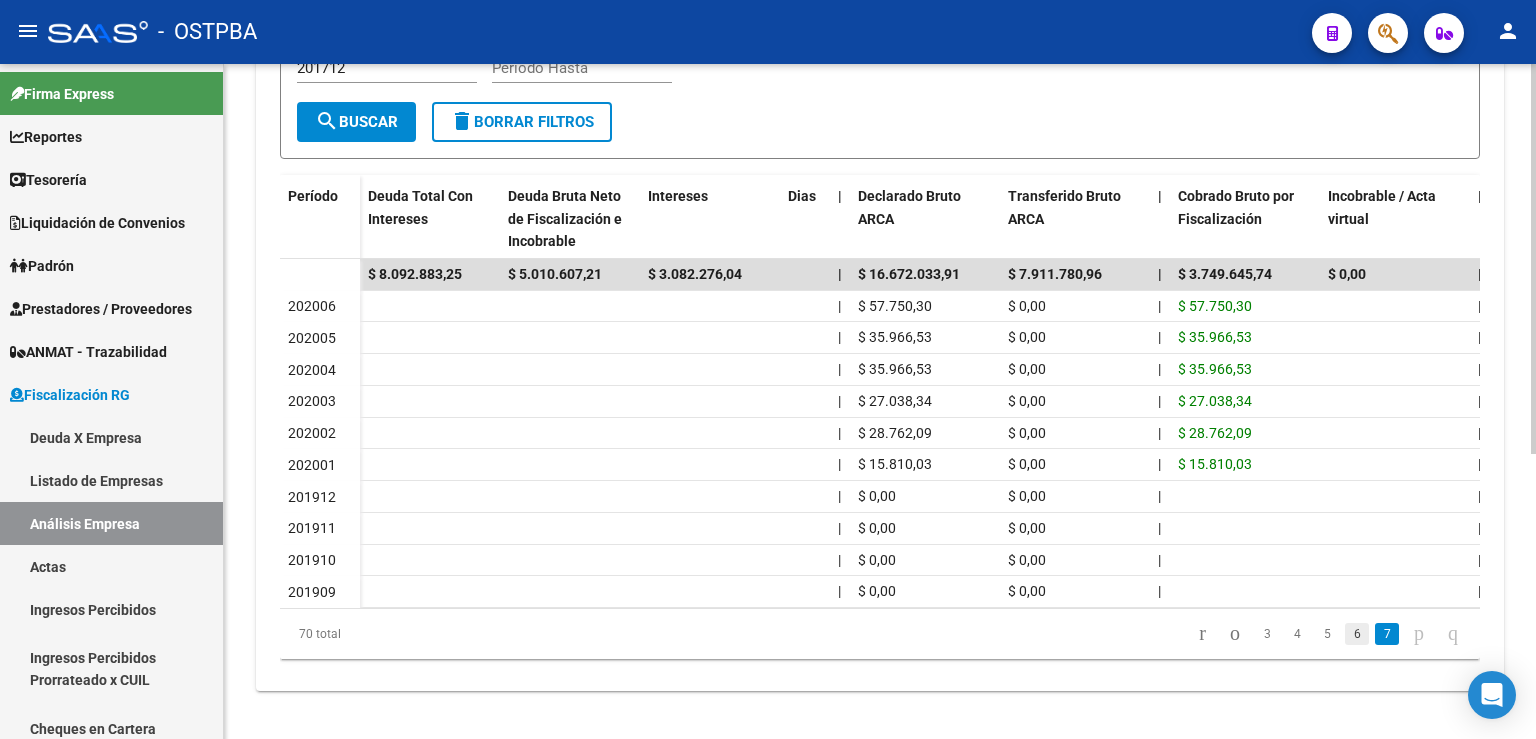 click on "6" 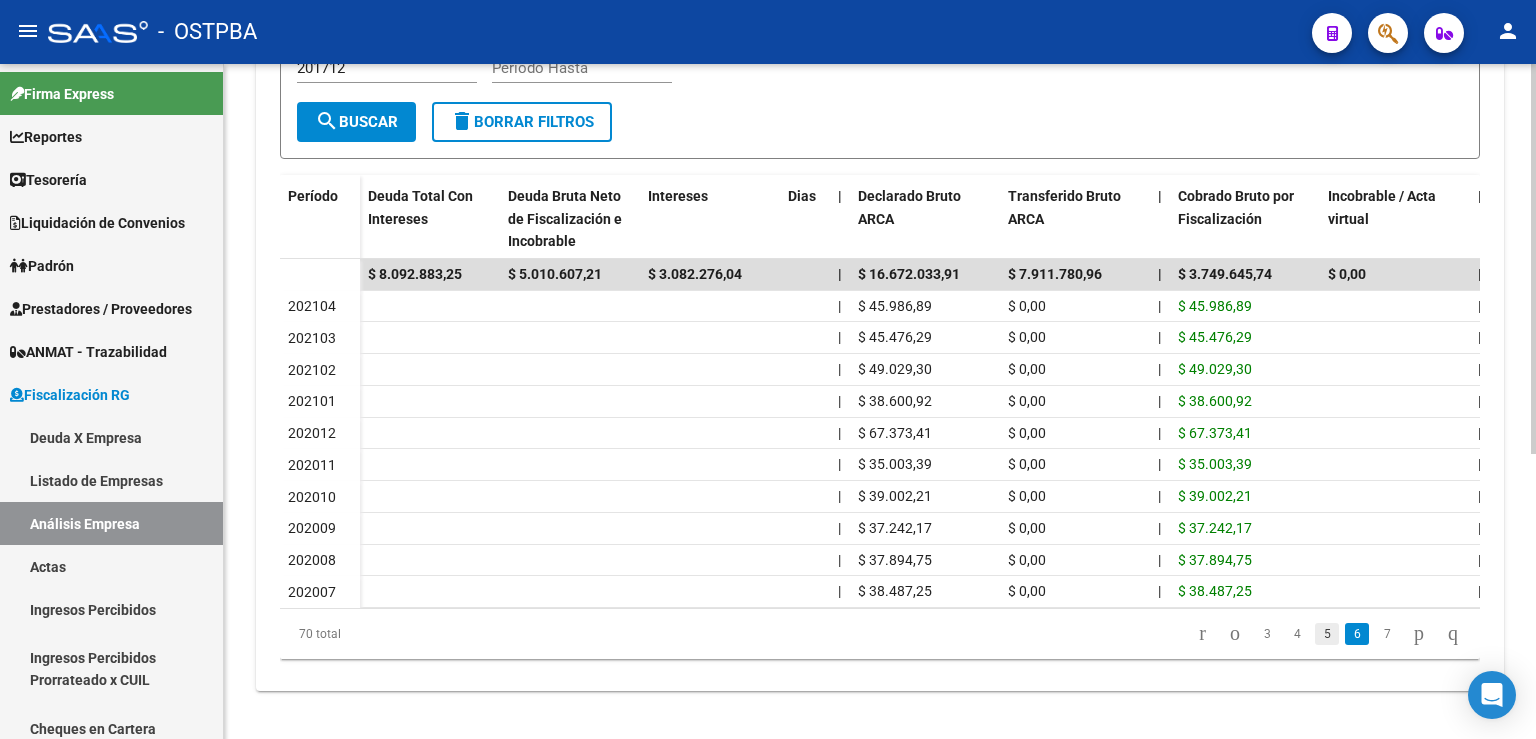 scroll, scrollTop: 492, scrollLeft: 0, axis: vertical 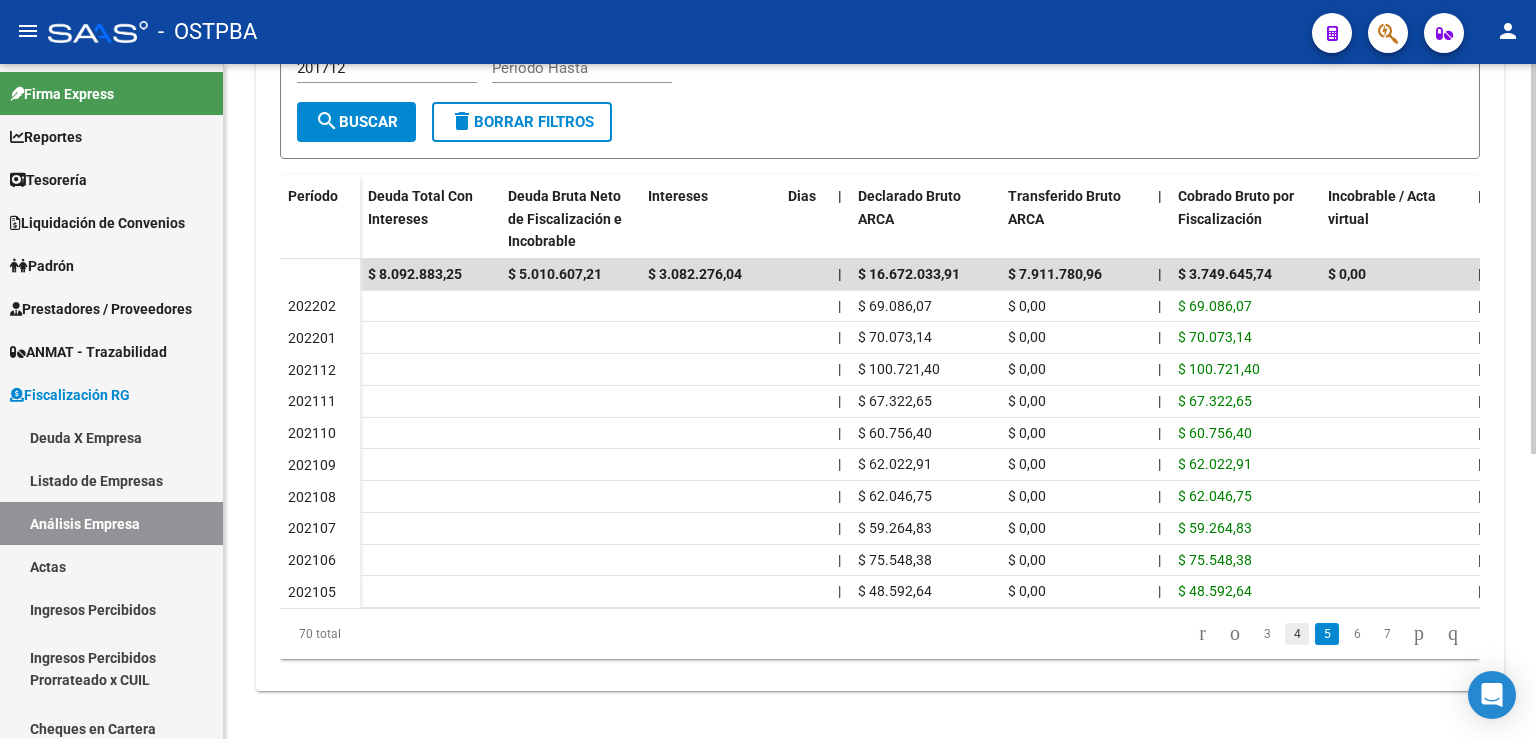 click on "4" 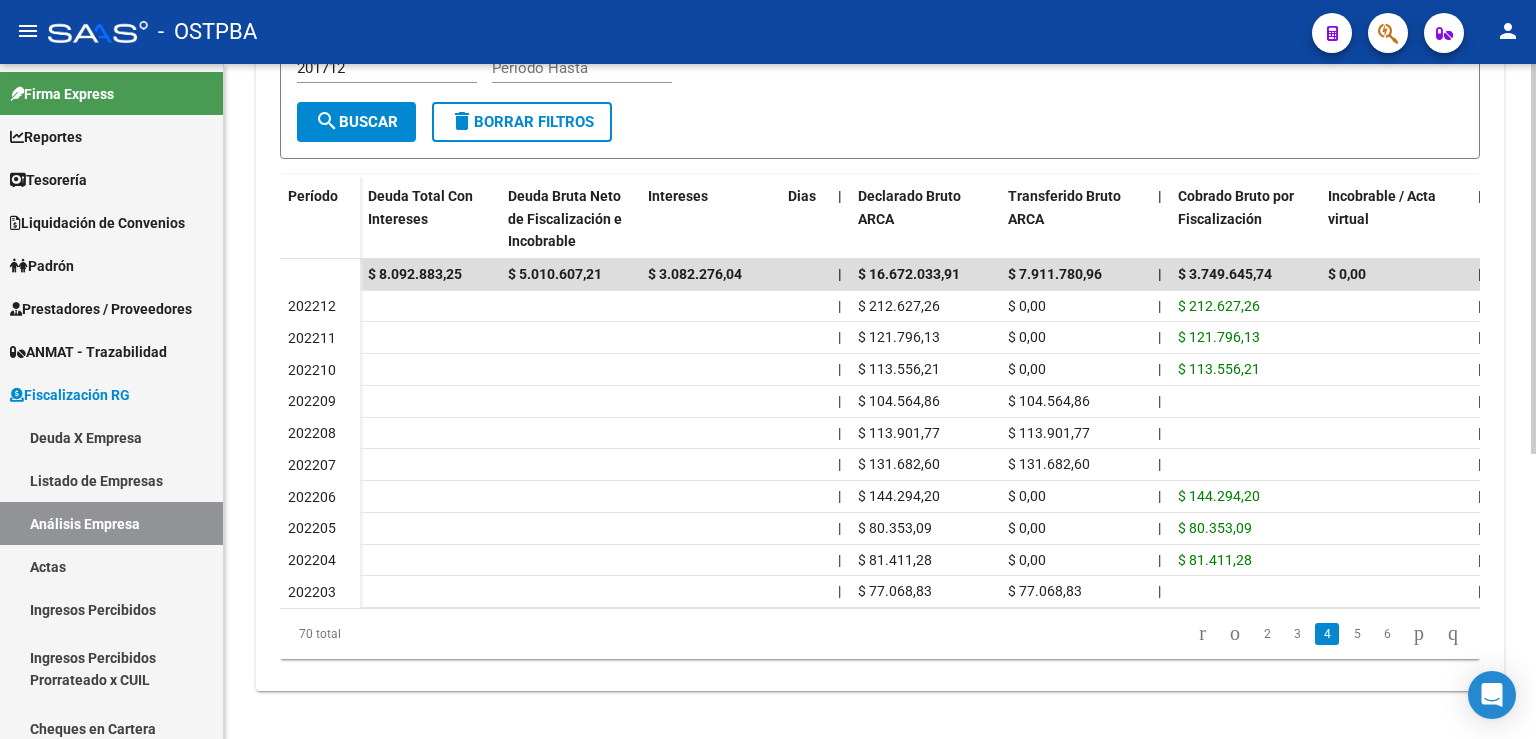 scroll, scrollTop: 492, scrollLeft: 0, axis: vertical 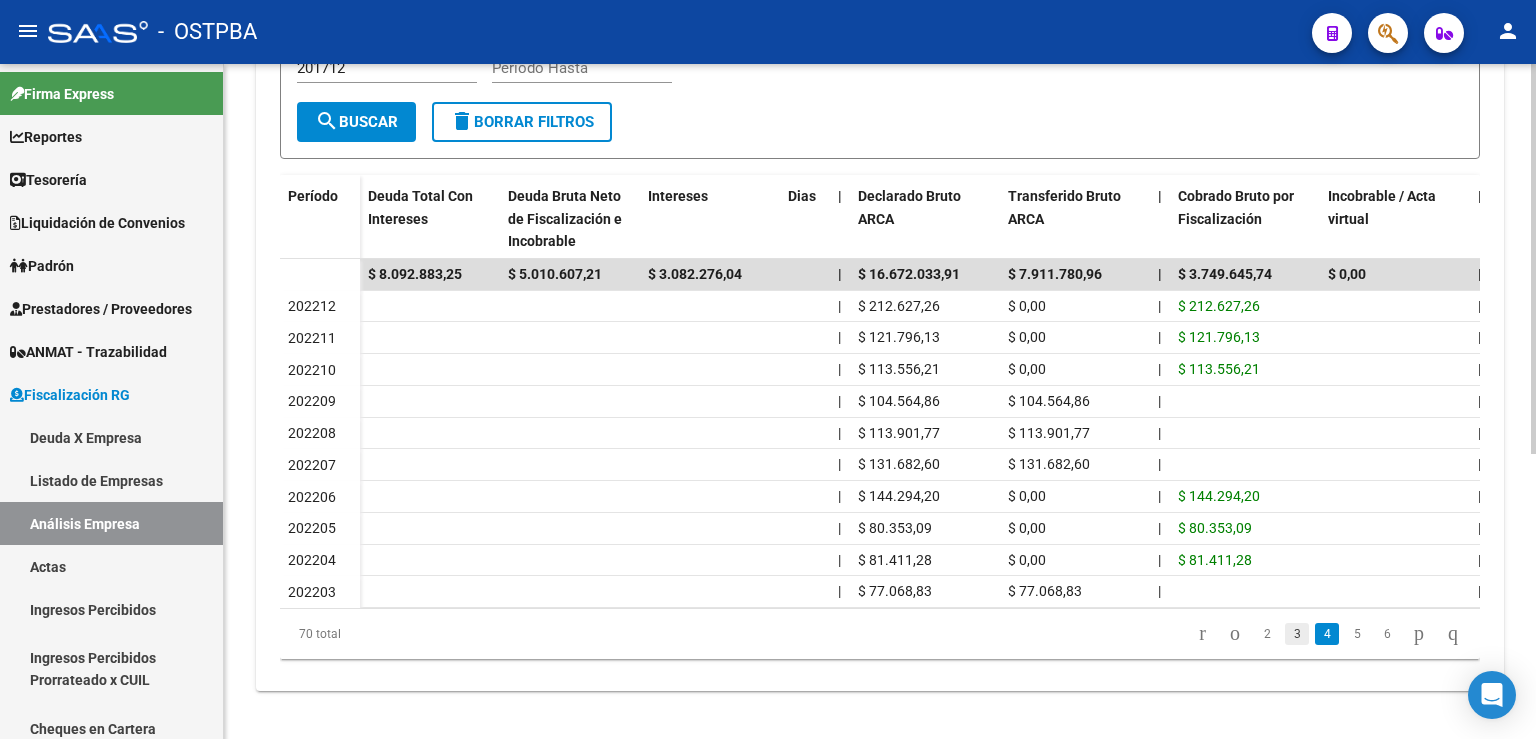 click on "3" 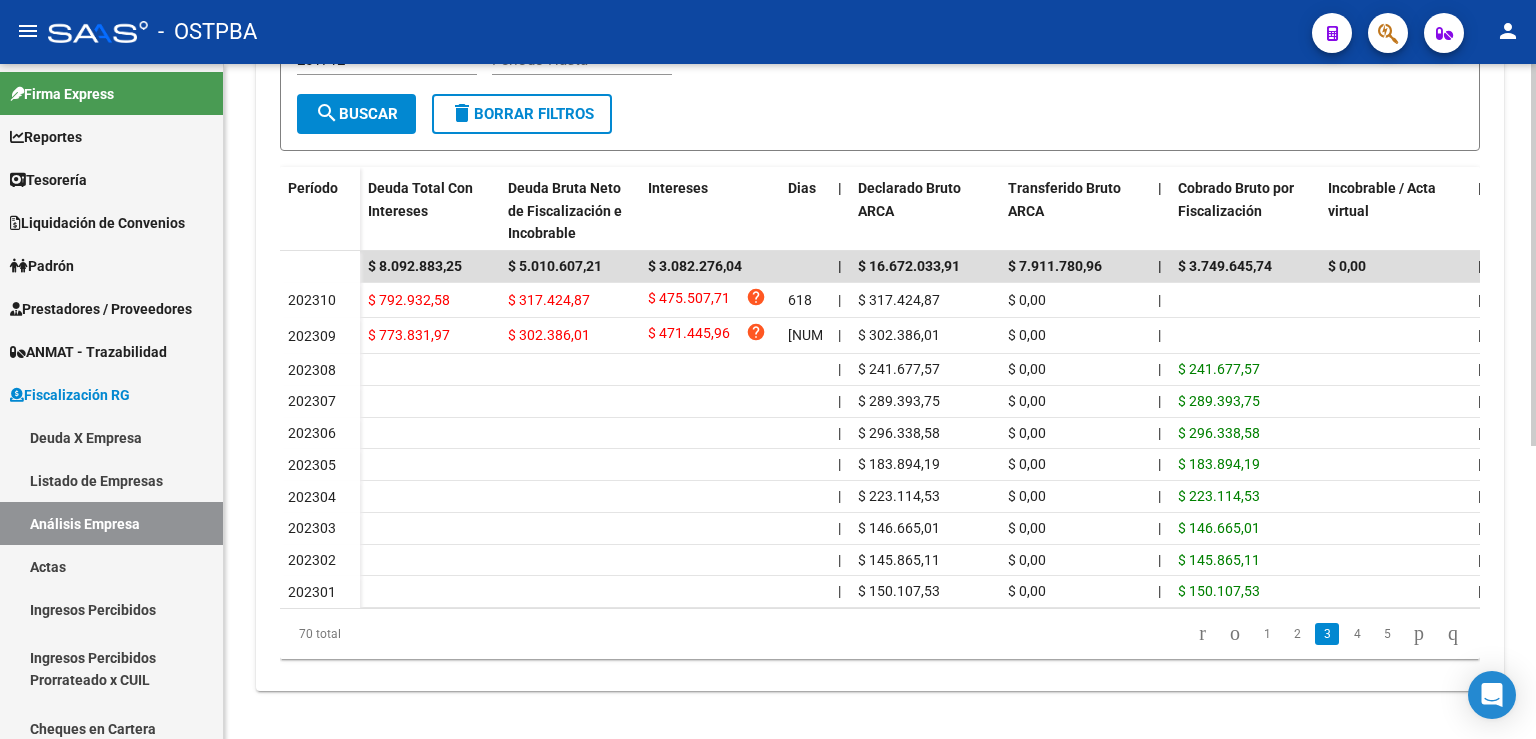 scroll, scrollTop: 492, scrollLeft: 0, axis: vertical 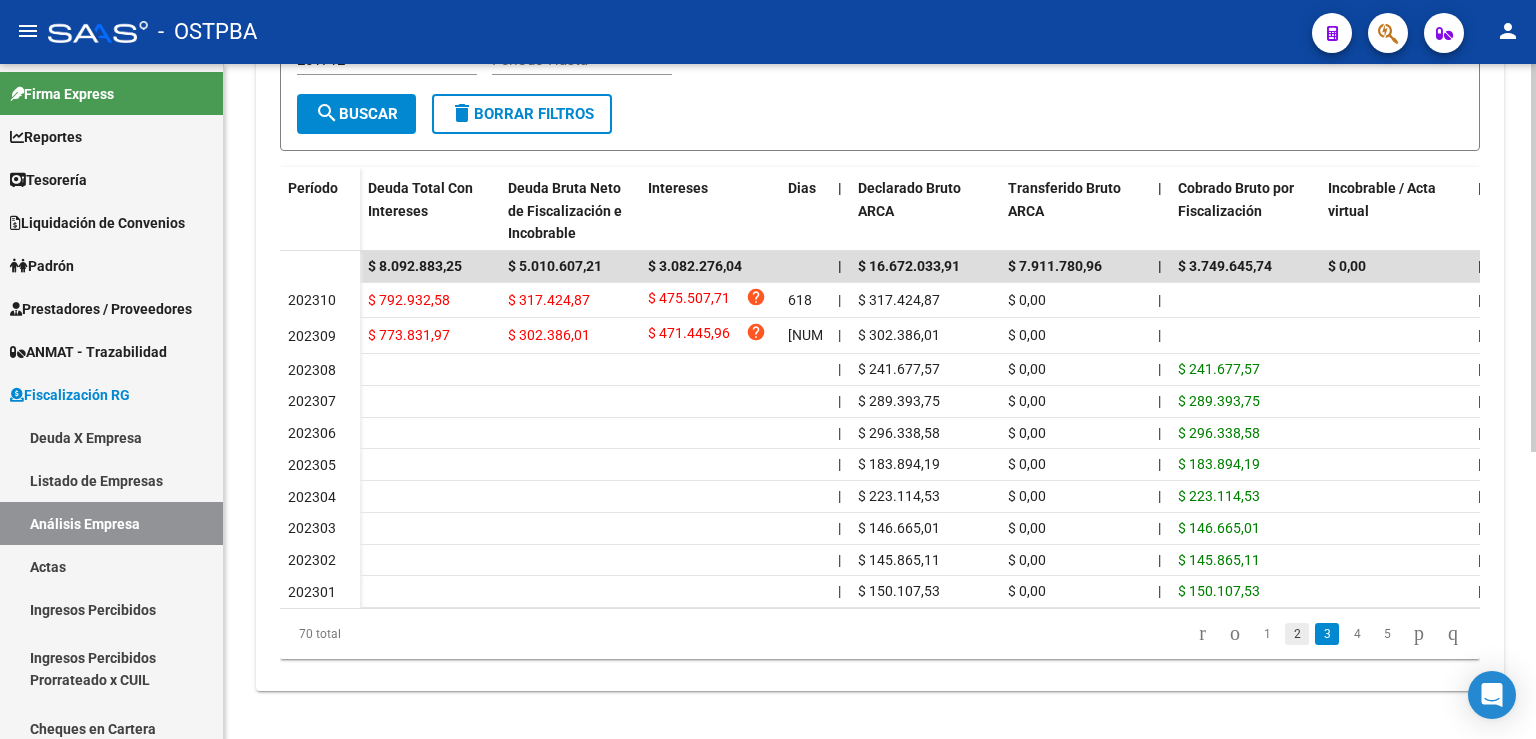 click on "2" 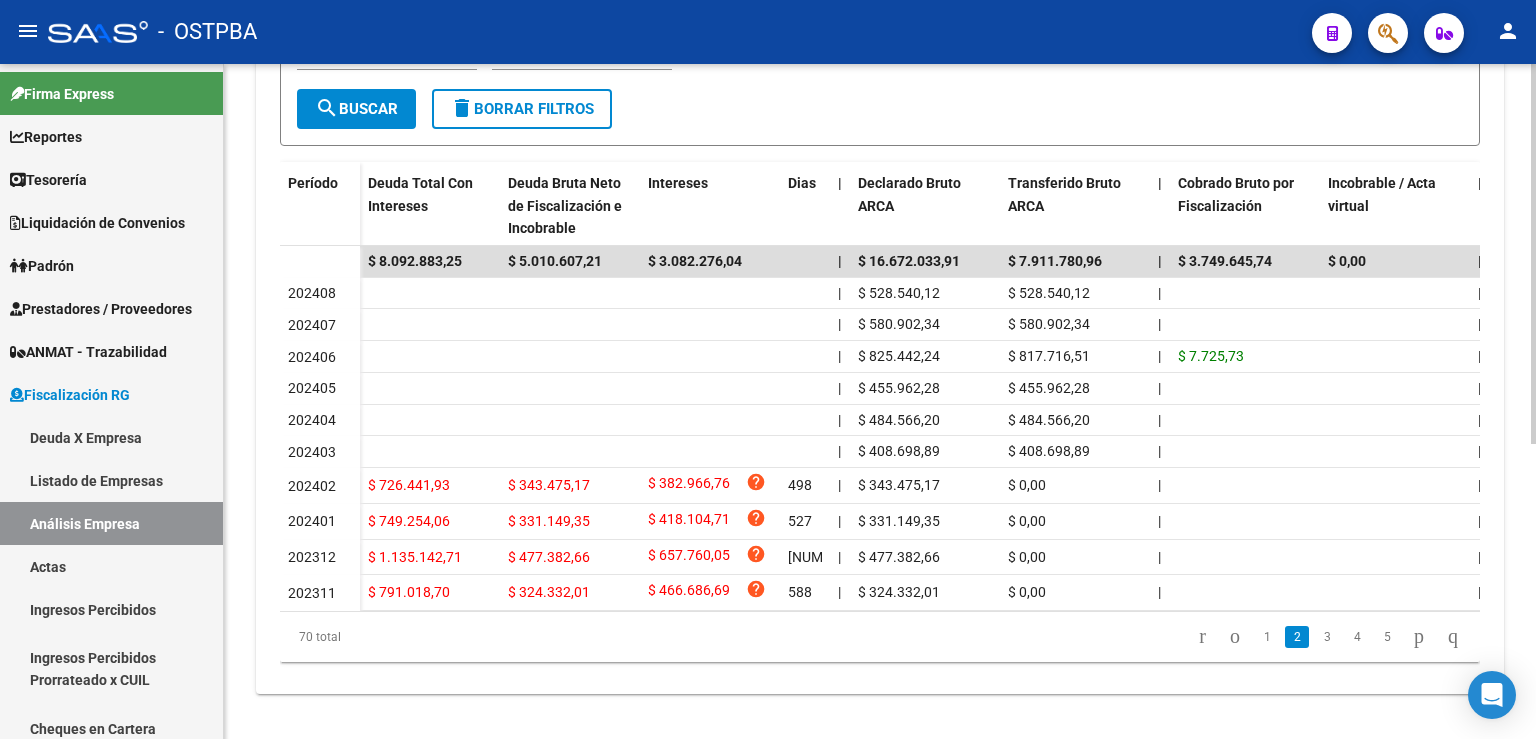 scroll, scrollTop: 492, scrollLeft: 0, axis: vertical 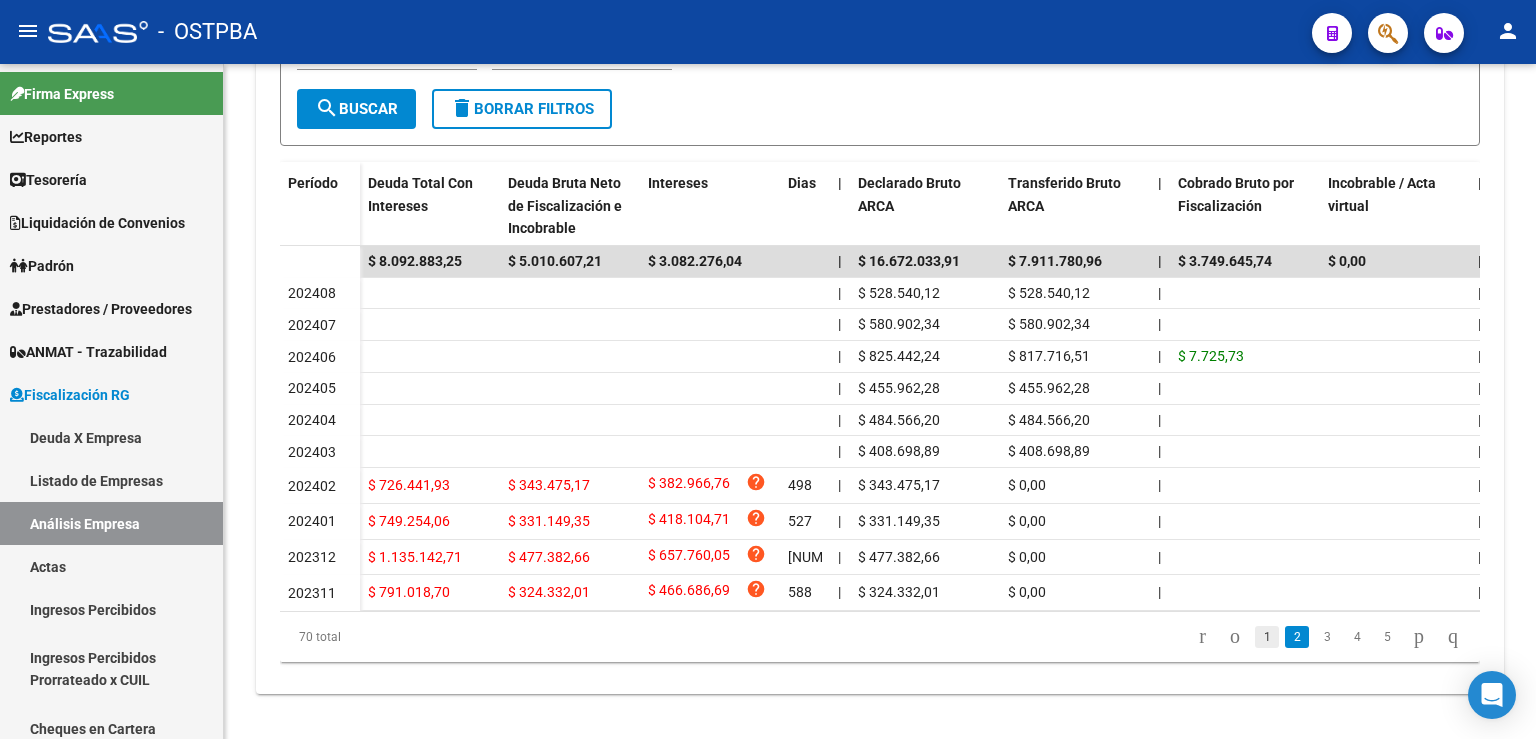 click on "1" 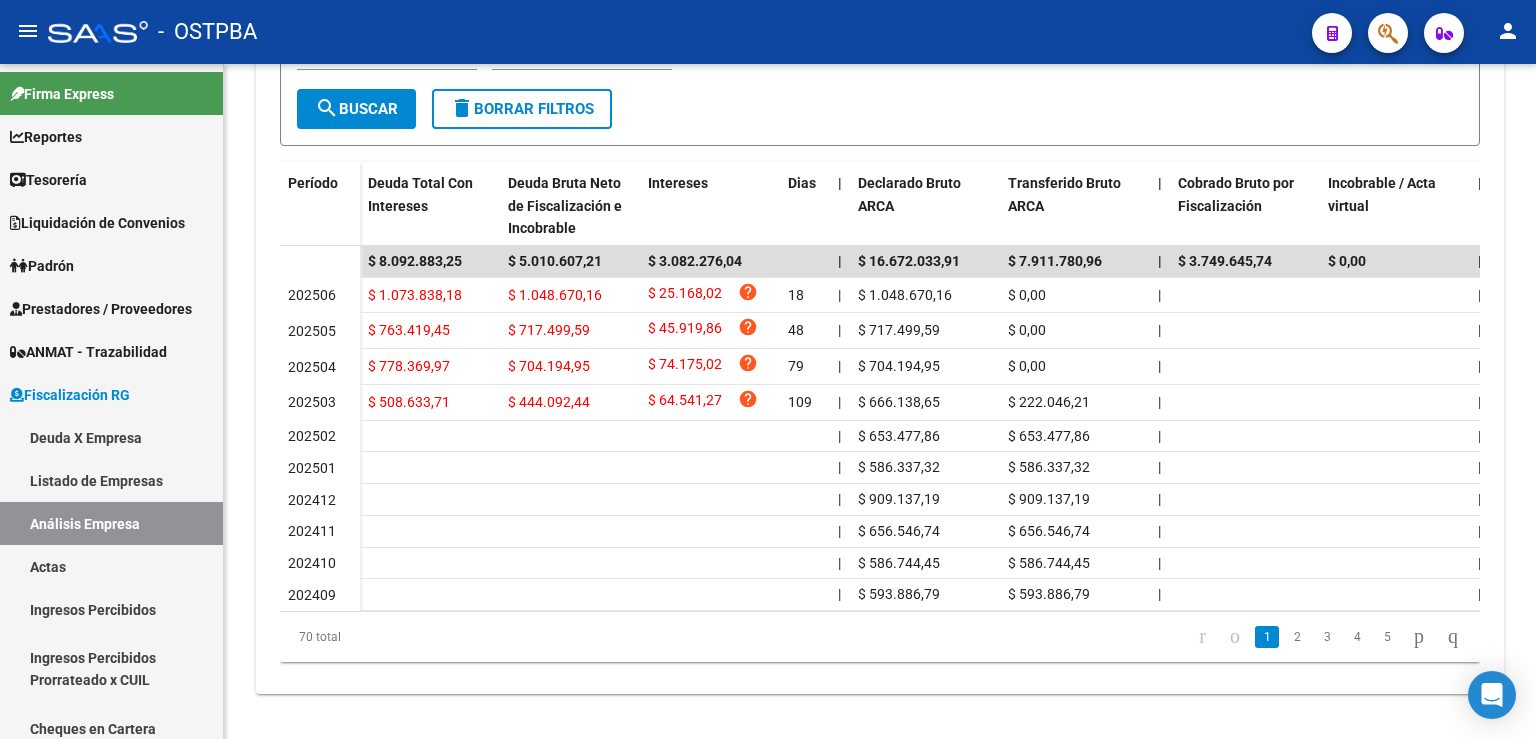 scroll, scrollTop: 492, scrollLeft: 0, axis: vertical 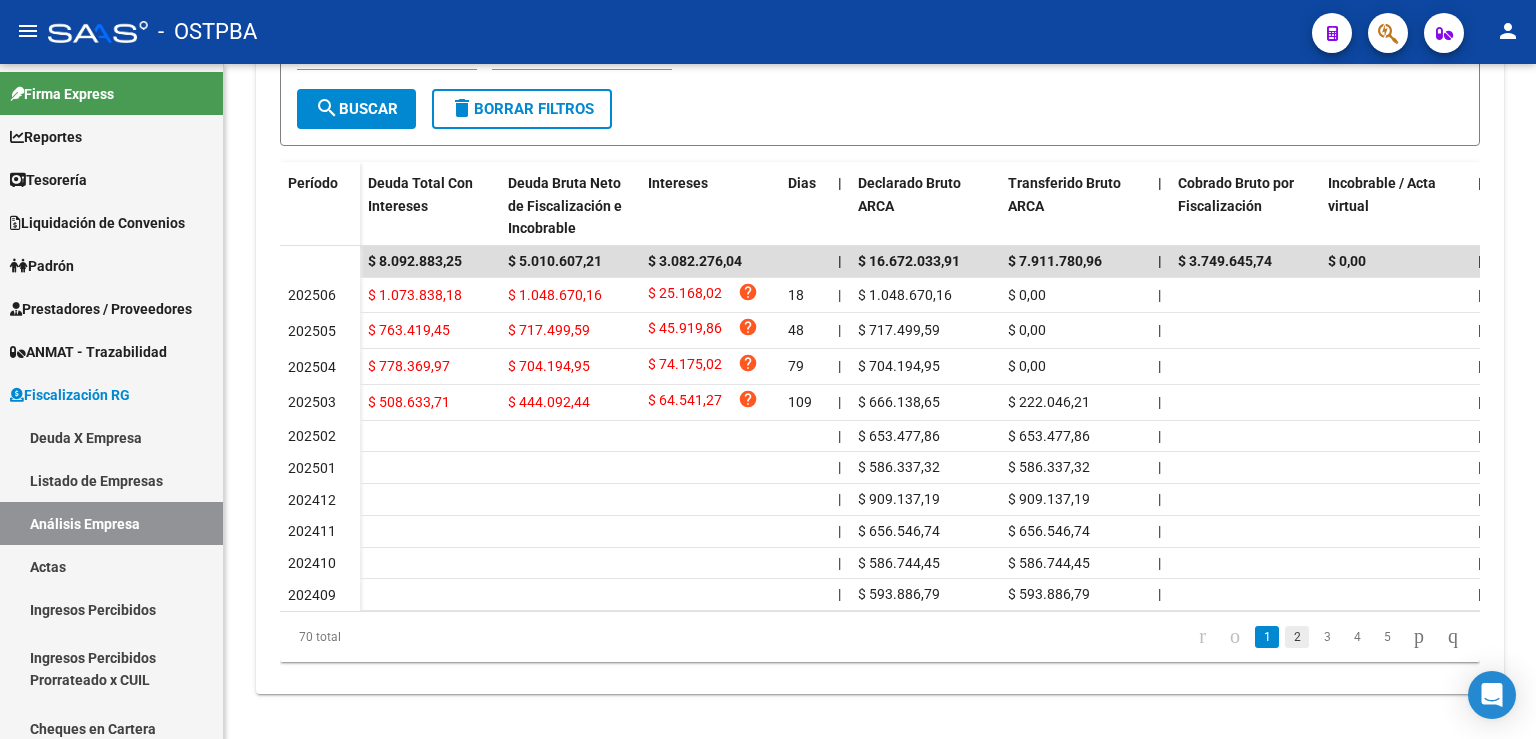 click on "2" 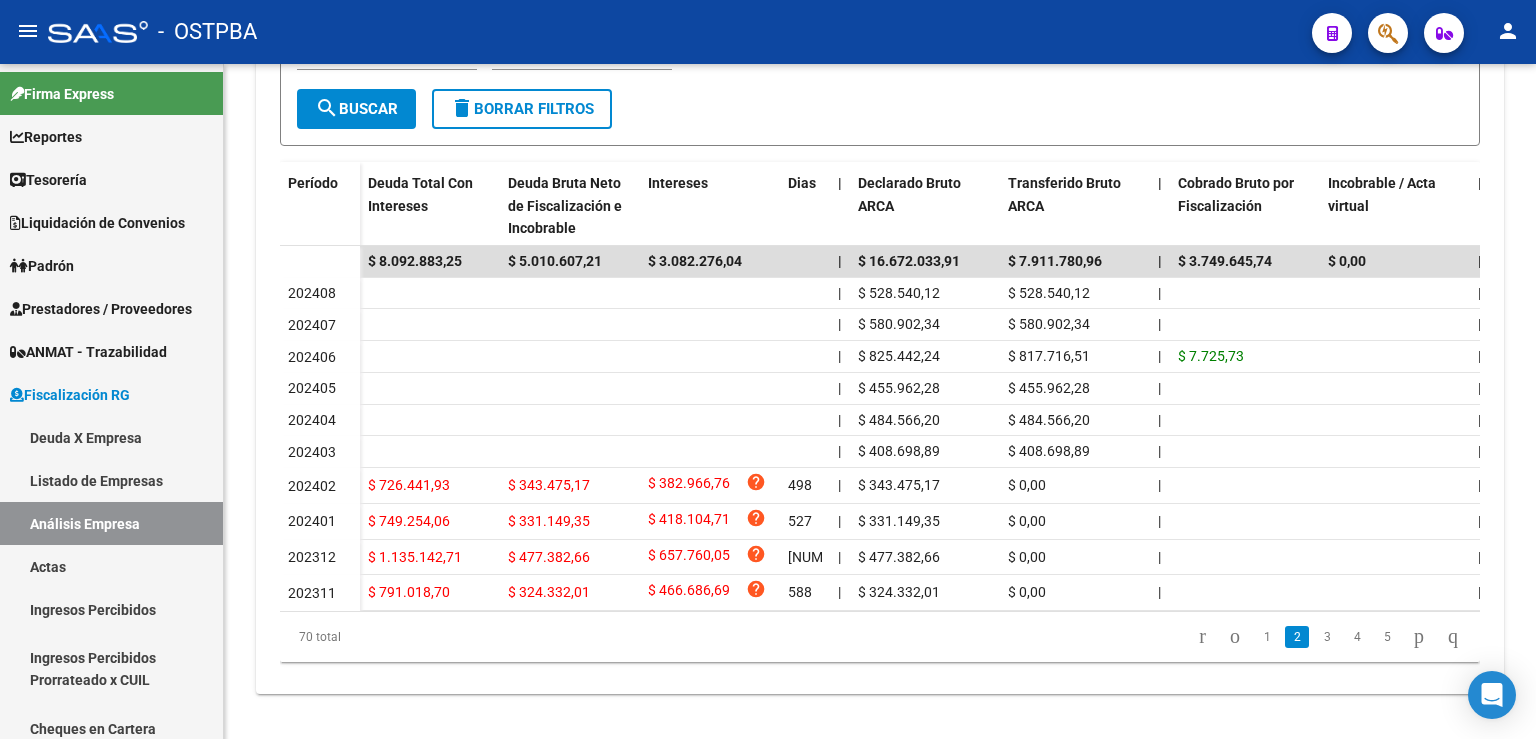 scroll, scrollTop: 492, scrollLeft: 0, axis: vertical 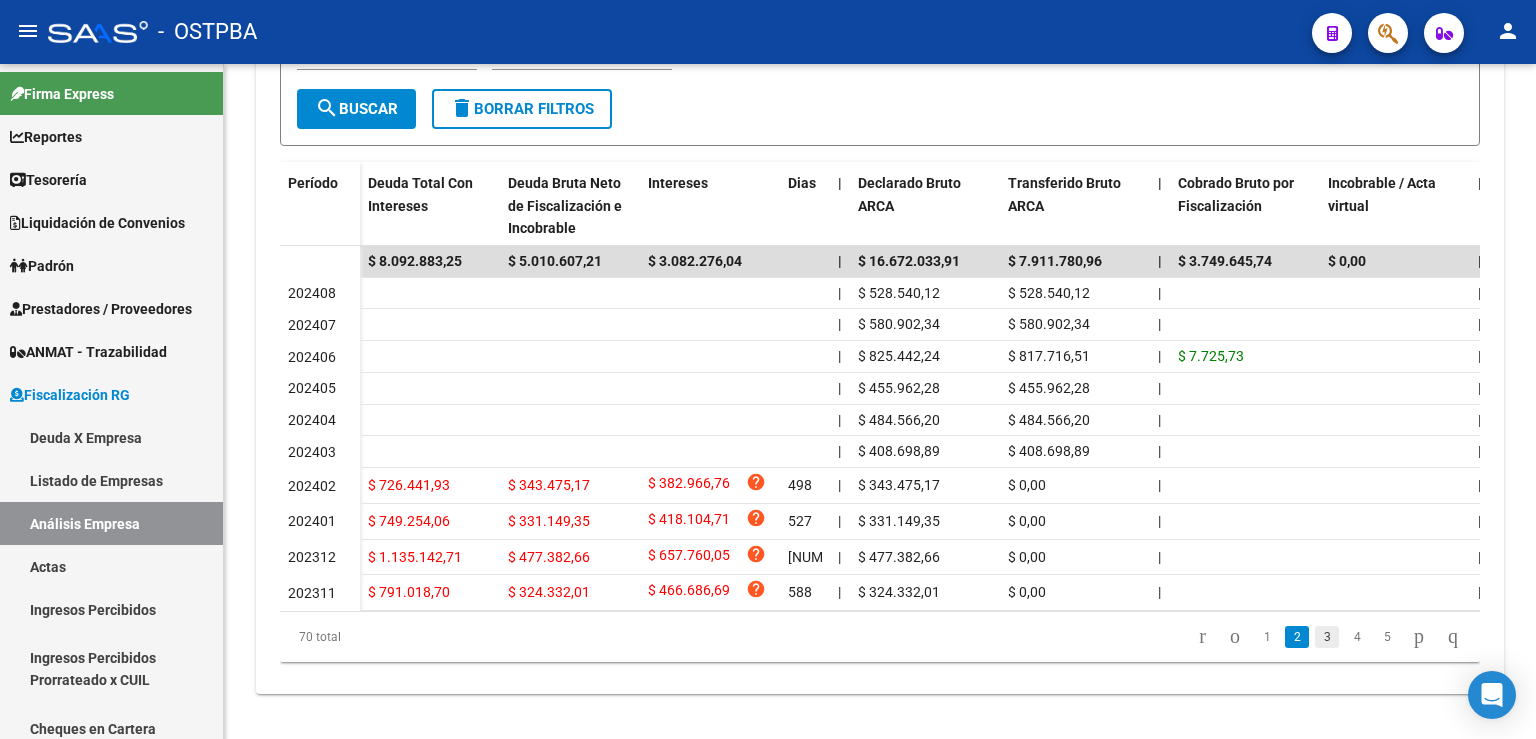click on "3" 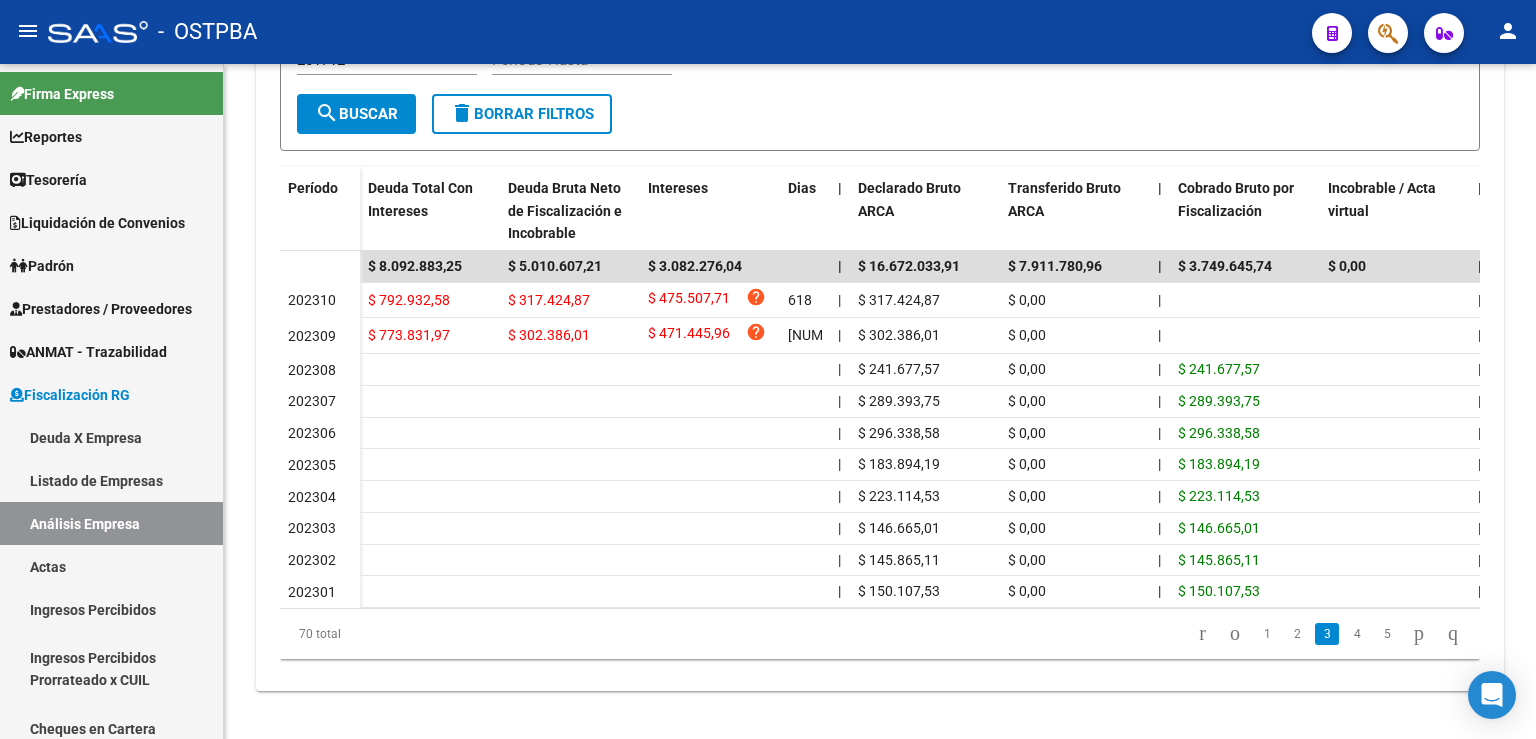 scroll, scrollTop: 492, scrollLeft: 0, axis: vertical 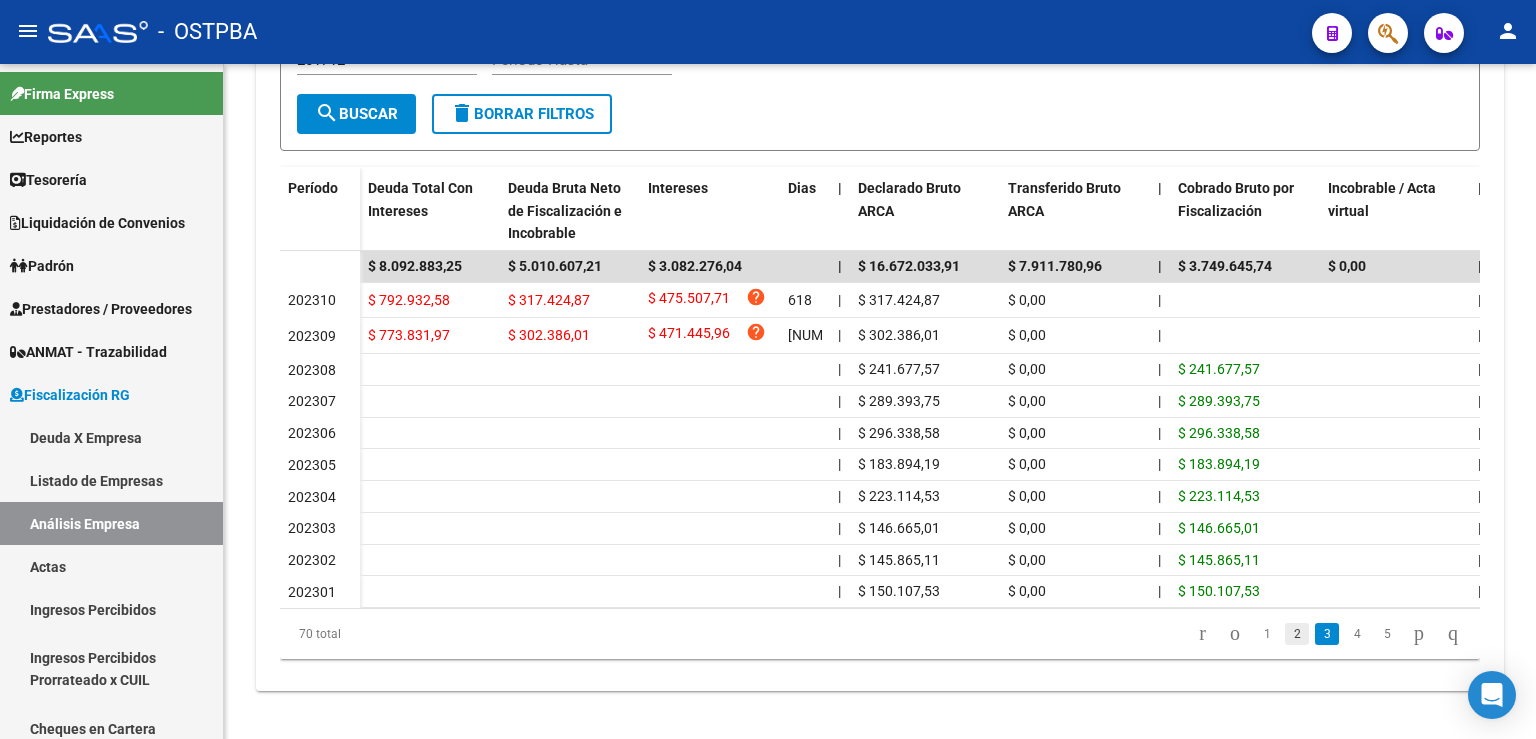click on "2" 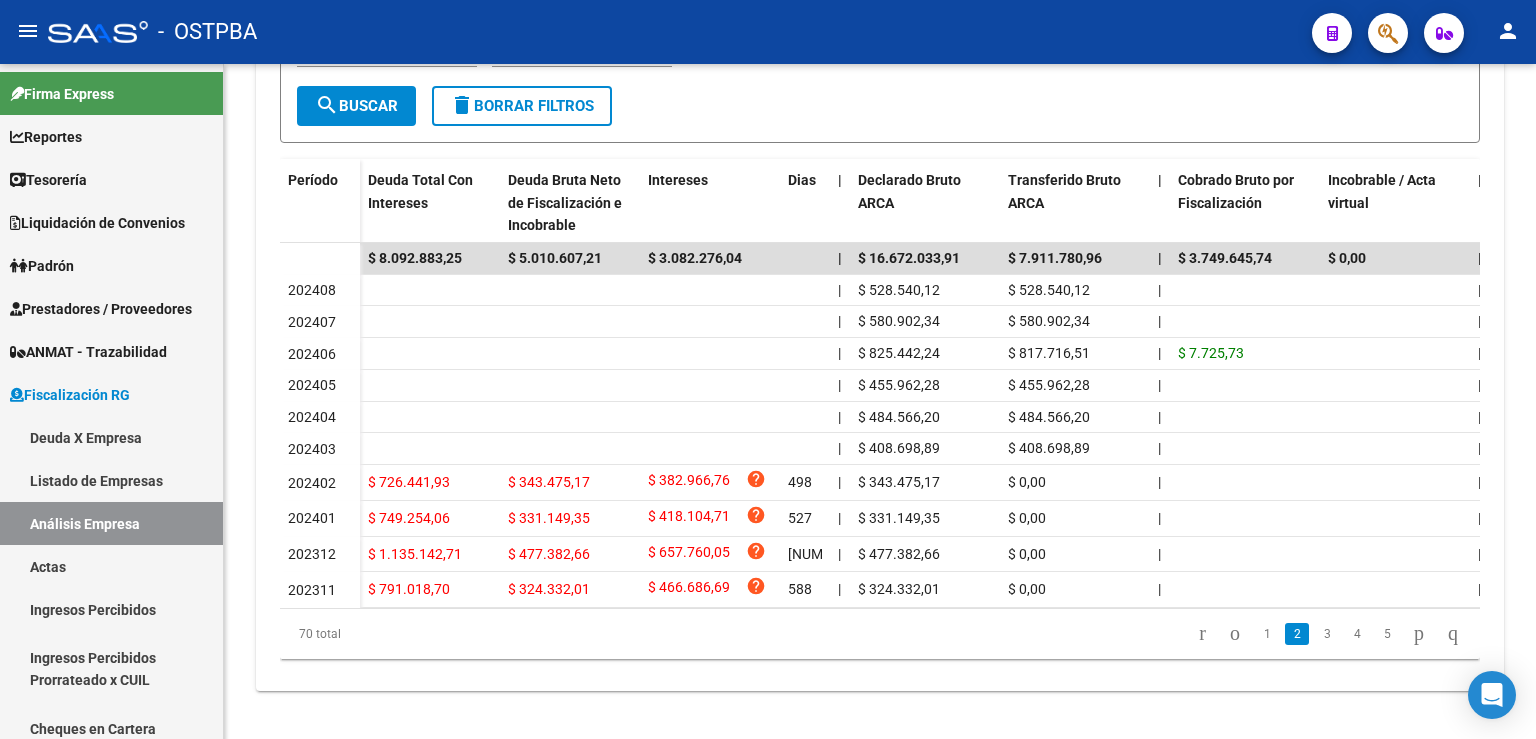 scroll, scrollTop: 492, scrollLeft: 0, axis: vertical 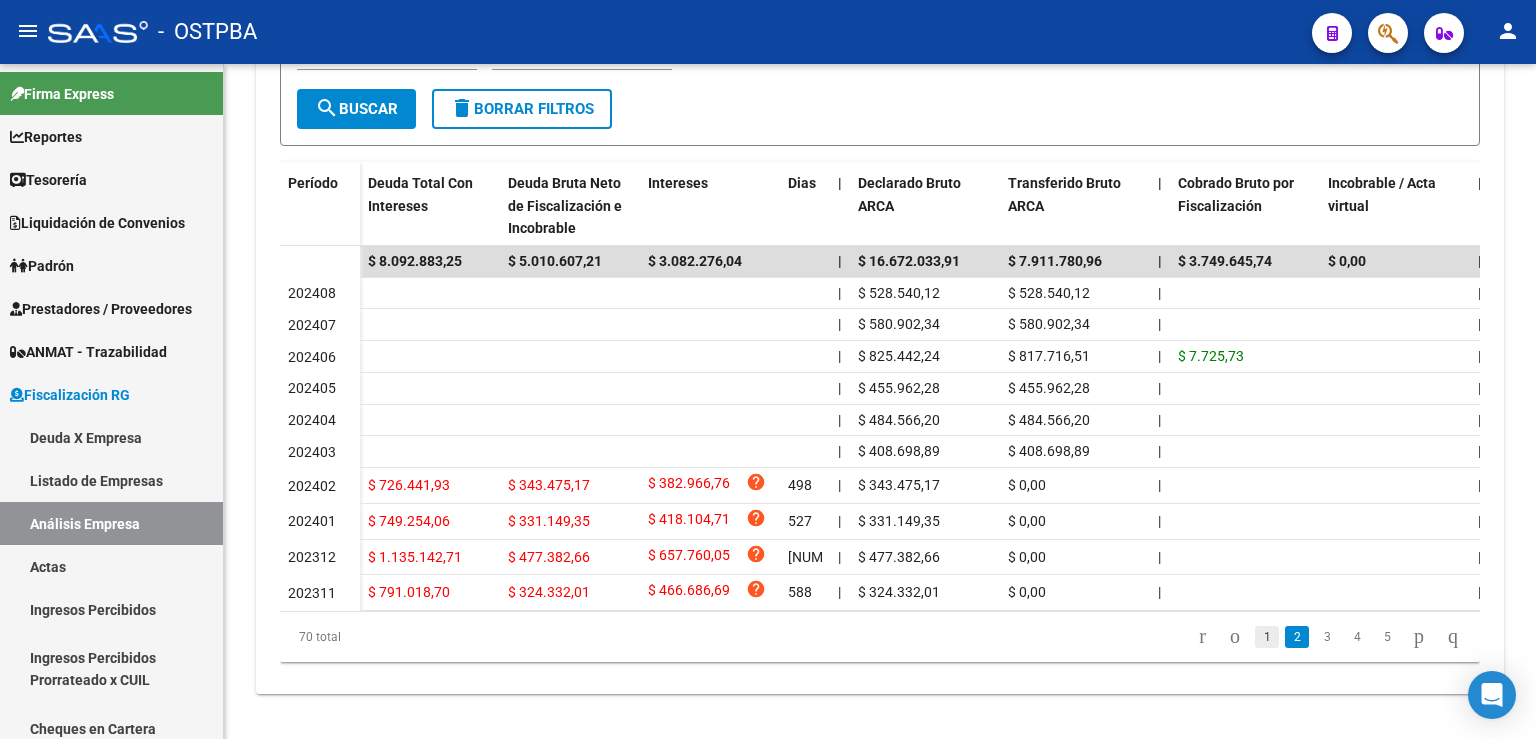 click on "1" 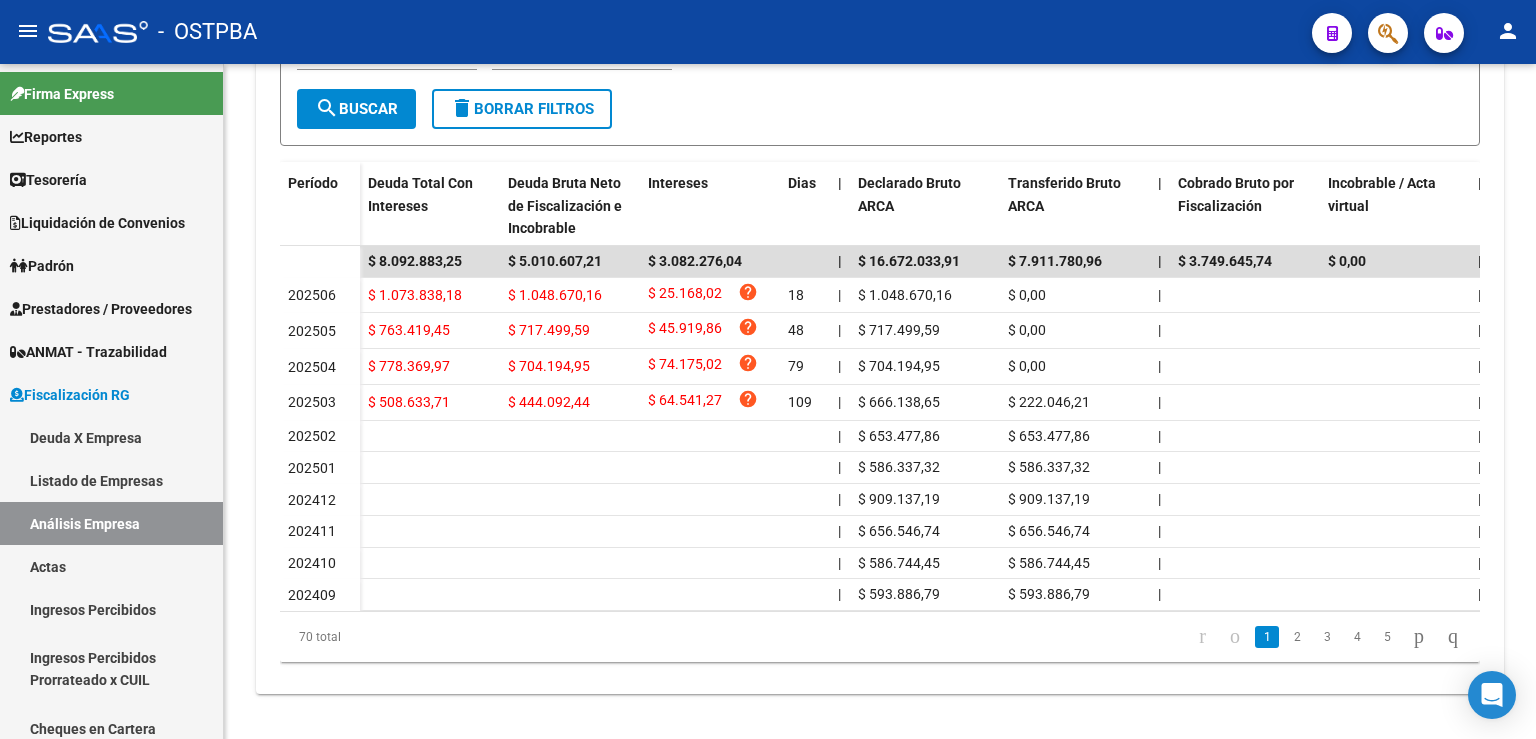 scroll, scrollTop: 492, scrollLeft: 0, axis: vertical 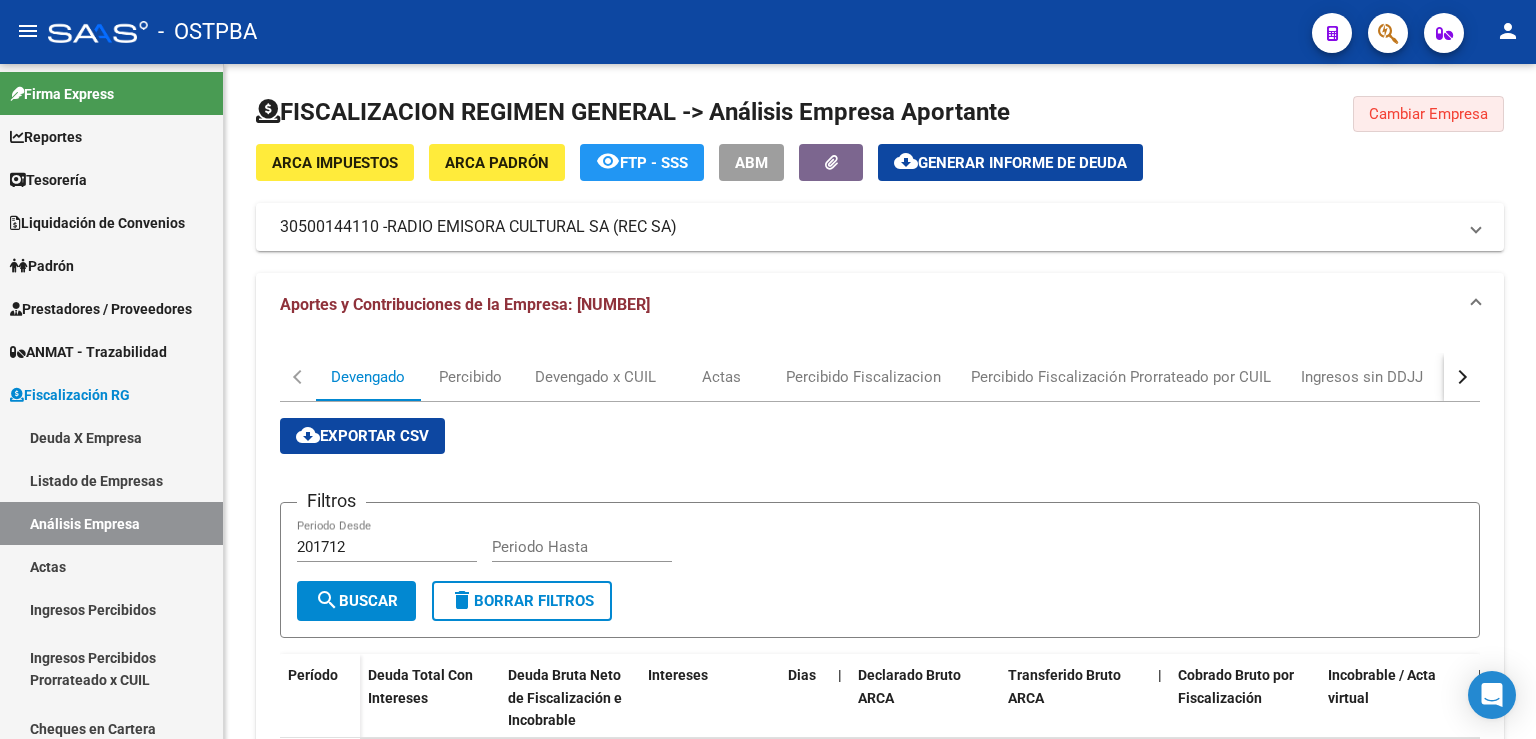 click on "Cambiar Empresa" 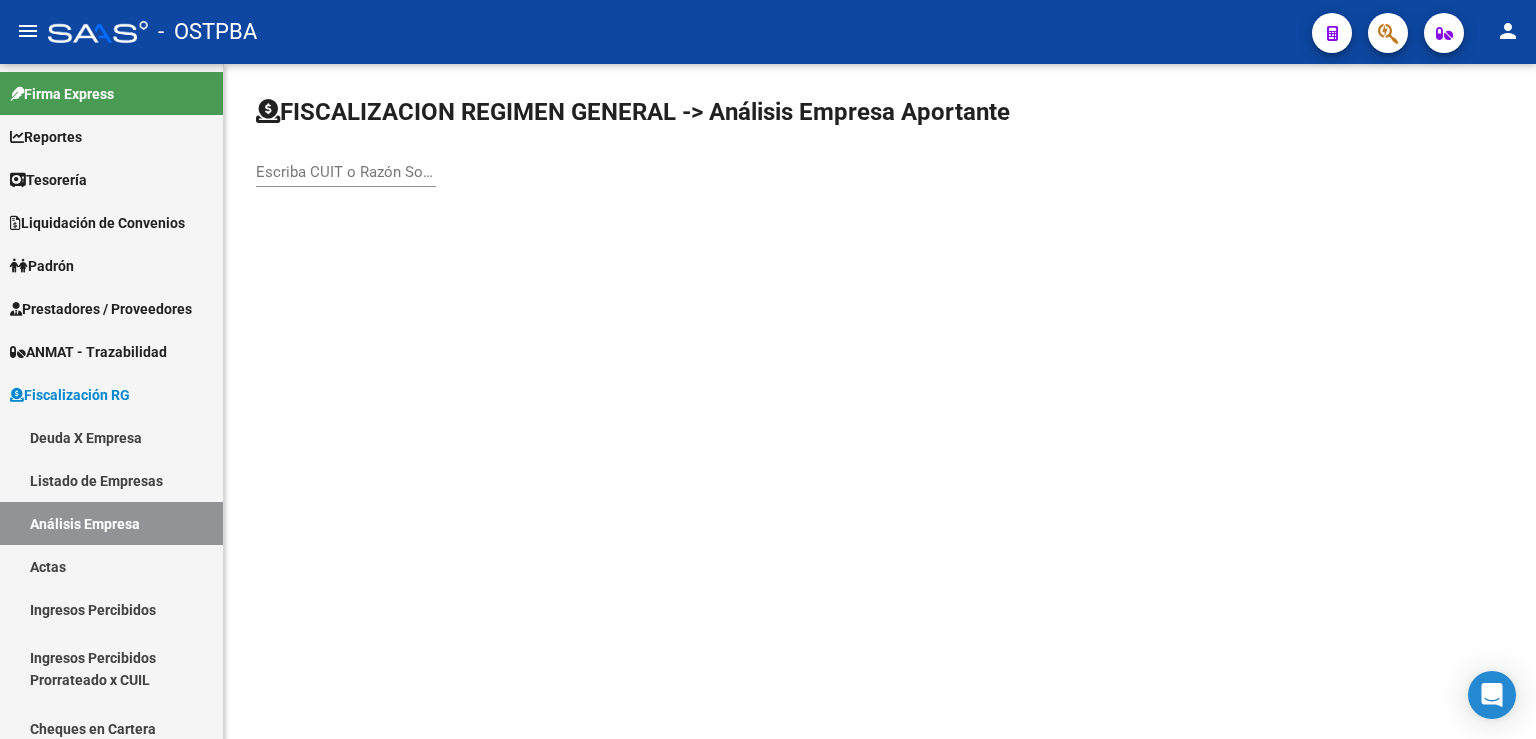 click on "Escriba CUIT o Razón Social para buscar" at bounding box center (346, 172) 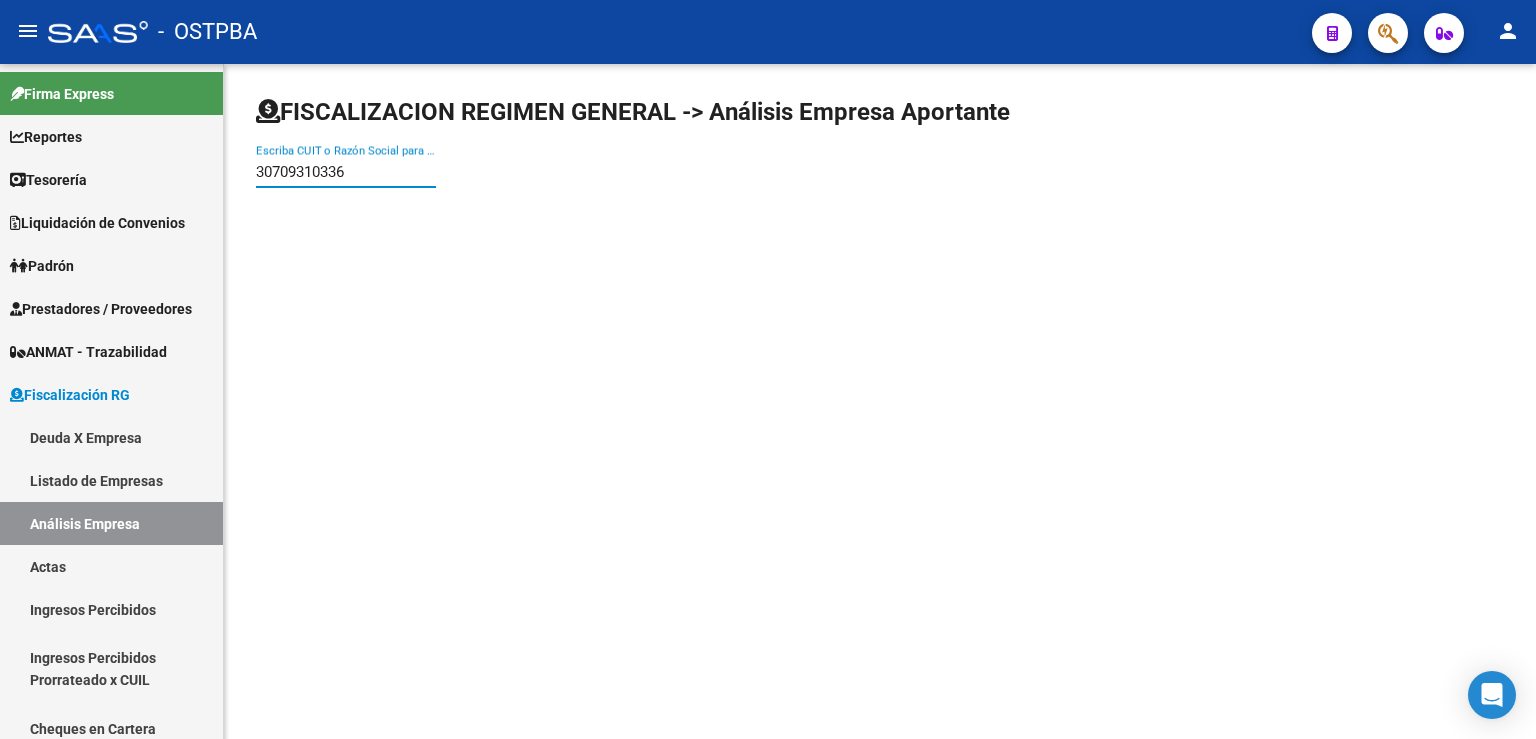 type on "30709310336" 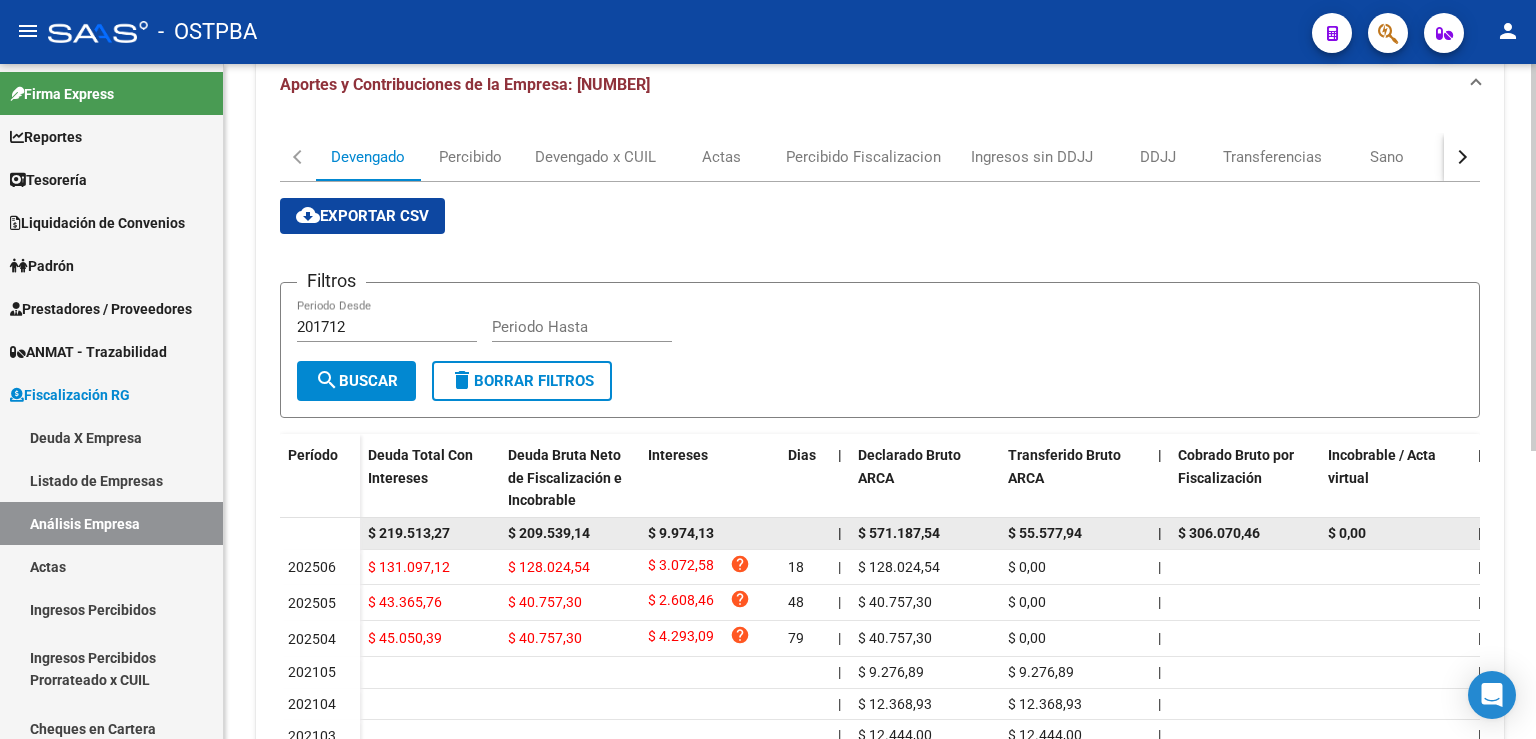 scroll, scrollTop: 0, scrollLeft: 0, axis: both 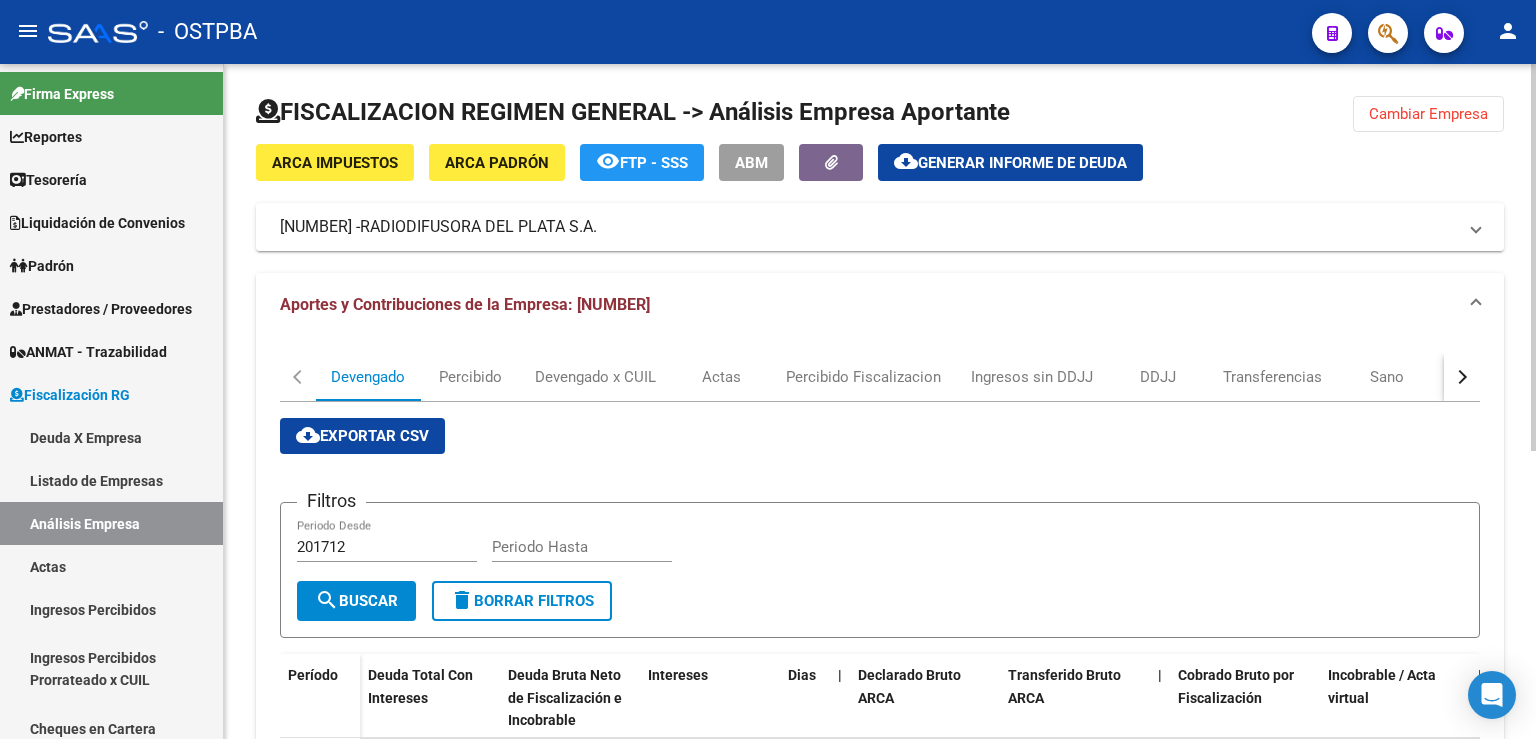 click on "Cambiar Empresa" 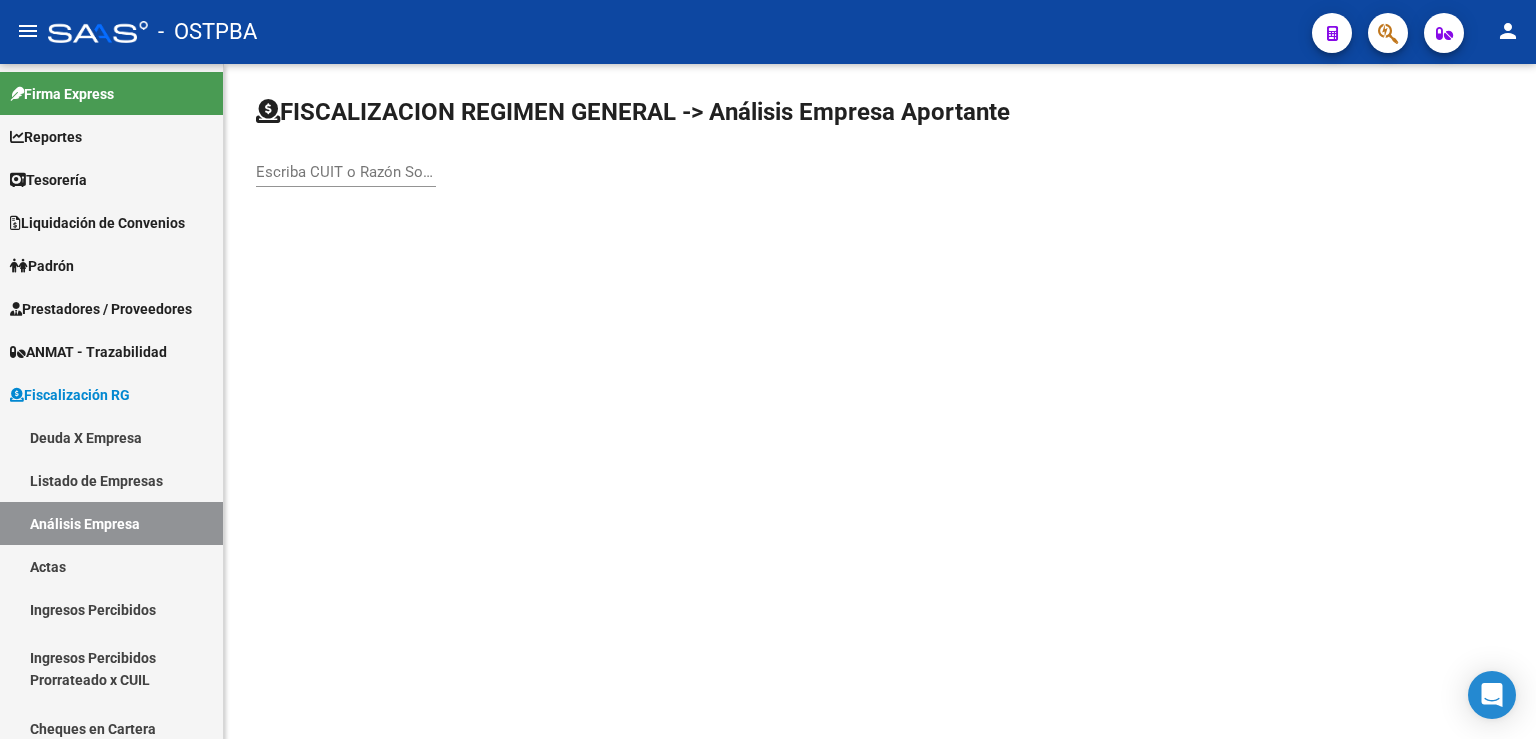 click on "Escriba CUIT o Razón Social para buscar" at bounding box center [346, 172] 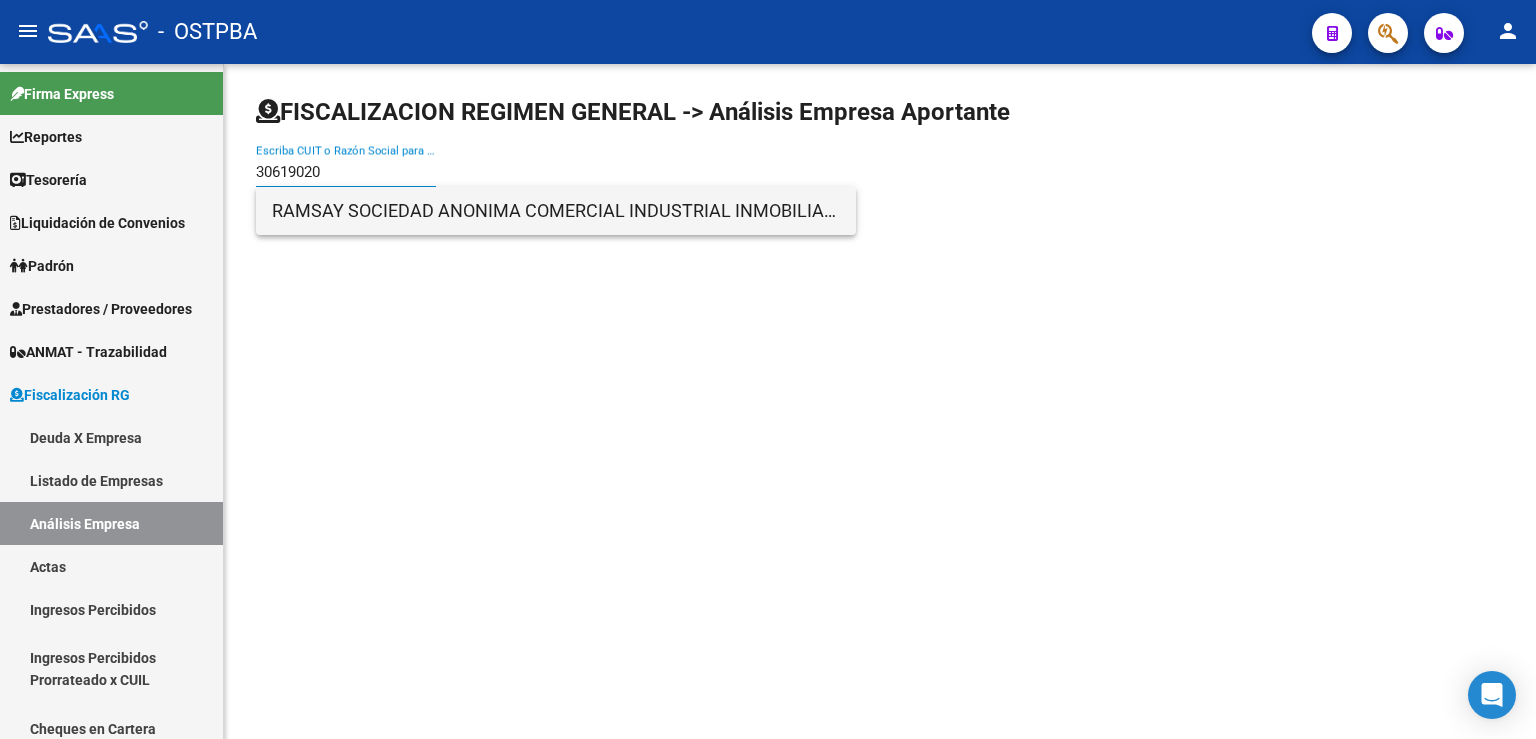 type on "30619020" 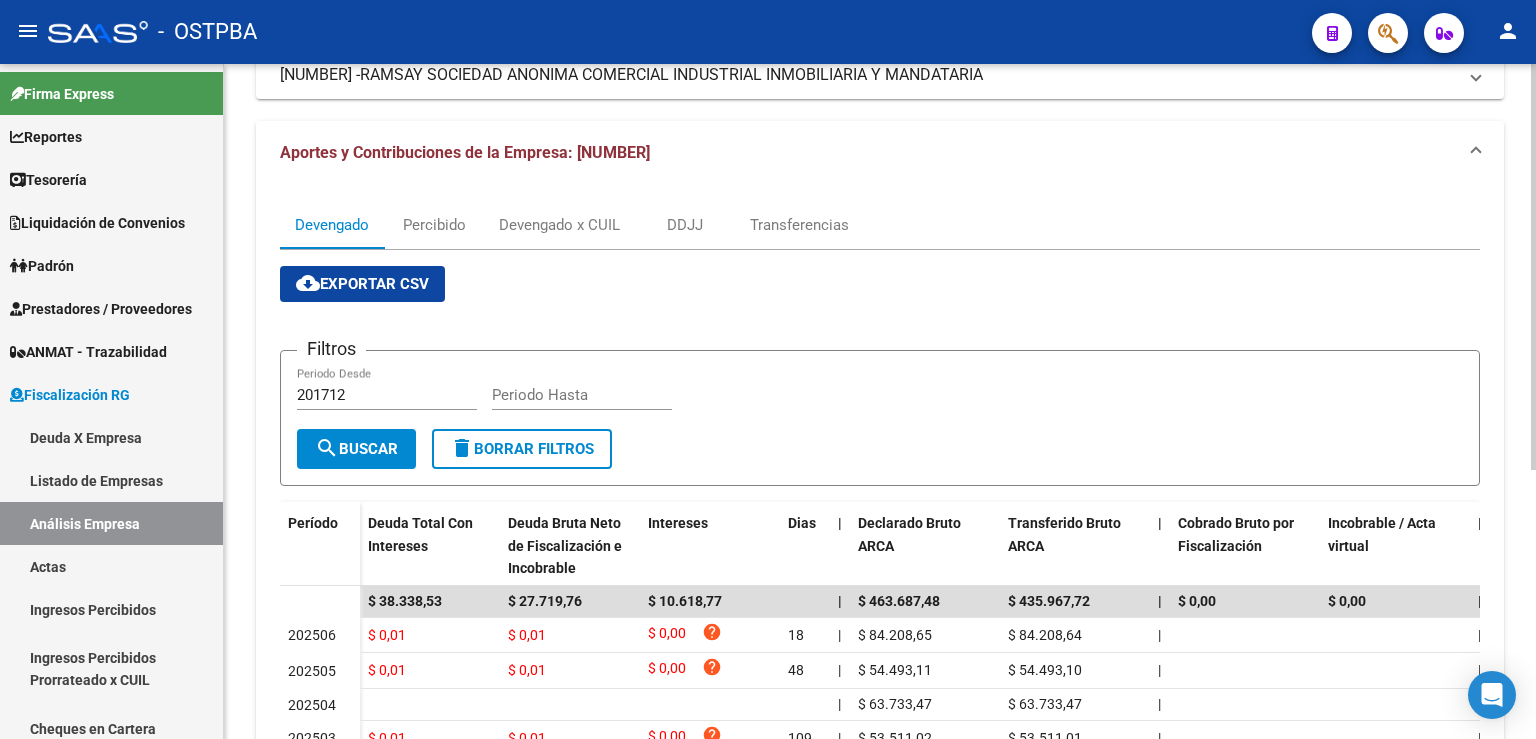 scroll, scrollTop: 373, scrollLeft: 0, axis: vertical 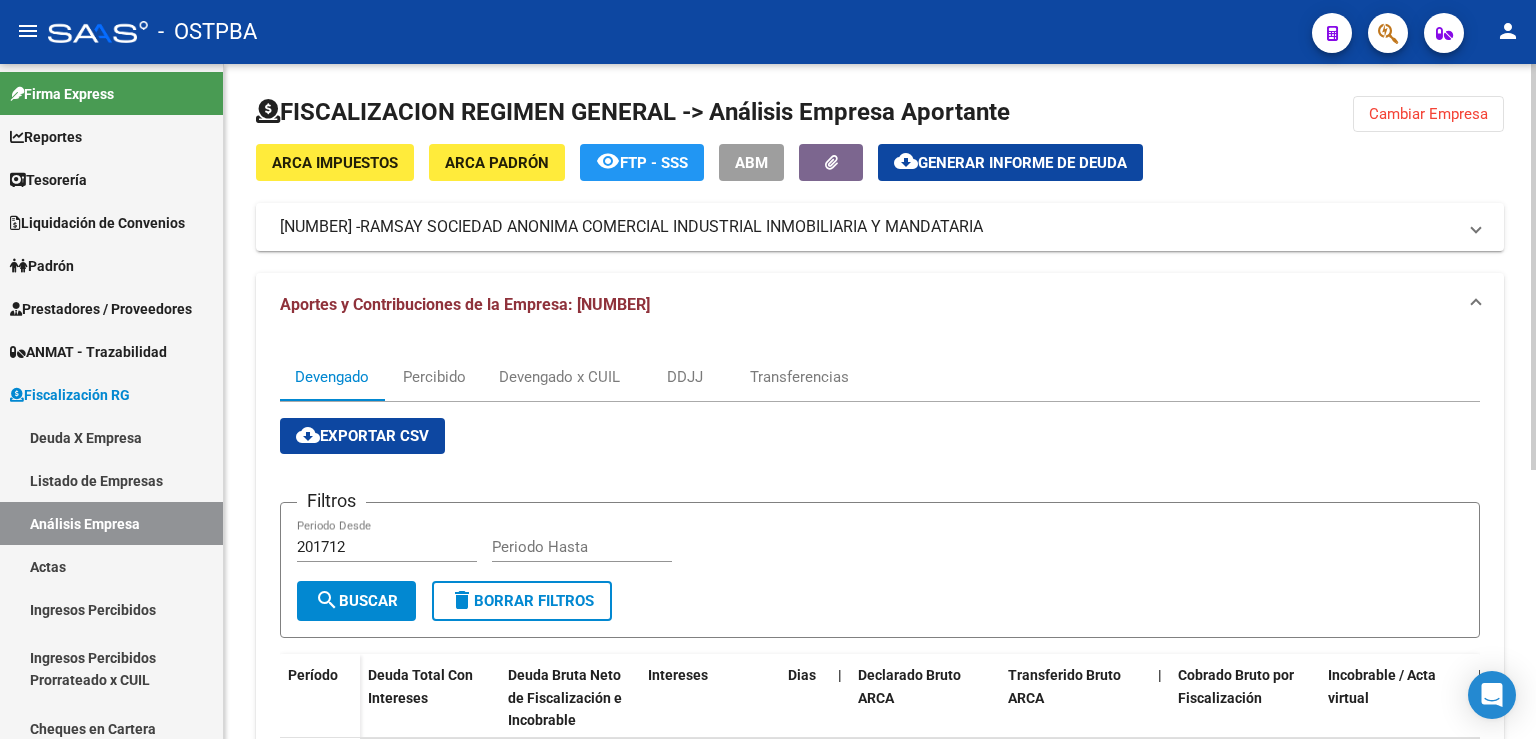 click on "Cambiar Empresa" 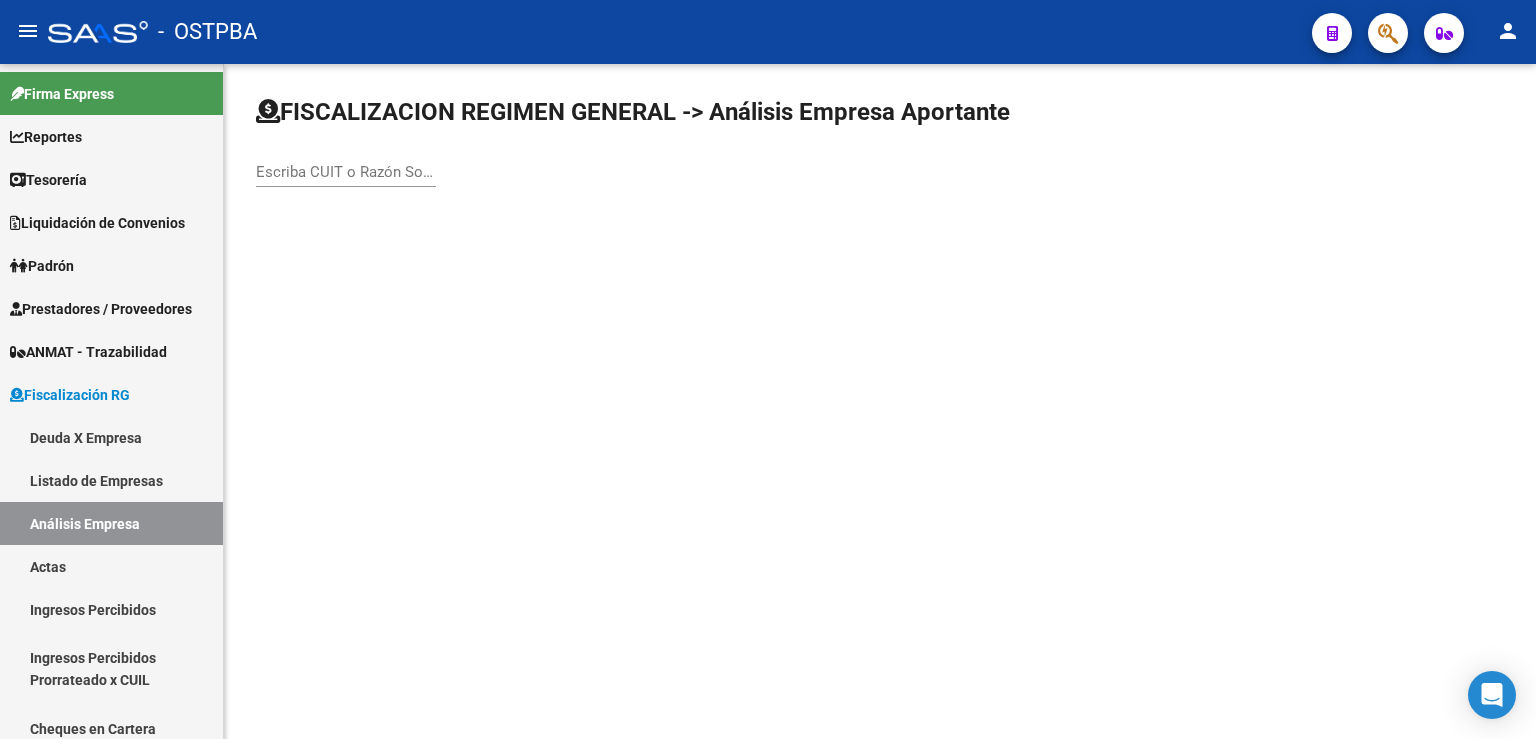 click on "Escriba CUIT o Razón Social para buscar" at bounding box center [346, 172] 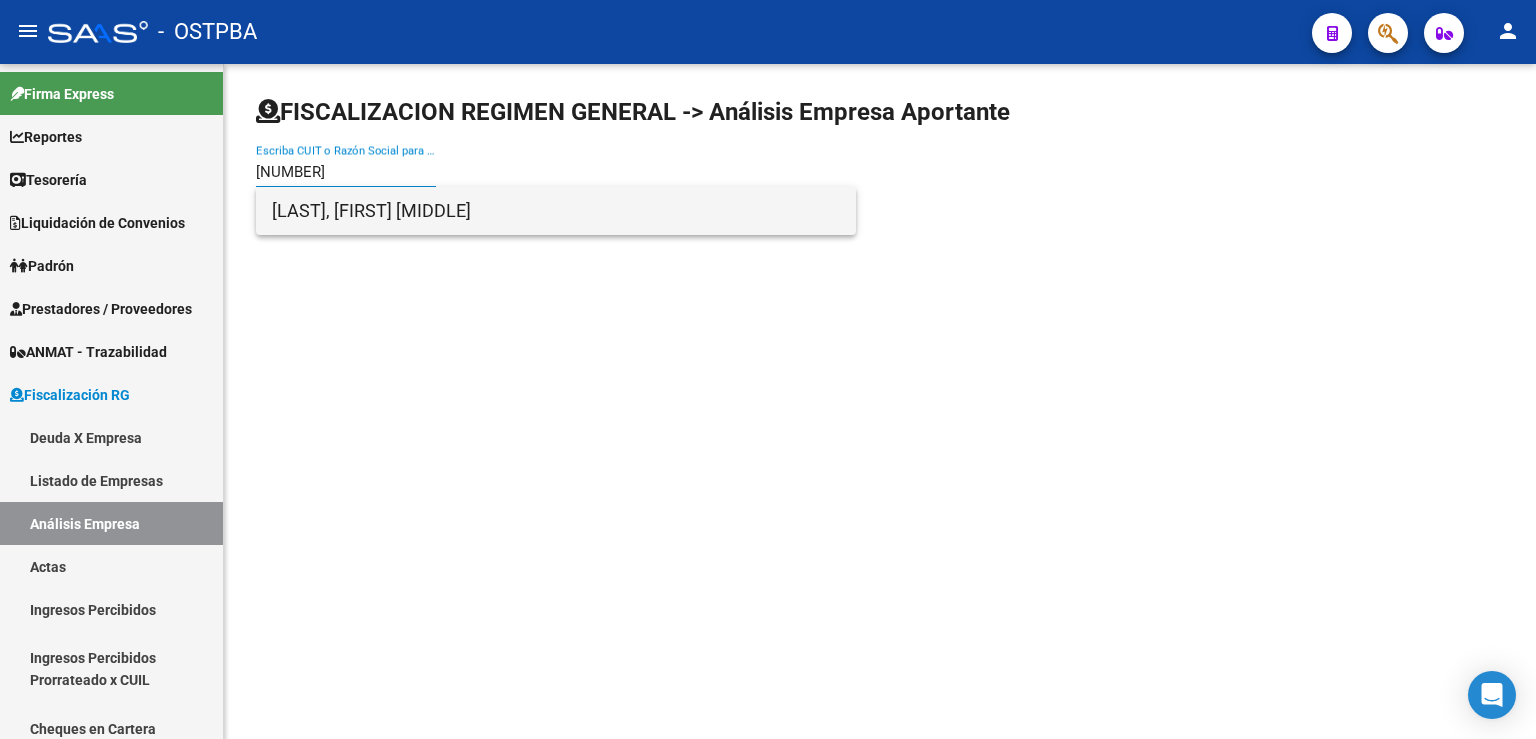 type on "[NUMBER]" 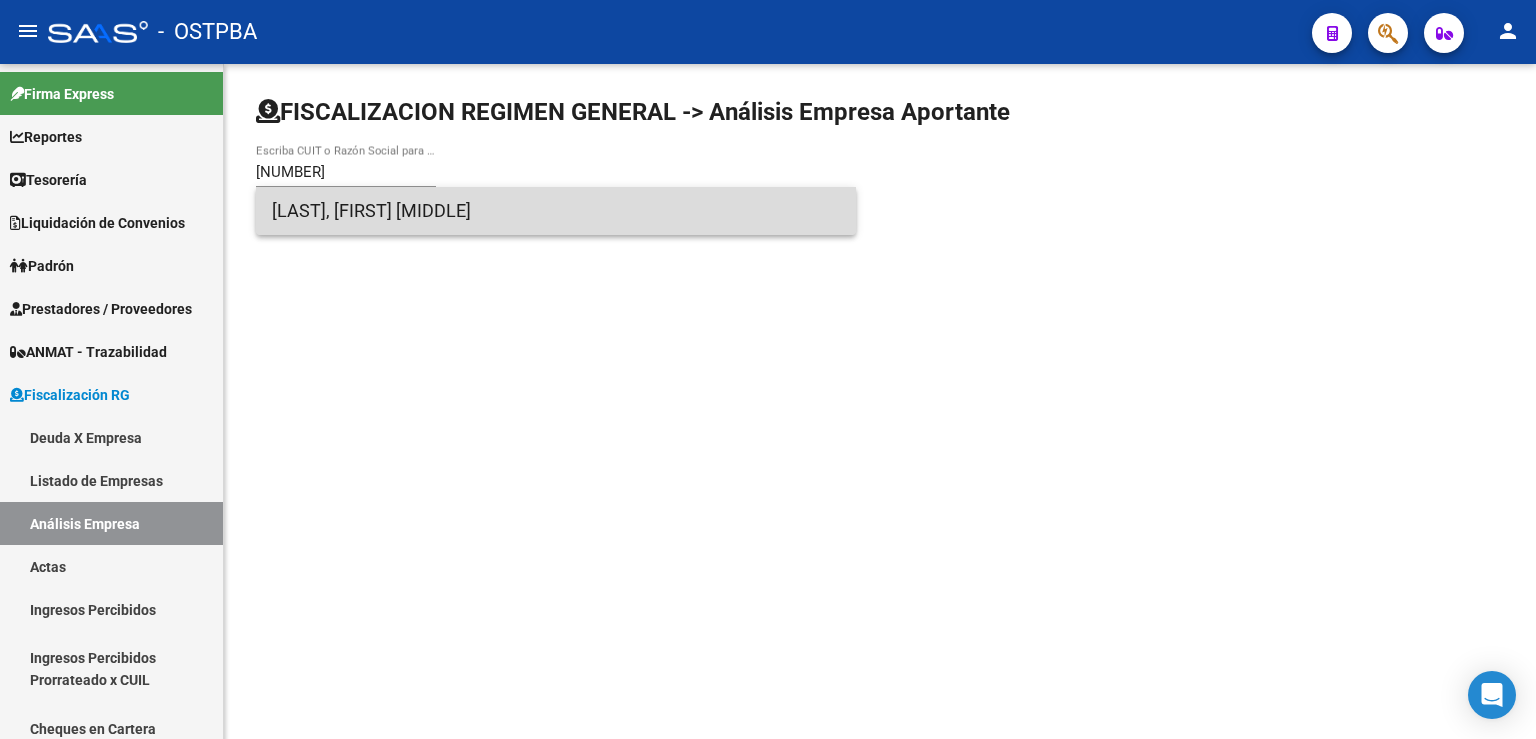 click on "[LAST], [FIRST] [MIDDLE]" at bounding box center (556, 211) 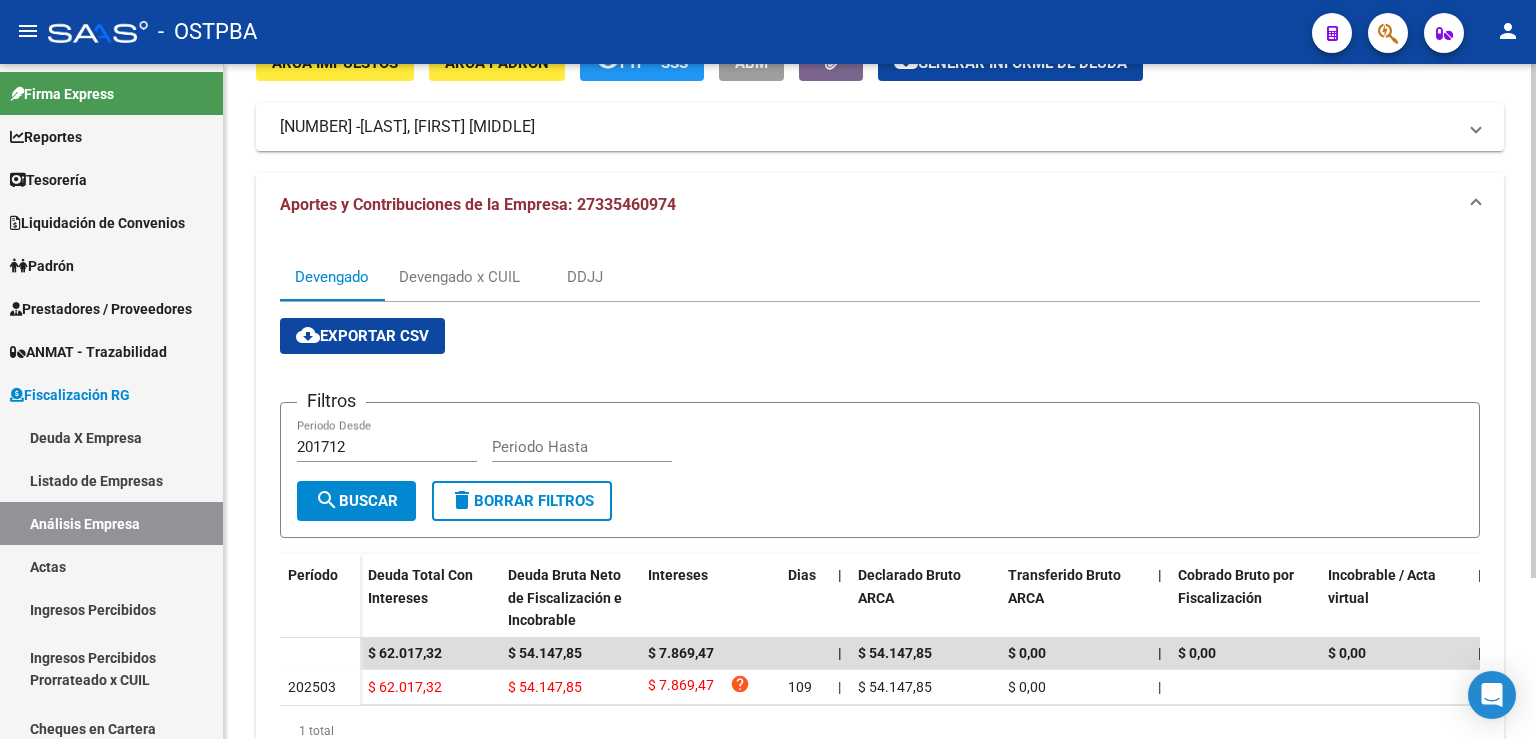 scroll, scrollTop: 0, scrollLeft: 0, axis: both 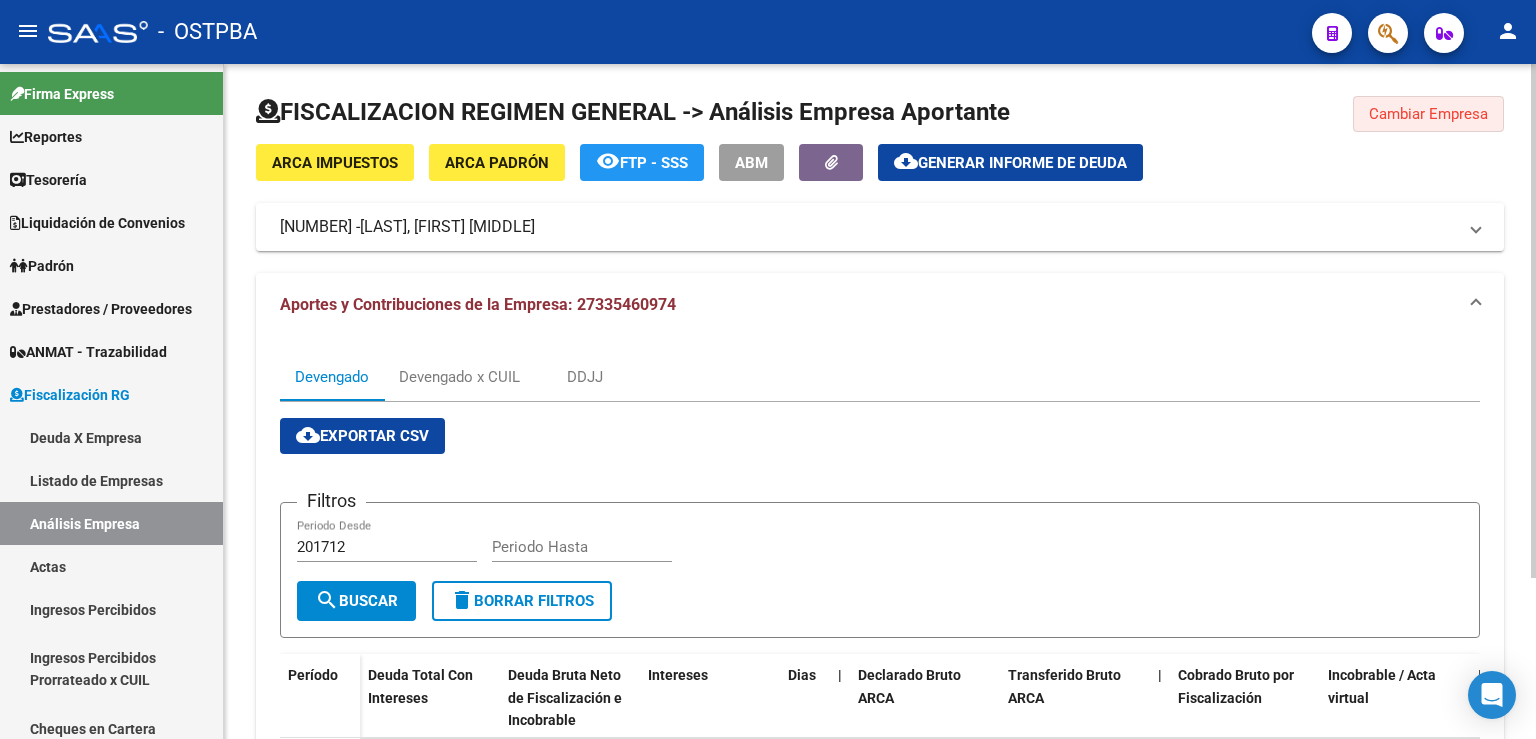 click on "Cambiar Empresa" 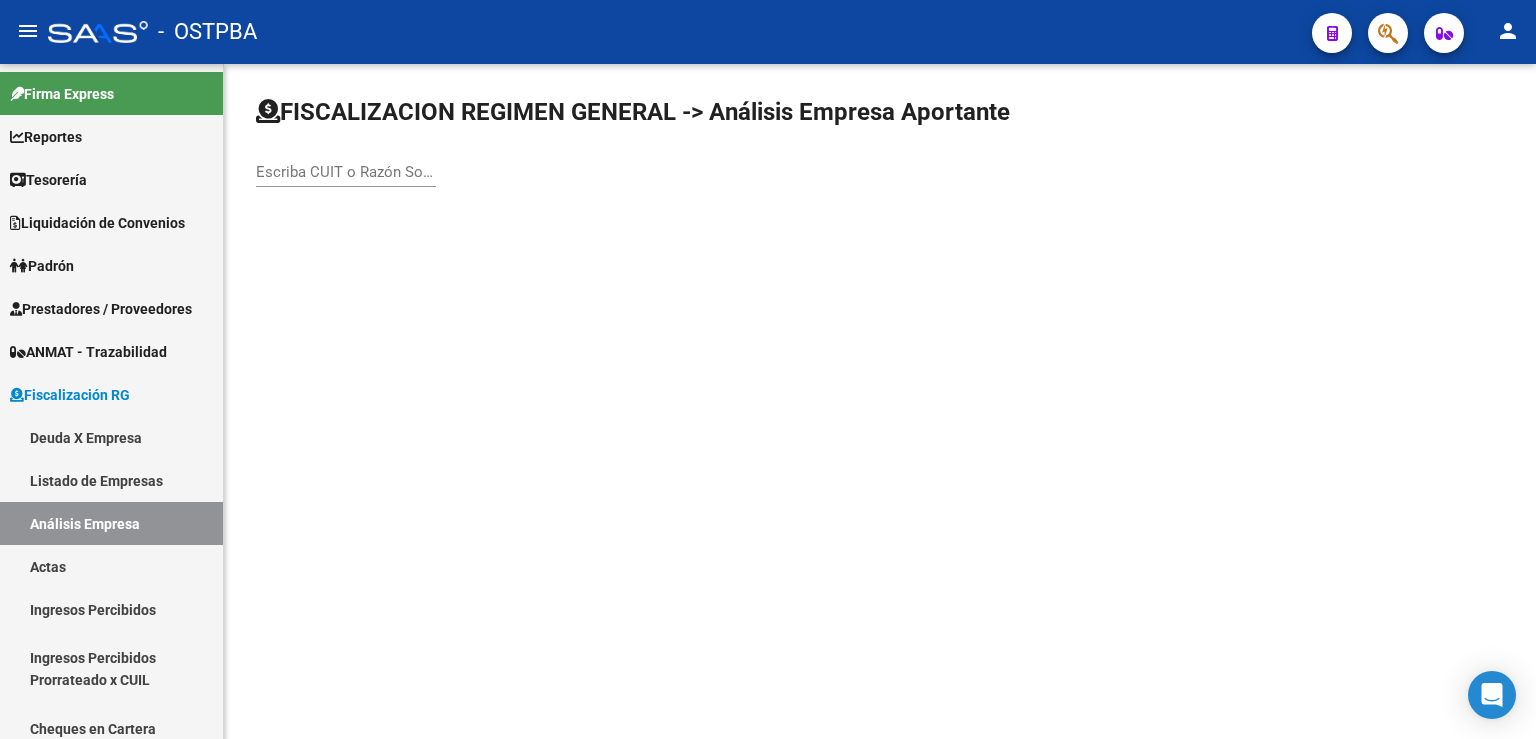 click on "Escriba CUIT o Razón Social para buscar" at bounding box center [346, 172] 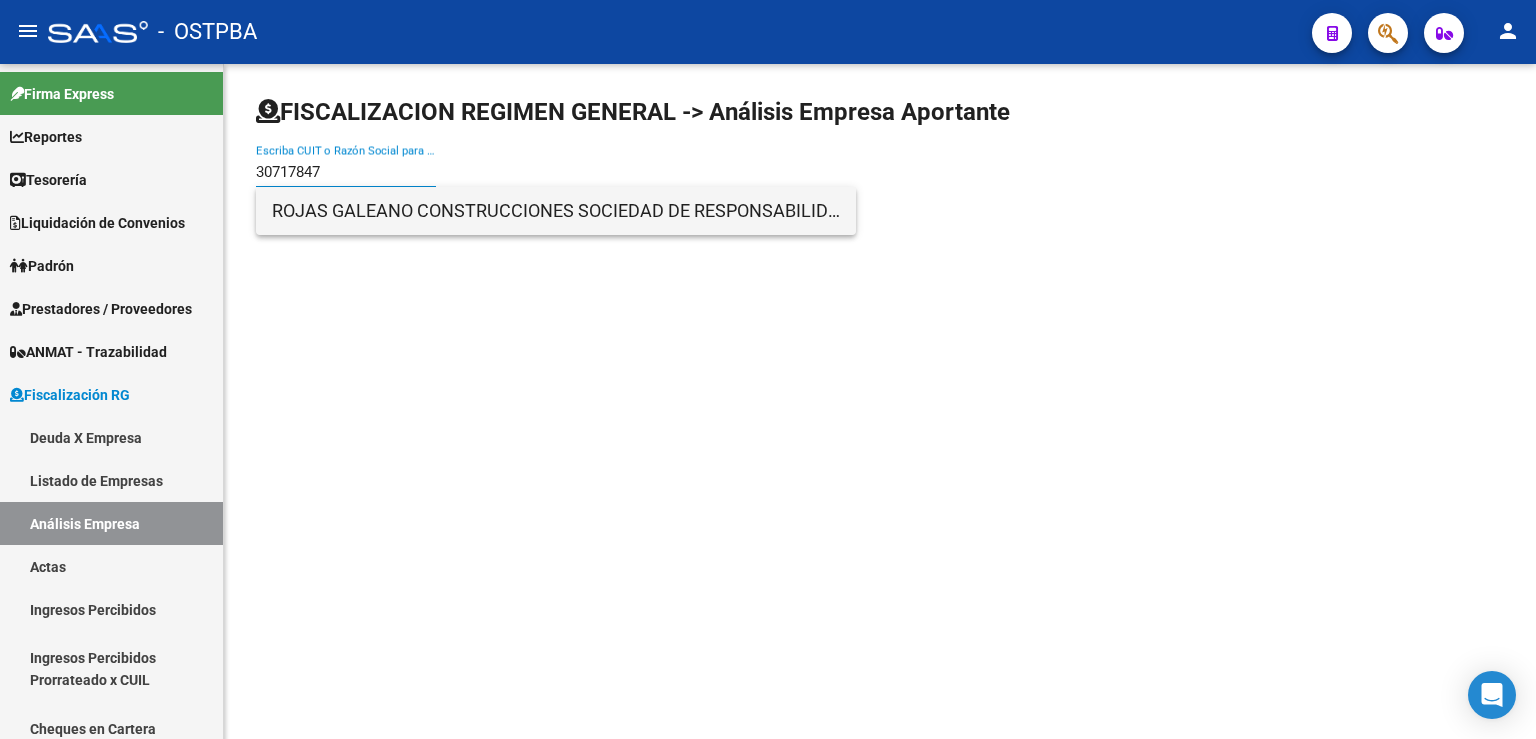 type on "30717847" 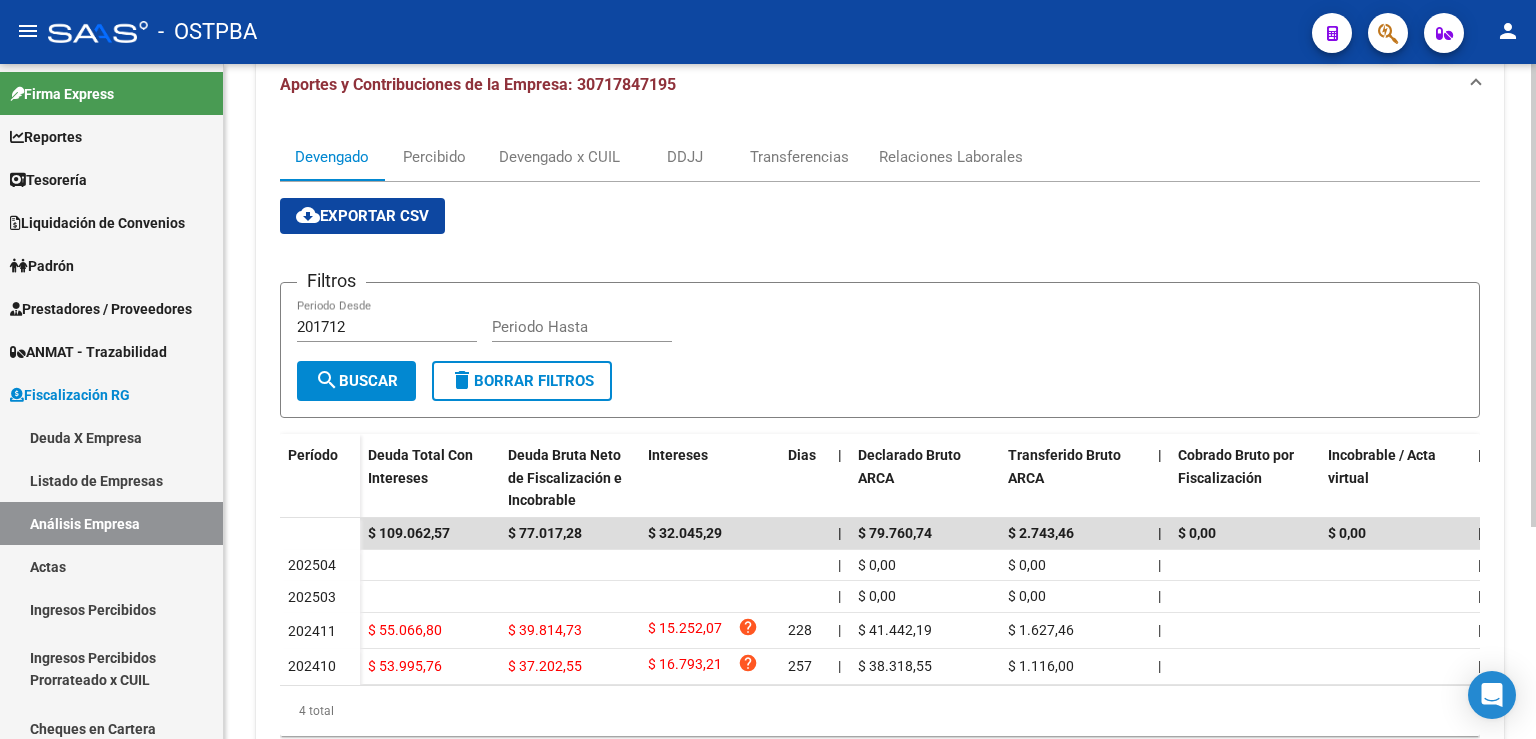 scroll, scrollTop: 309, scrollLeft: 0, axis: vertical 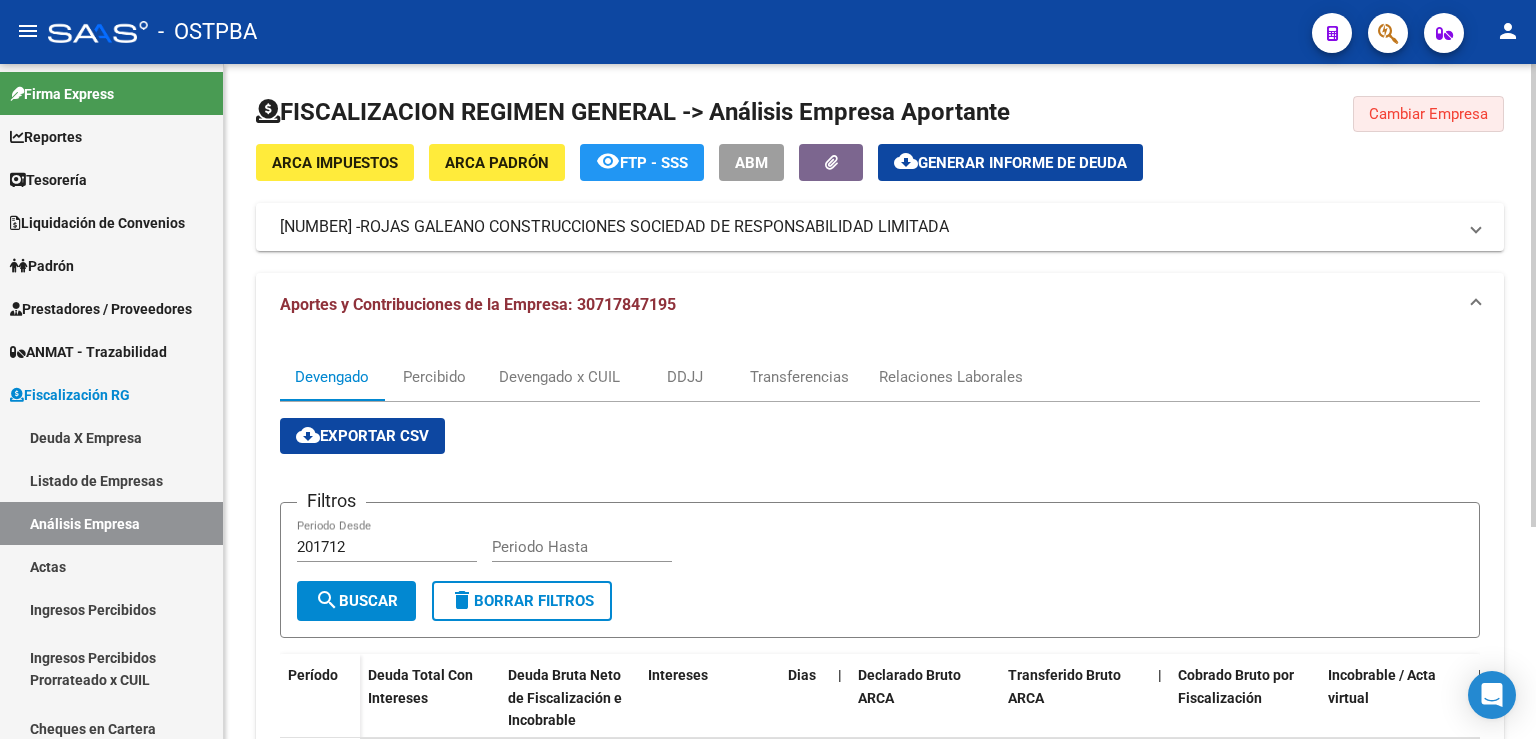 click on "Cambiar Empresa" 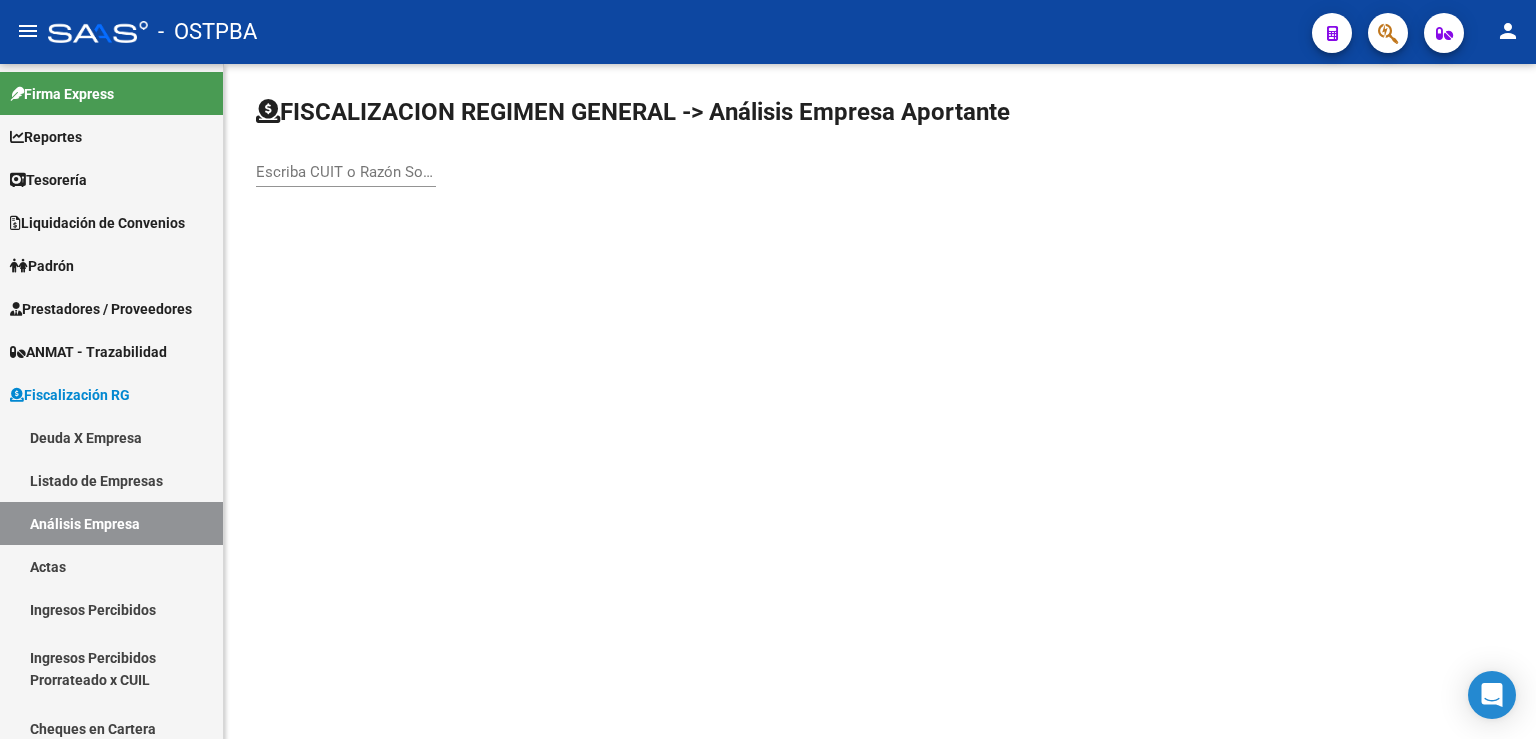 click on "Escriba CUIT o Razón Social para buscar" at bounding box center (346, 172) 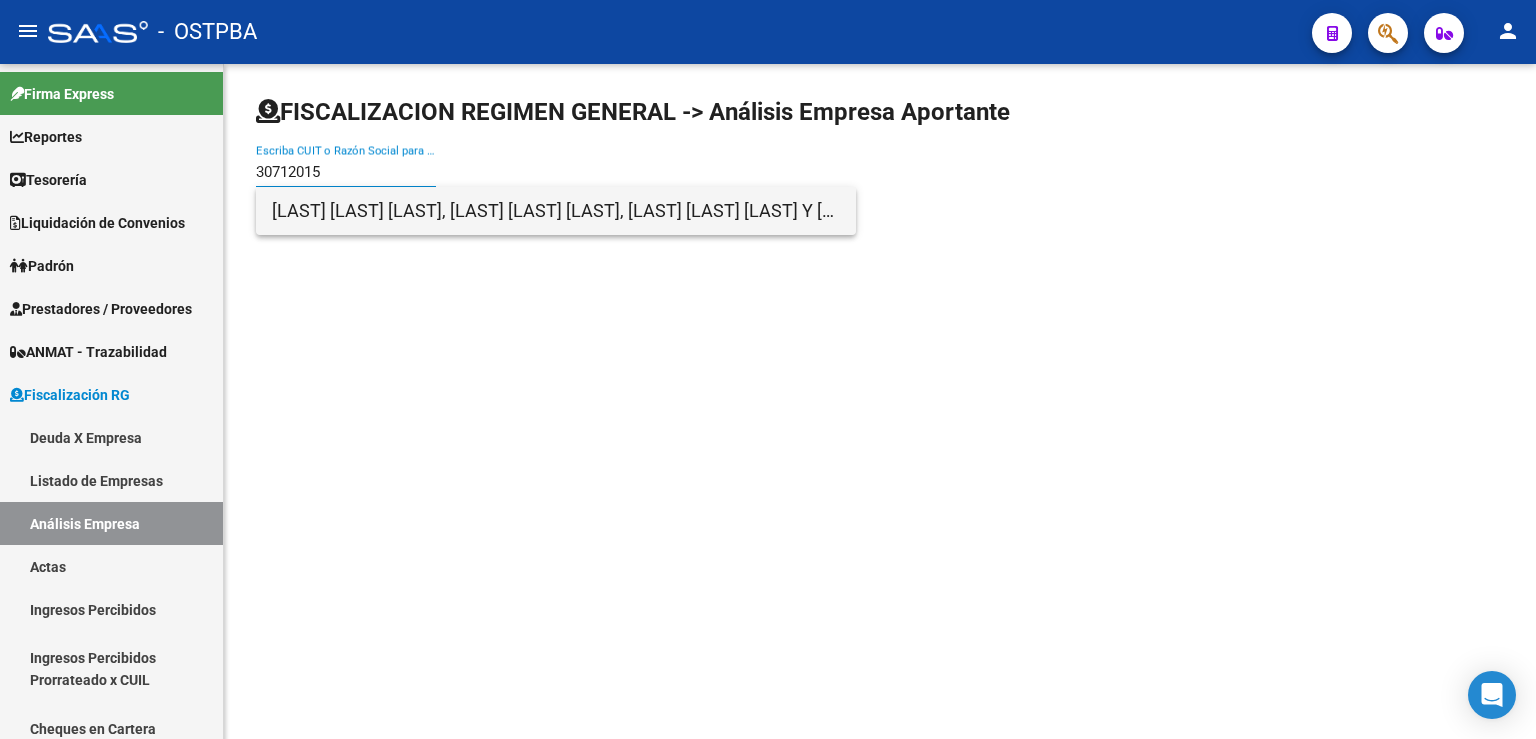 type on "30712015" 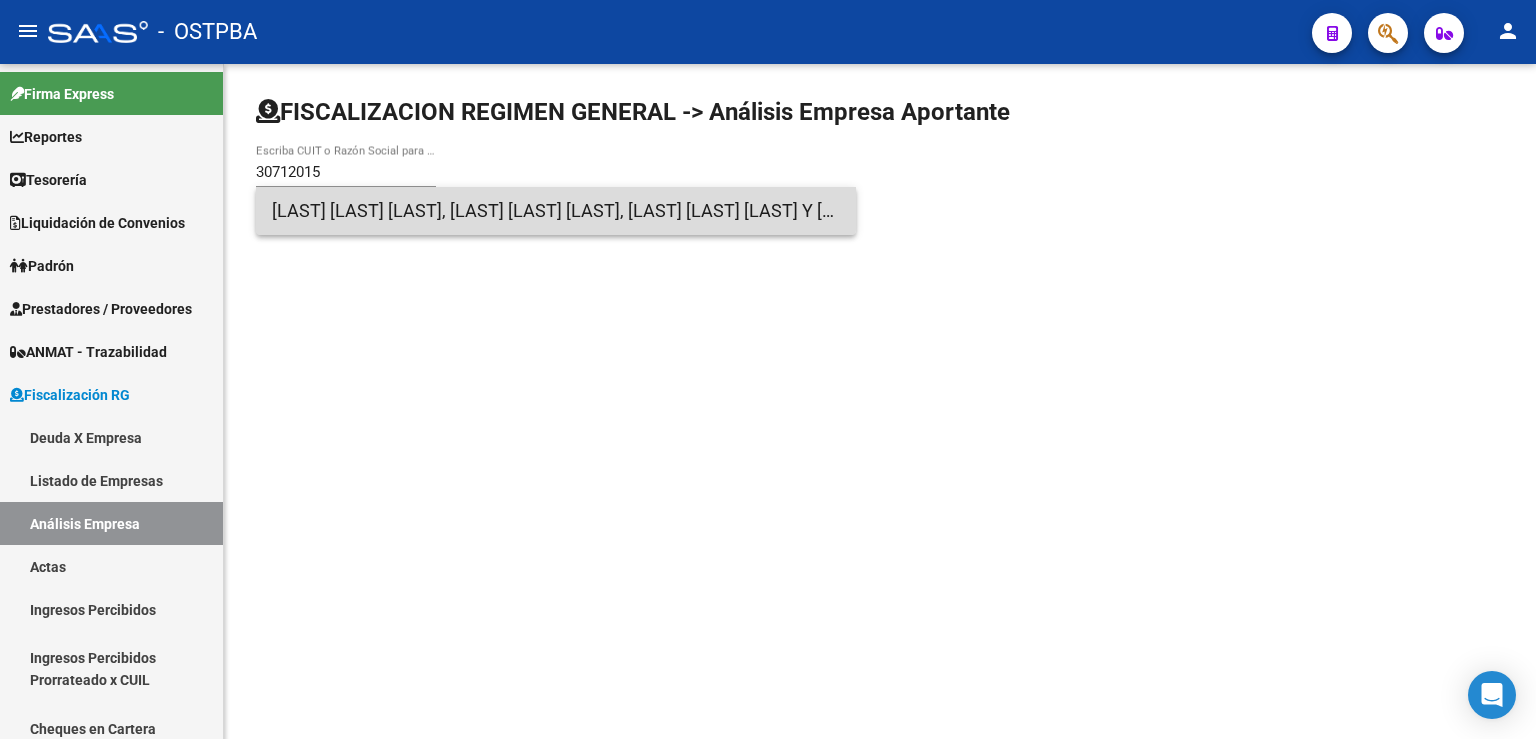 click on "[LAST] [LAST] [LAST], [LAST] [LAST] [LAST], [LAST] [LAST] [LAST] Y [LAST] [LAST] [LAST] [LAST] S. CAP I SECC IV" at bounding box center [556, 211] 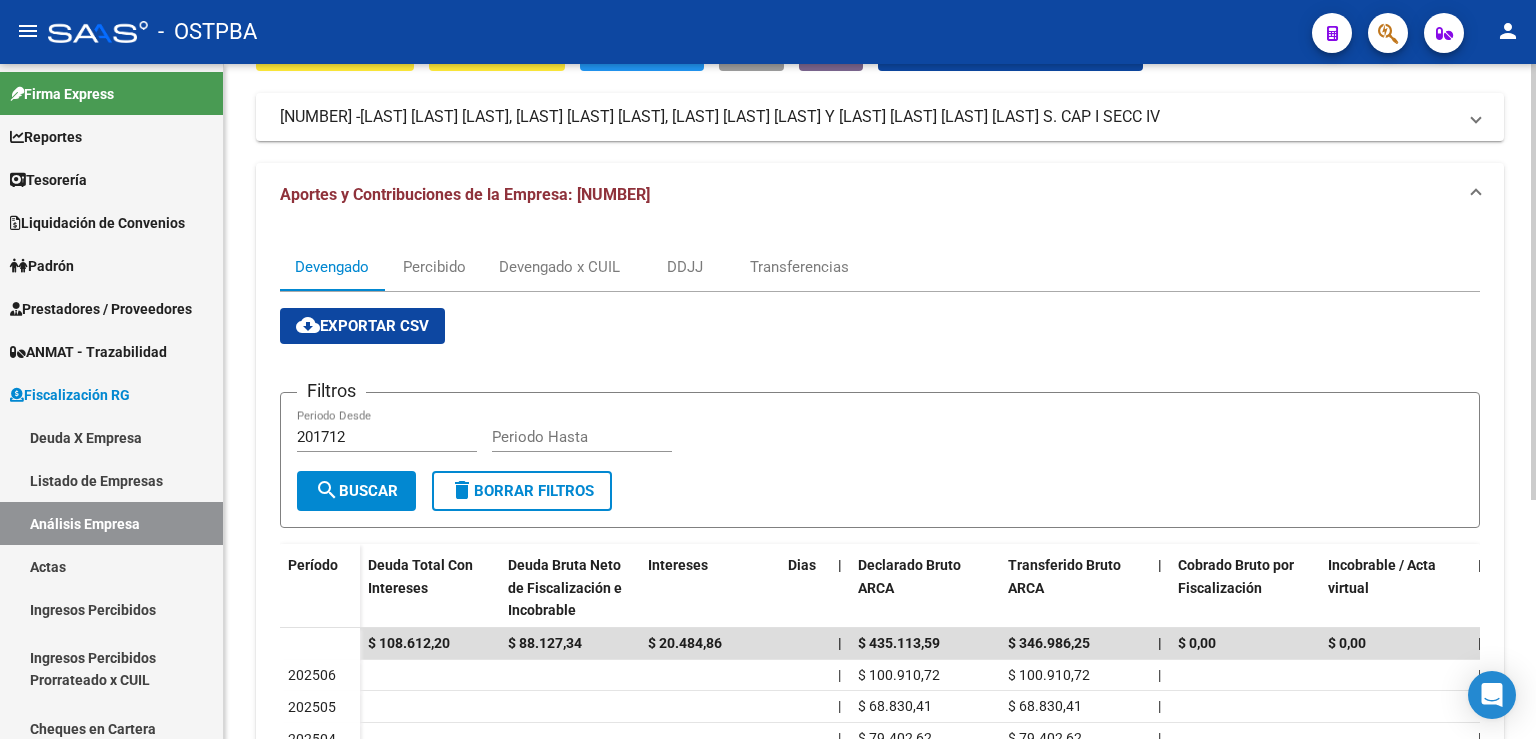scroll, scrollTop: 331, scrollLeft: 0, axis: vertical 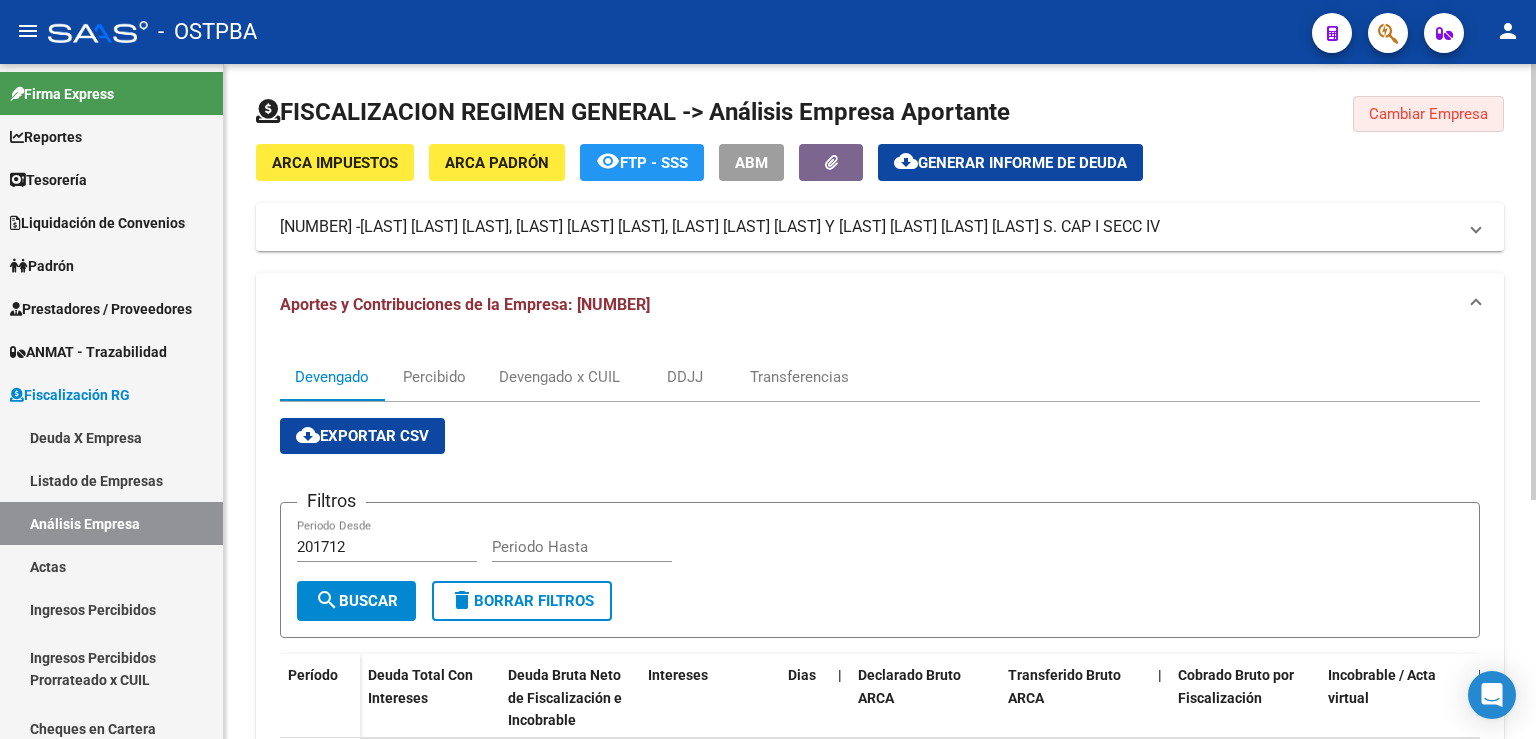 click on "Cambiar Empresa" 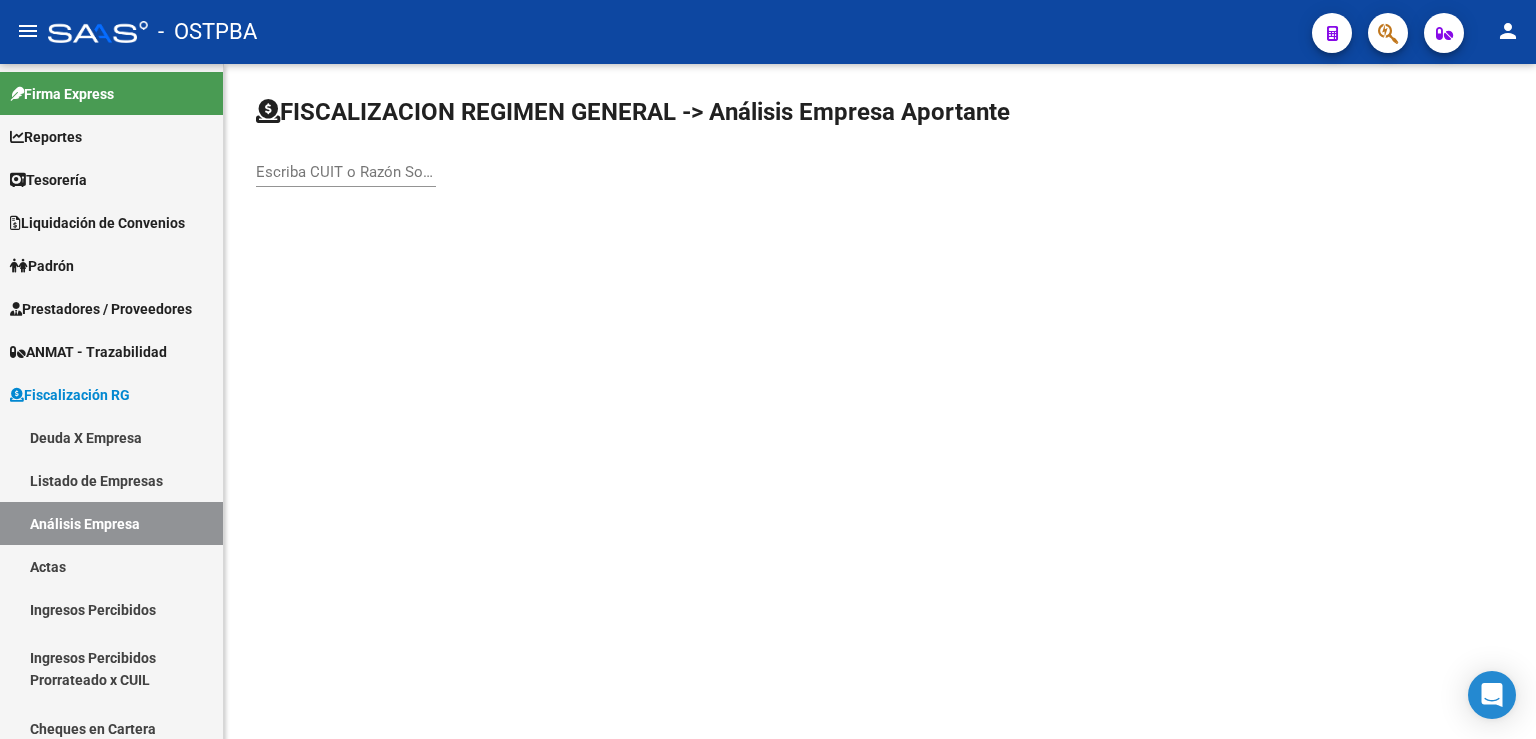 click on "Escriba CUIT o Razón Social para buscar" at bounding box center [346, 172] 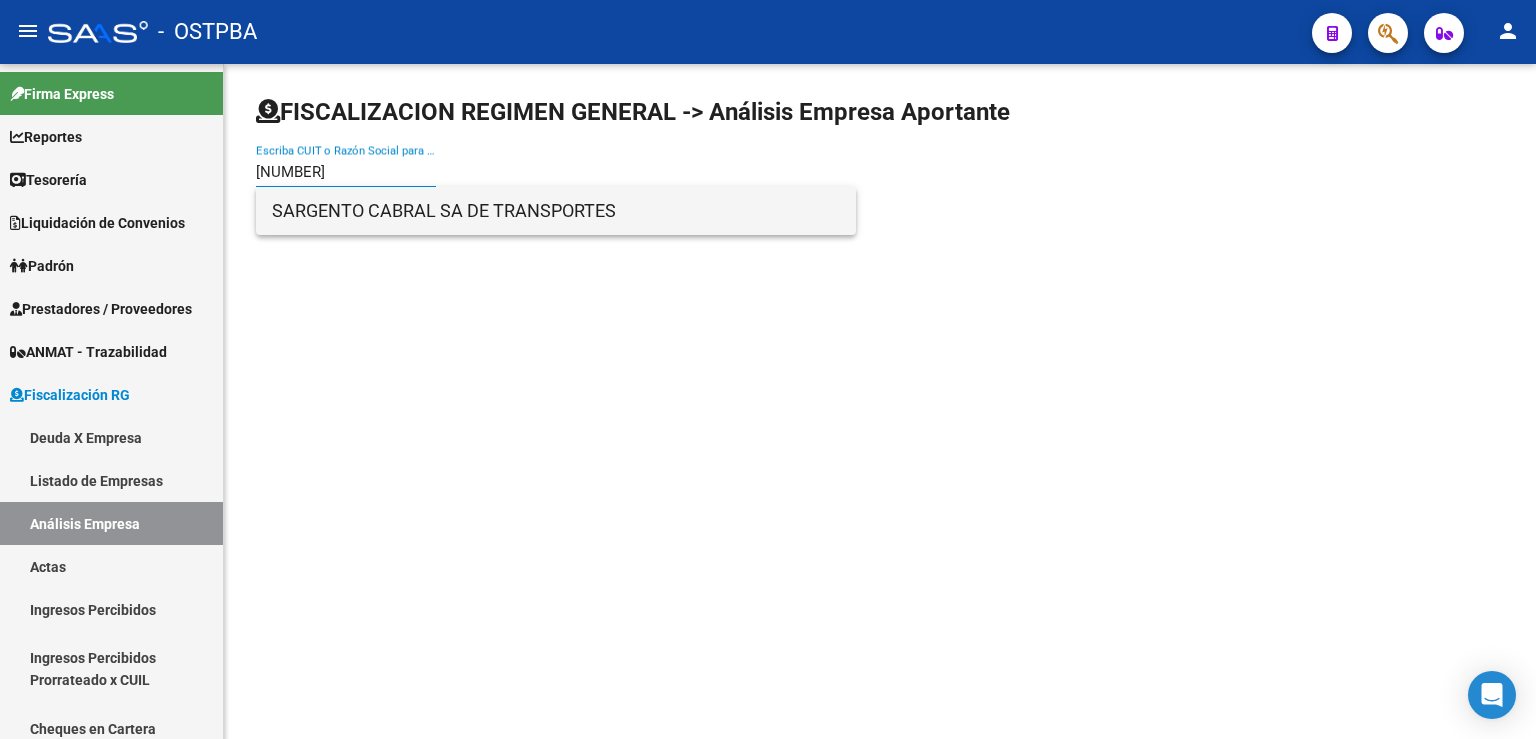 type on "[NUMBER]" 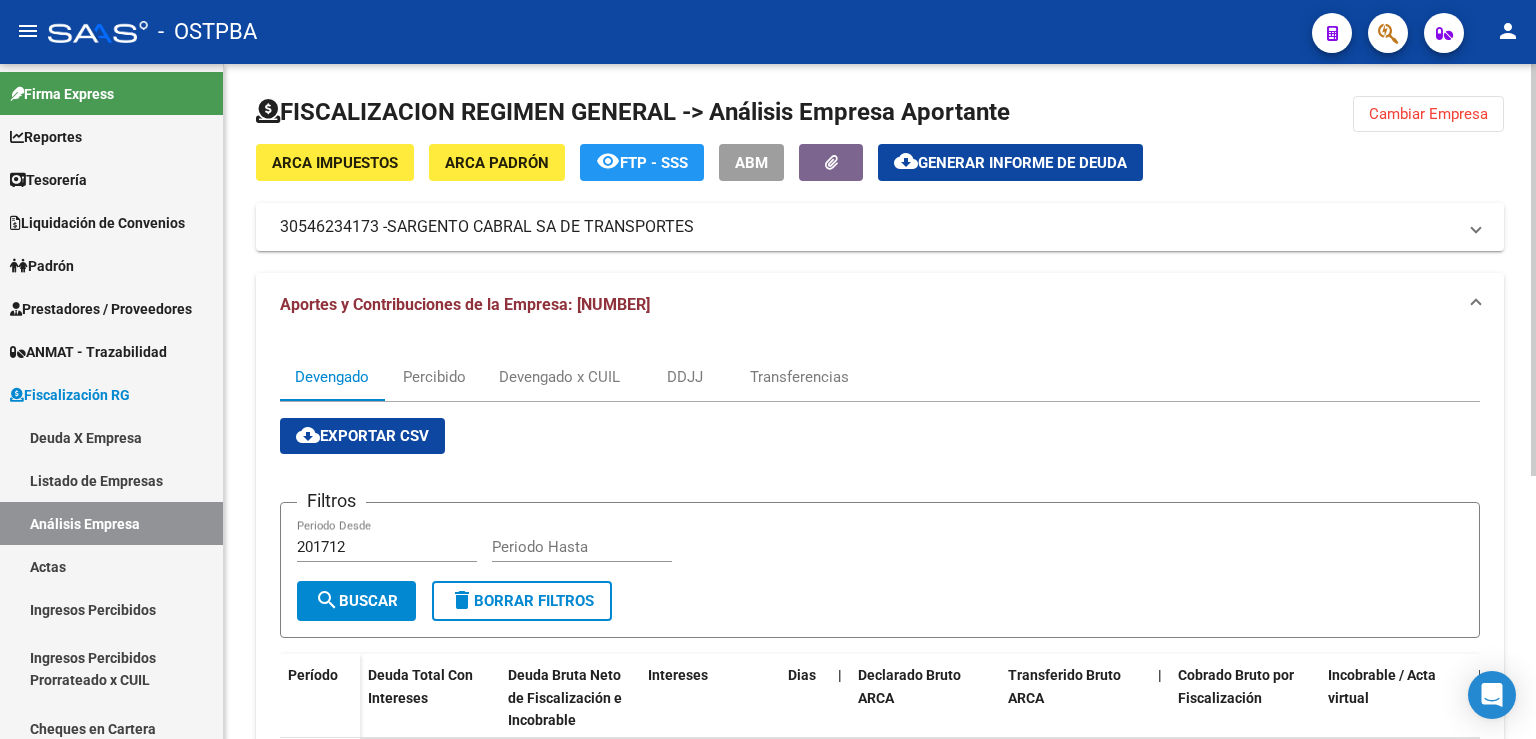 scroll, scrollTop: 0, scrollLeft: 0, axis: both 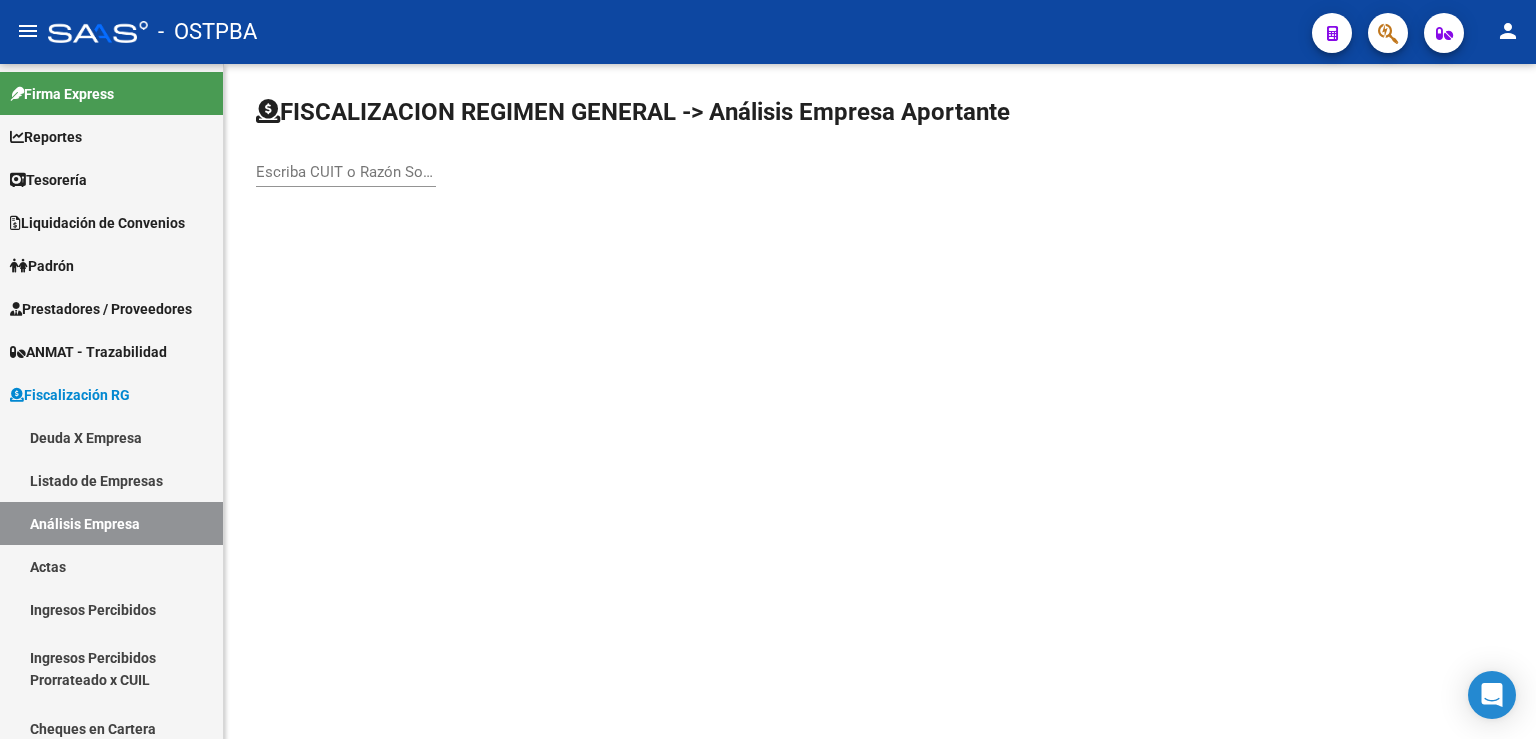 click on "Escriba CUIT o Razón Social para buscar" at bounding box center [346, 172] 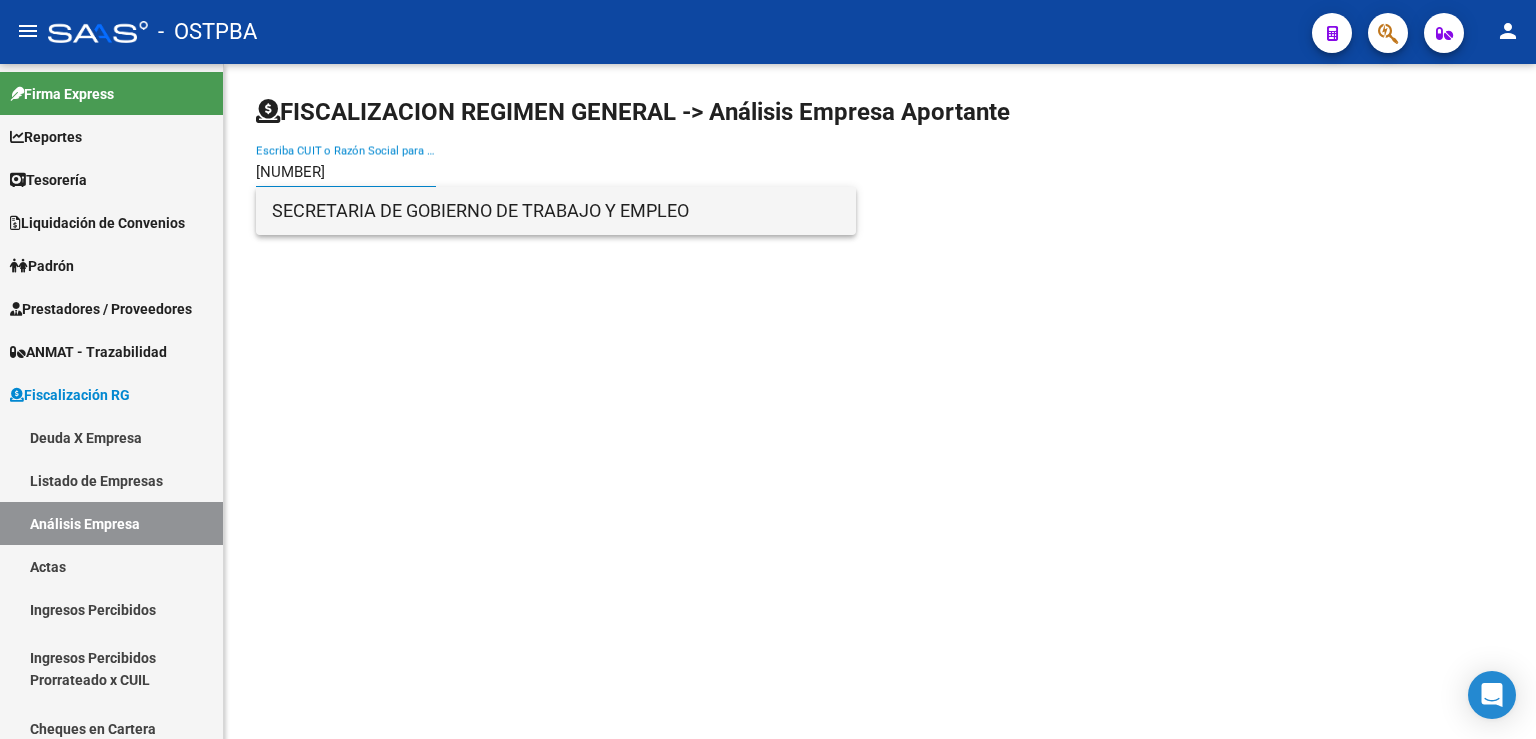 type on "[NUMBER]" 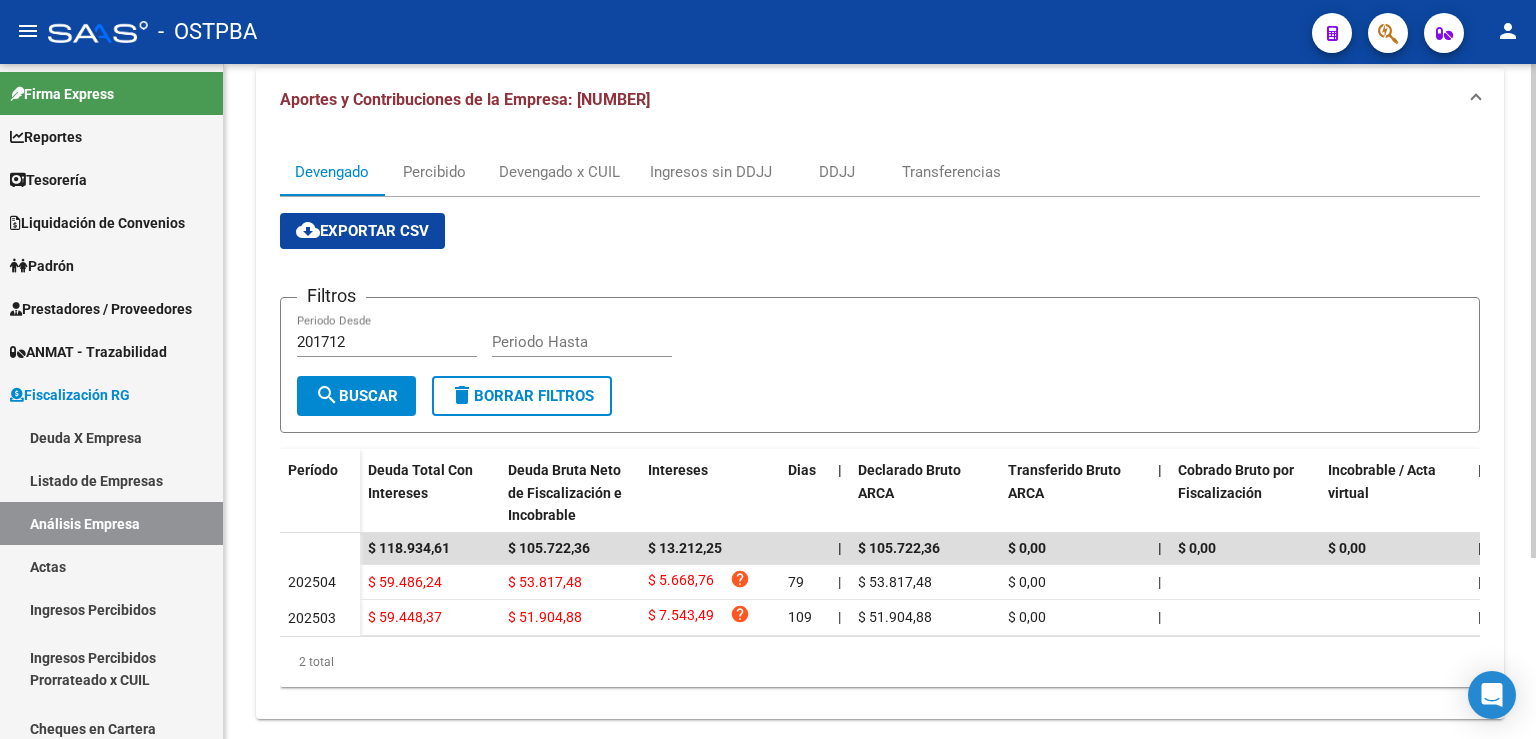 scroll, scrollTop: 246, scrollLeft: 0, axis: vertical 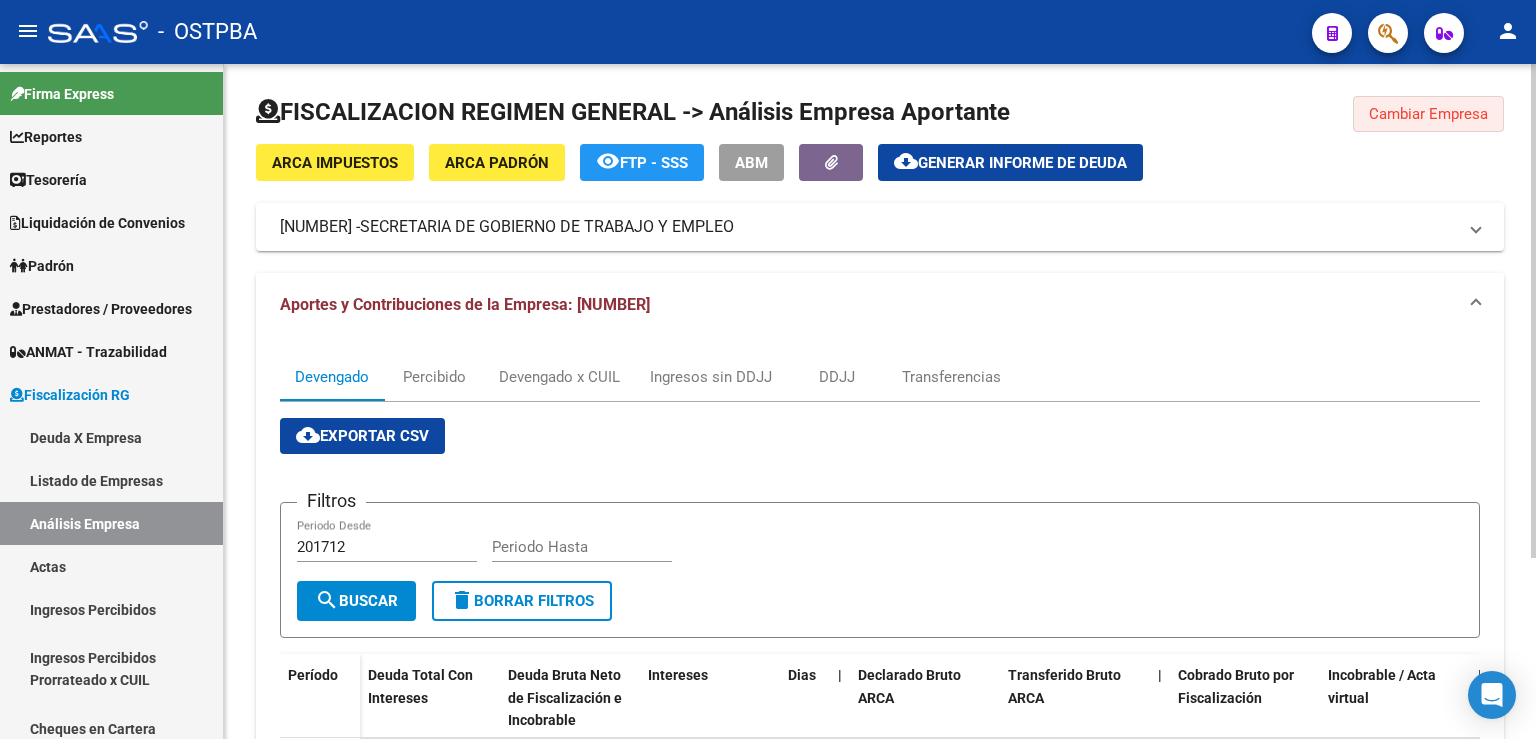 click on "Cambiar Empresa" 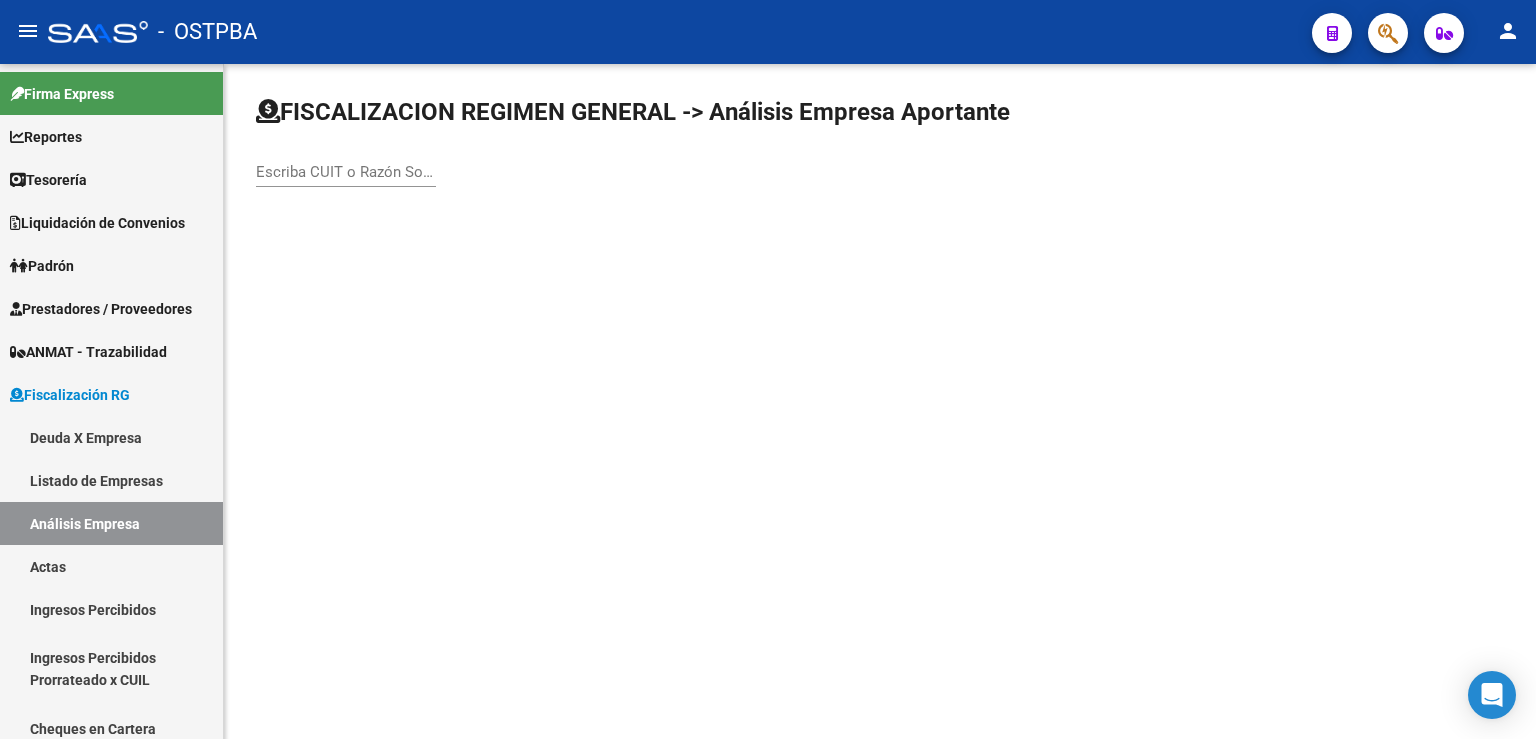 click on "Escriba CUIT o Razón Social para buscar" at bounding box center (346, 172) 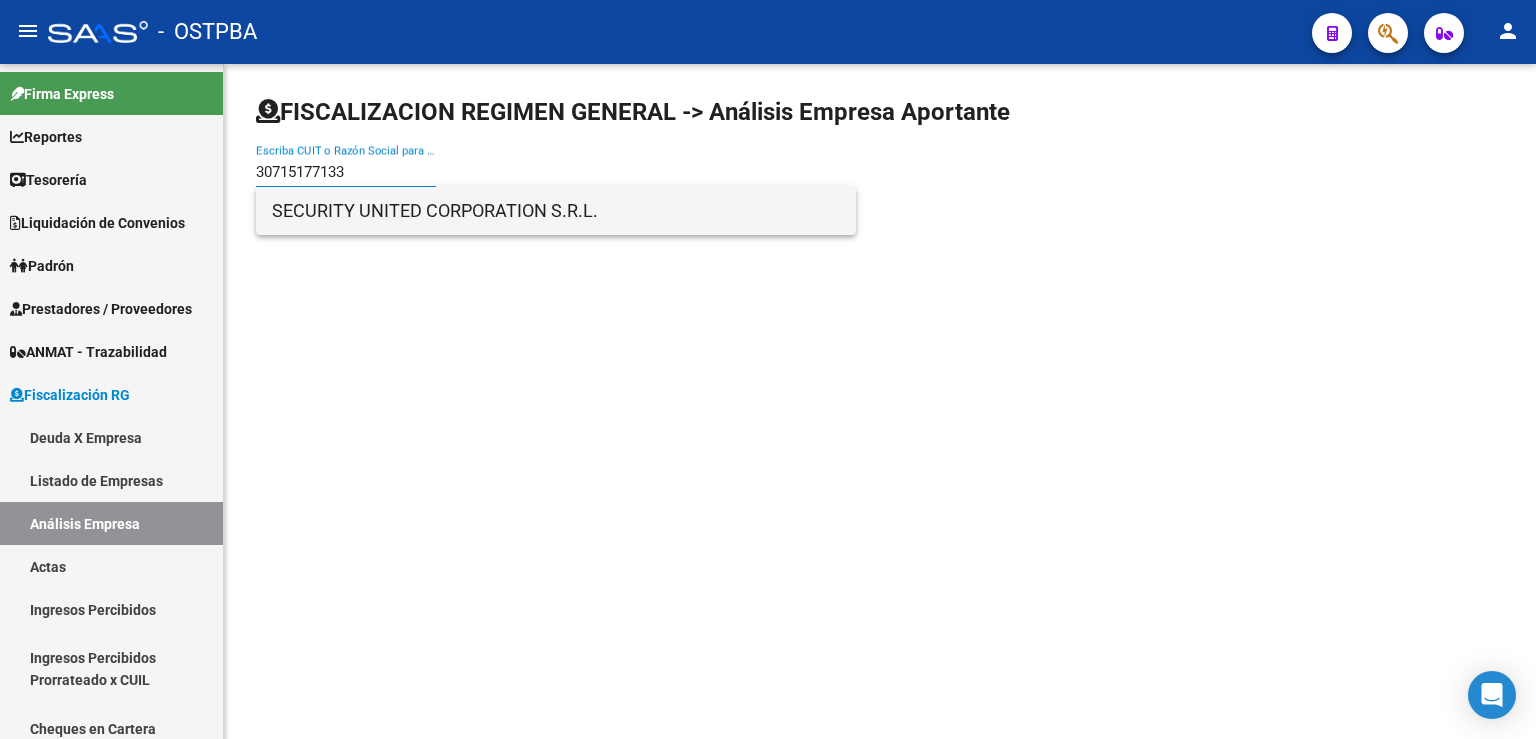 type on "30715177133" 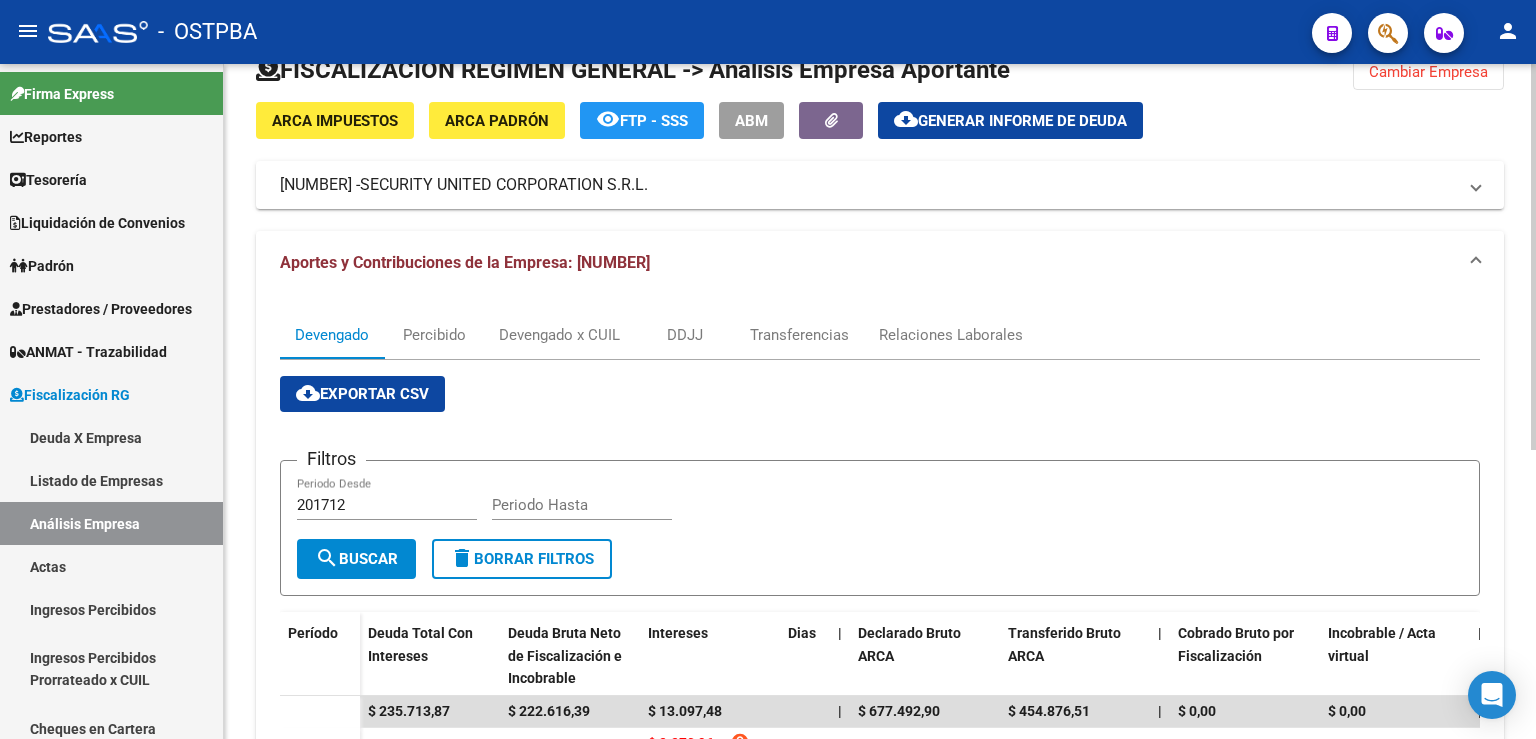 scroll, scrollTop: 0, scrollLeft: 0, axis: both 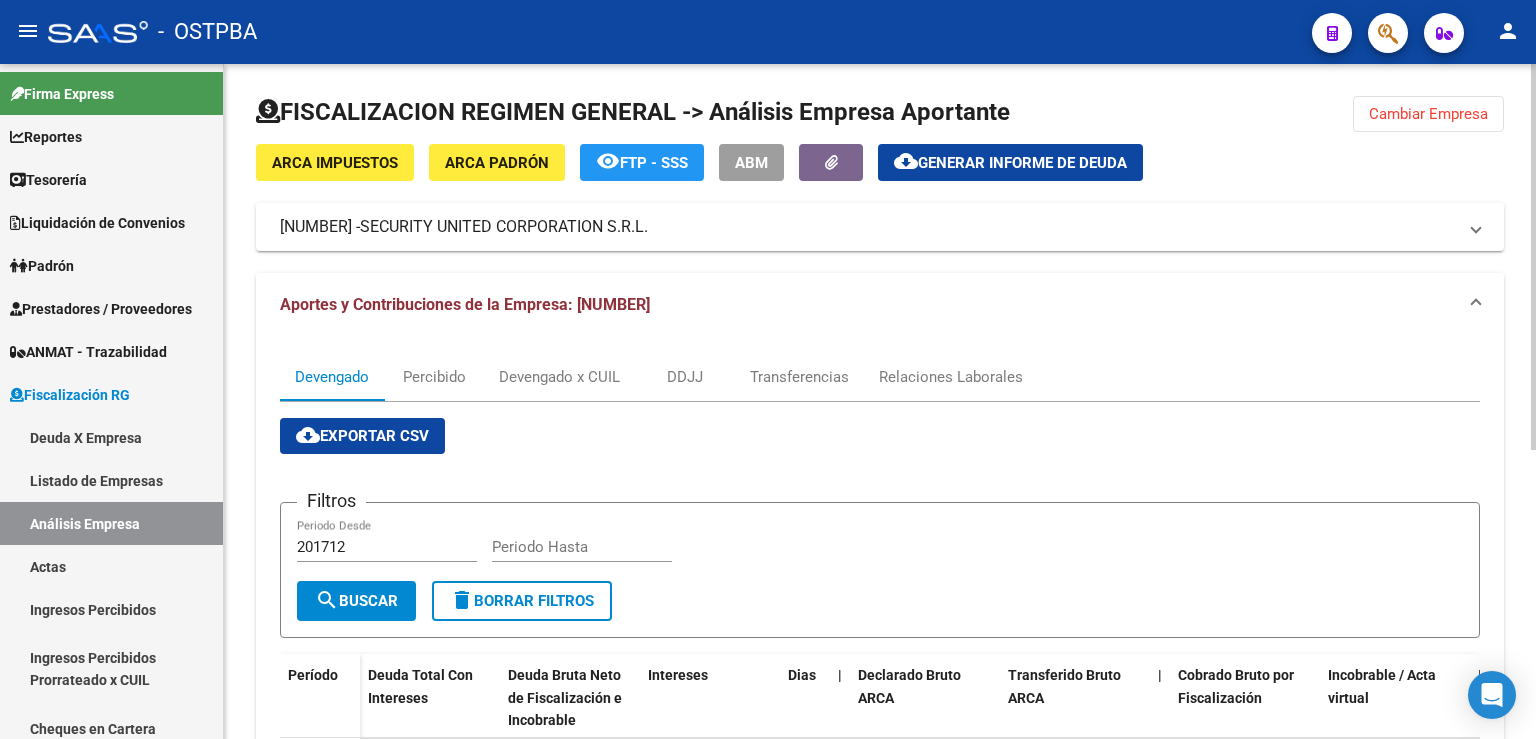 click on "Cambiar Empresa" 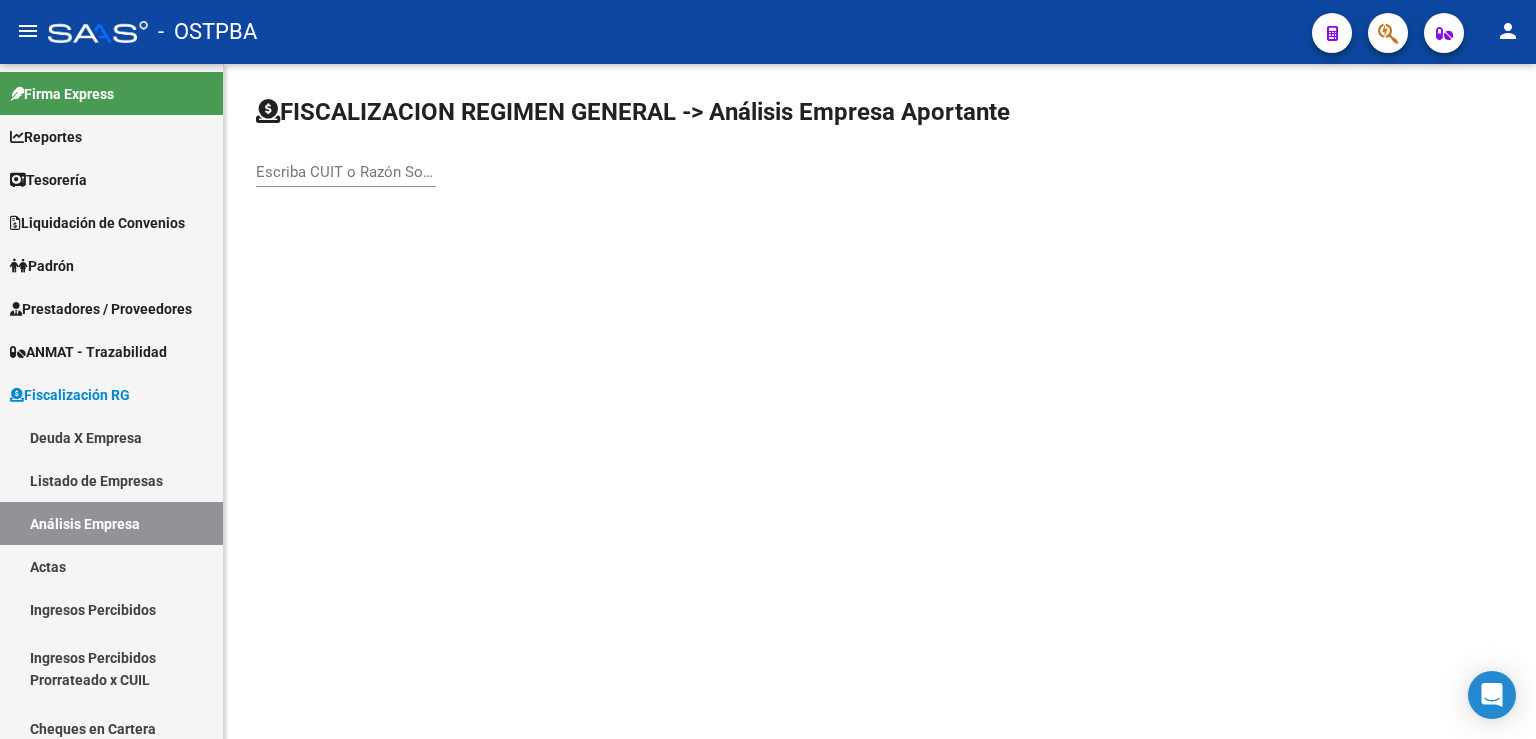 click on "Escriba CUIT o Razón Social para buscar" at bounding box center [346, 172] 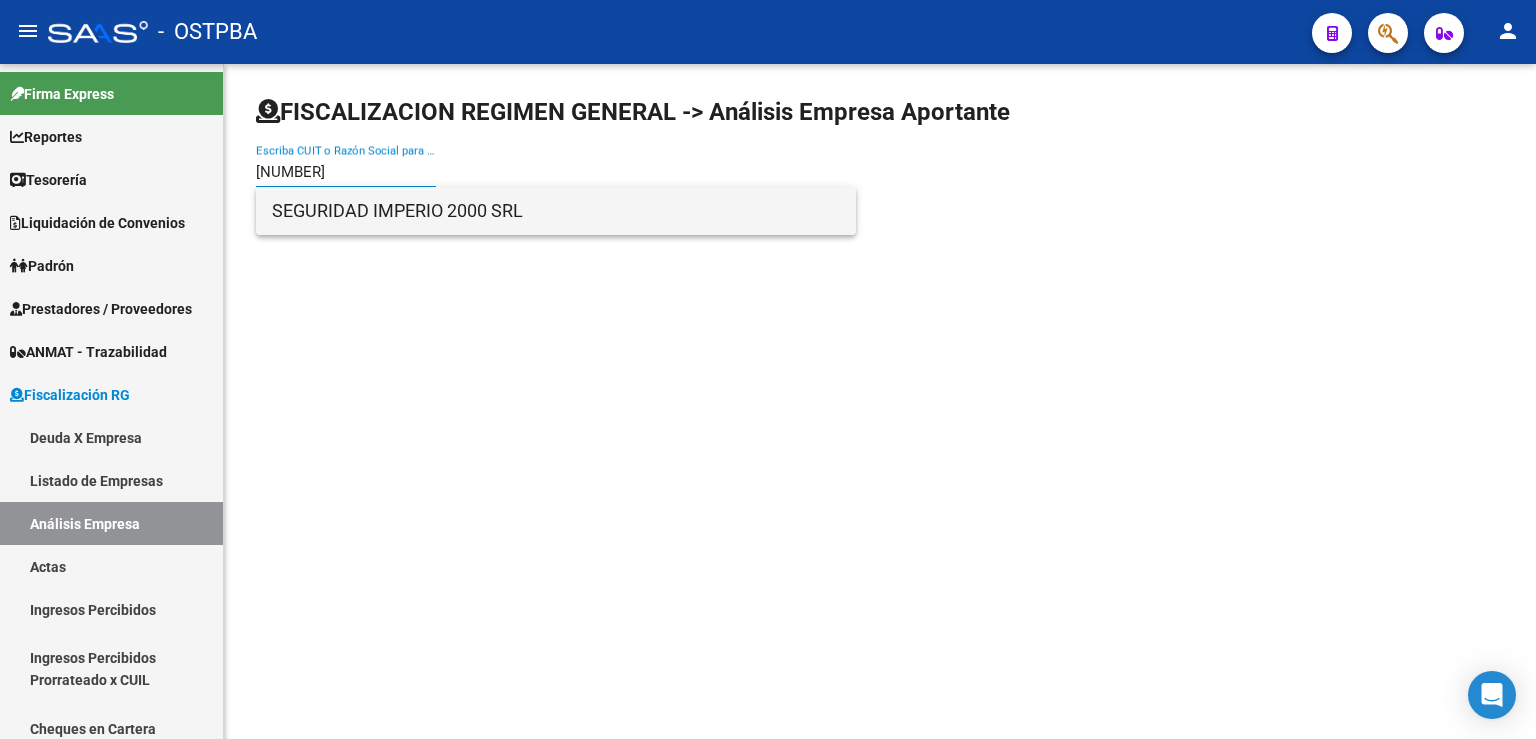 type on "[NUMBER]" 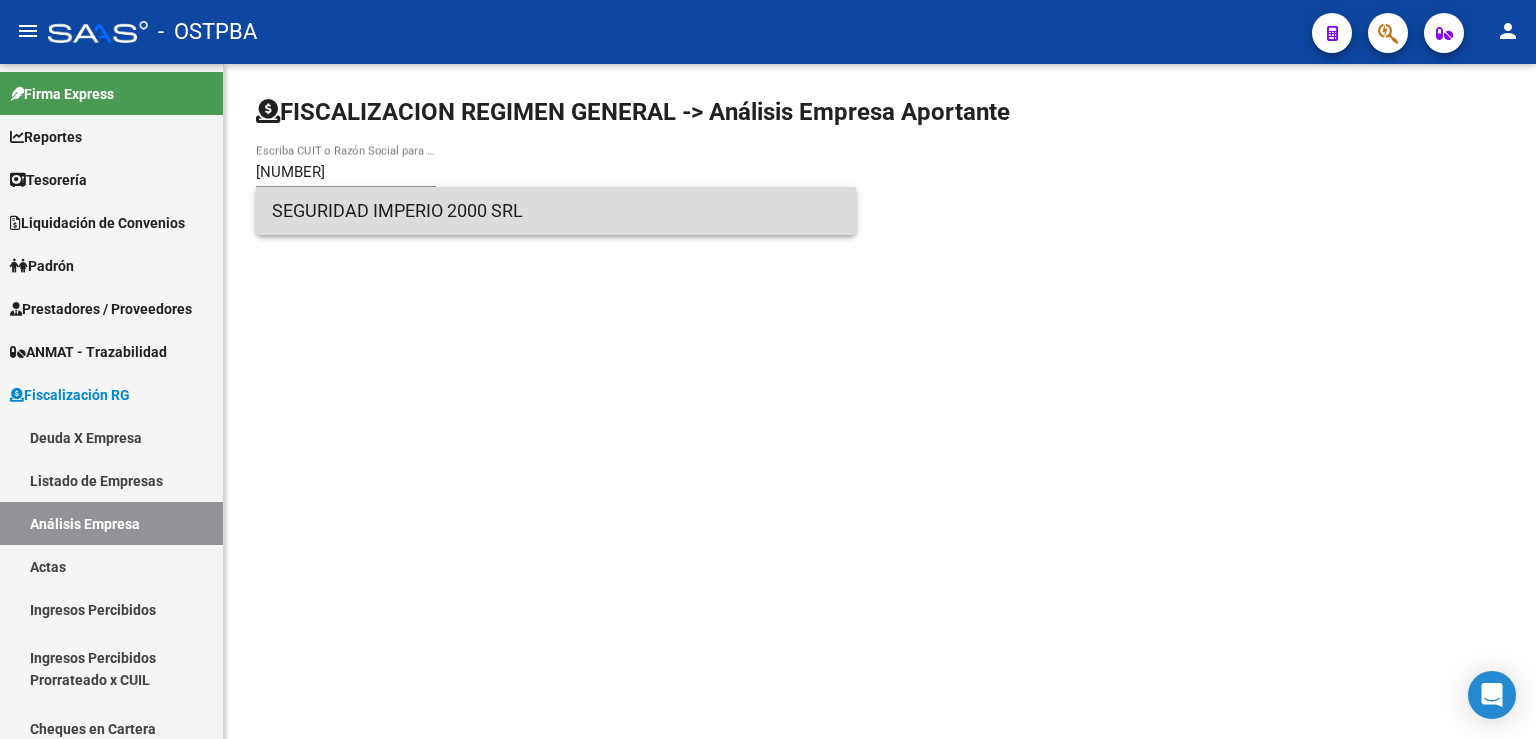click on "SEGURIDAD IMPERIO 2000 SRL" at bounding box center [556, 211] 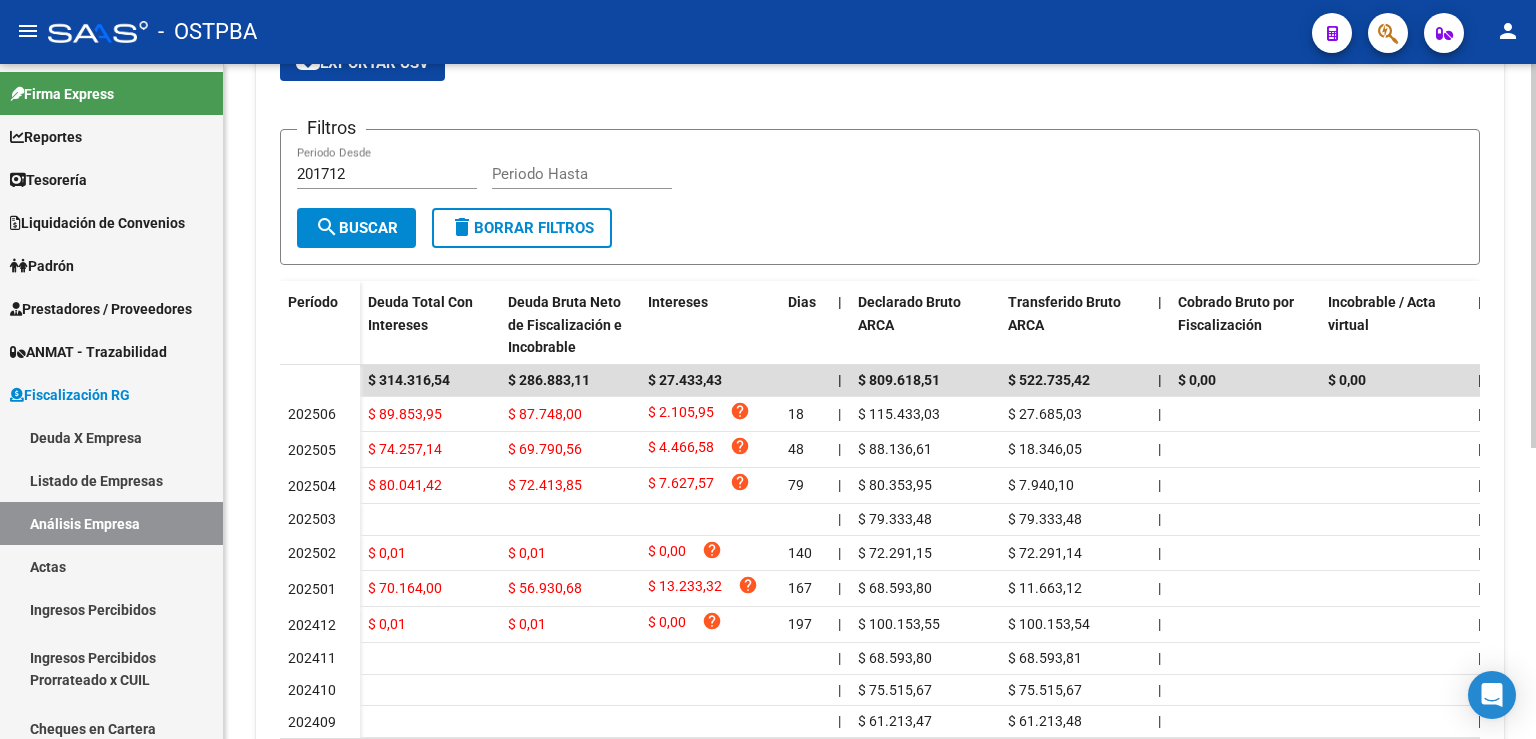 scroll, scrollTop: 512, scrollLeft: 0, axis: vertical 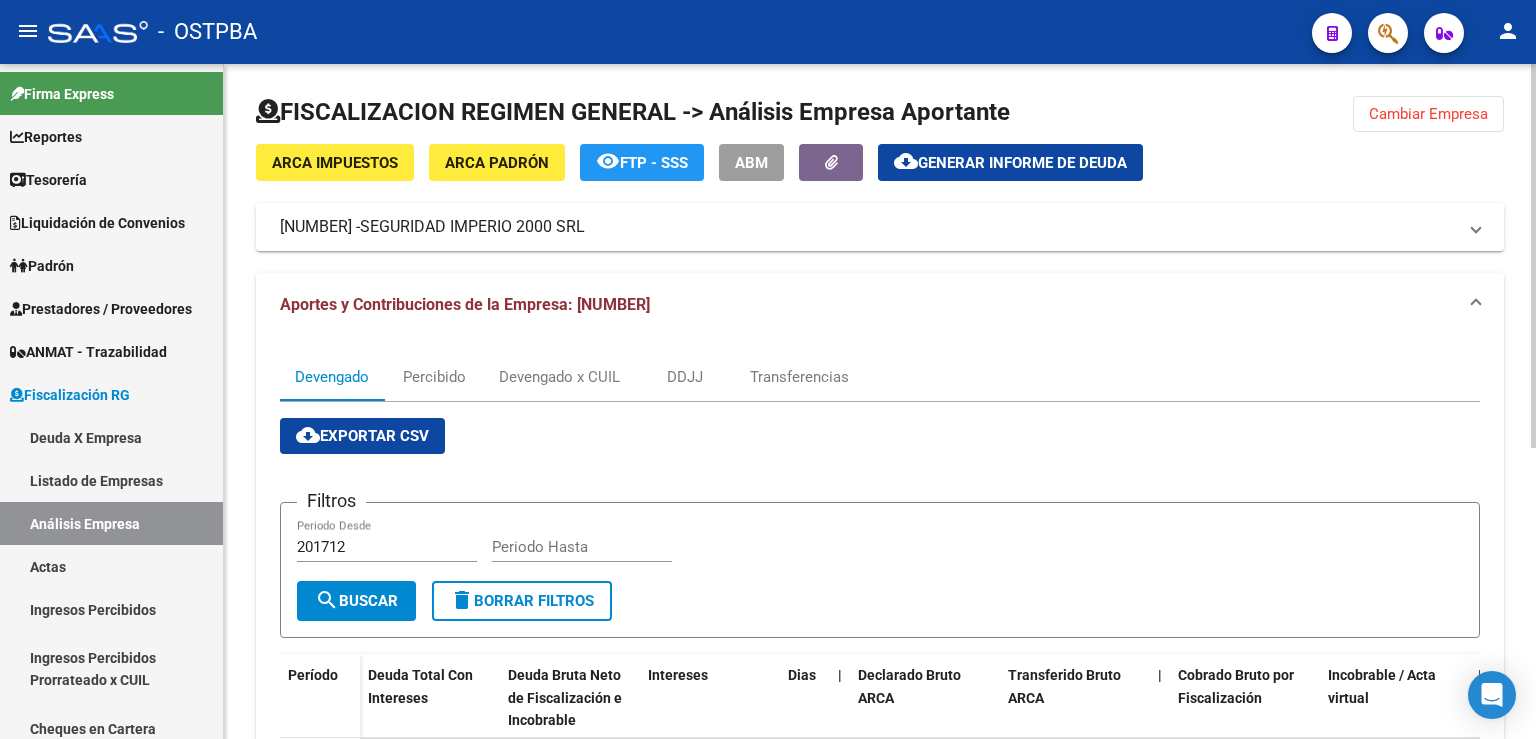 click on "Cambiar Empresa" 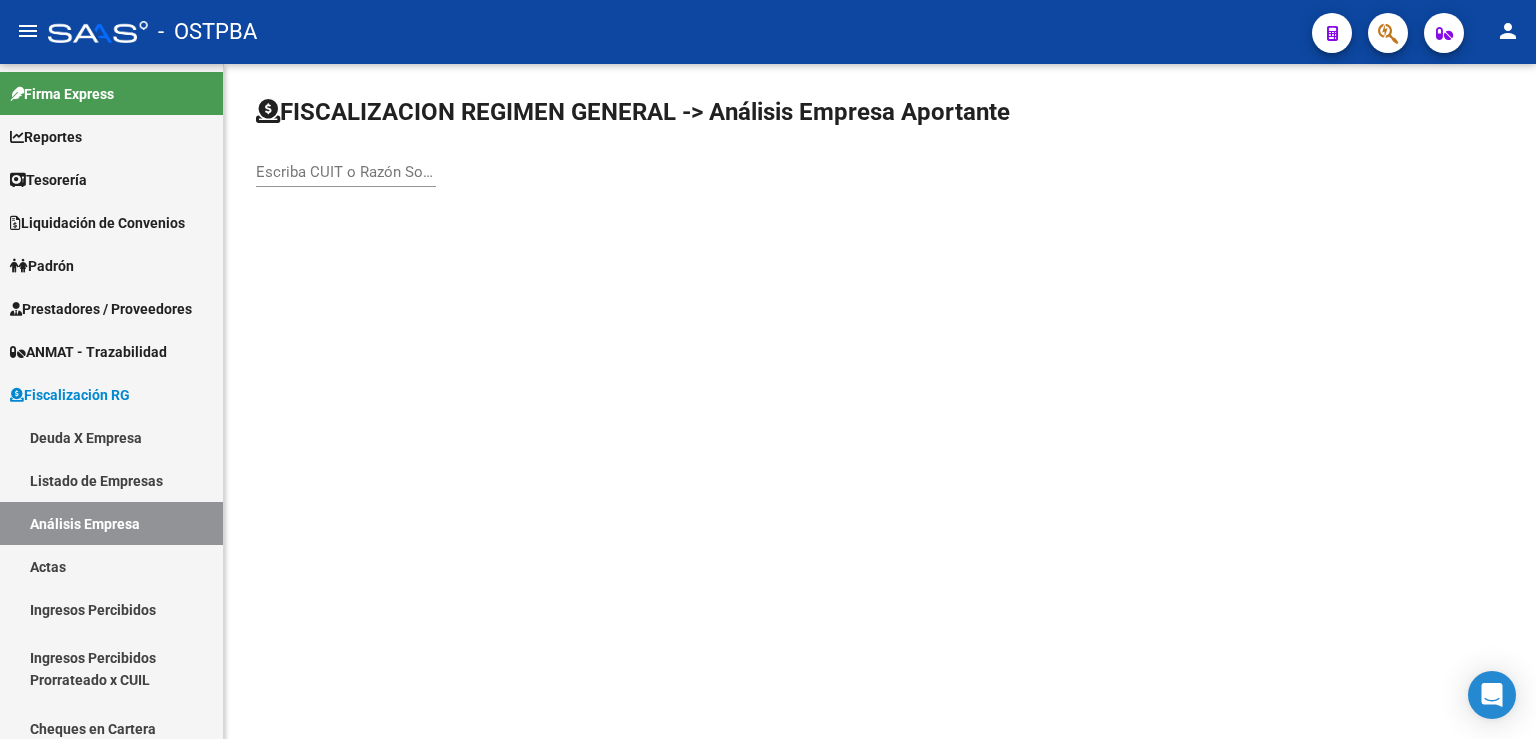 click on "Escriba CUIT o Razón Social para buscar" at bounding box center (346, 172) 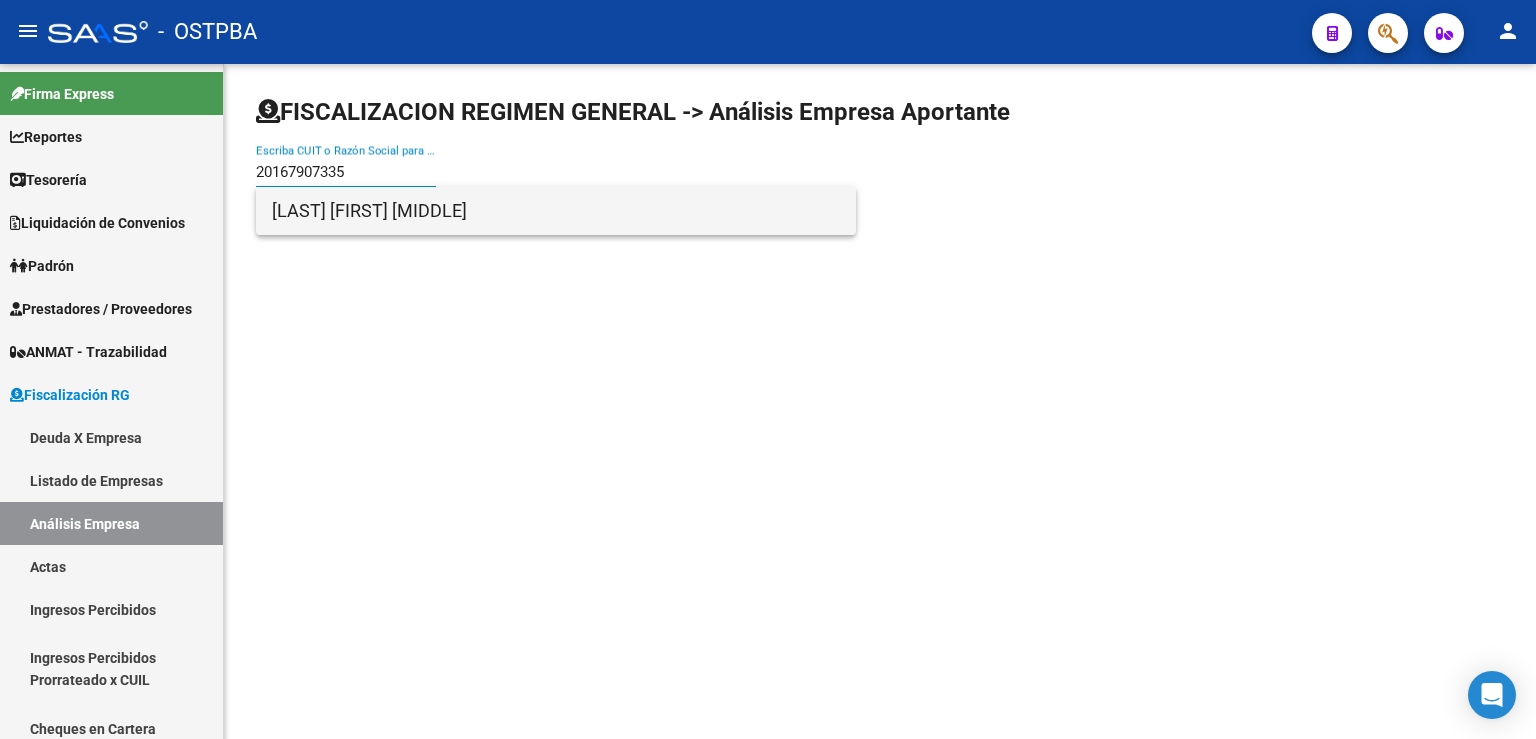 type on "20167907335" 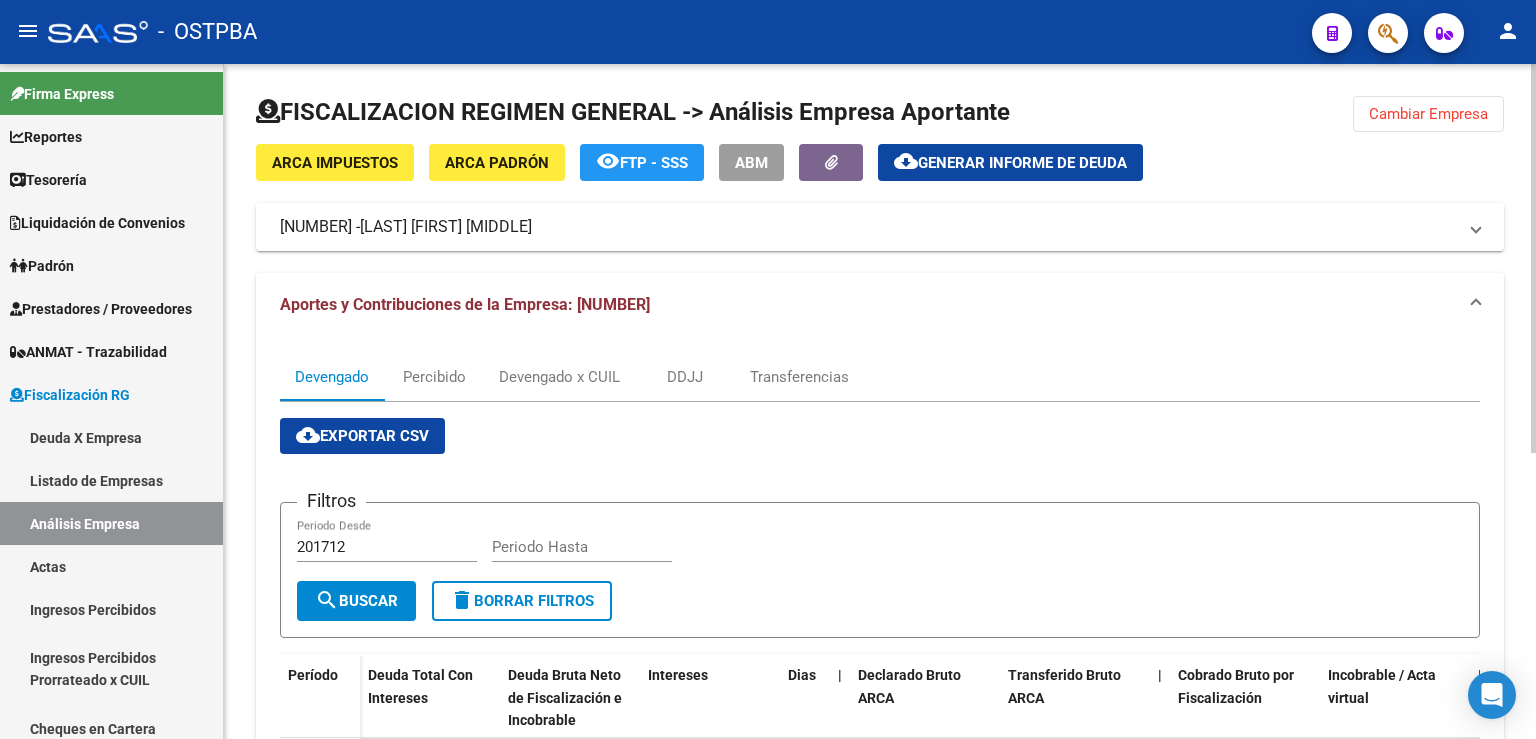 scroll, scrollTop: 441, scrollLeft: 0, axis: vertical 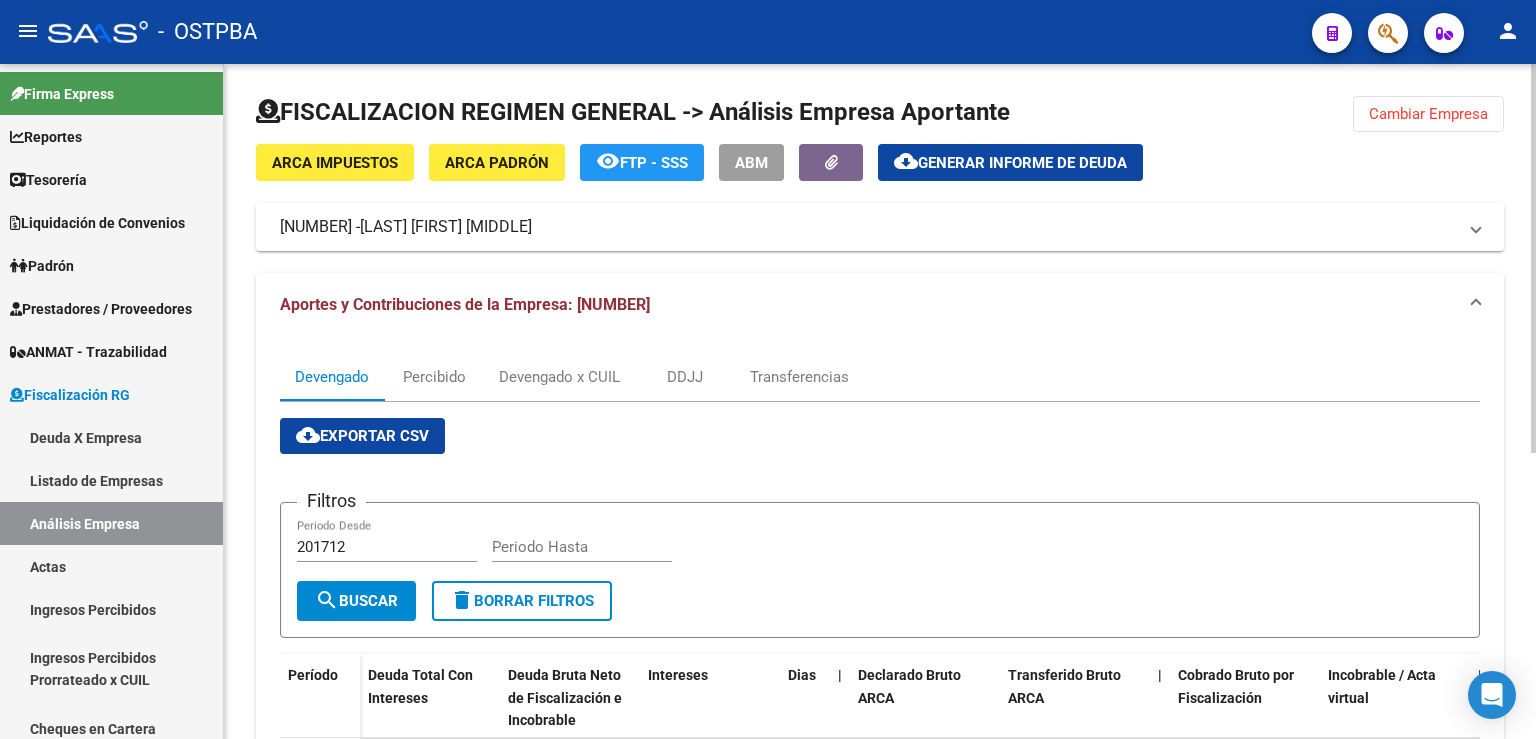 click on "Cambiar Empresa" 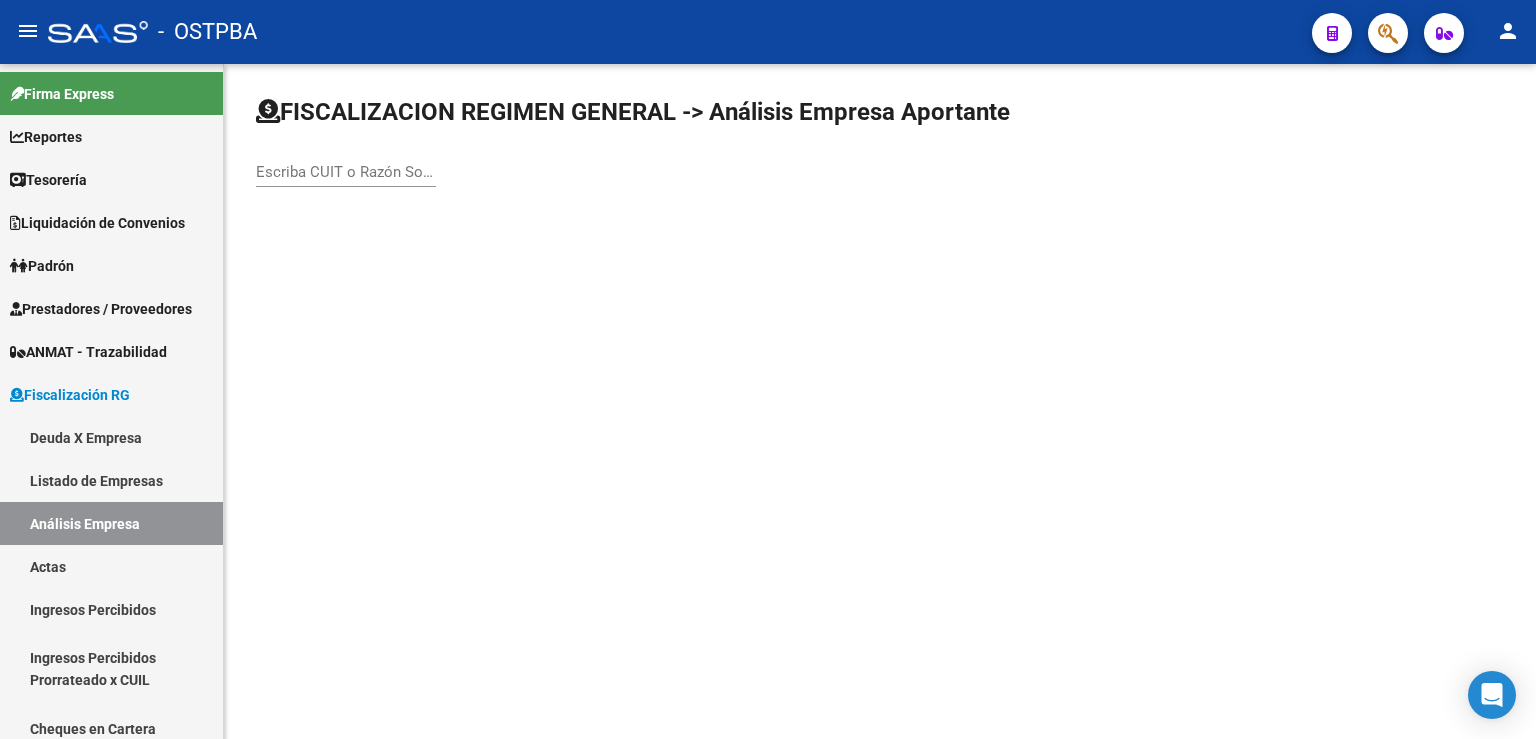 click on "Escriba CUIT o Razón Social para buscar" 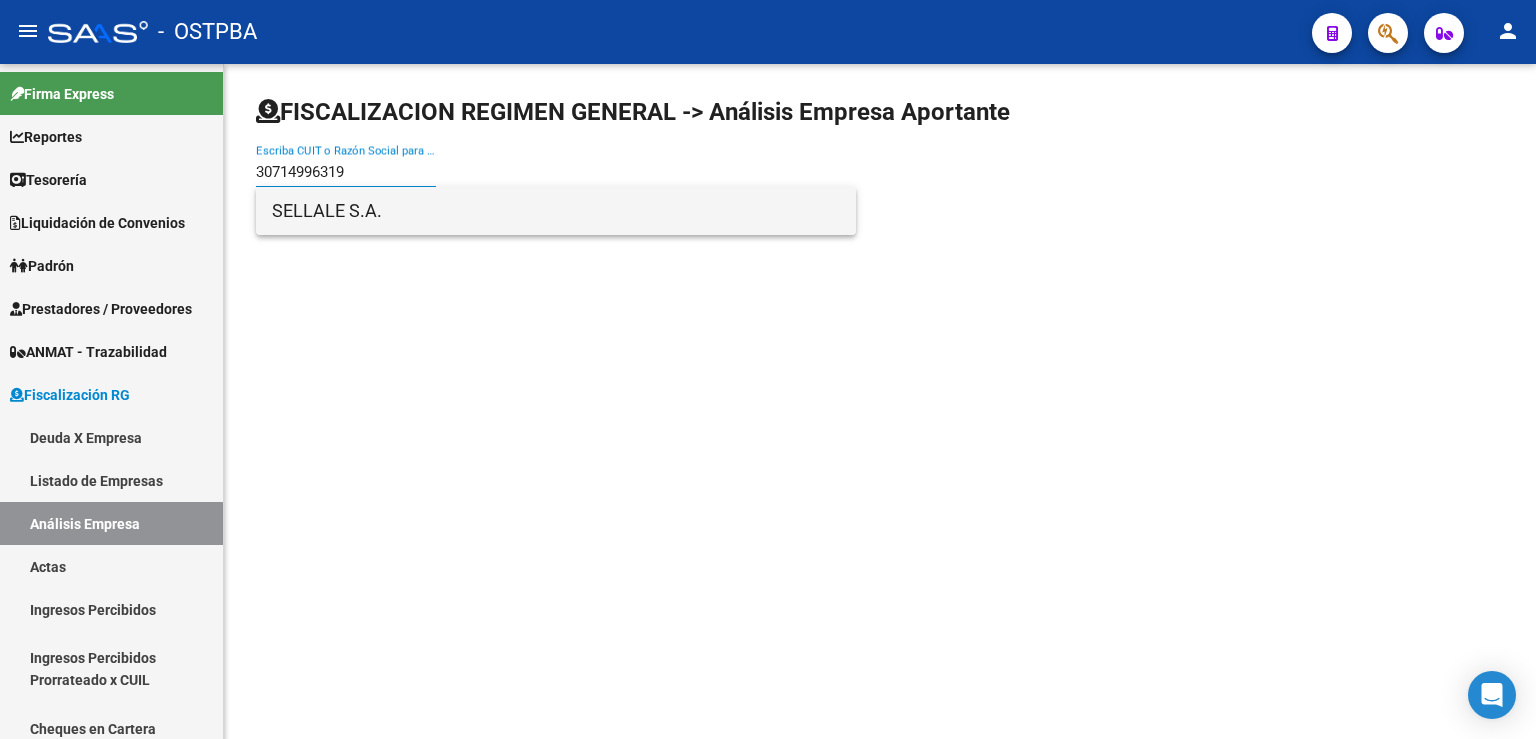type on "30714996319" 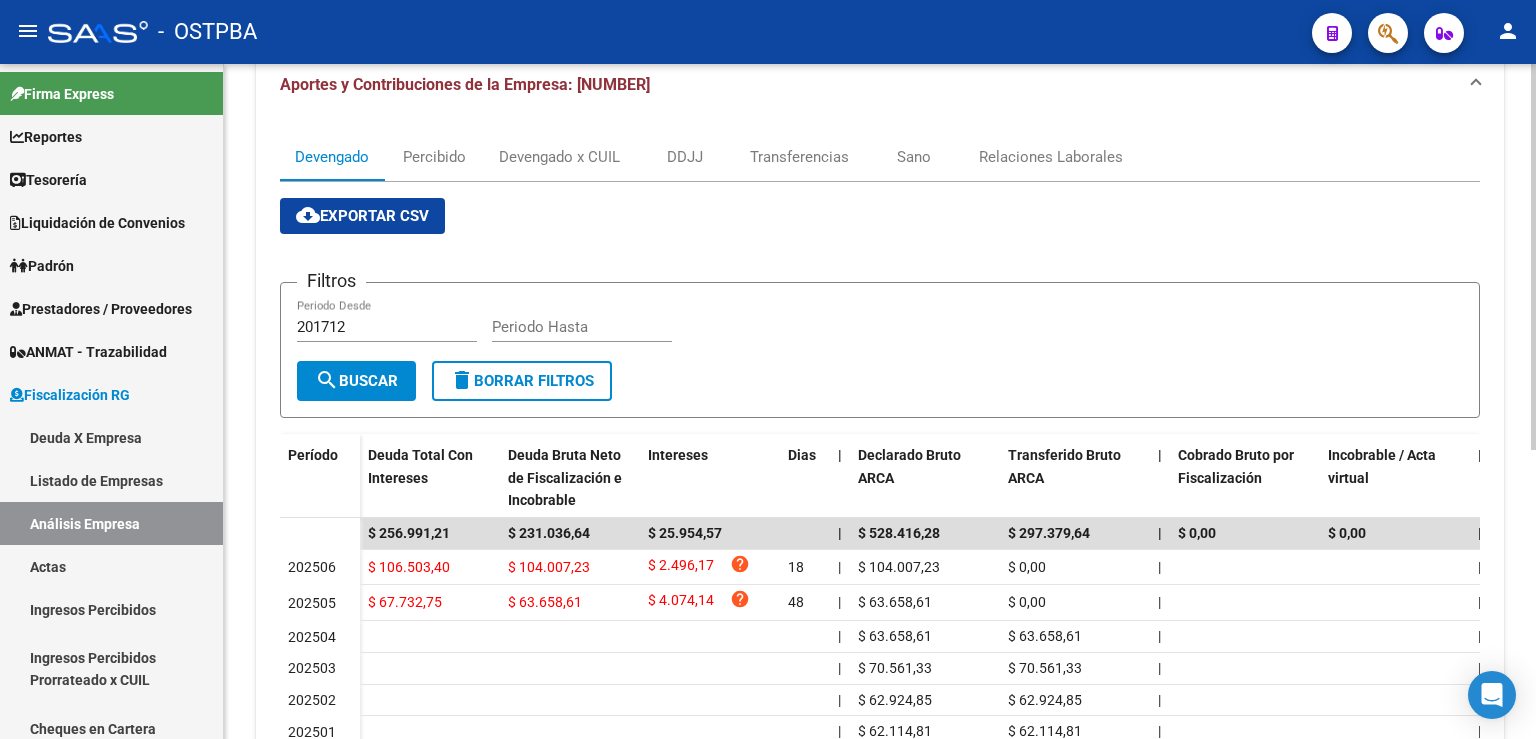scroll, scrollTop: 441, scrollLeft: 0, axis: vertical 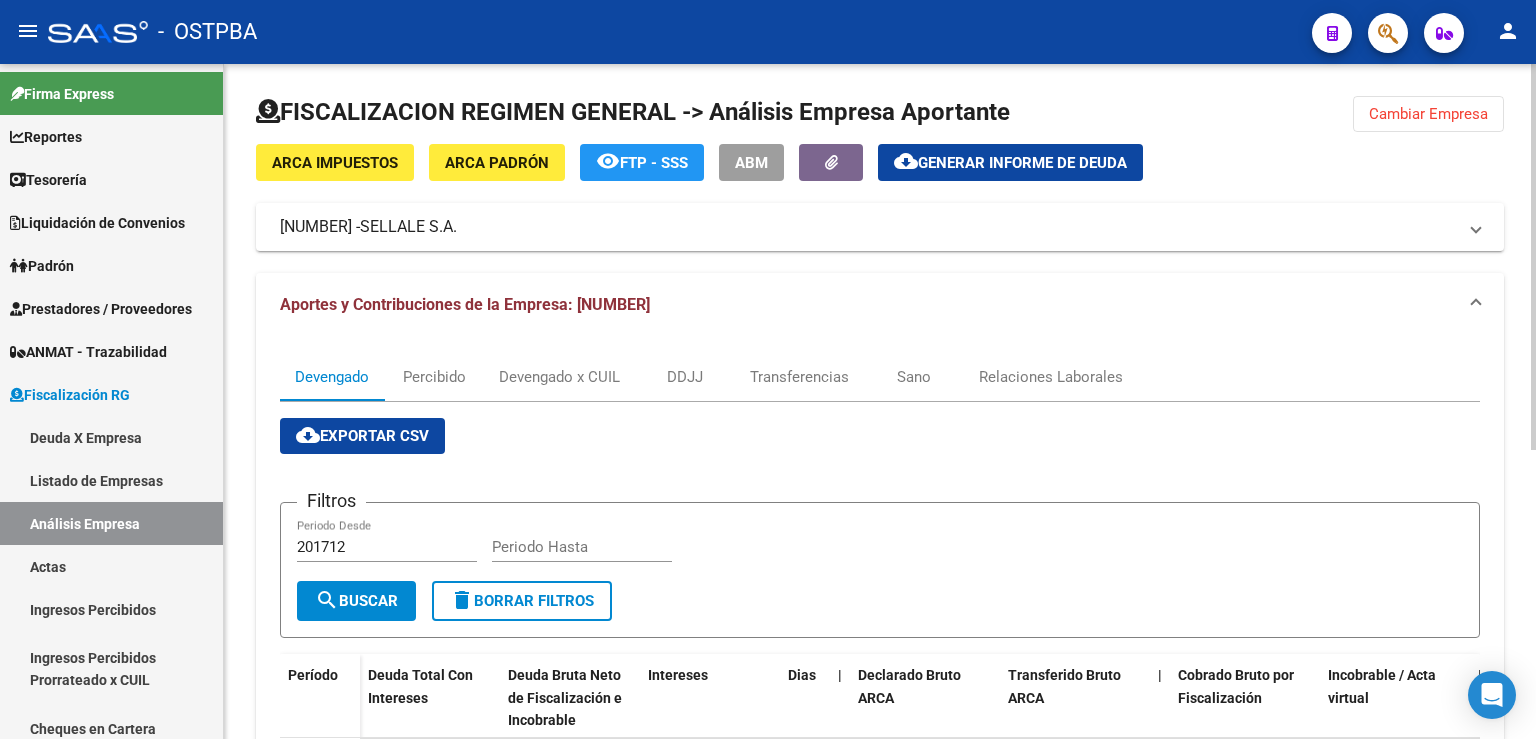 click on "Cambiar Empresa" 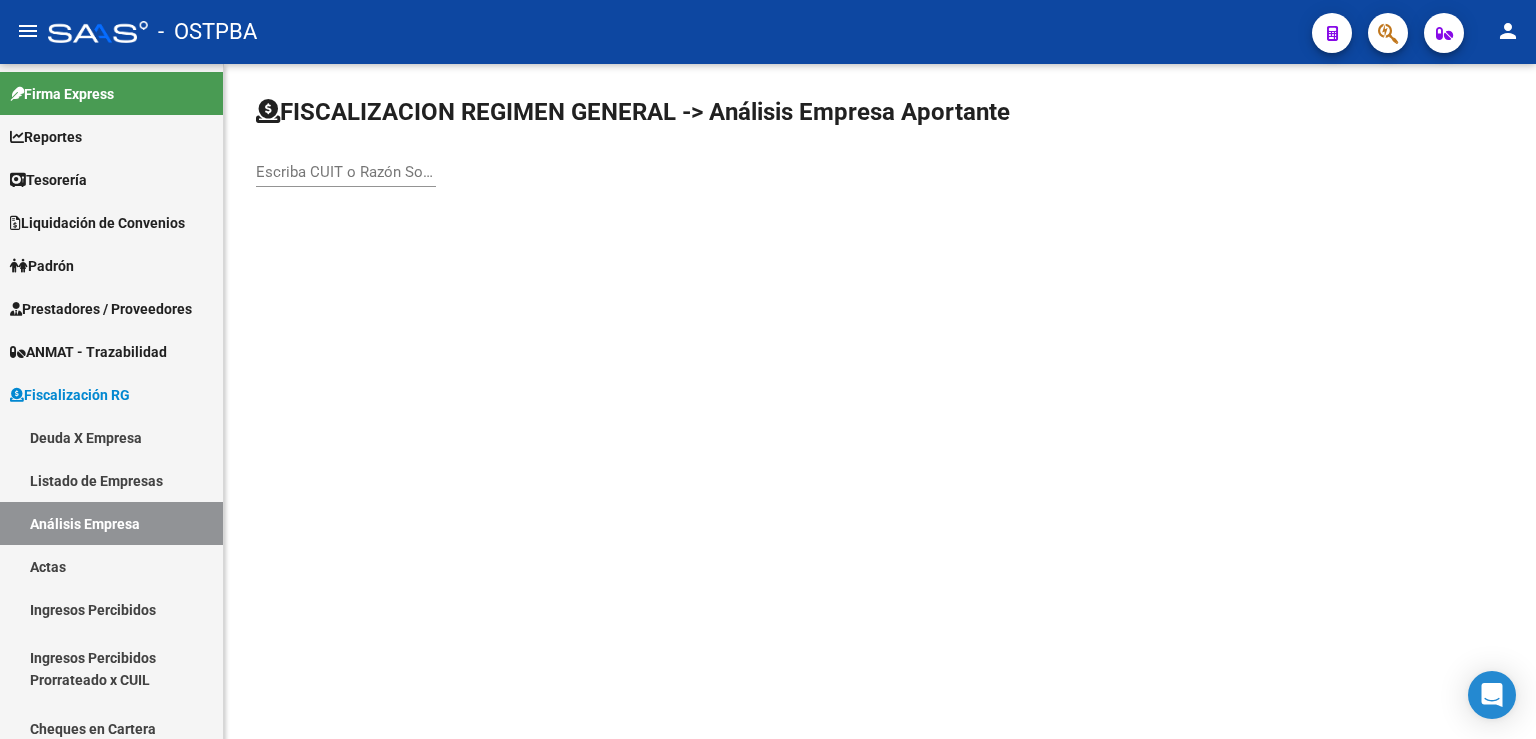 click on "Escriba CUIT o Razón Social para buscar" at bounding box center (346, 172) 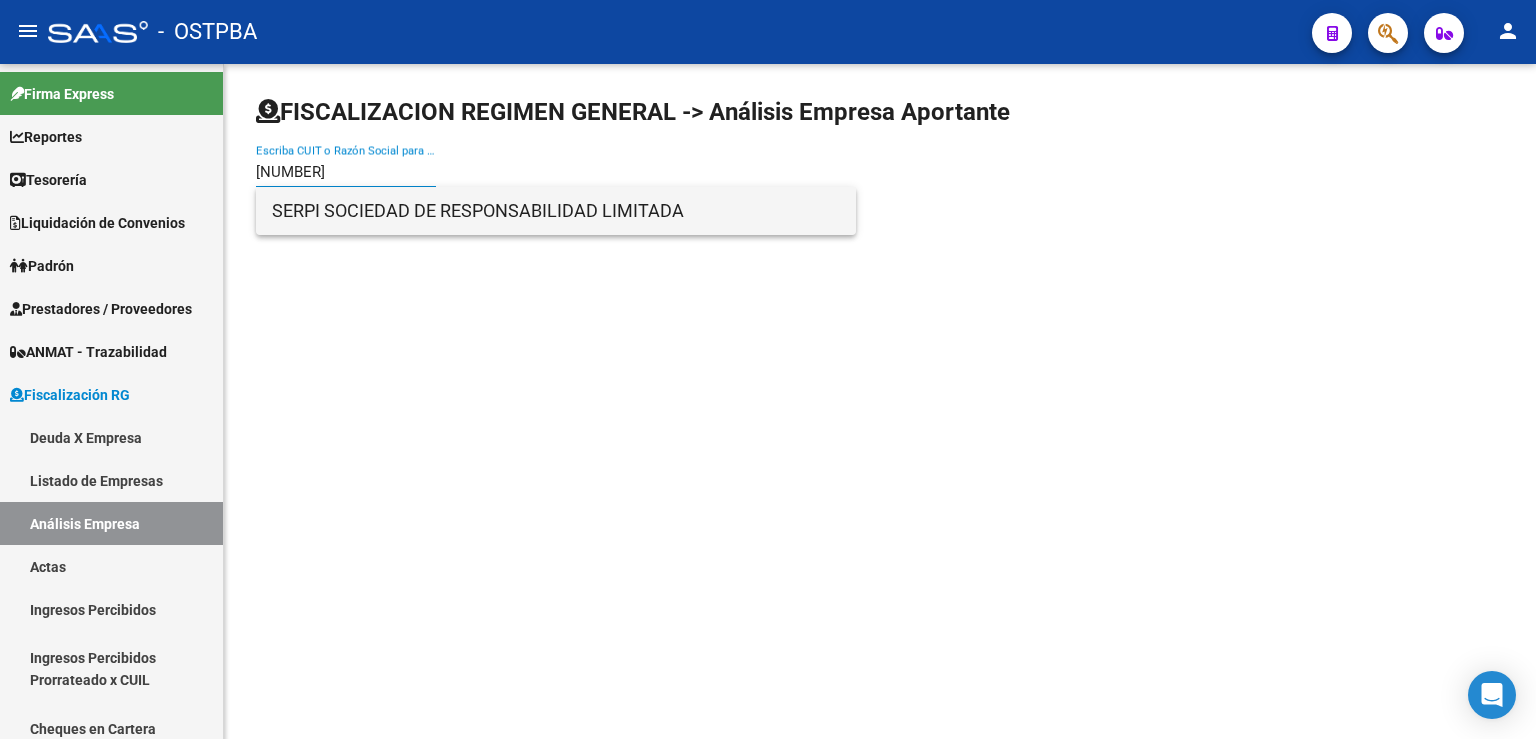 type on "[NUMBER]" 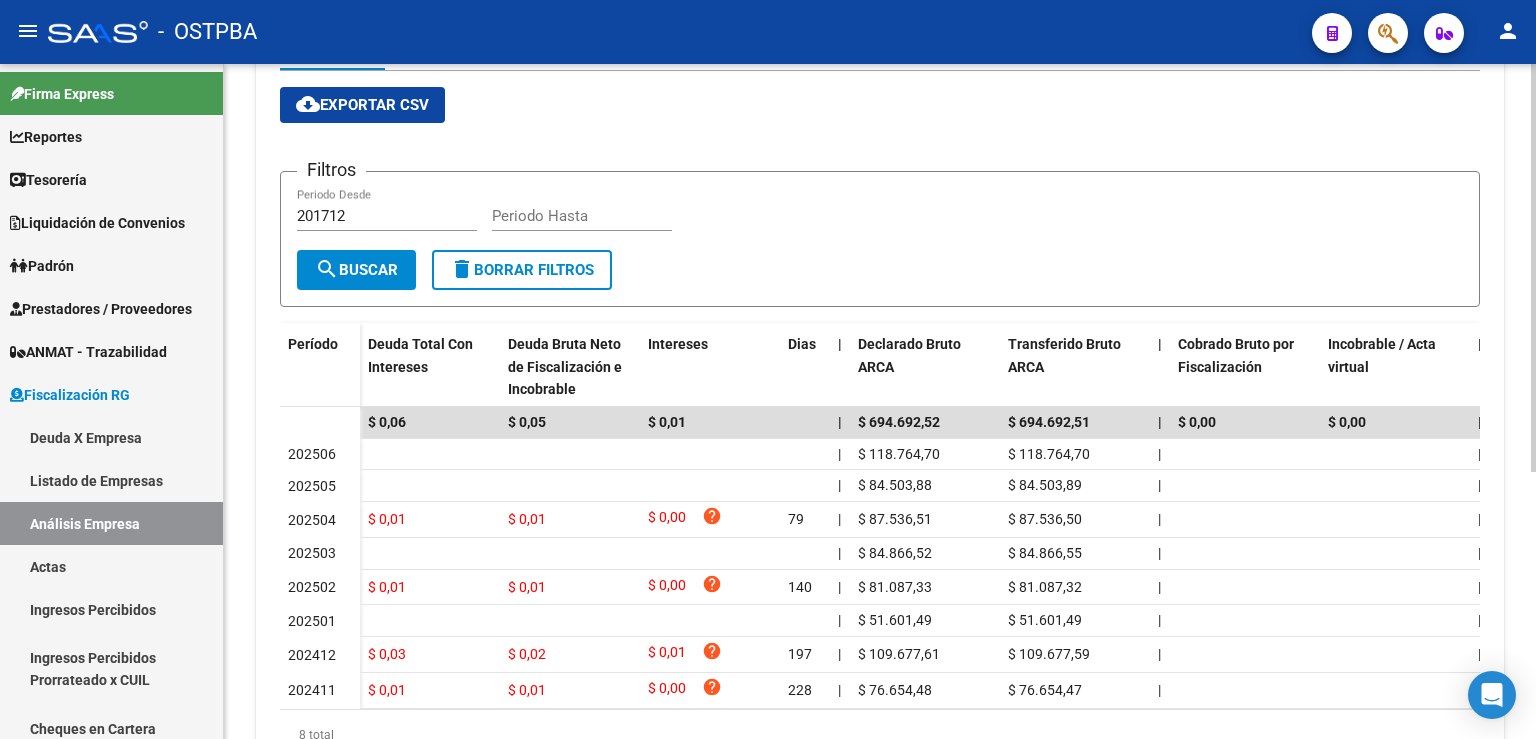 scroll, scrollTop: 0, scrollLeft: 0, axis: both 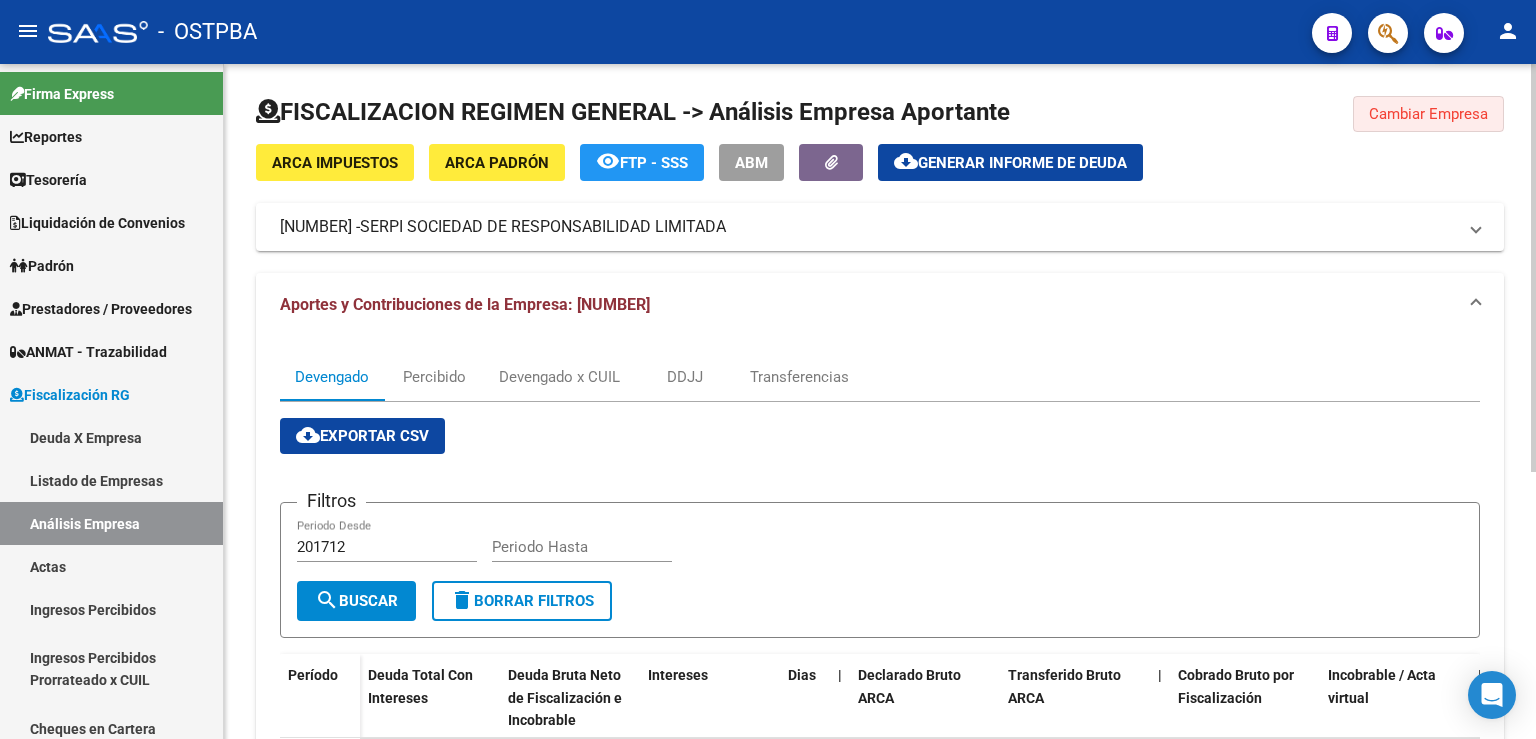 click on "Cambiar Empresa" 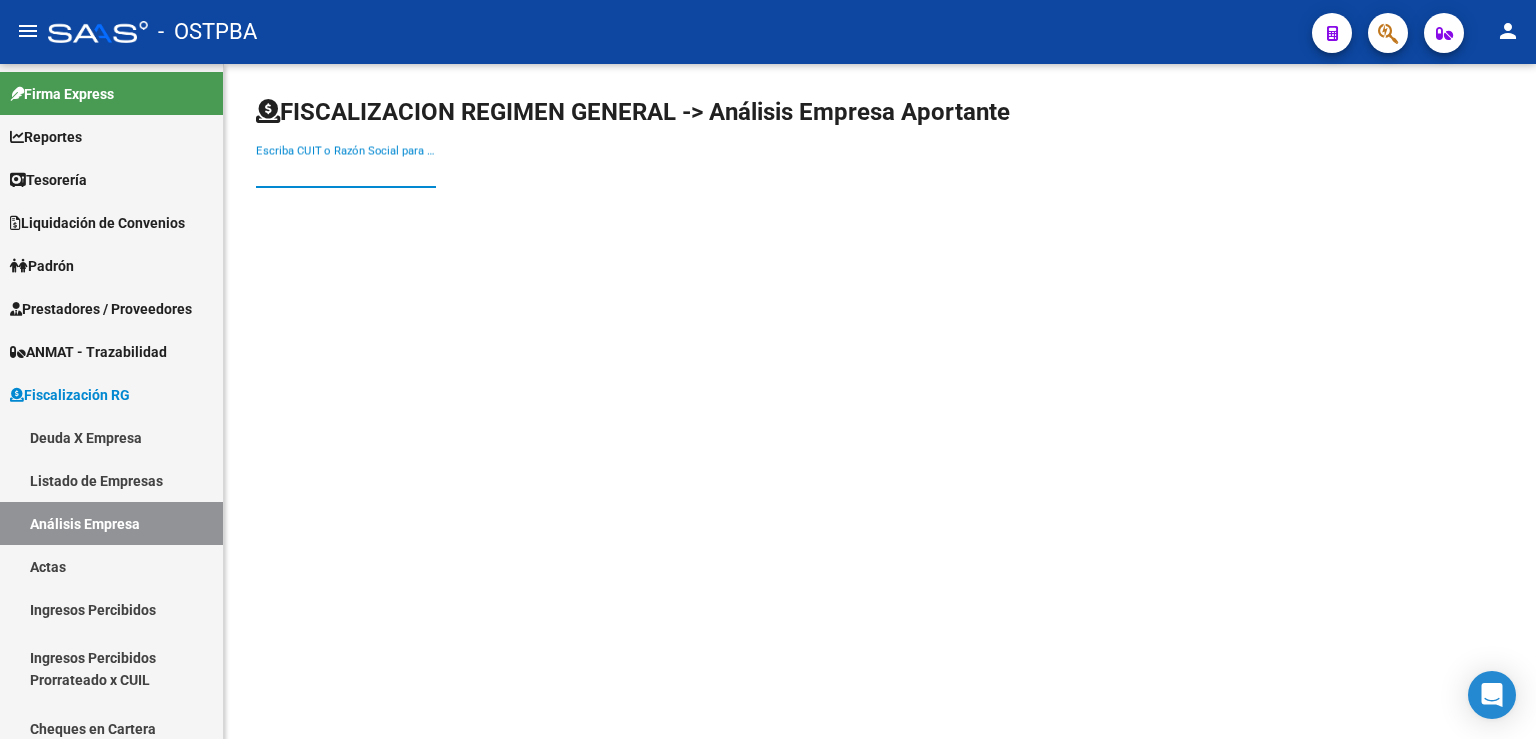 click on "Escriba CUIT o Razón Social para buscar" at bounding box center (346, 172) 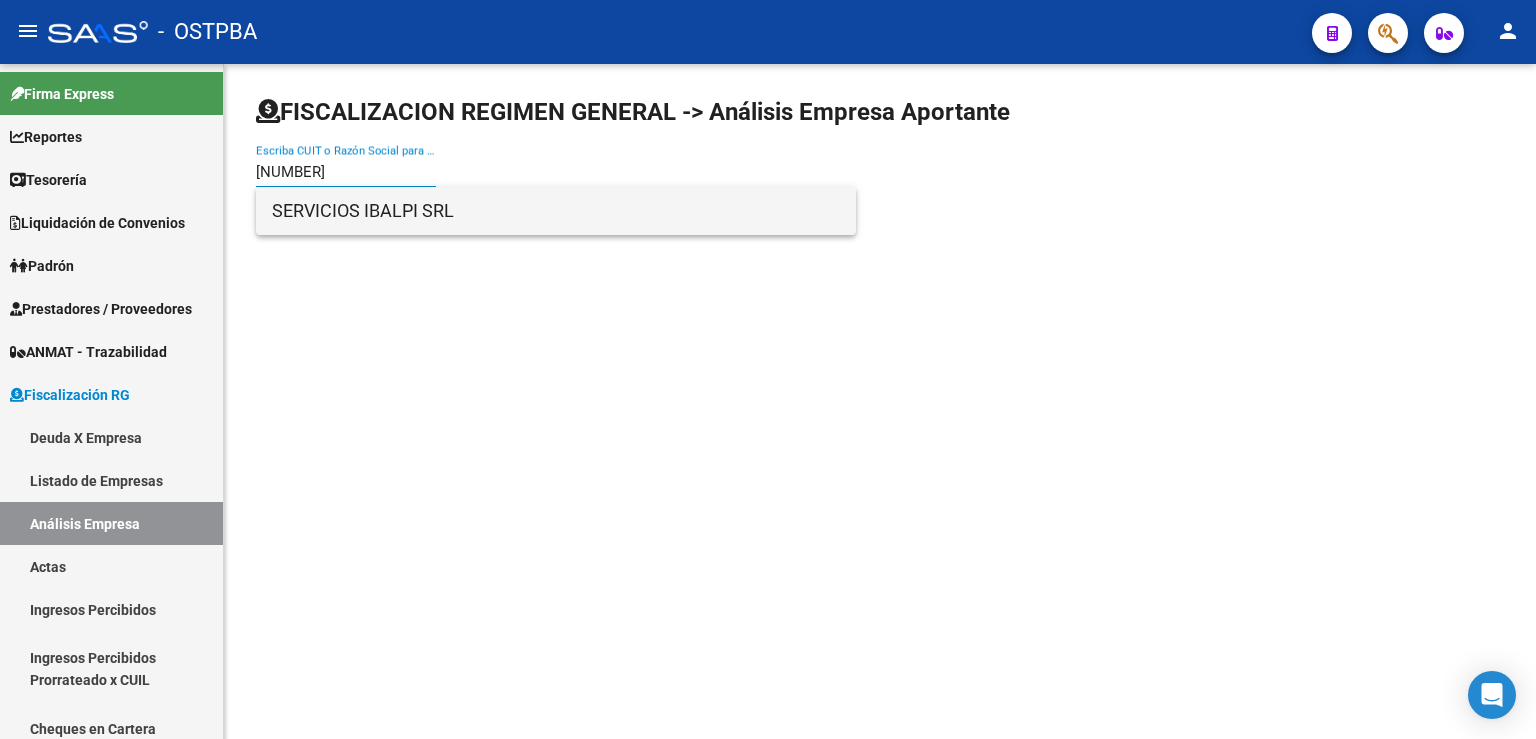 type on "[NUMBER]" 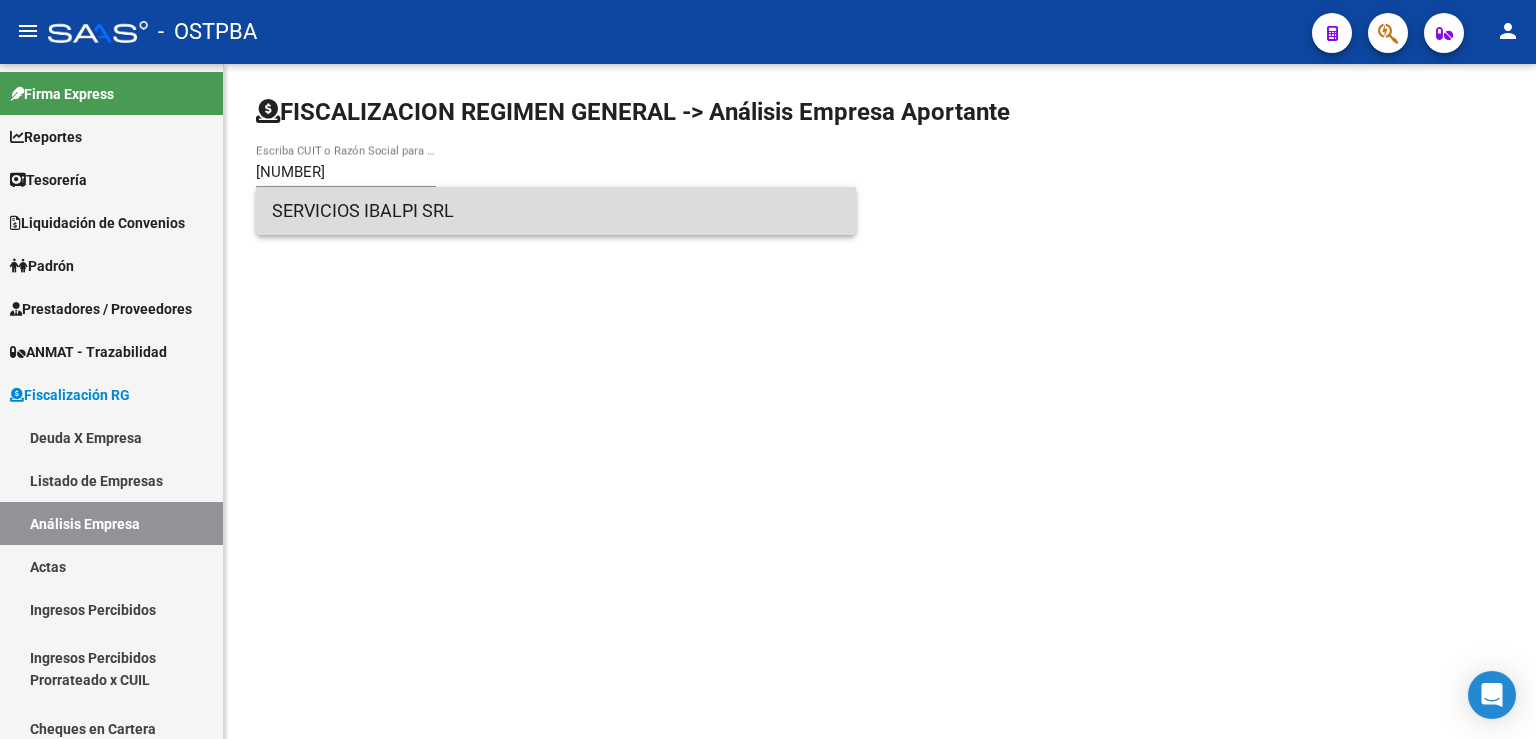 click on "SERVICIOS IBALPI SRL" at bounding box center (556, 211) 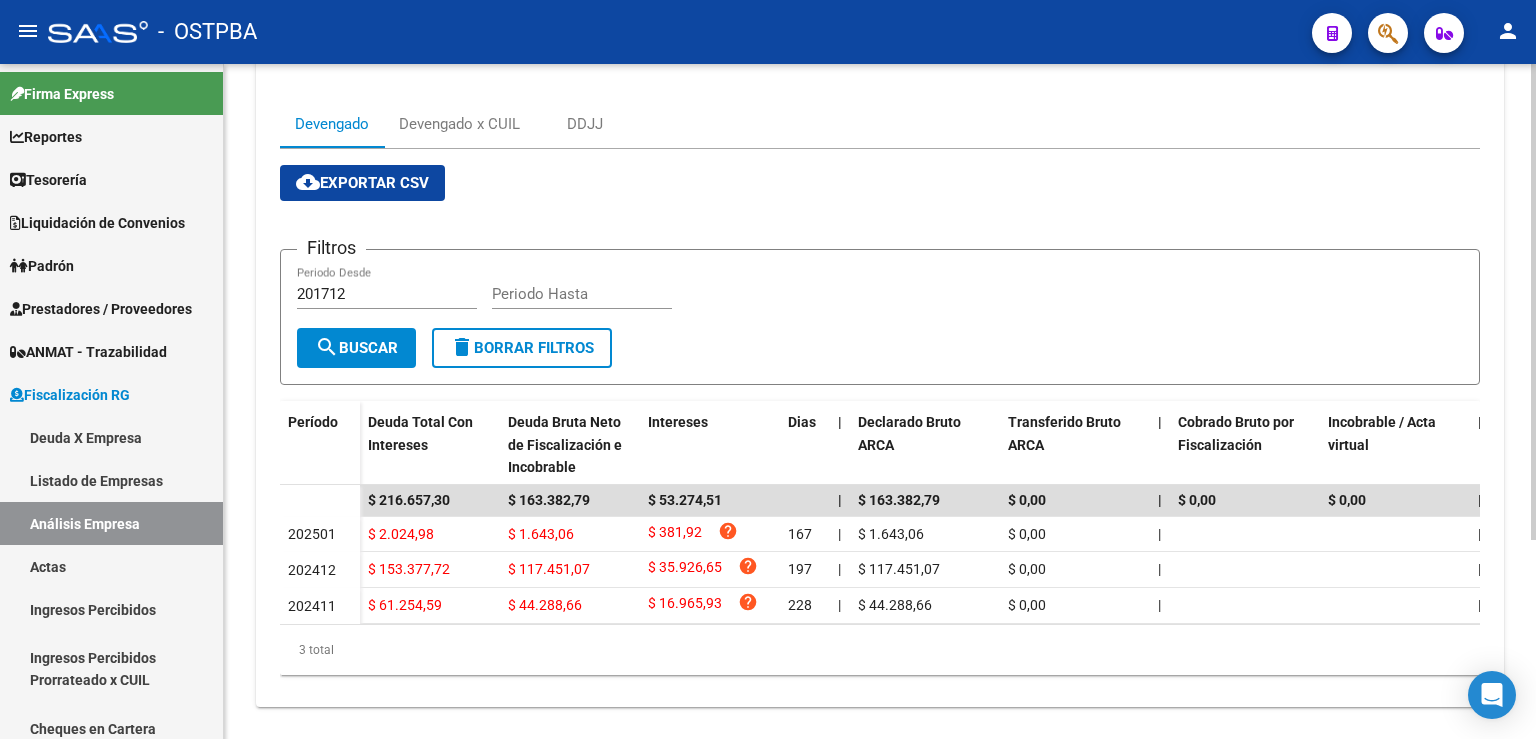 scroll, scrollTop: 281, scrollLeft: 0, axis: vertical 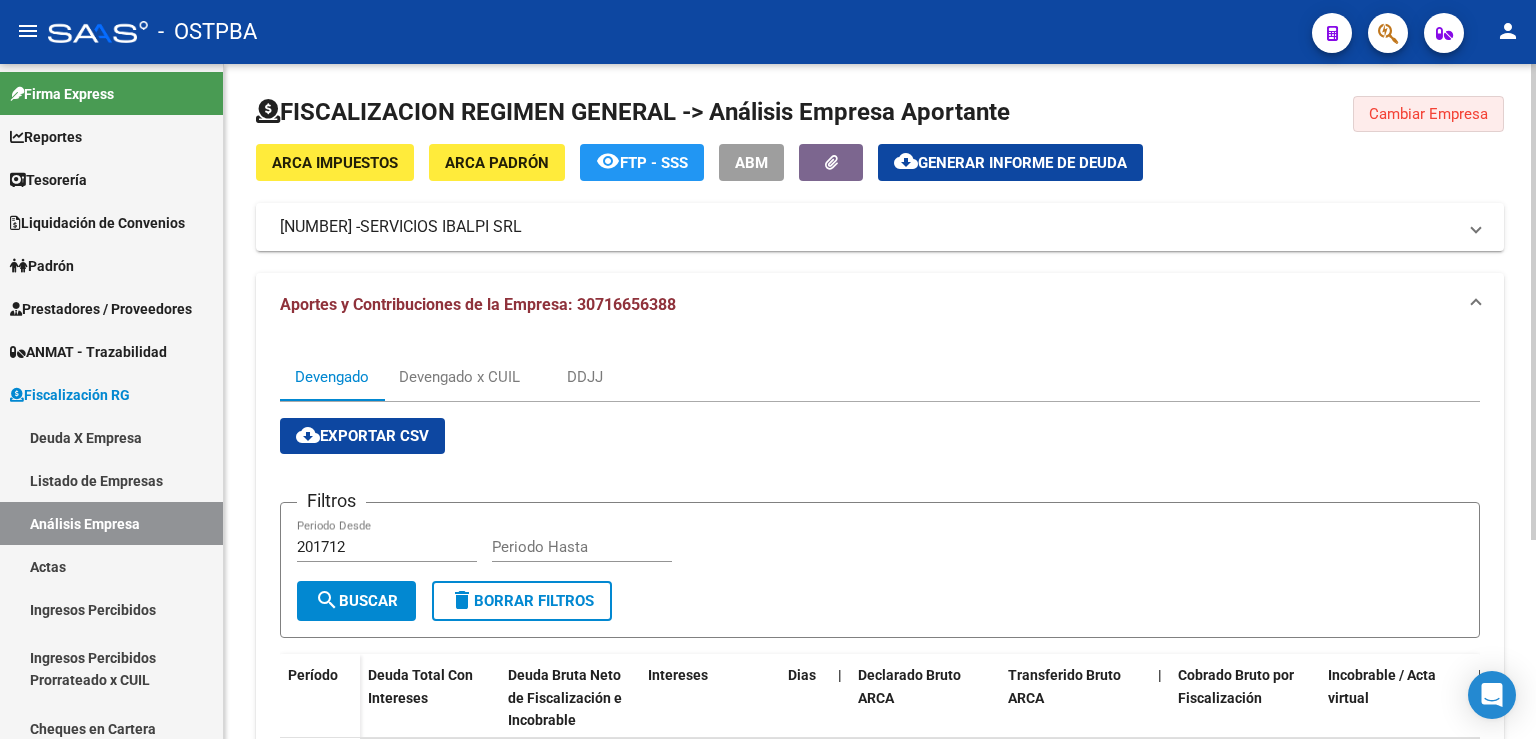 click on "Cambiar Empresa" 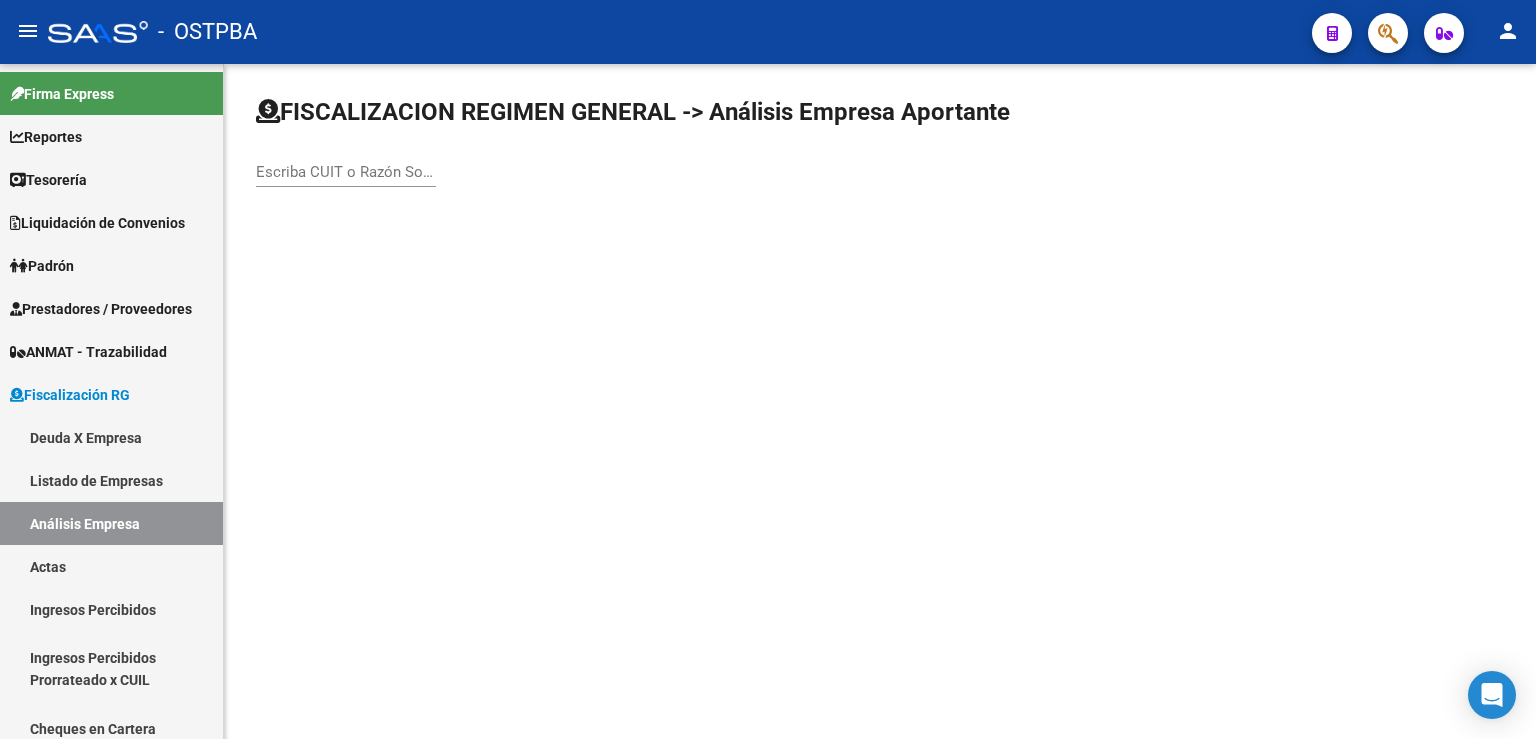 click on "Escriba CUIT o Razón Social para buscar" at bounding box center [346, 172] 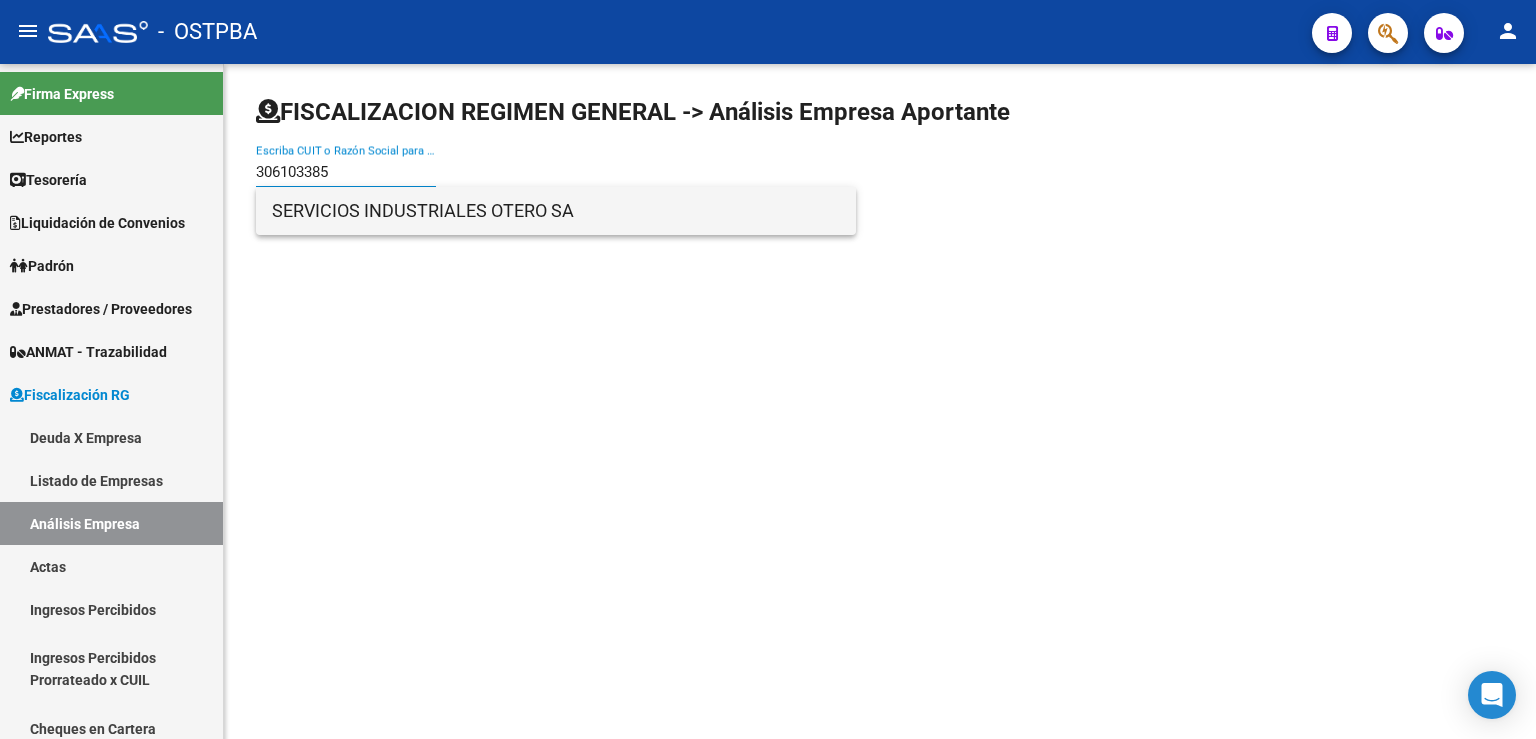 type on "306103385" 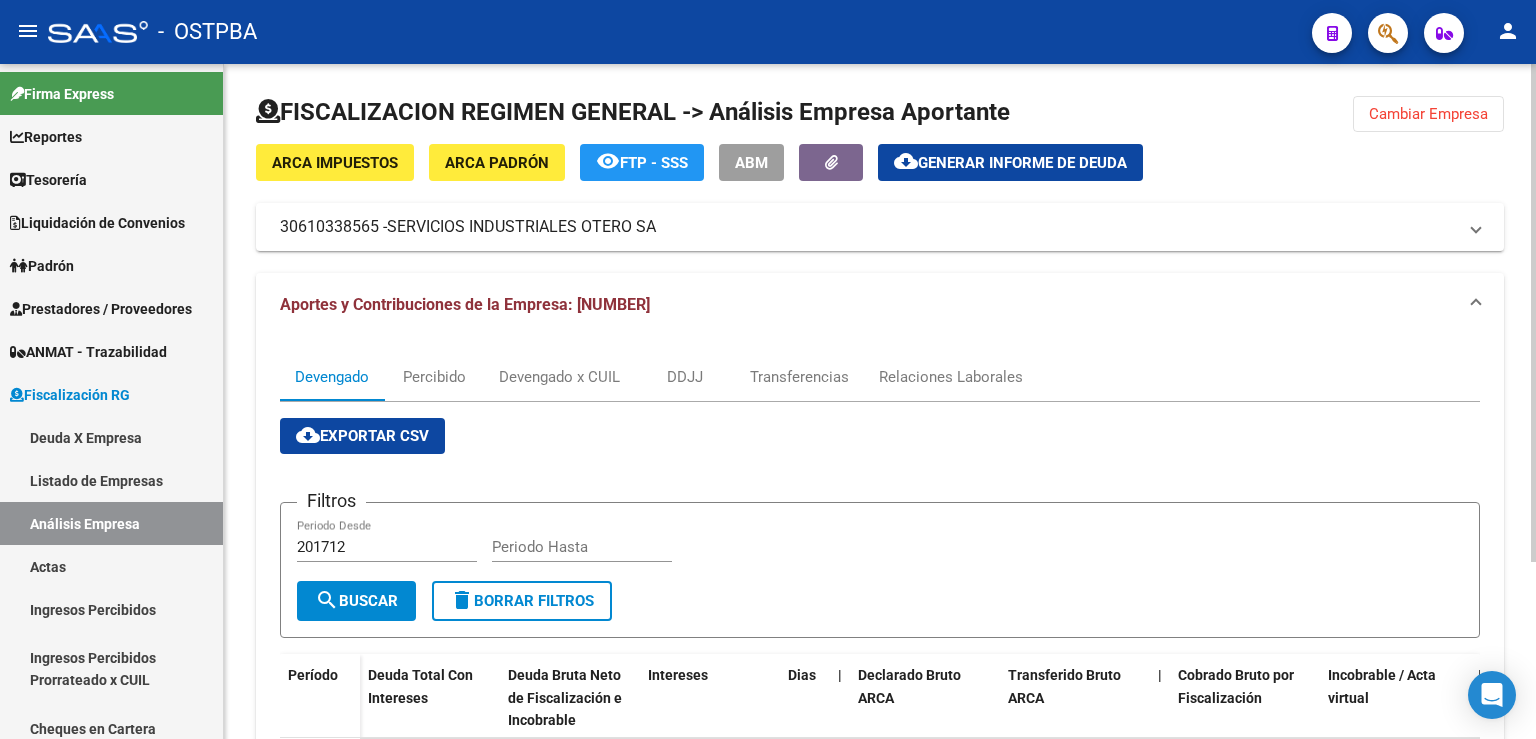 scroll, scrollTop: 220, scrollLeft: 0, axis: vertical 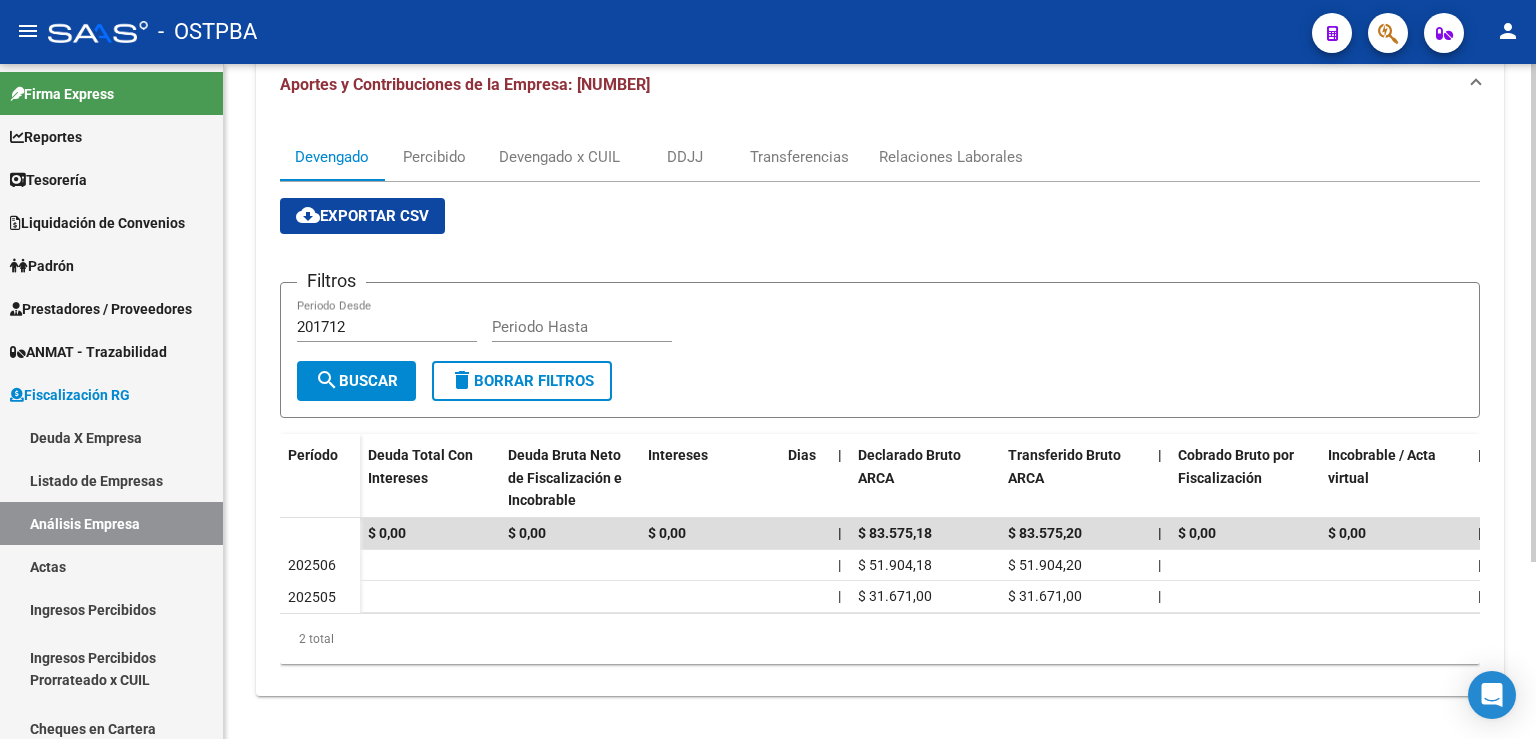click on "Filtros   201712 Periodo Desde    Periodo Hasta  search  Buscar  delete  Borrar Filtros" at bounding box center (880, 350) 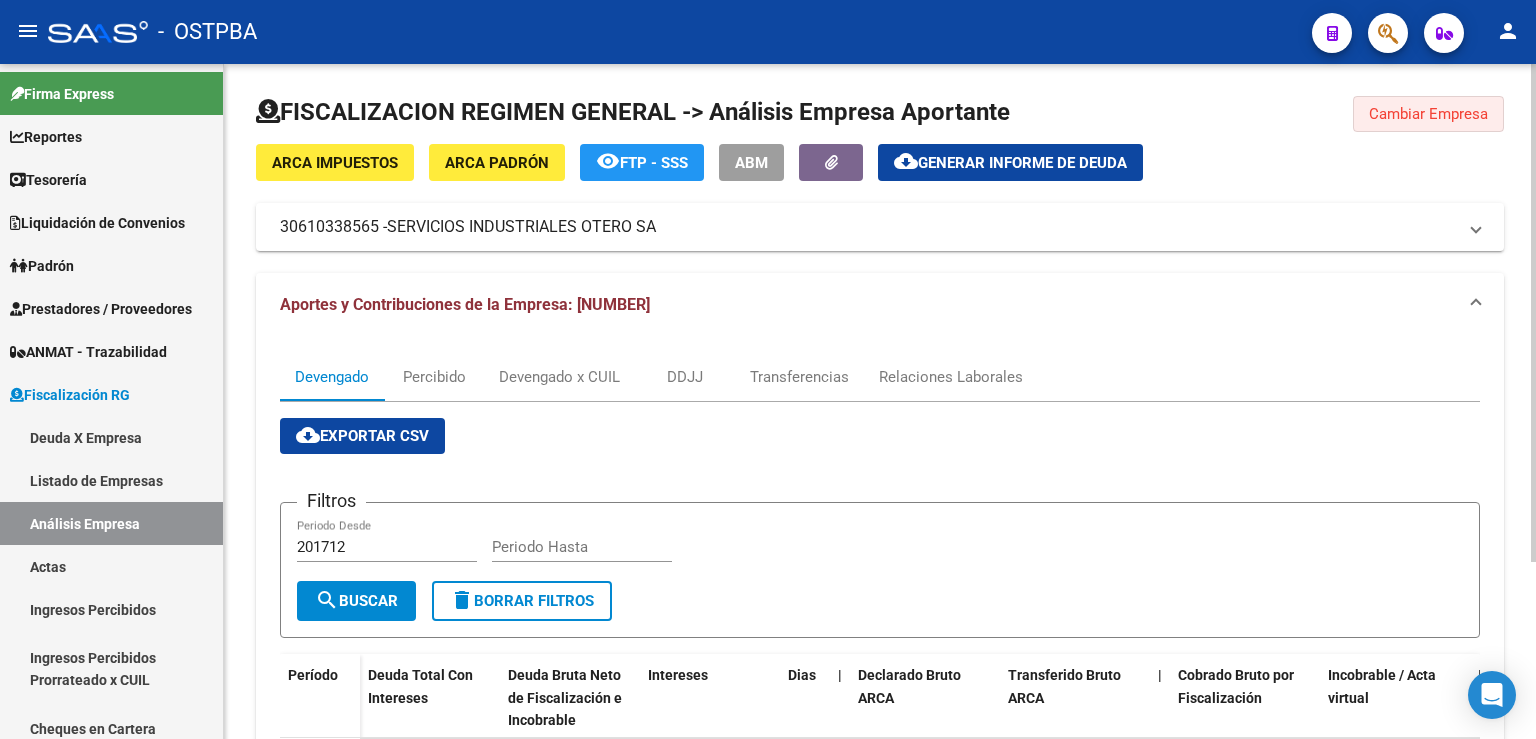 click on "Cambiar Empresa" 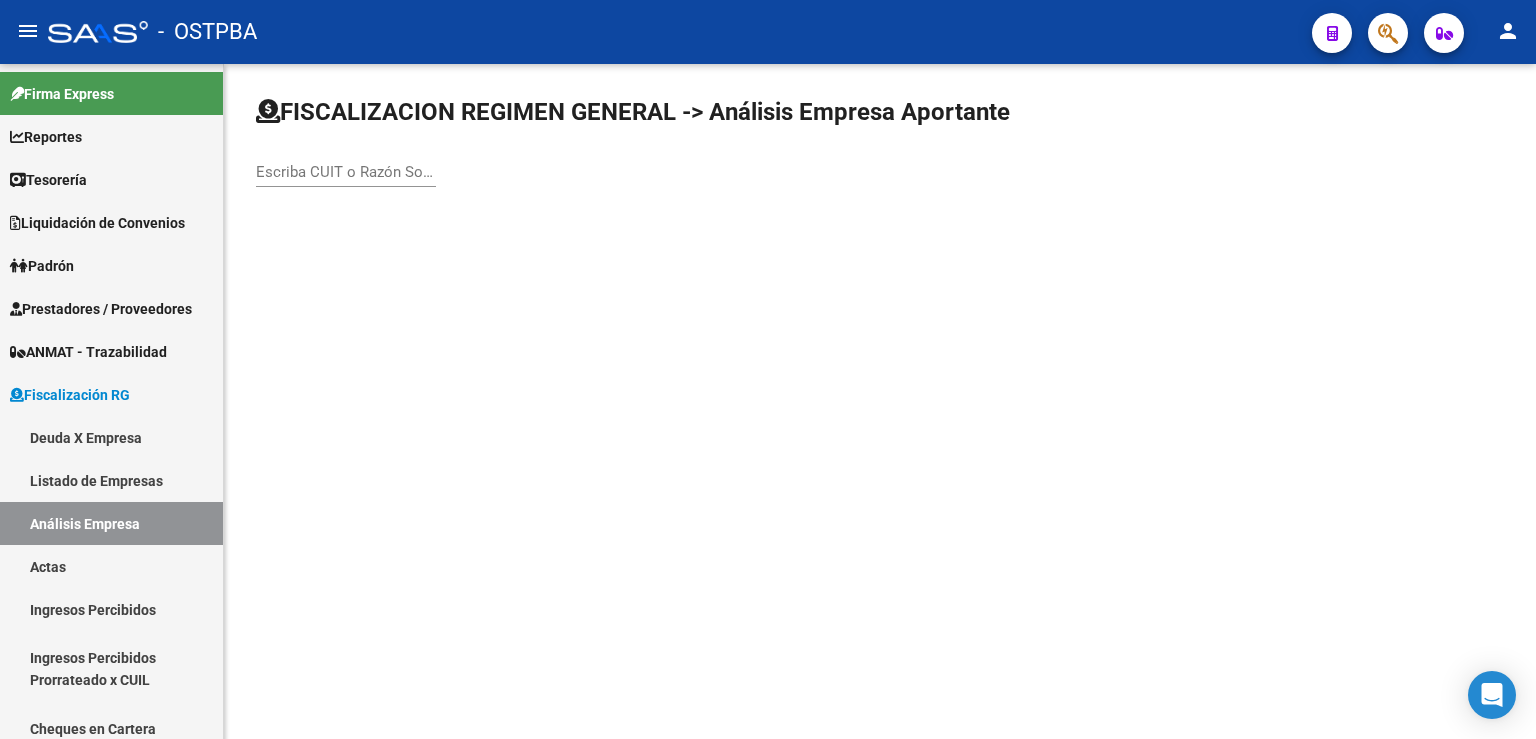 click on "Escriba CUIT o Razón Social para buscar" at bounding box center [346, 172] 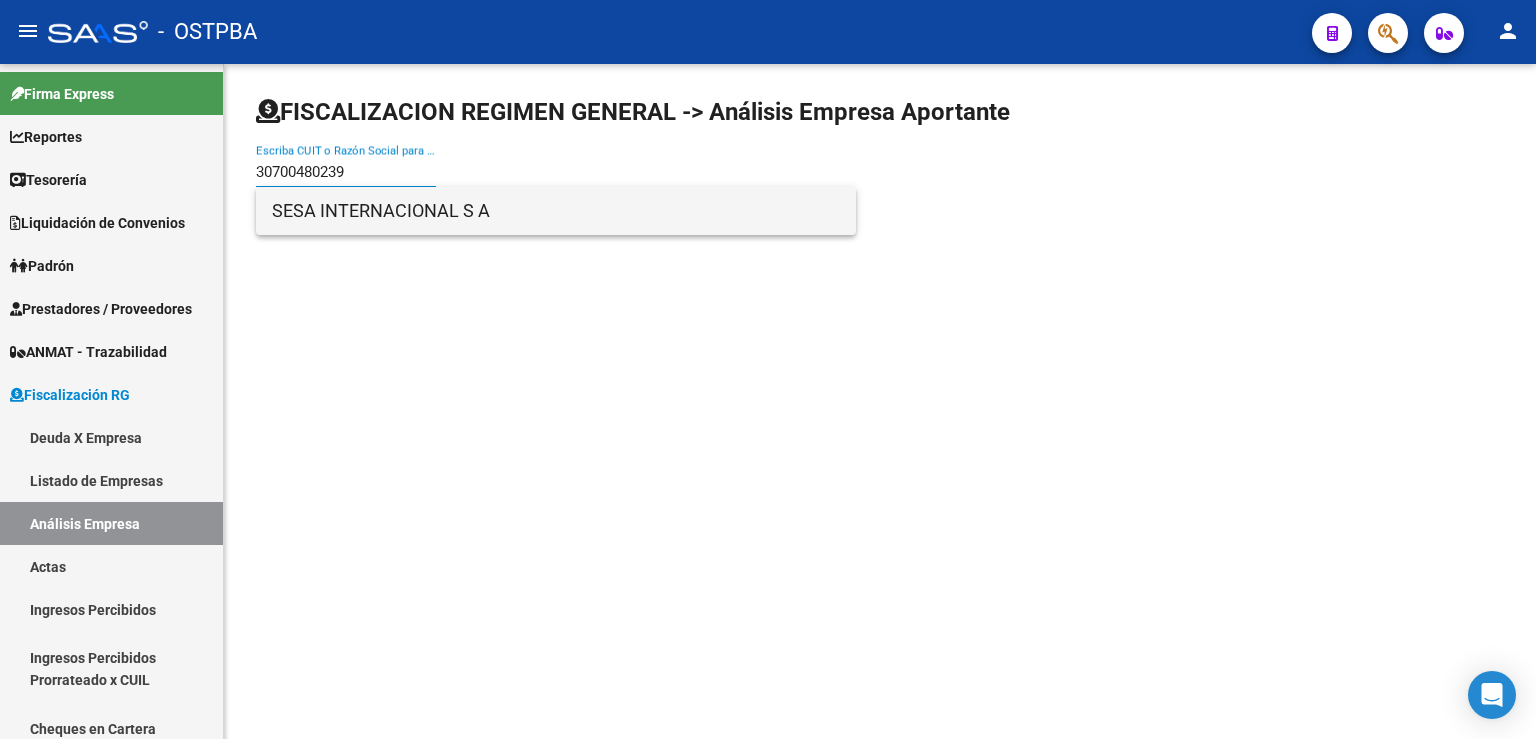 type on "30700480239" 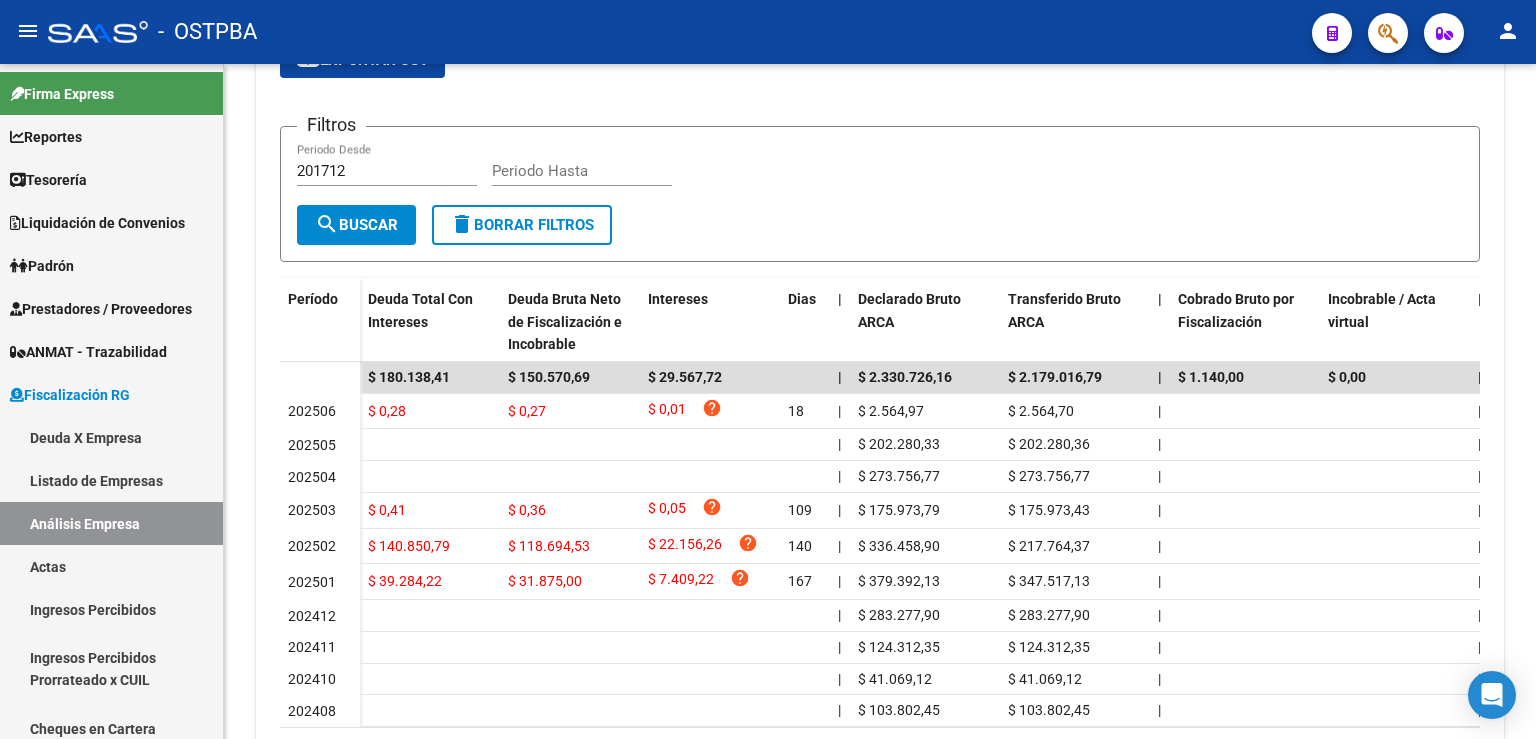 scroll, scrollTop: 441, scrollLeft: 0, axis: vertical 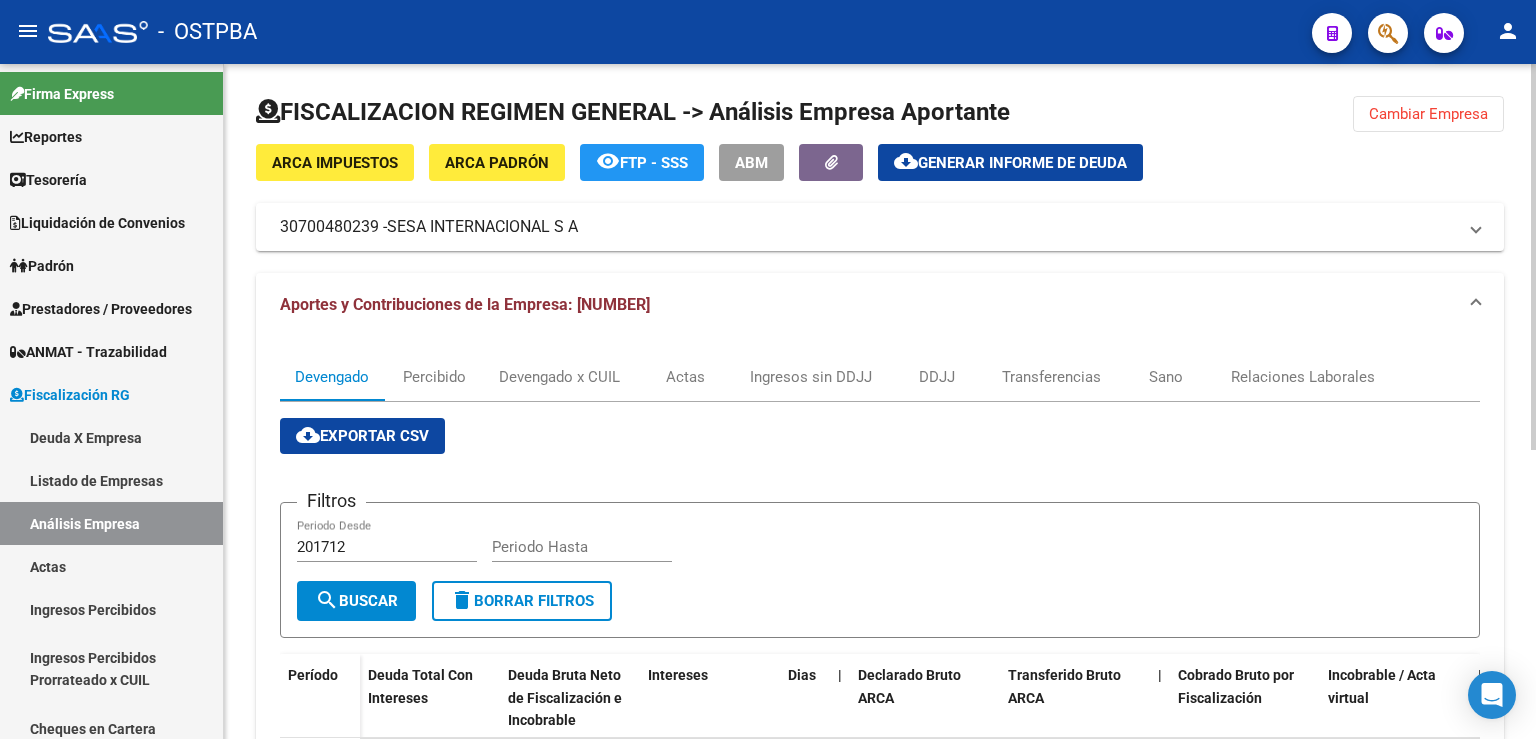 click on "Cambiar Empresa" 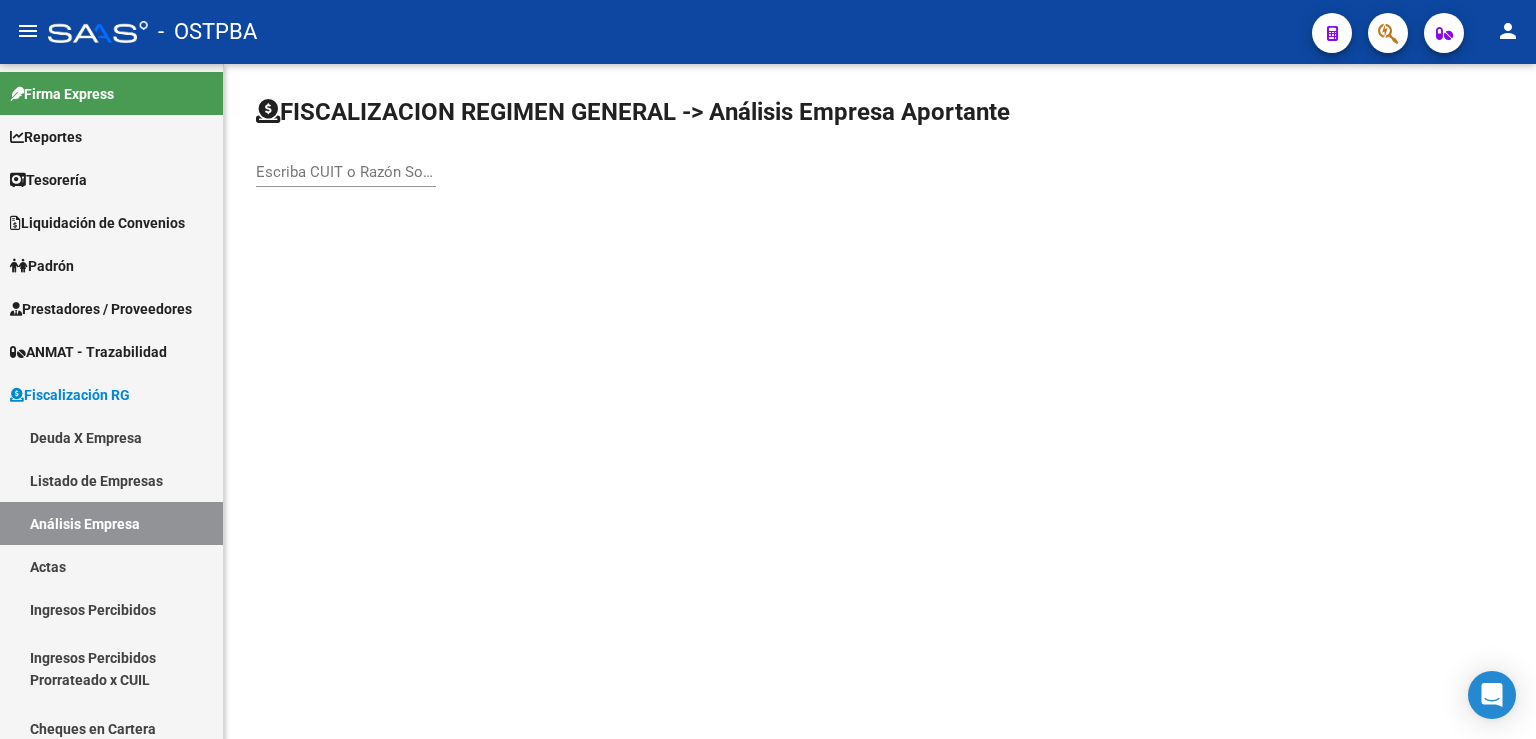 click on "Escriba CUIT o Razón Social para buscar" at bounding box center (346, 172) 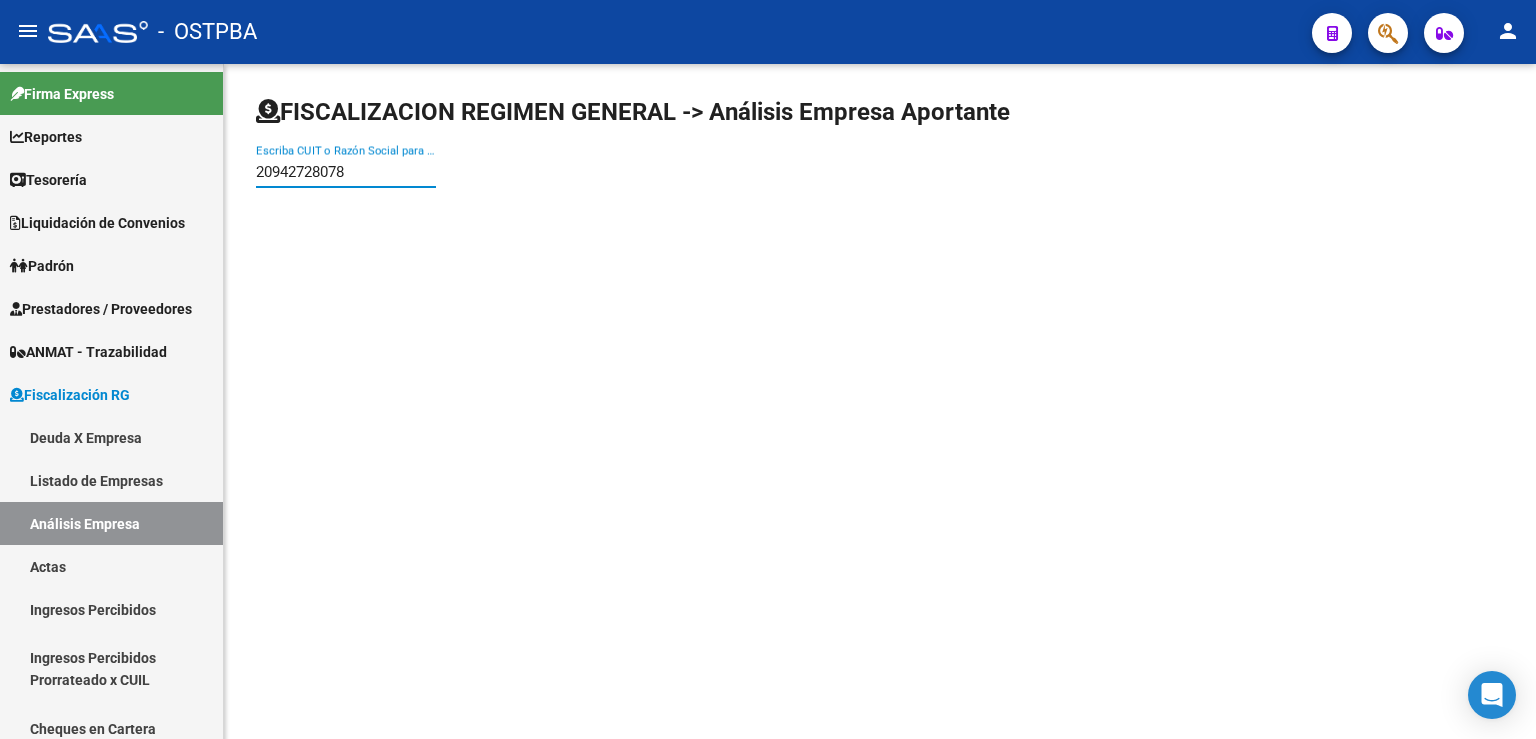 type on "20942728078" 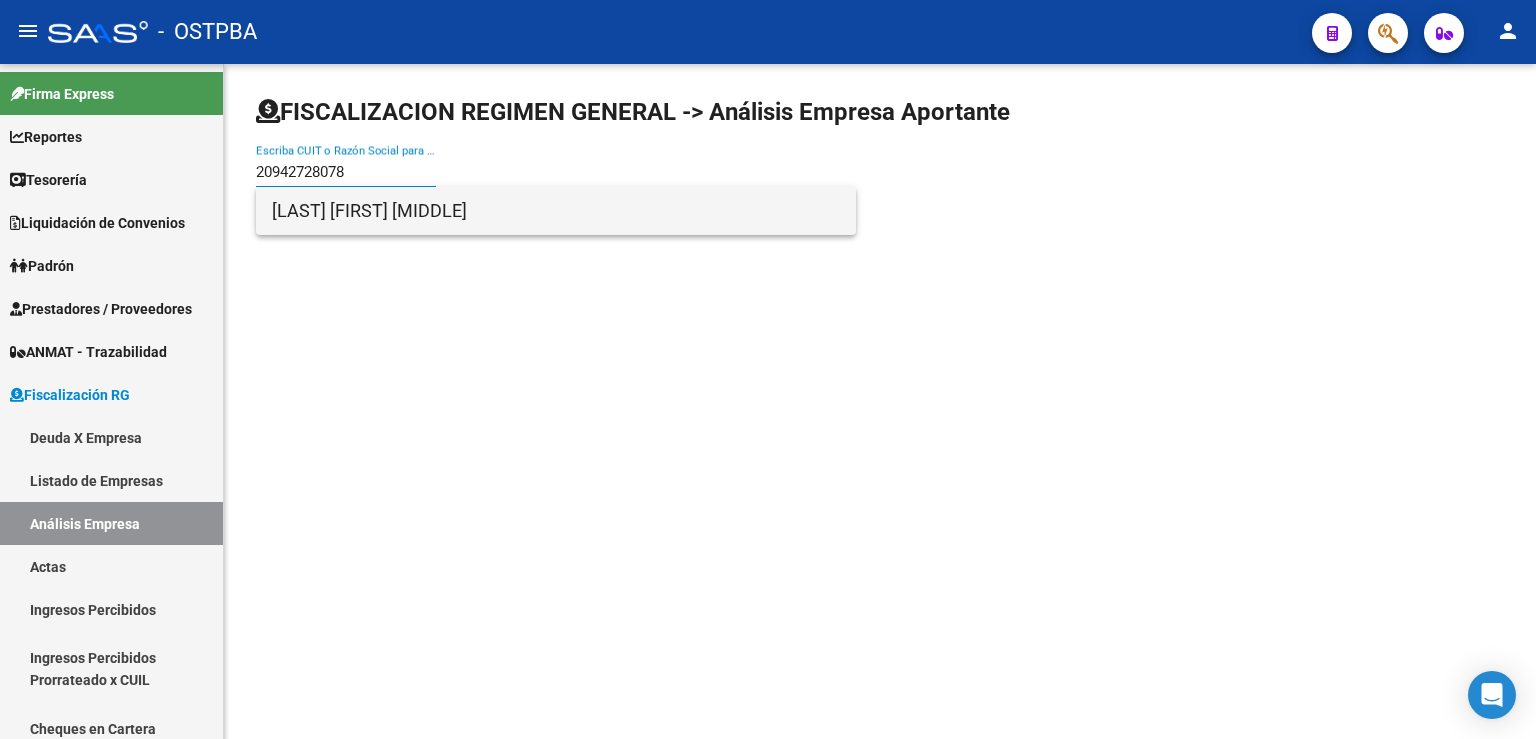 click on "[LAST] [FIRST] [MIDDLE]" at bounding box center [556, 211] 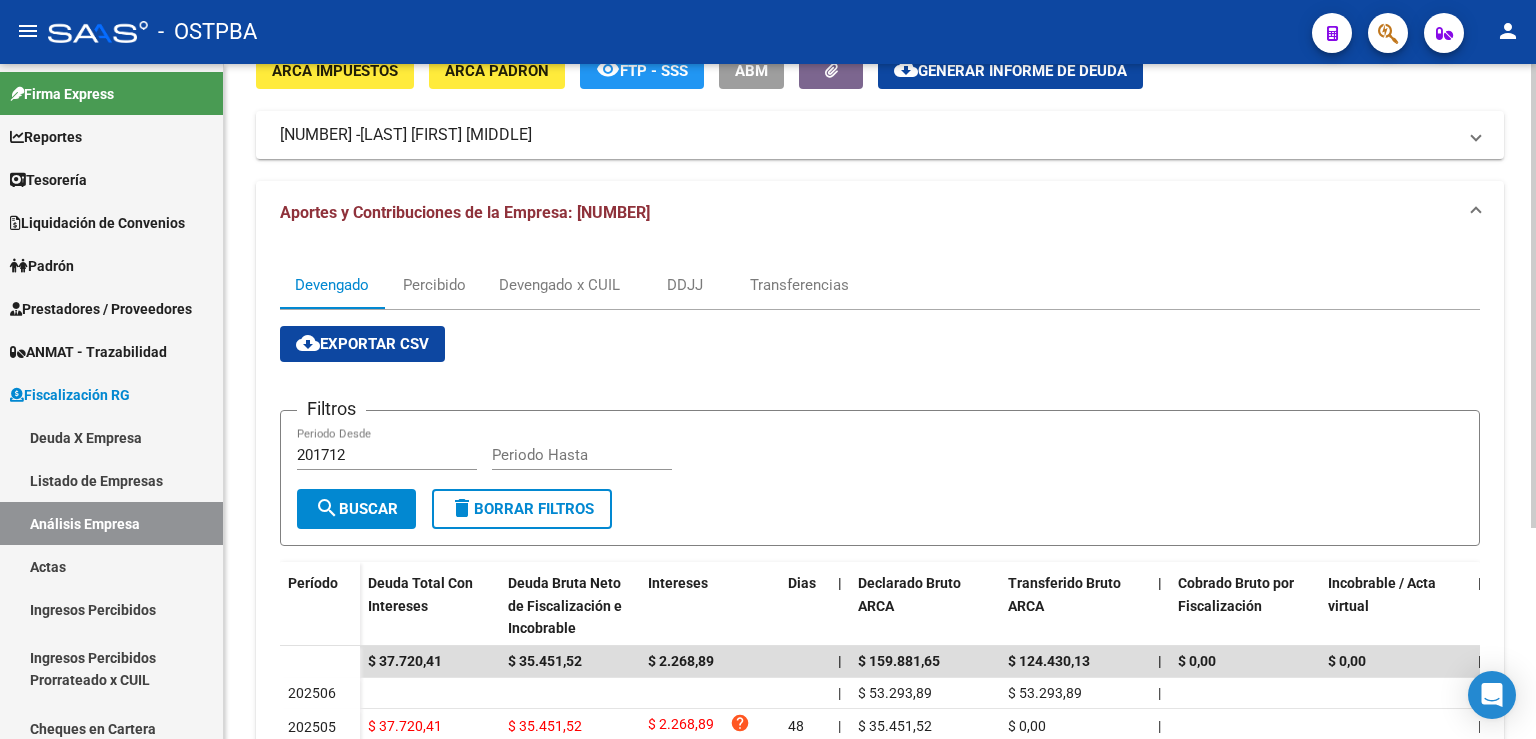 scroll, scrollTop: 0, scrollLeft: 0, axis: both 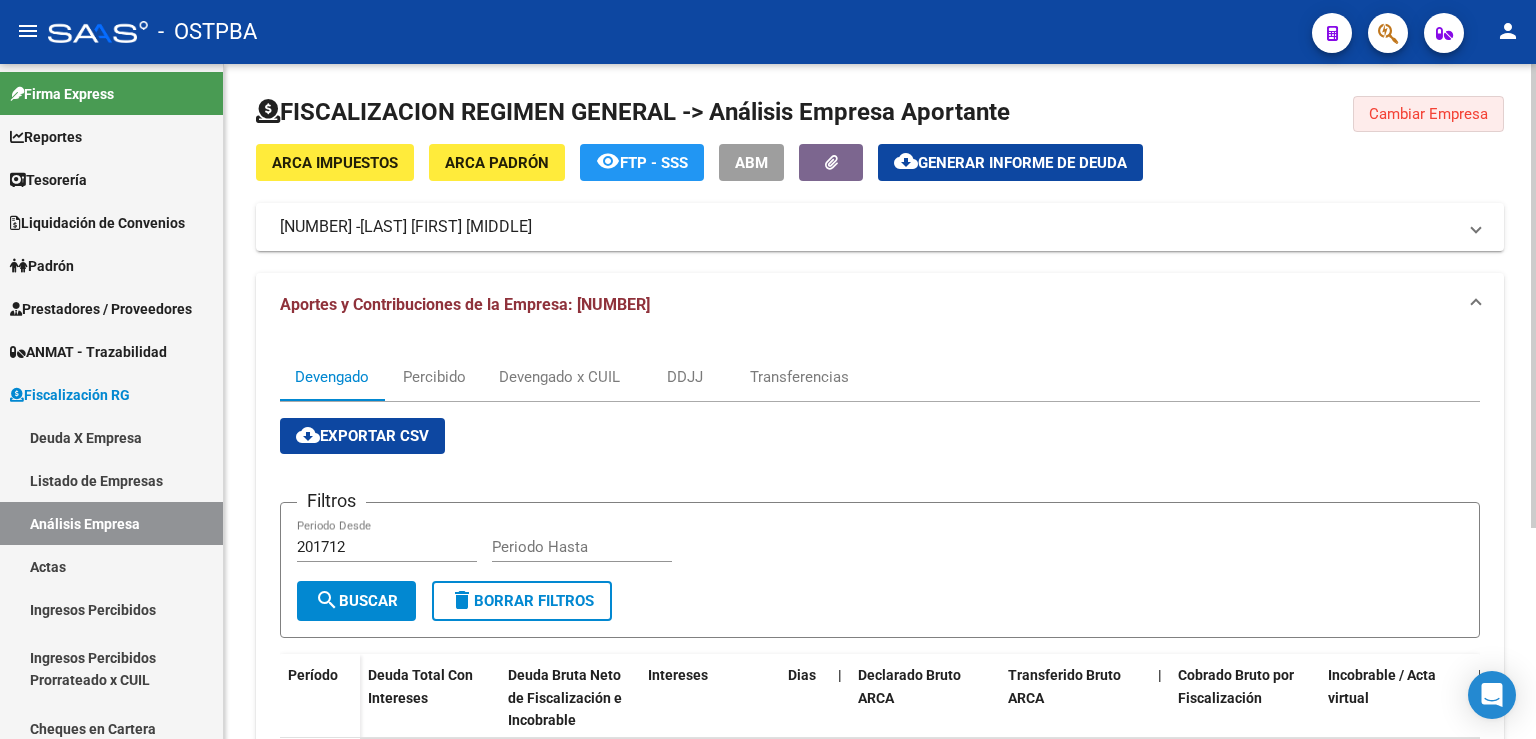 click on "Cambiar Empresa" 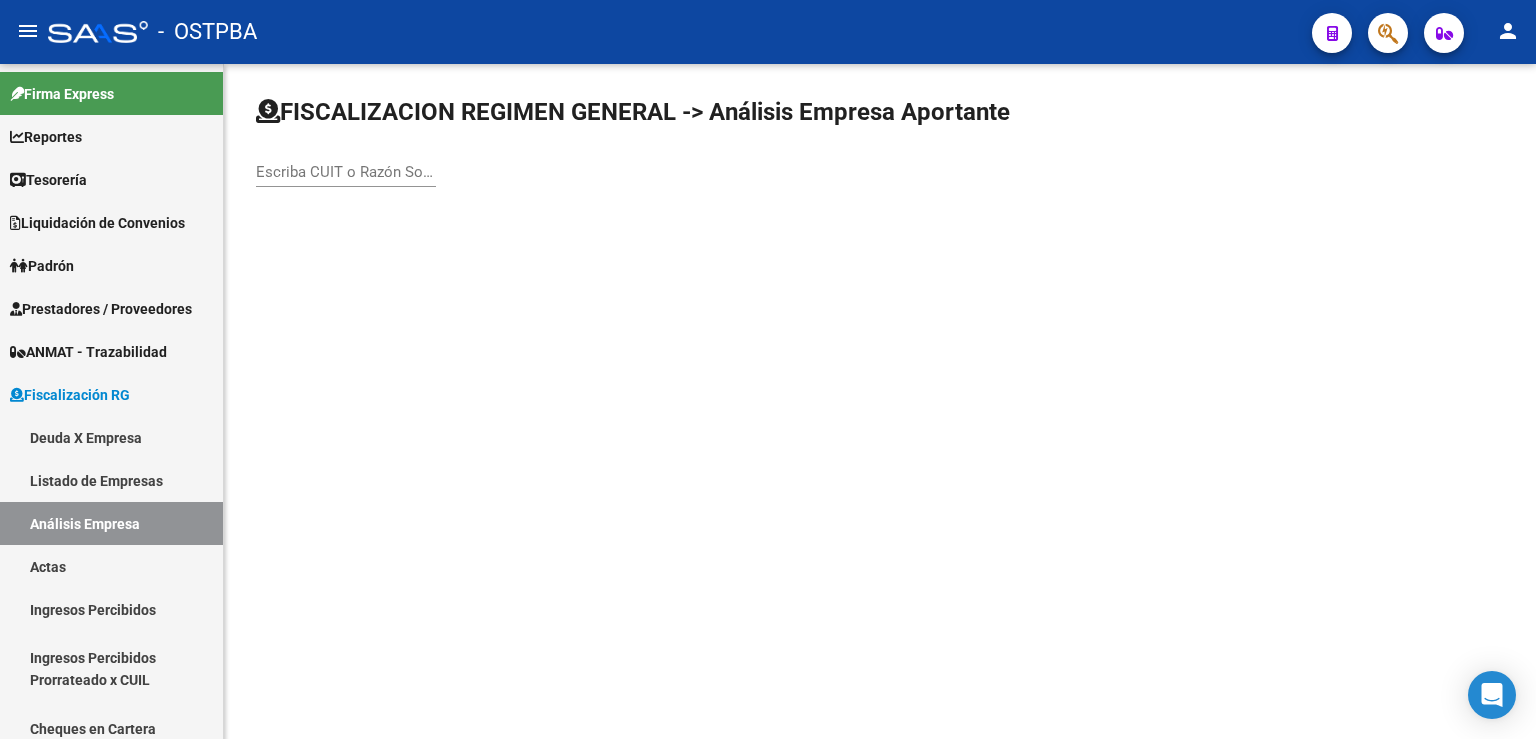 click on "Escriba CUIT o Razón Social para buscar" at bounding box center (346, 172) 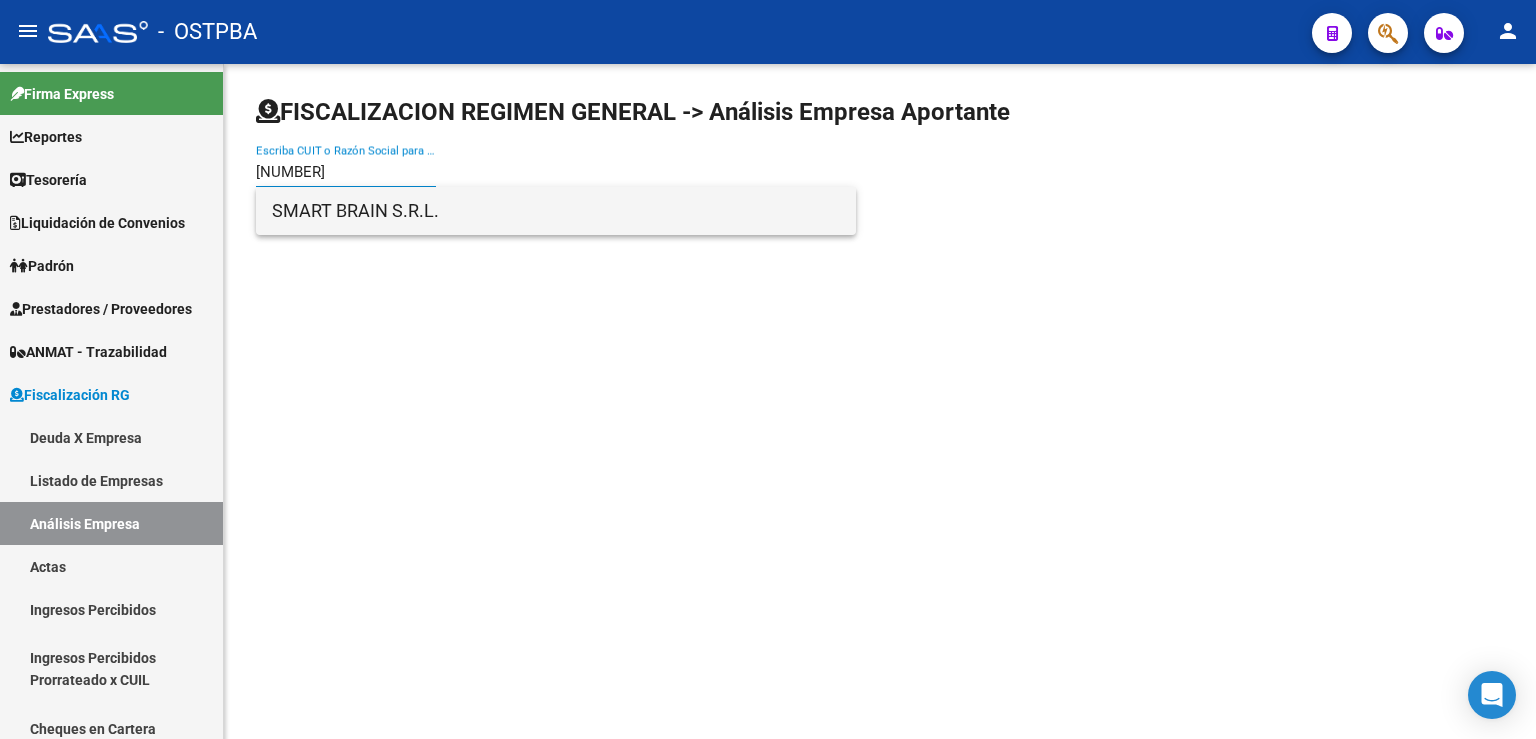 type on "[NUMBER]" 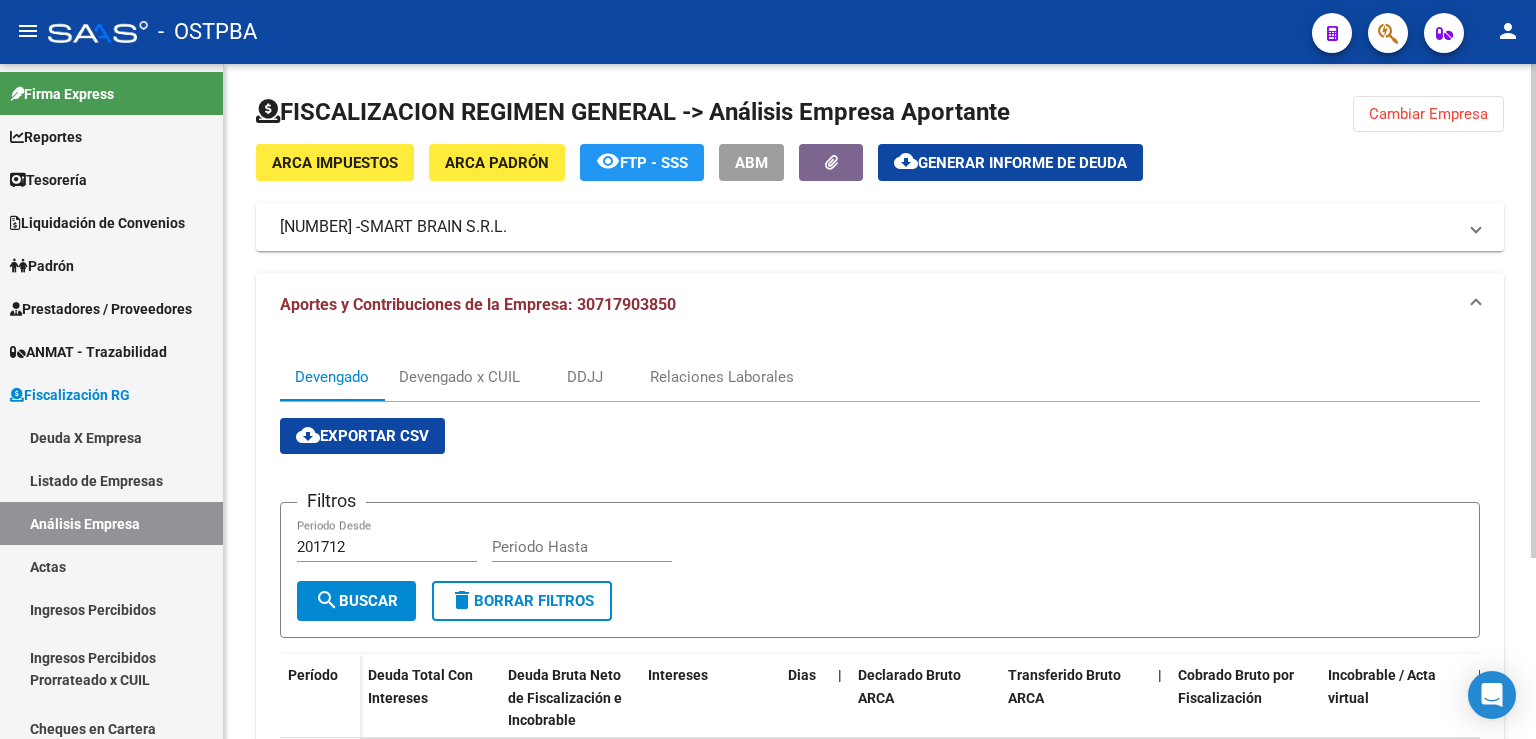 scroll, scrollTop: 0, scrollLeft: 0, axis: both 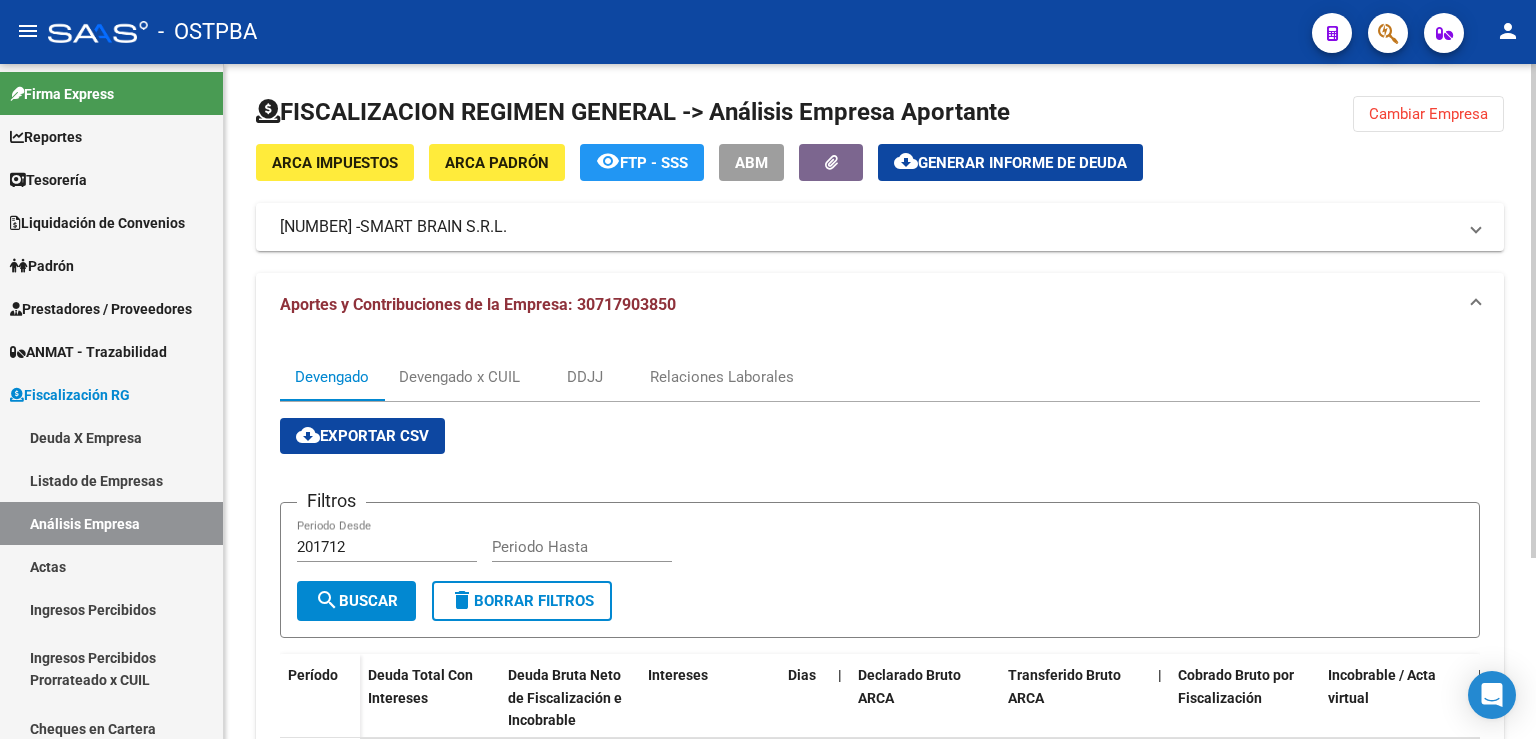 click on "Cambiar Empresa" 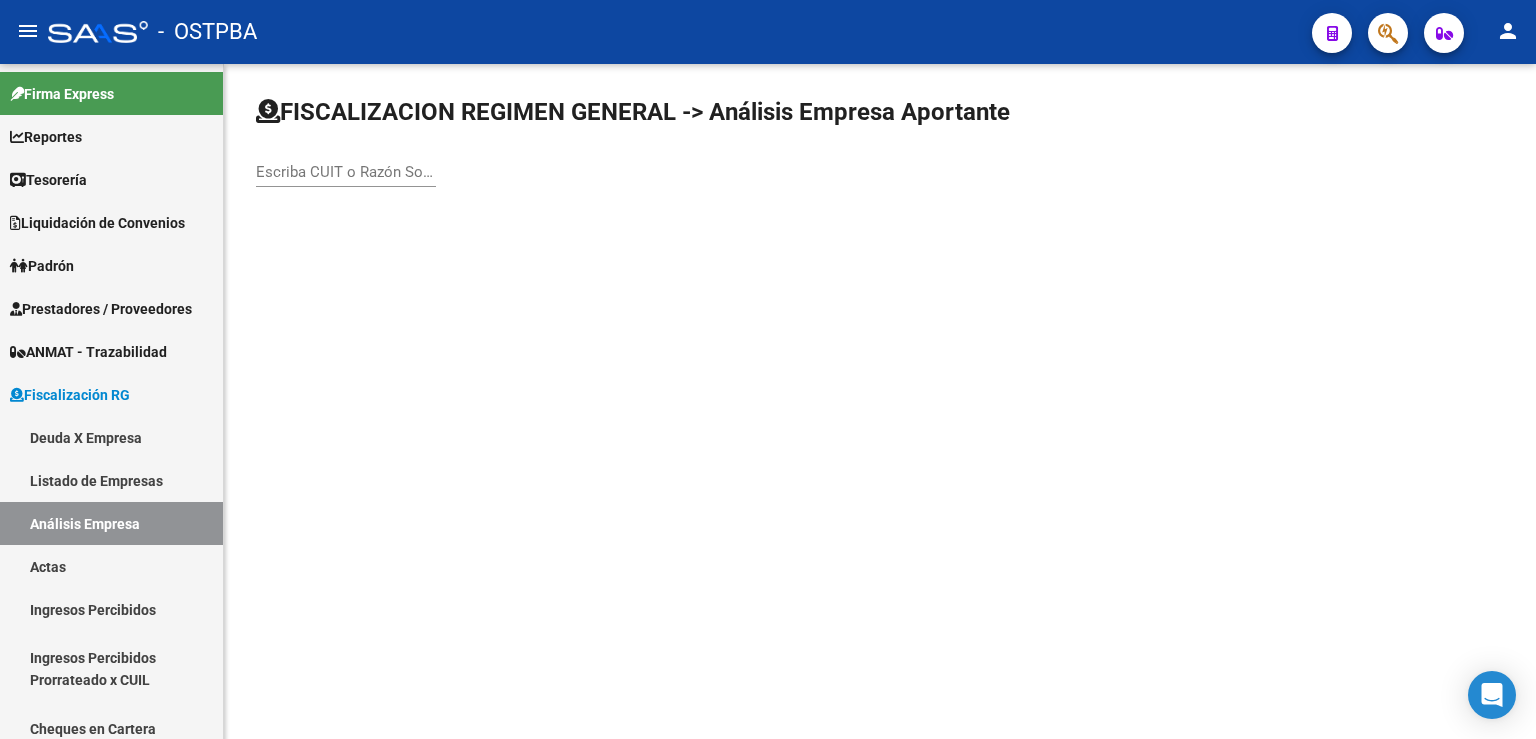 click on "Escriba CUIT o Razón Social para buscar" at bounding box center (346, 172) 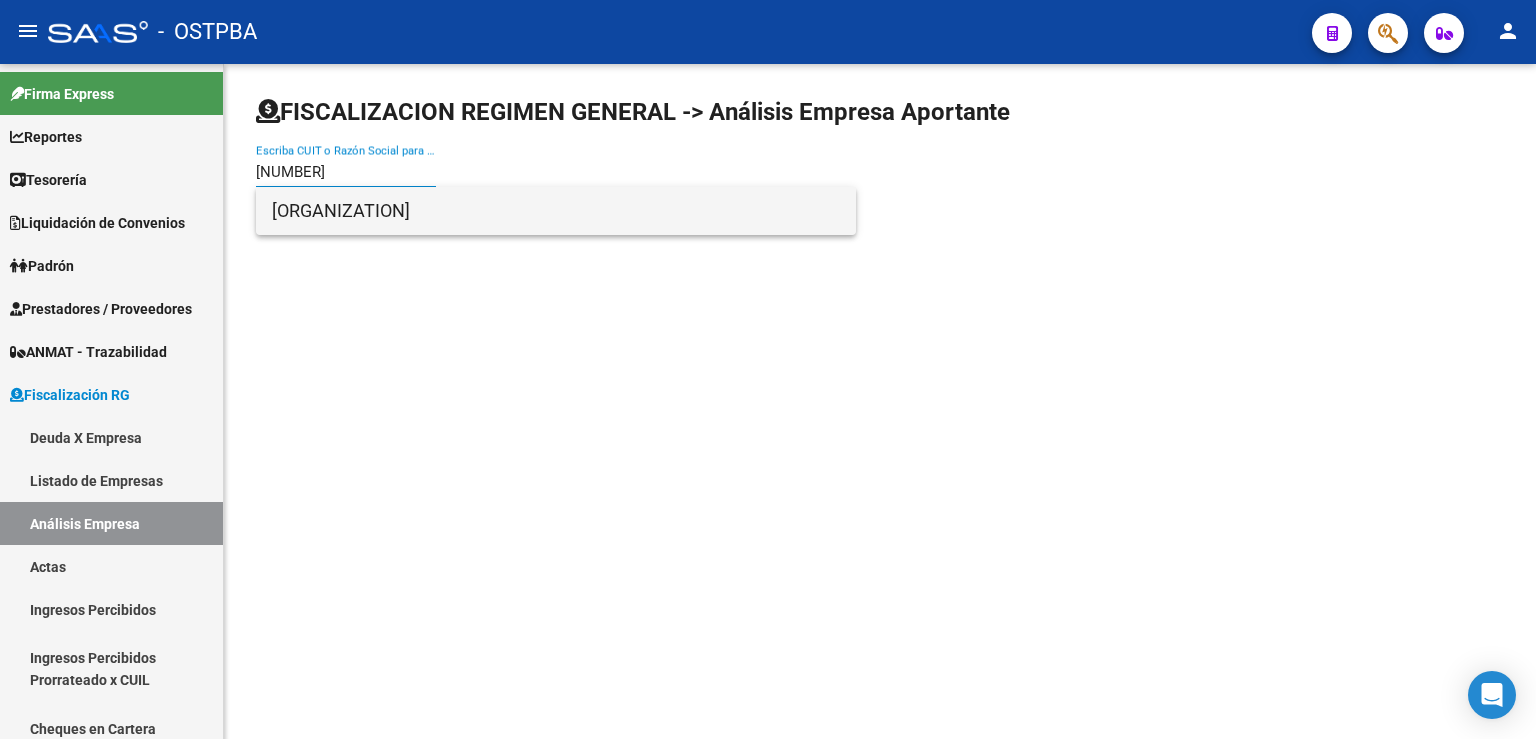type on "[NUMBER]" 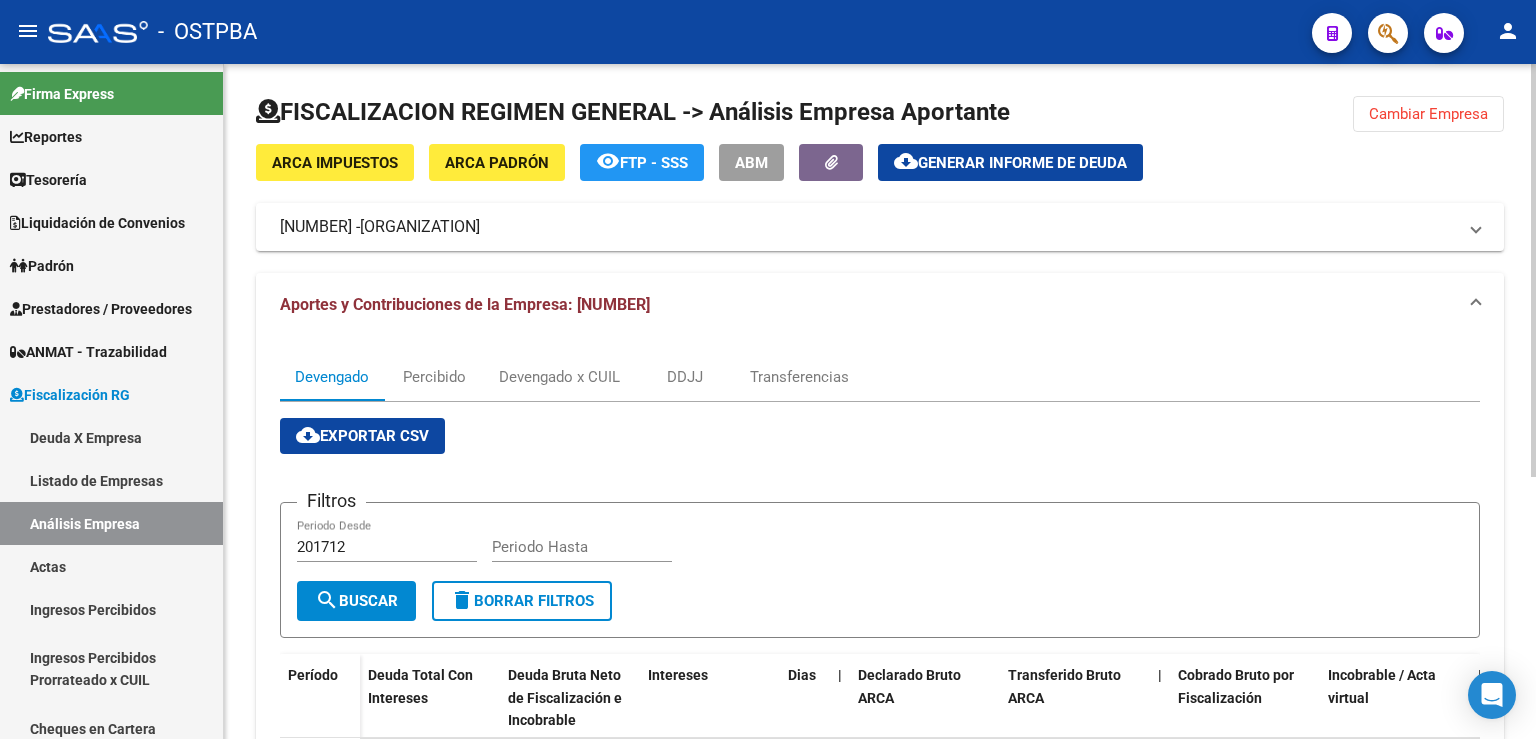 scroll, scrollTop: 331, scrollLeft: 0, axis: vertical 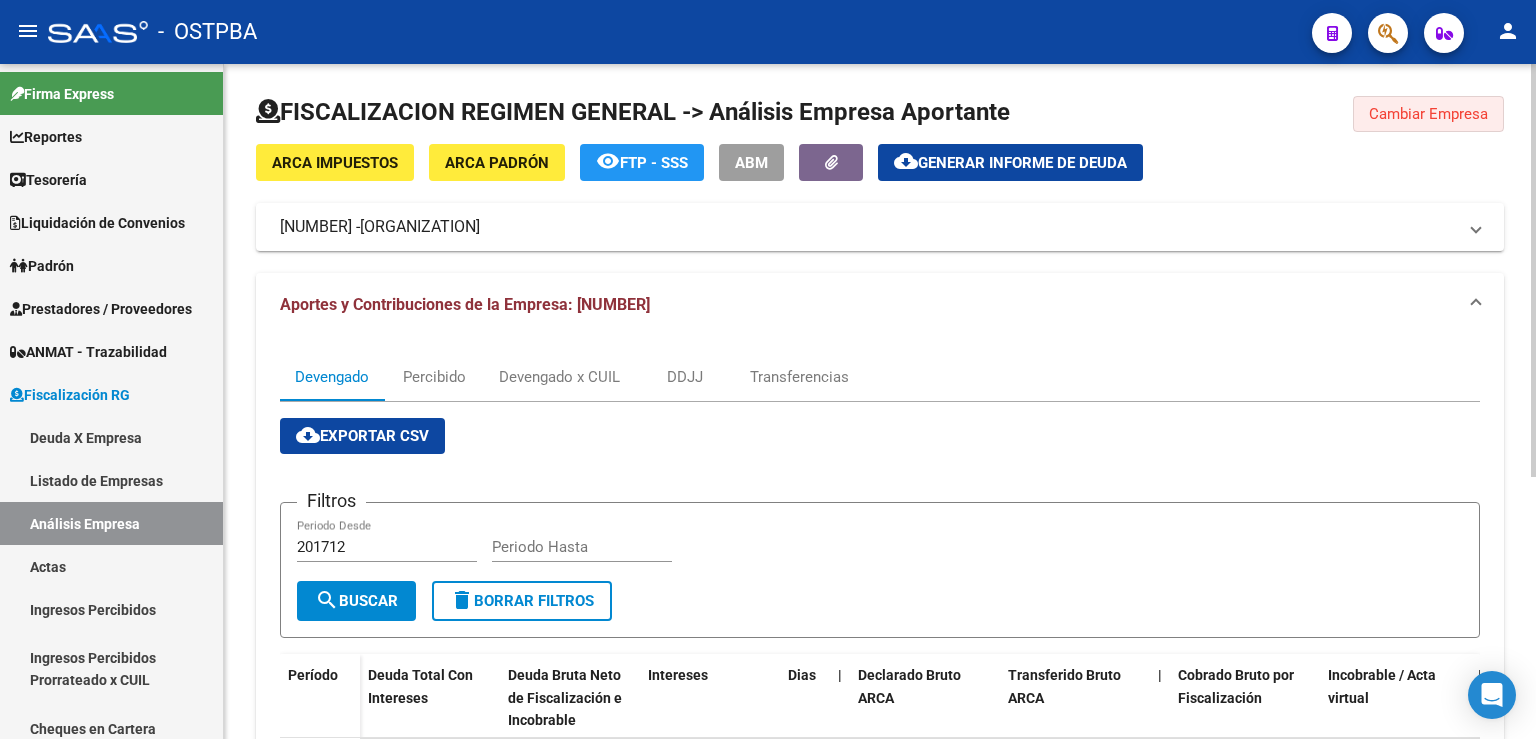 click on "Cambiar Empresa" 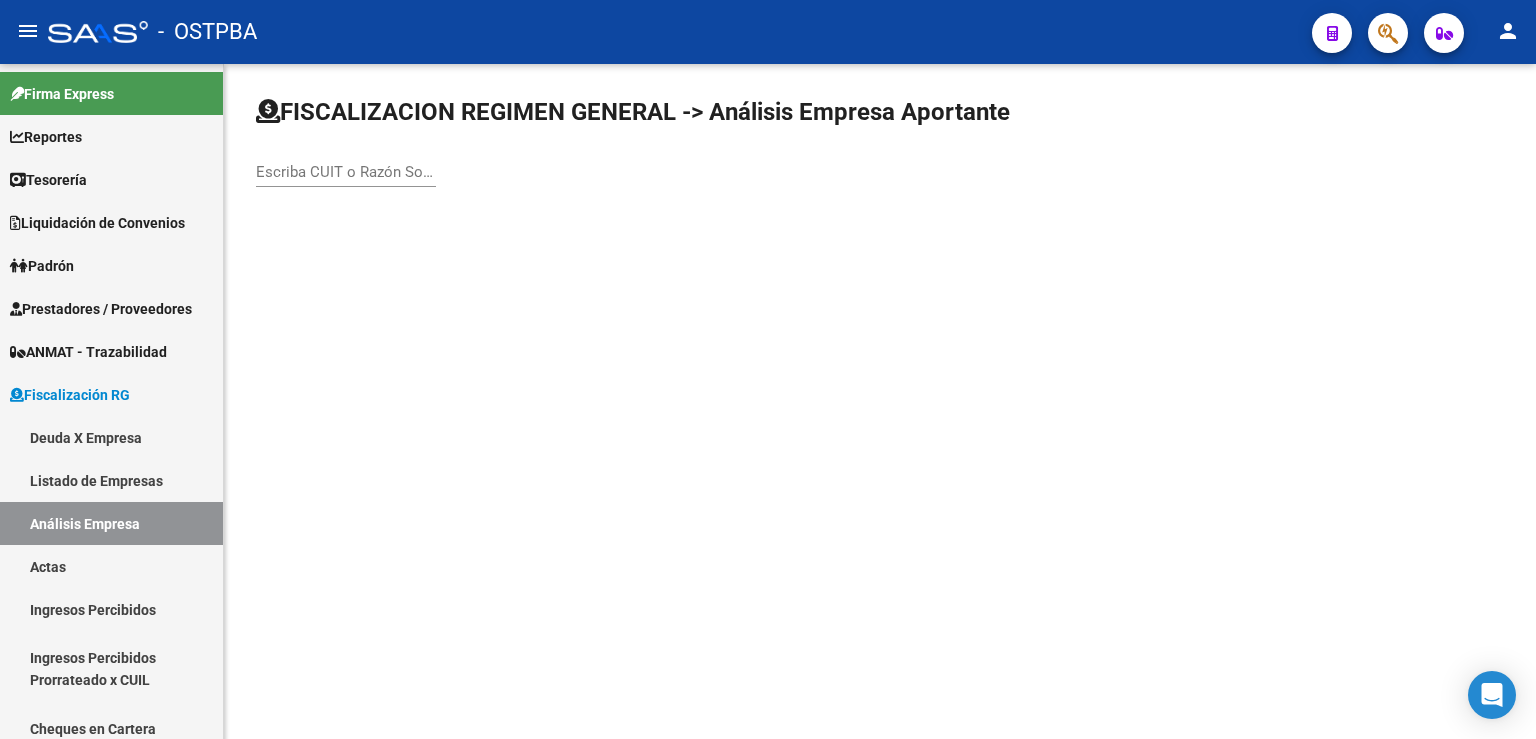 click on "Escriba CUIT o Razón Social para buscar" at bounding box center (346, 172) 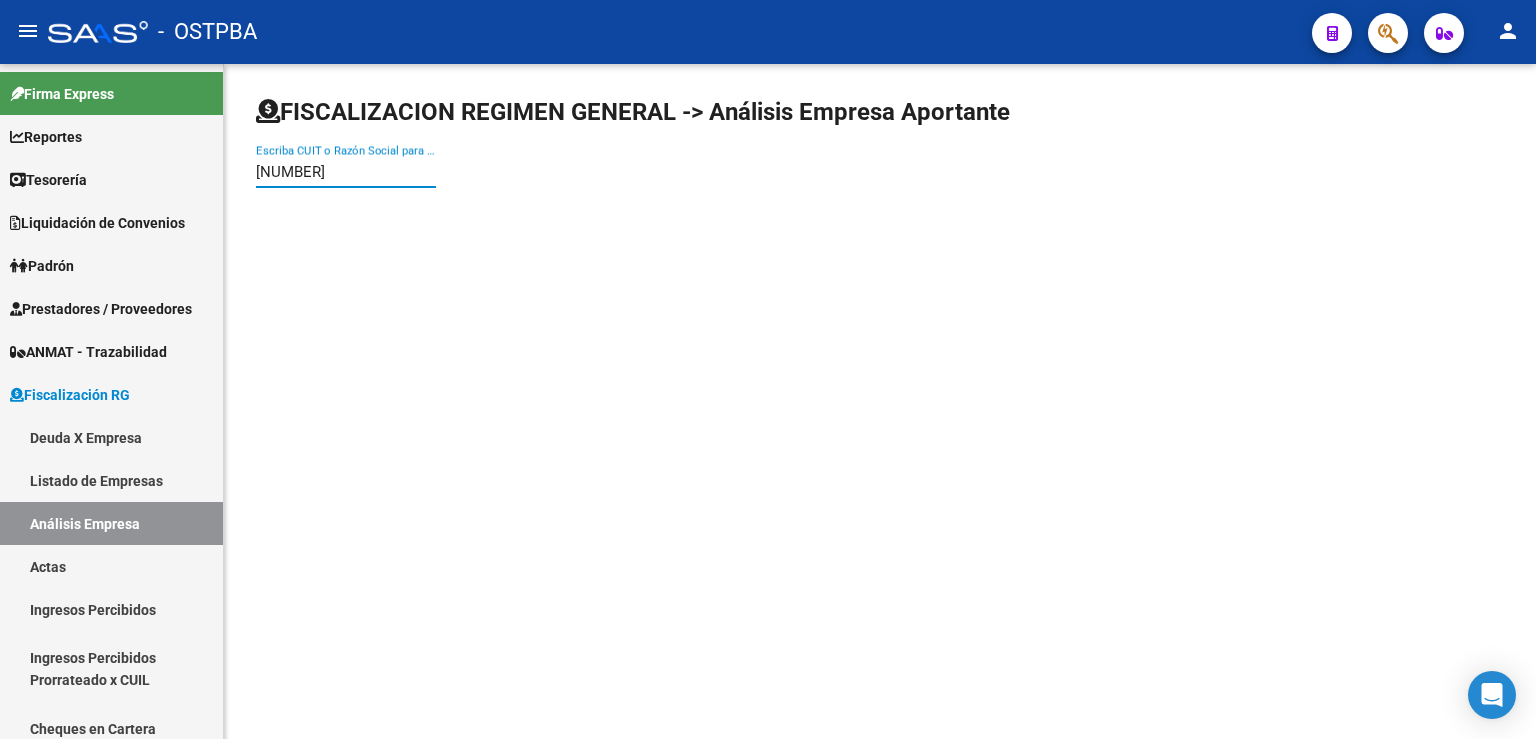 type on "[NUMBER]" 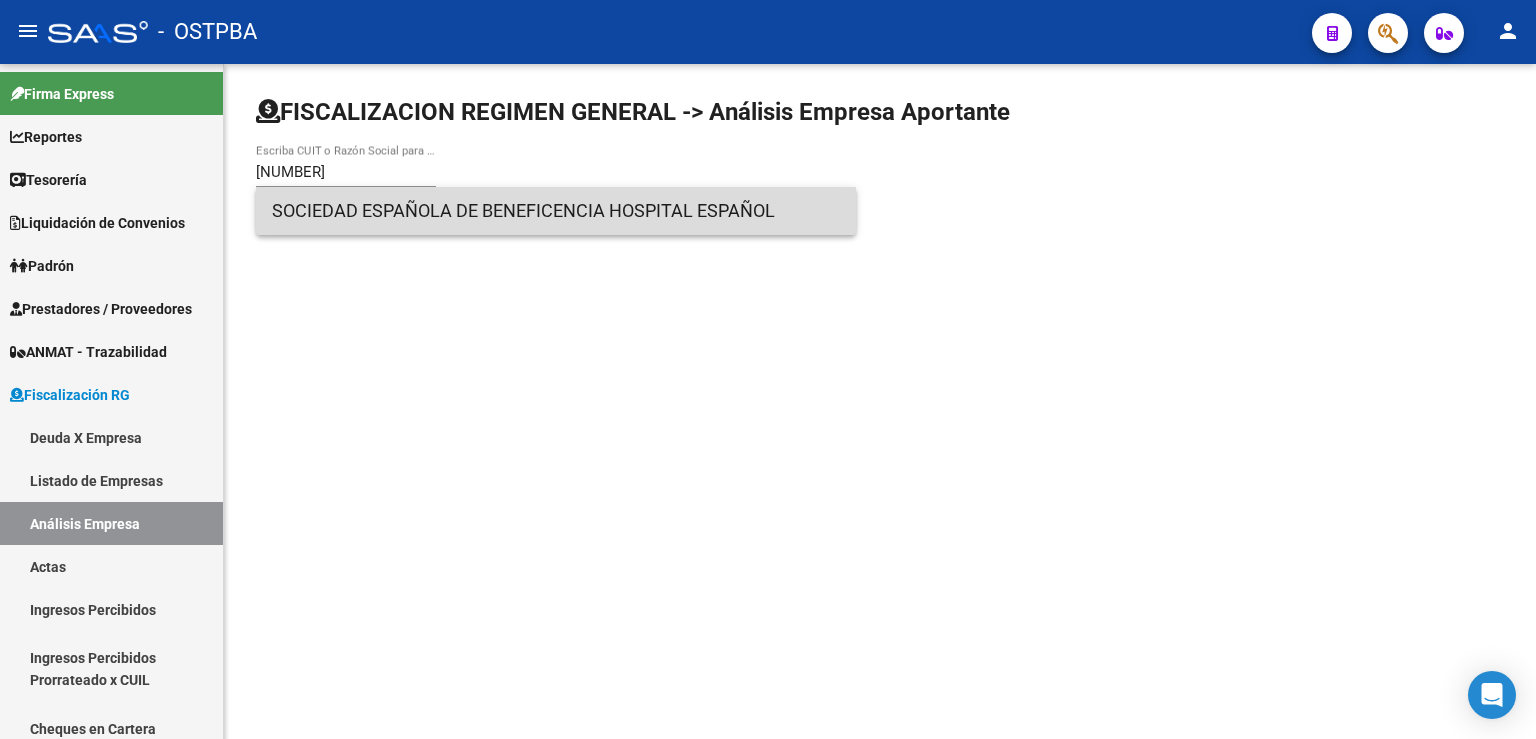 click on "SOCIEDAD ESPAÑOLA DE BENEFICENCIA HOSPITAL ESPAÑOL" at bounding box center [556, 211] 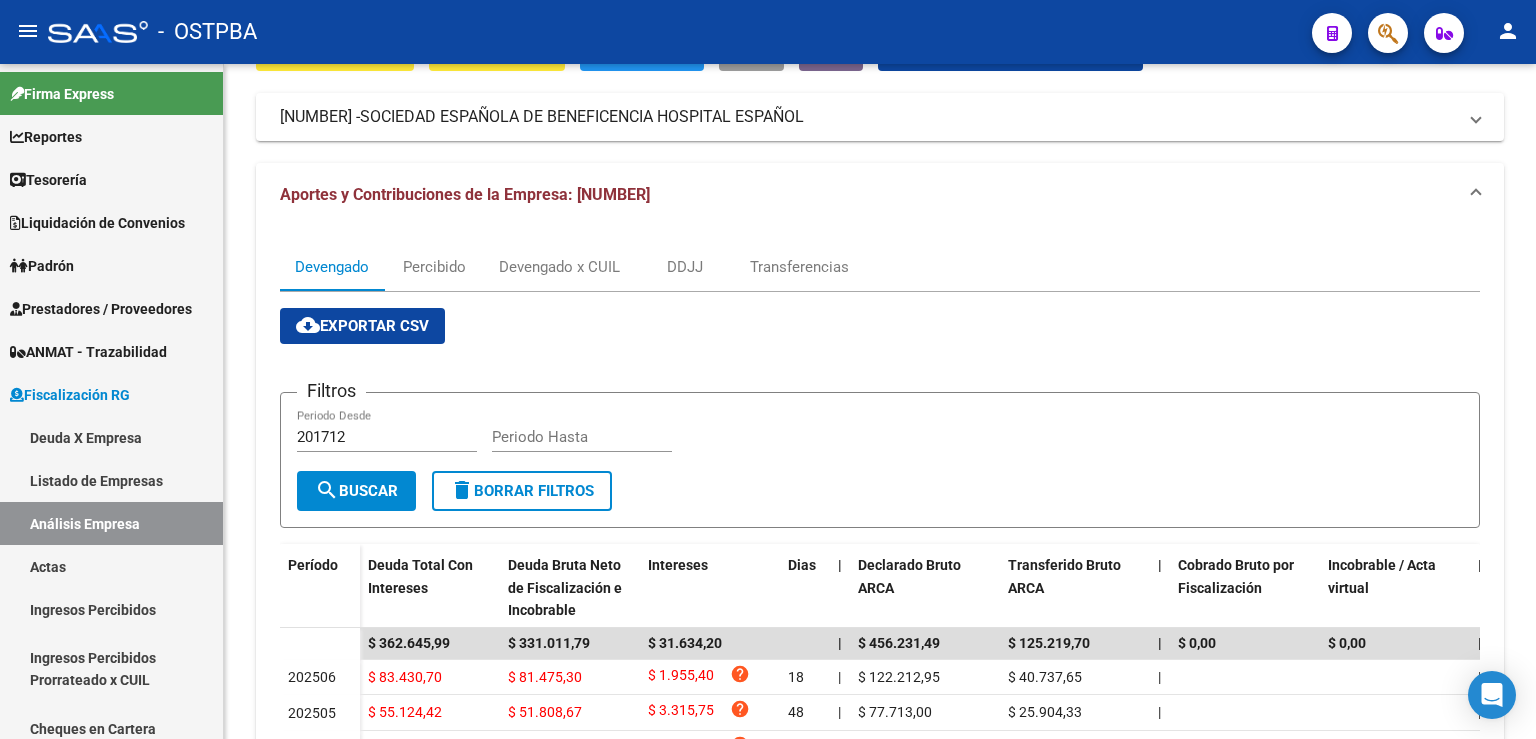 scroll, scrollTop: 220, scrollLeft: 0, axis: vertical 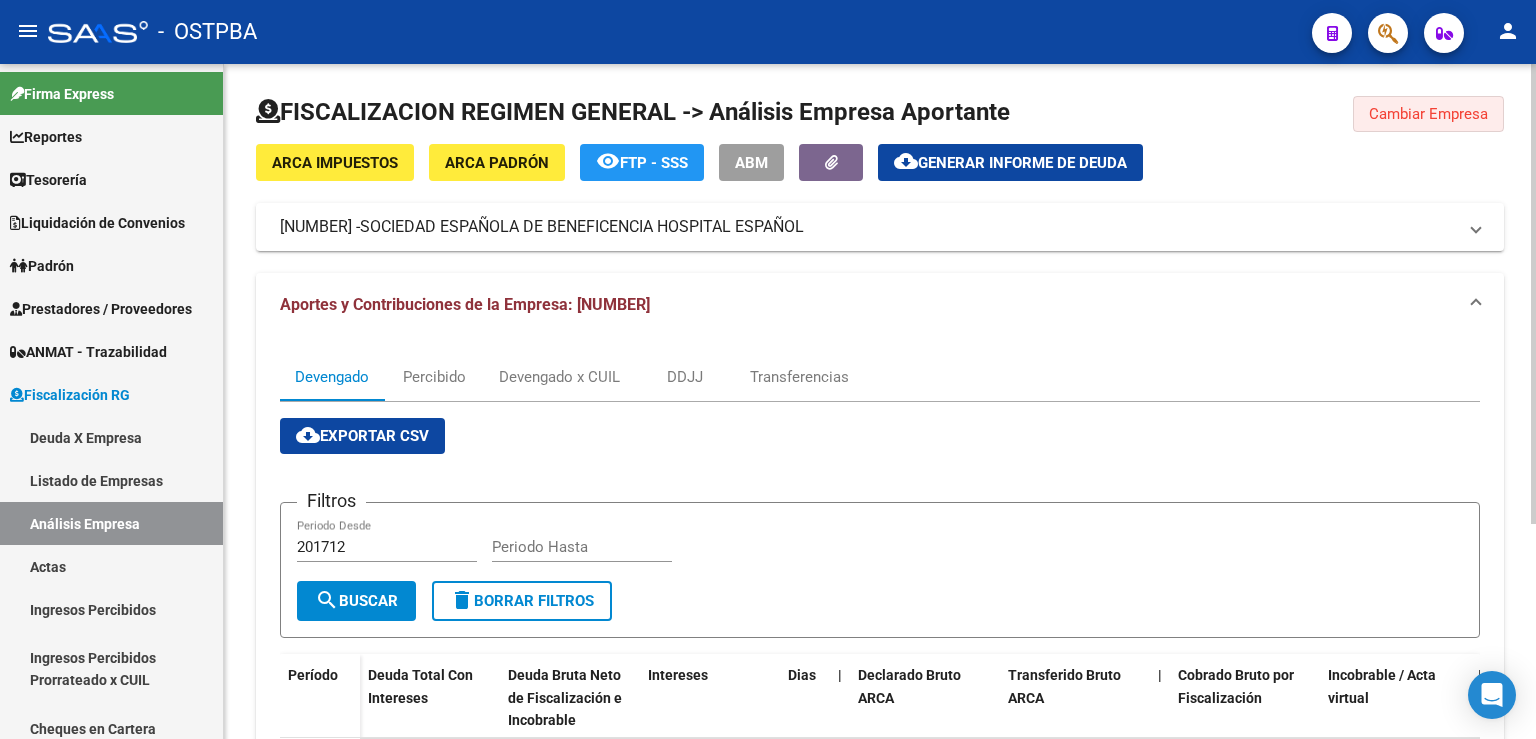 click on "Cambiar Empresa" 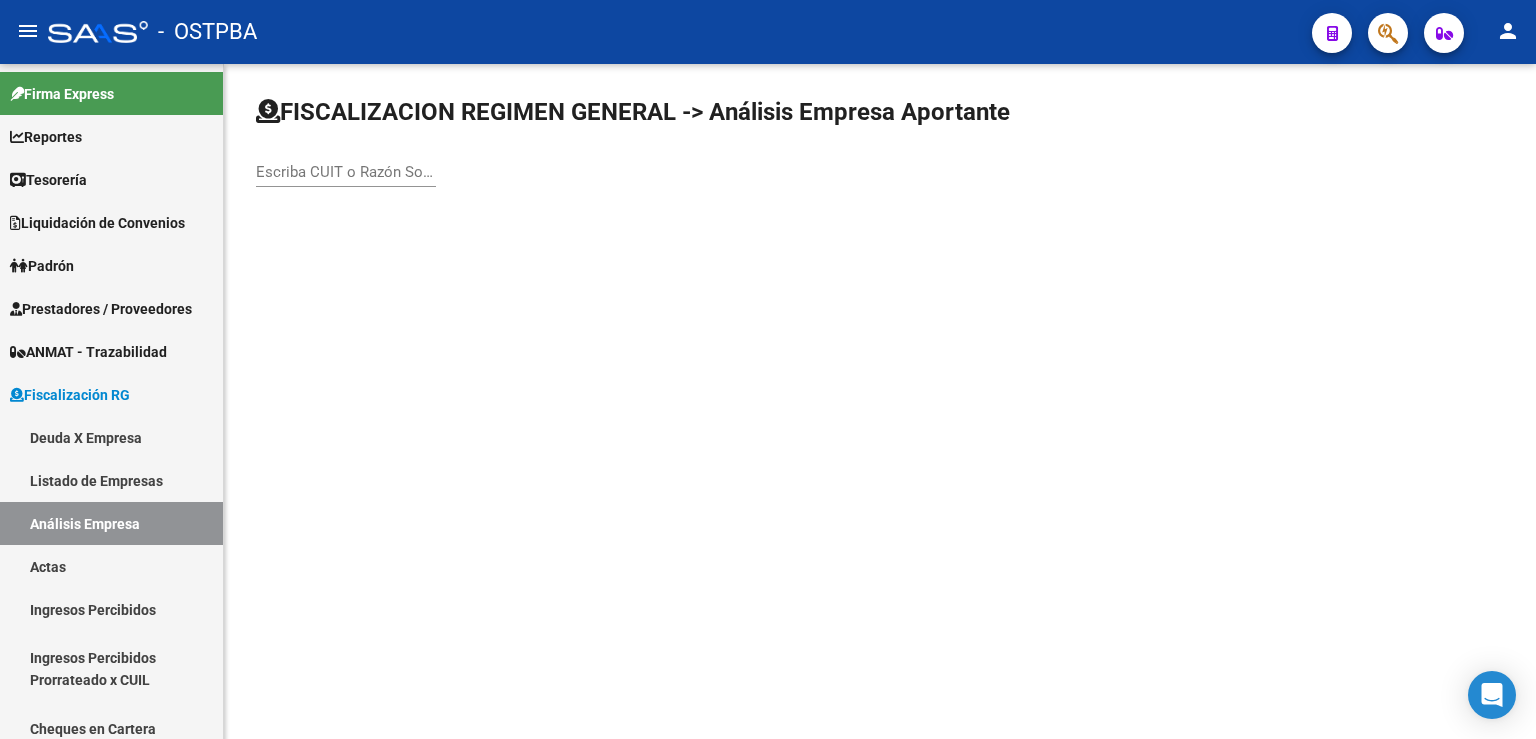 click on "Escriba CUIT o Razón Social para buscar" at bounding box center [346, 172] 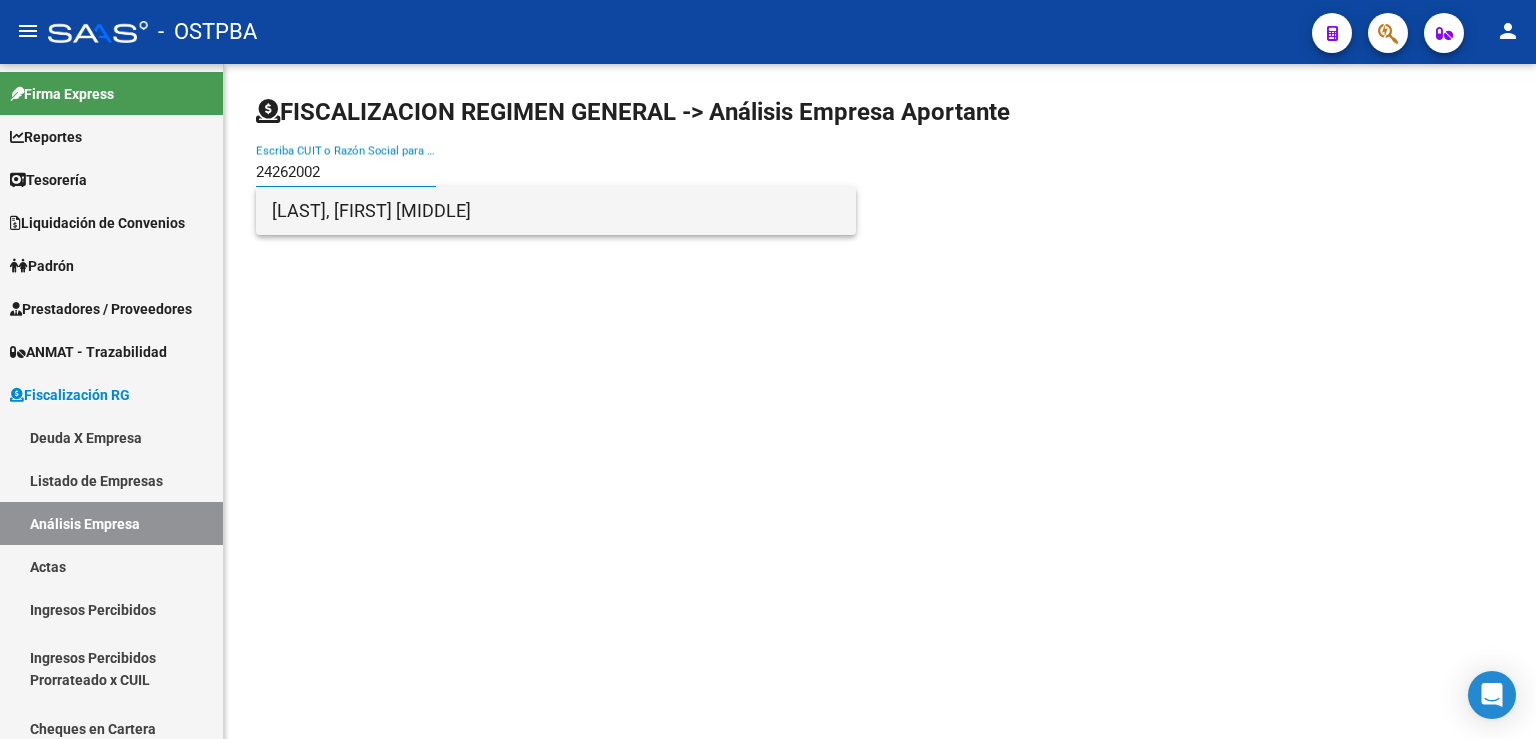 type on "24262002" 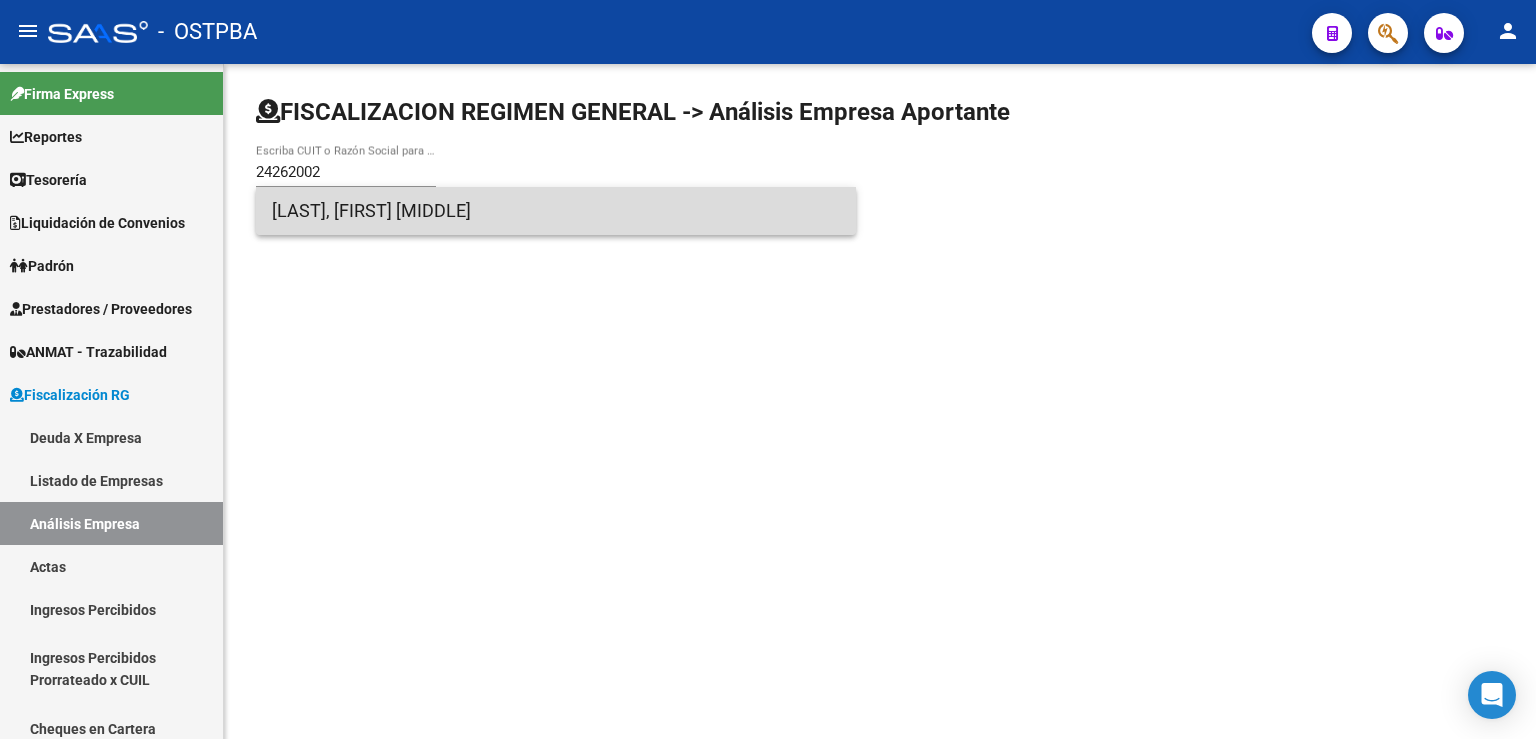 click on "[LAST], [FIRST] [MIDDLE]" at bounding box center [556, 211] 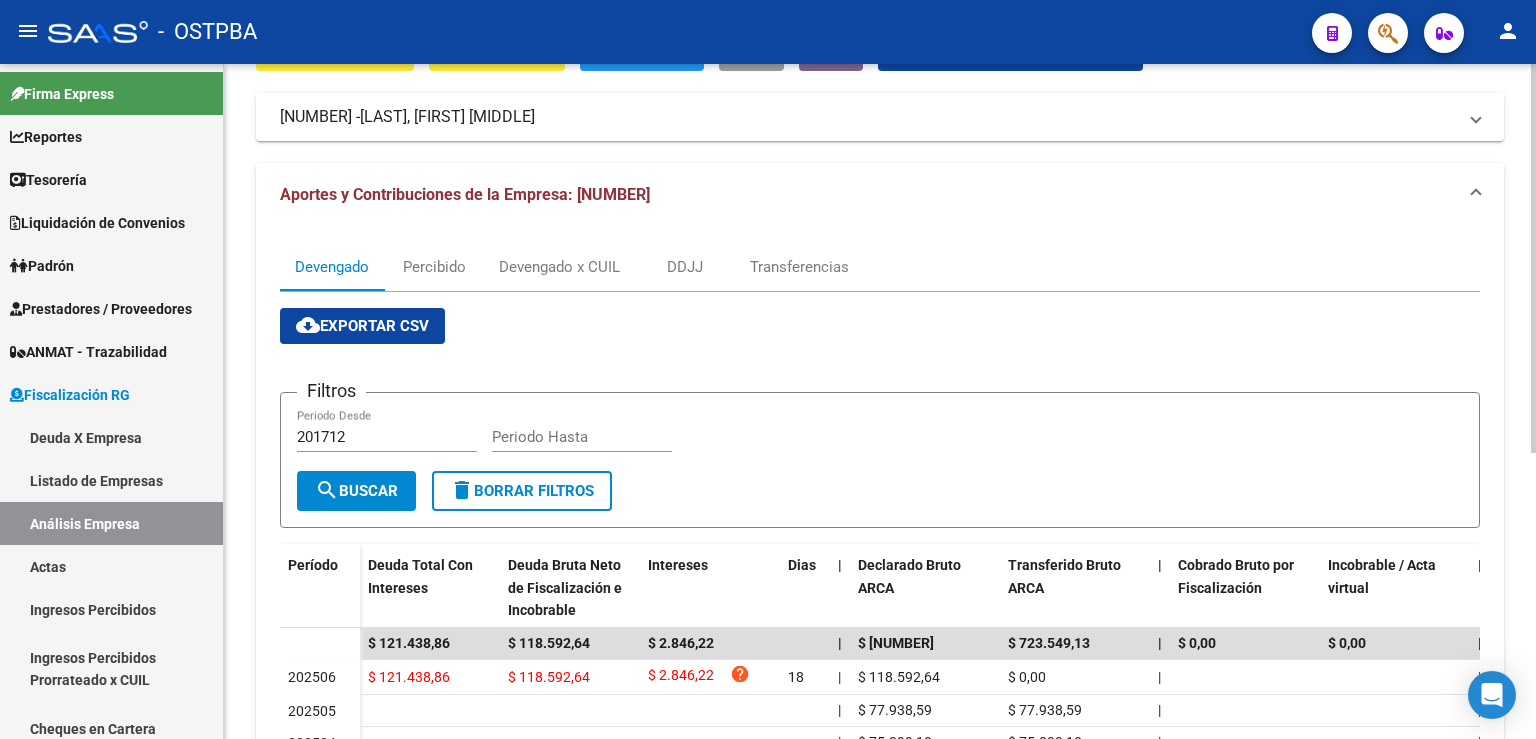 scroll, scrollTop: 0, scrollLeft: 0, axis: both 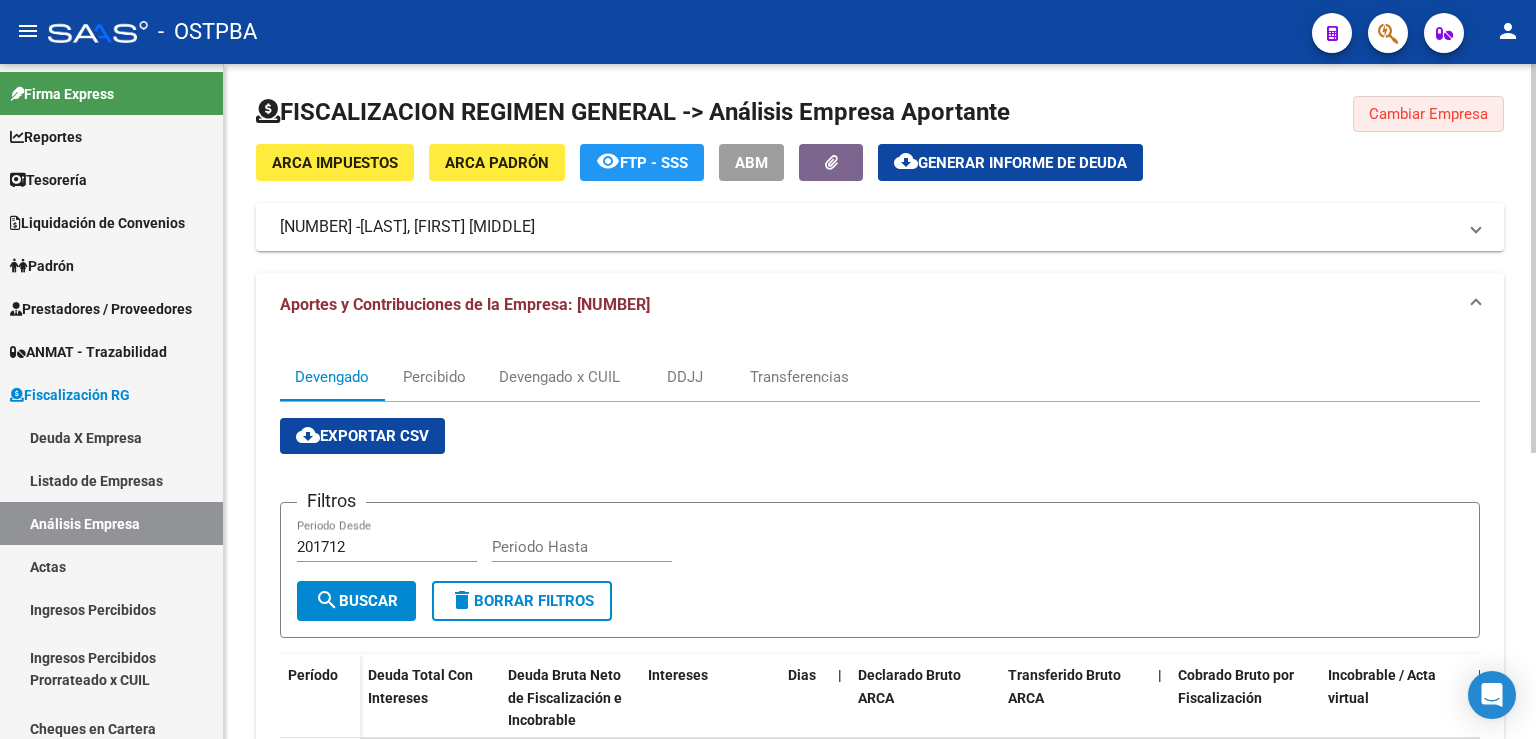 click on "Cambiar Empresa" 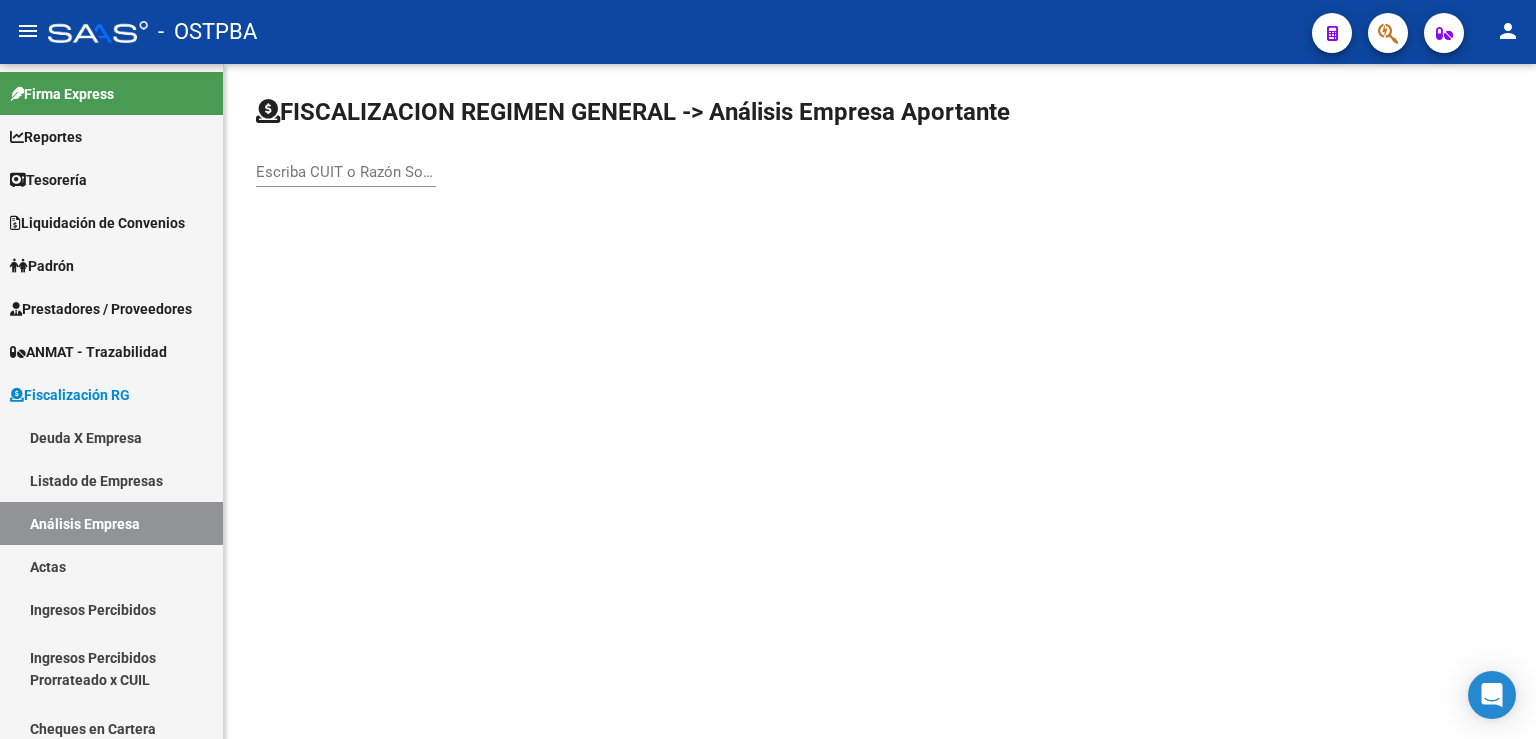click on "Escriba CUIT o Razón Social para buscar" at bounding box center [346, 172] 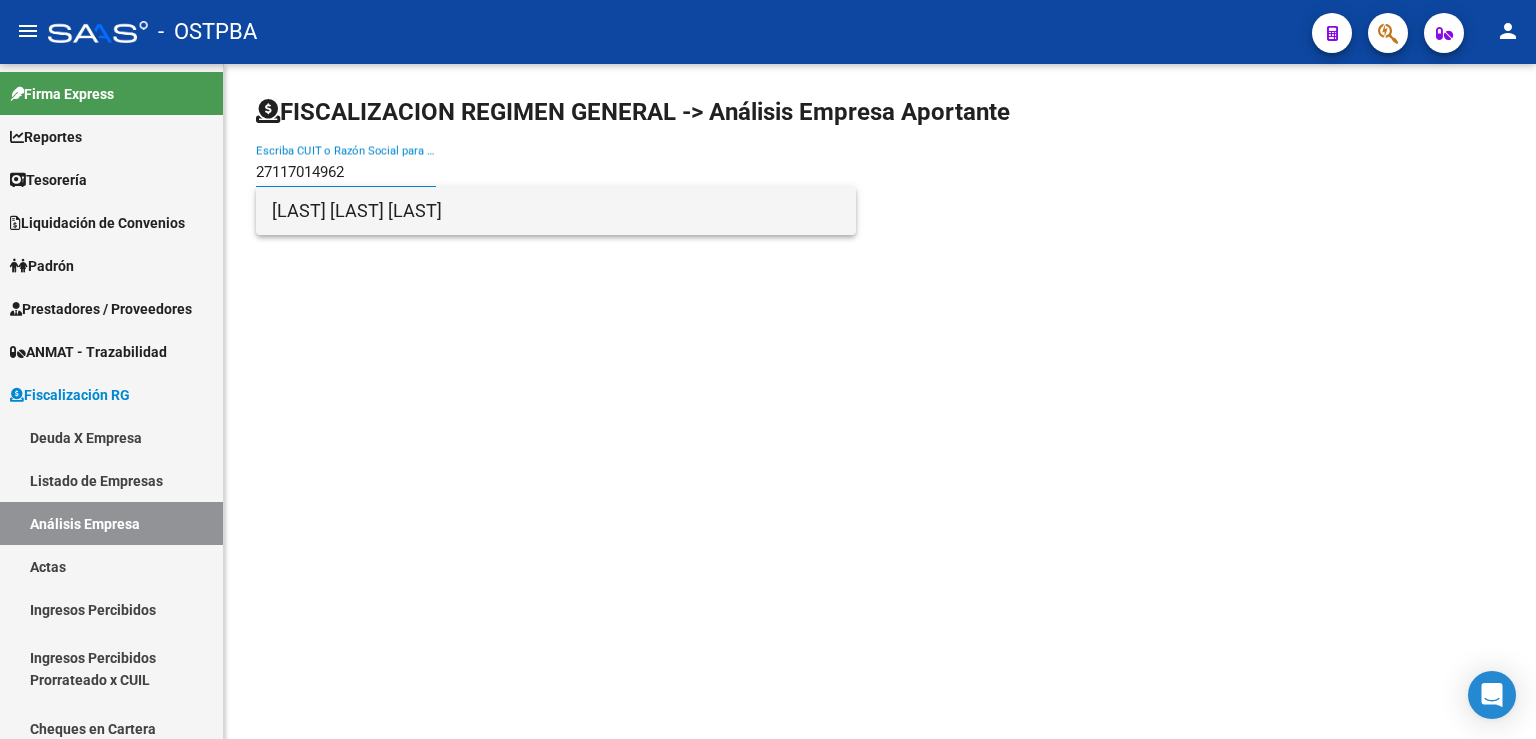 type on "27117014962" 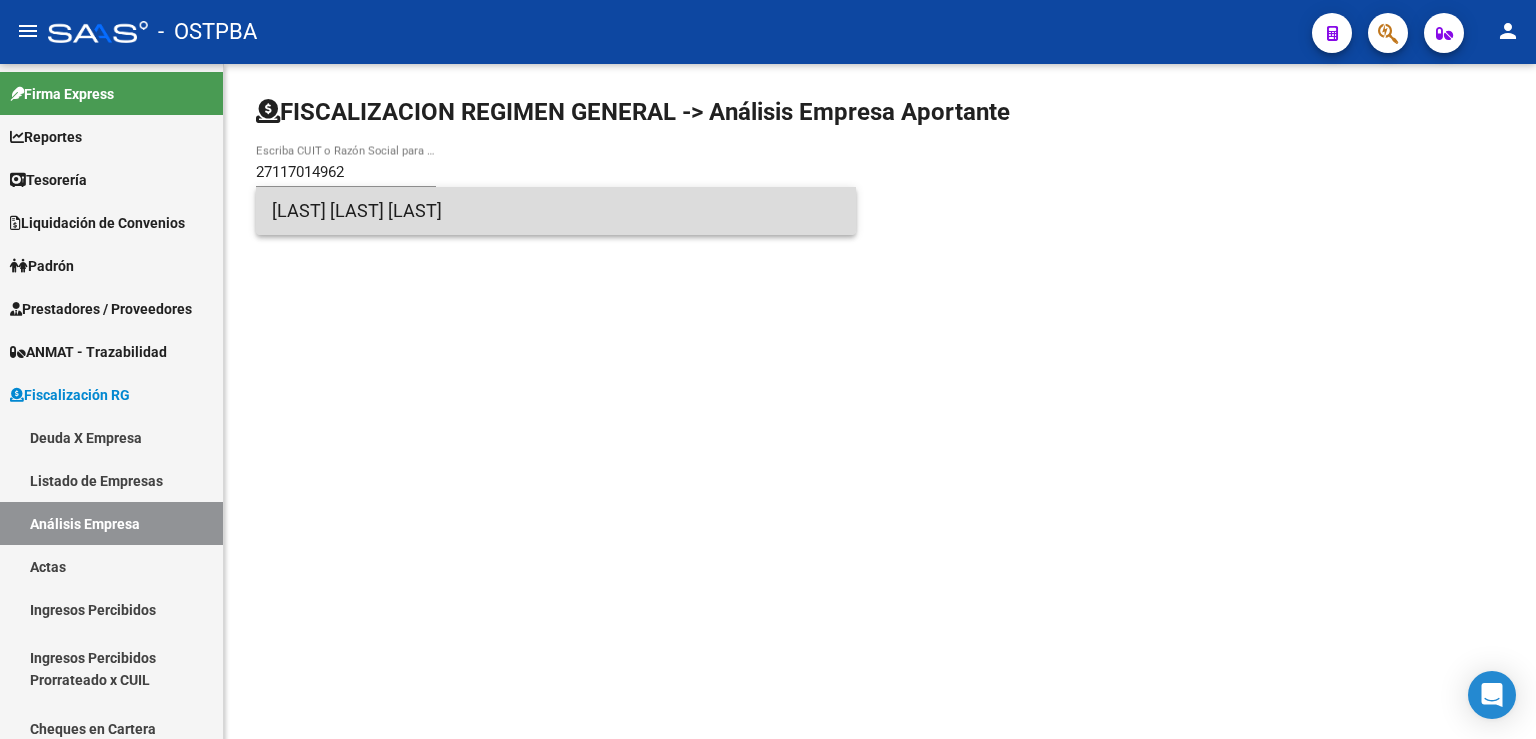 click on "[LAST] [LAST] [LAST]" at bounding box center [556, 211] 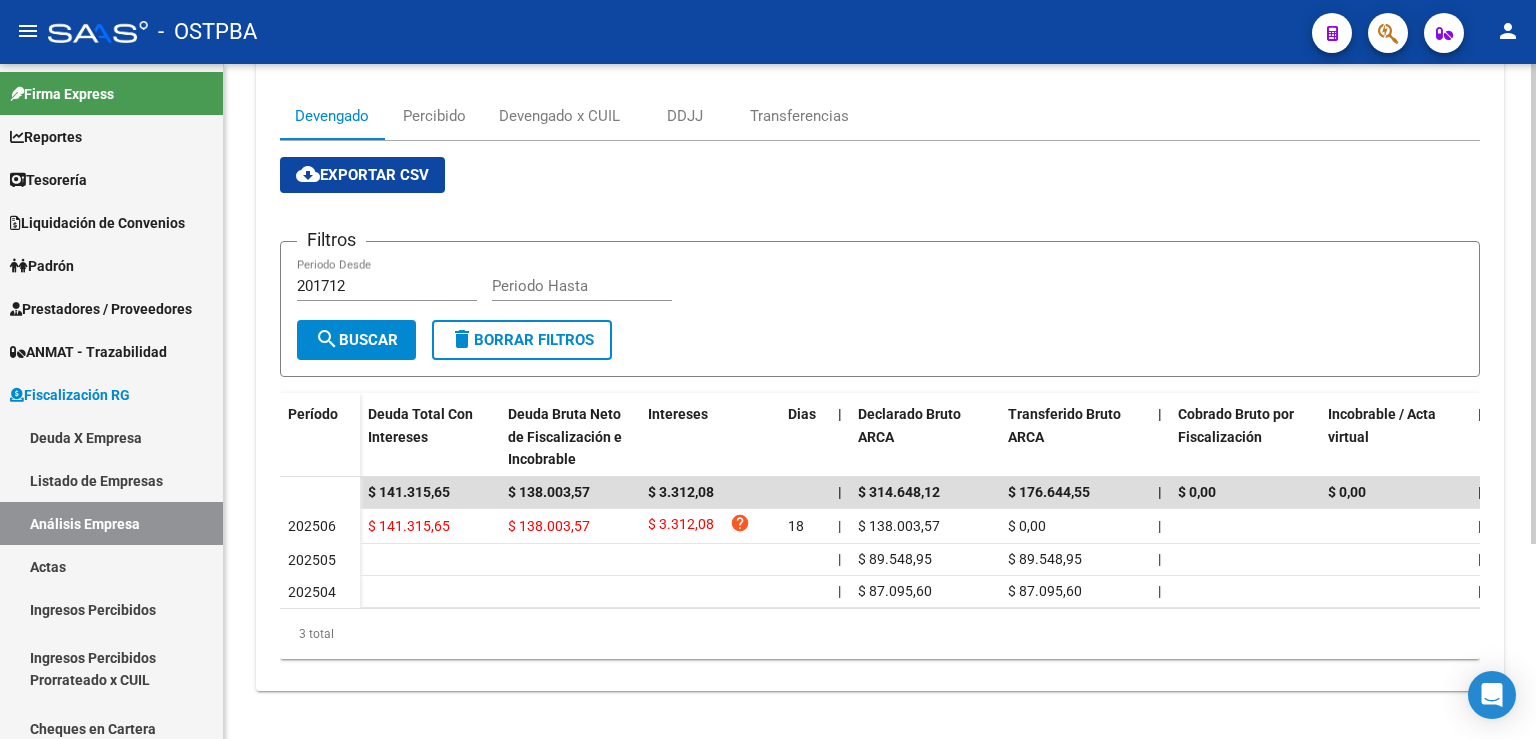 scroll, scrollTop: 0, scrollLeft: 0, axis: both 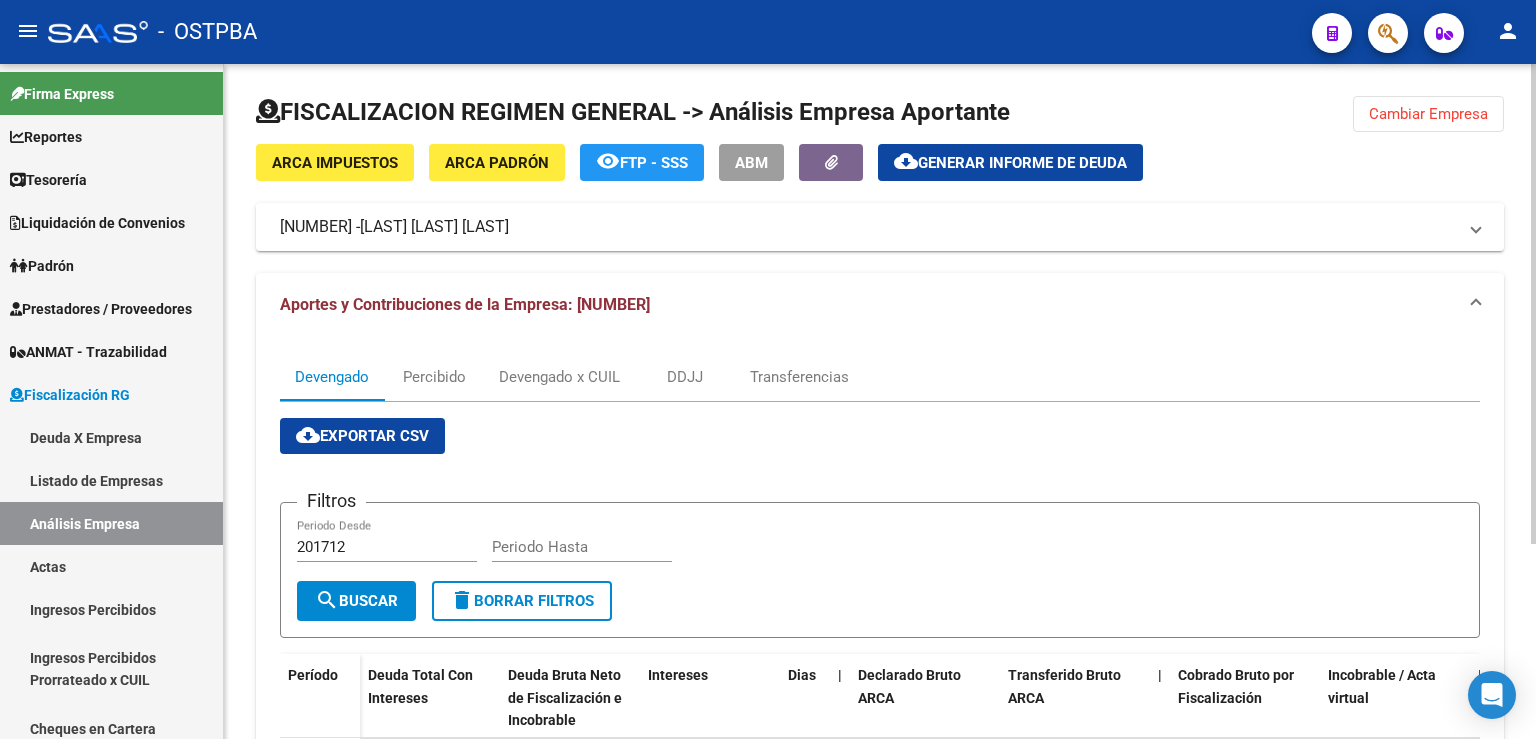 click on "Cambiar Empresa" 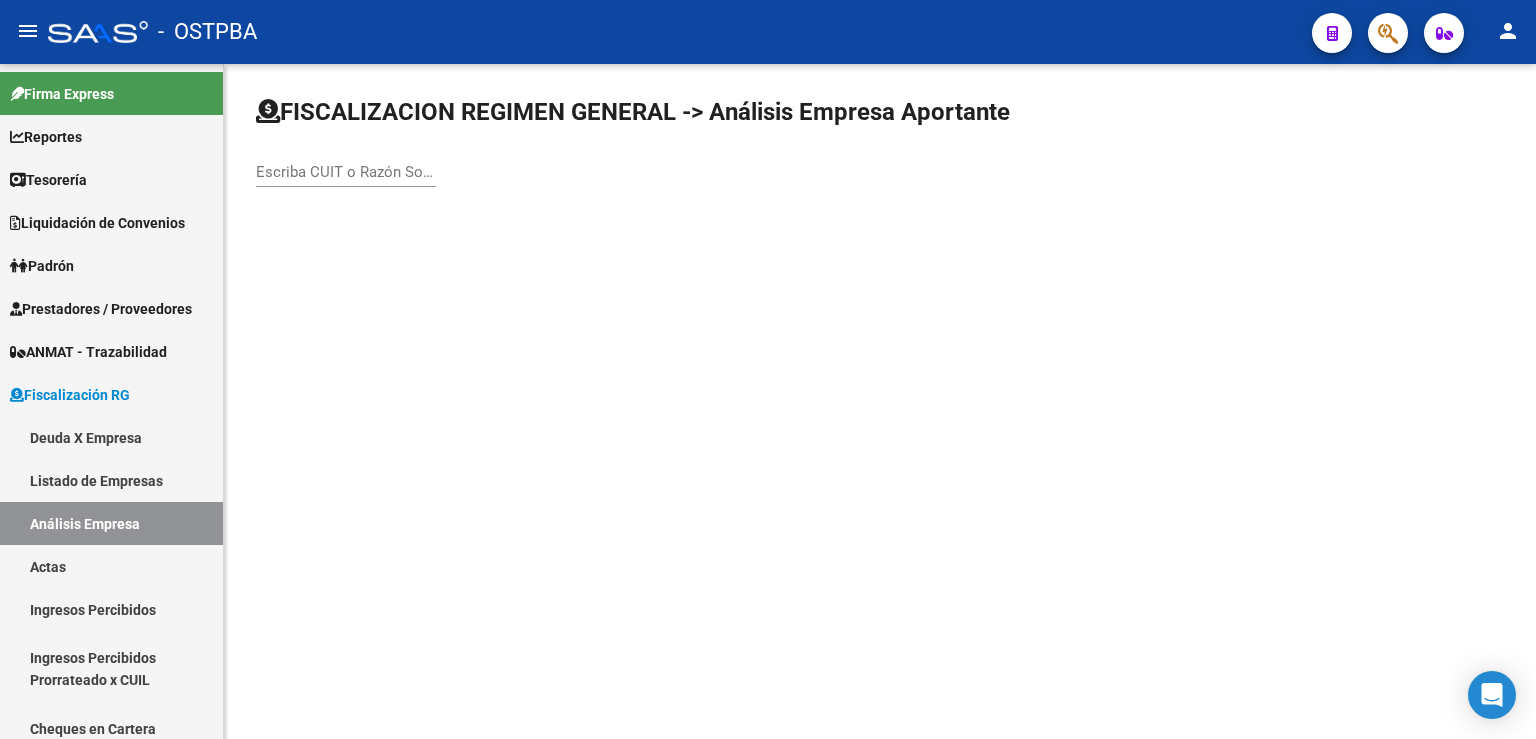 click on "Escriba CUIT o Razón Social para buscar" at bounding box center [346, 172] 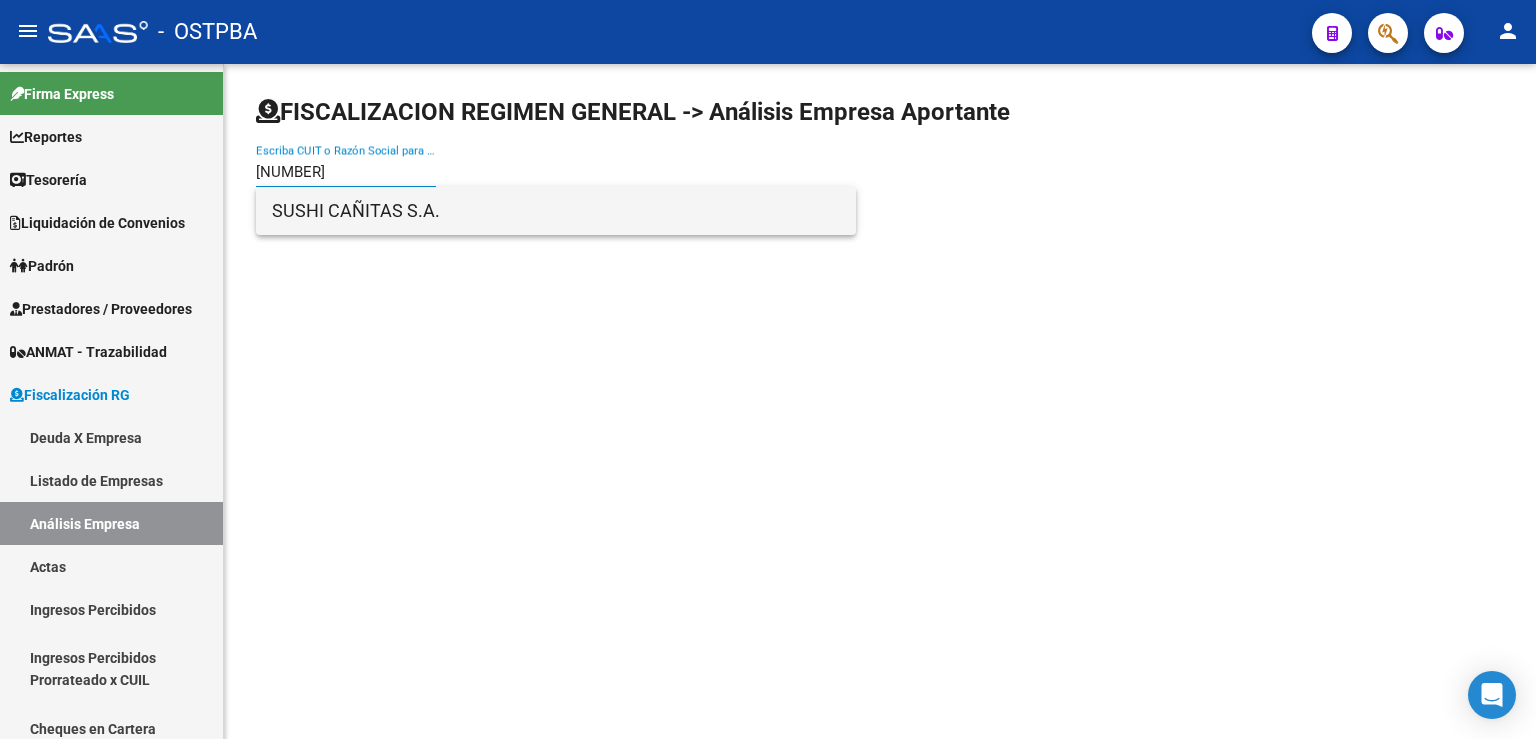 type on "[NUMBER]" 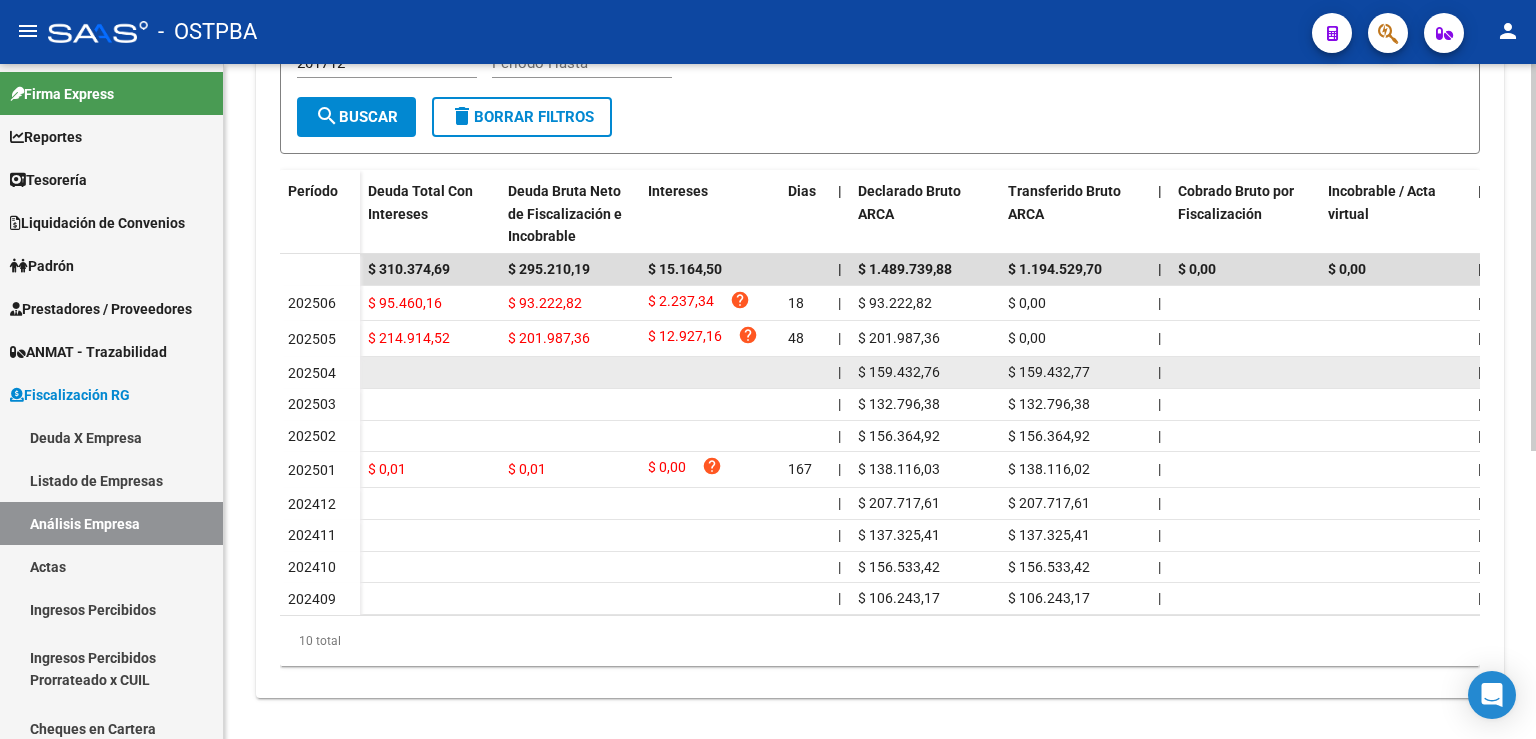 scroll, scrollTop: 0, scrollLeft: 0, axis: both 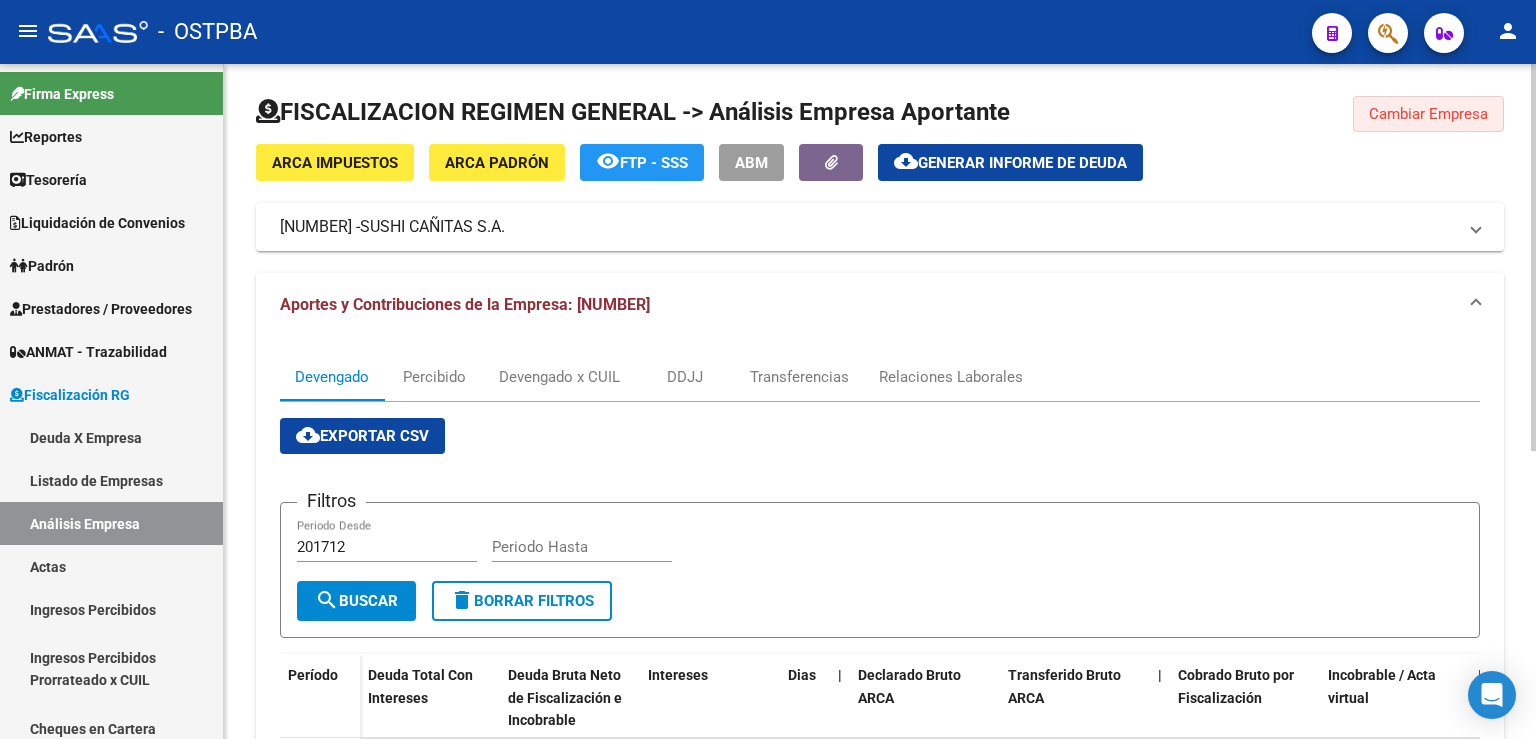 click on "Cambiar Empresa" 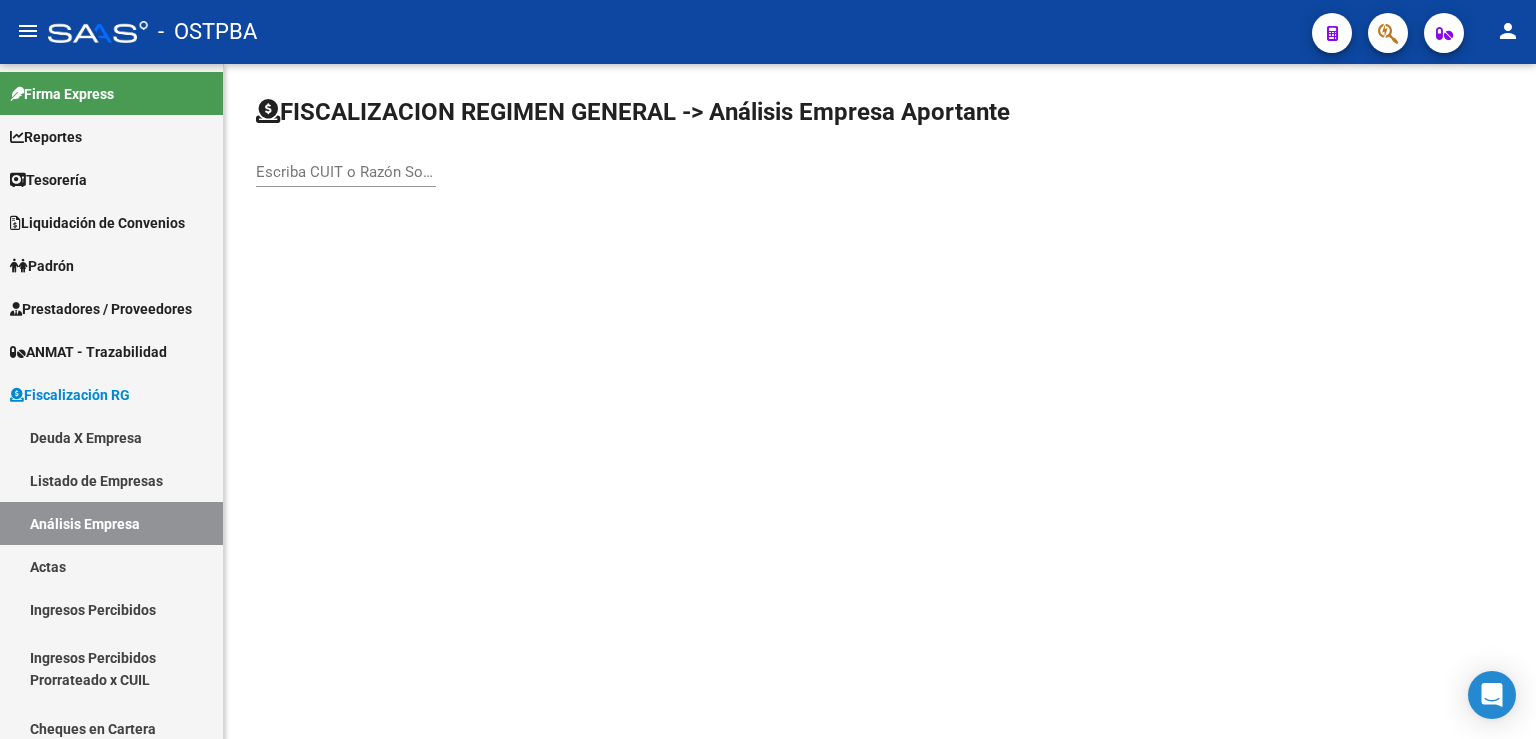 click on "Escriba CUIT o Razón Social para buscar" at bounding box center (346, 172) 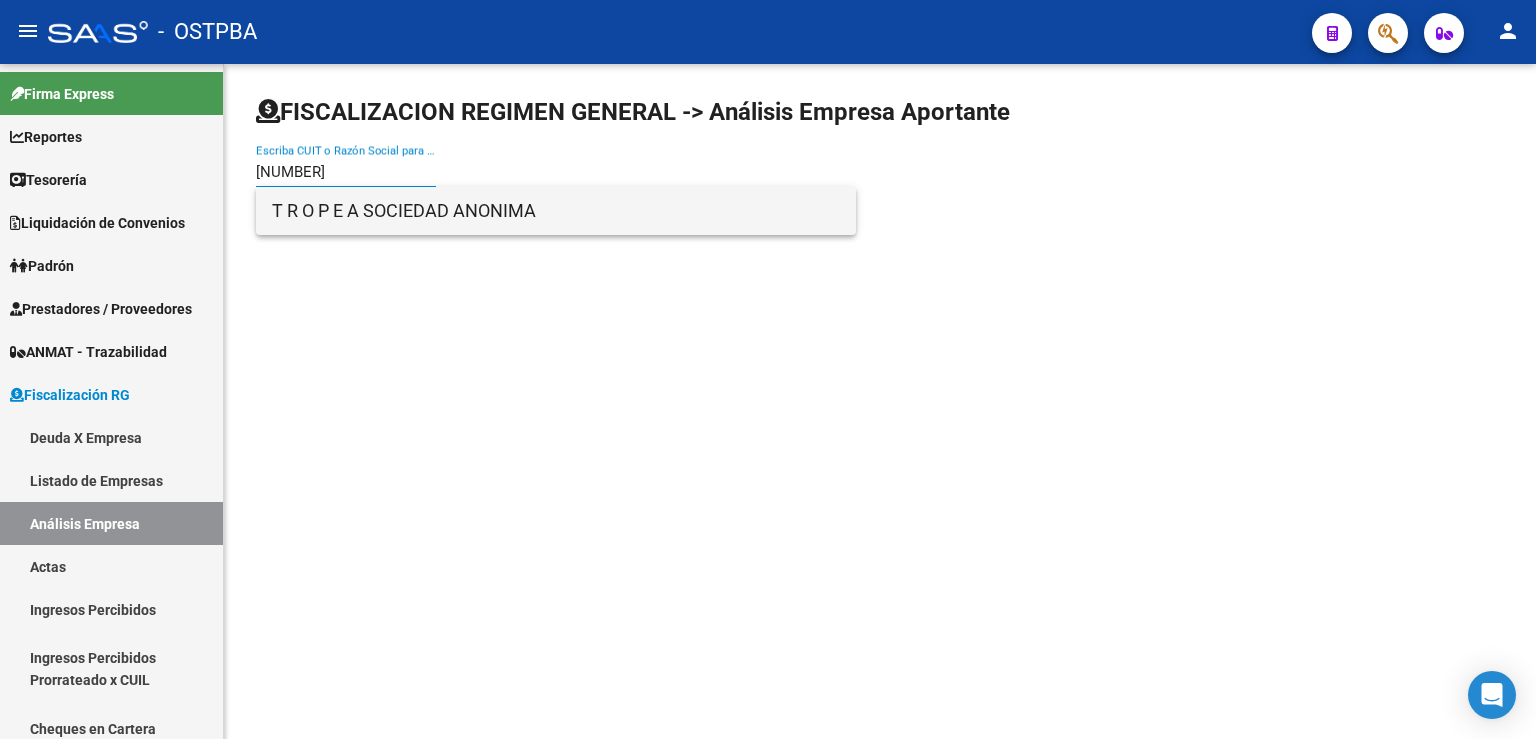 type on "[NUMBER]" 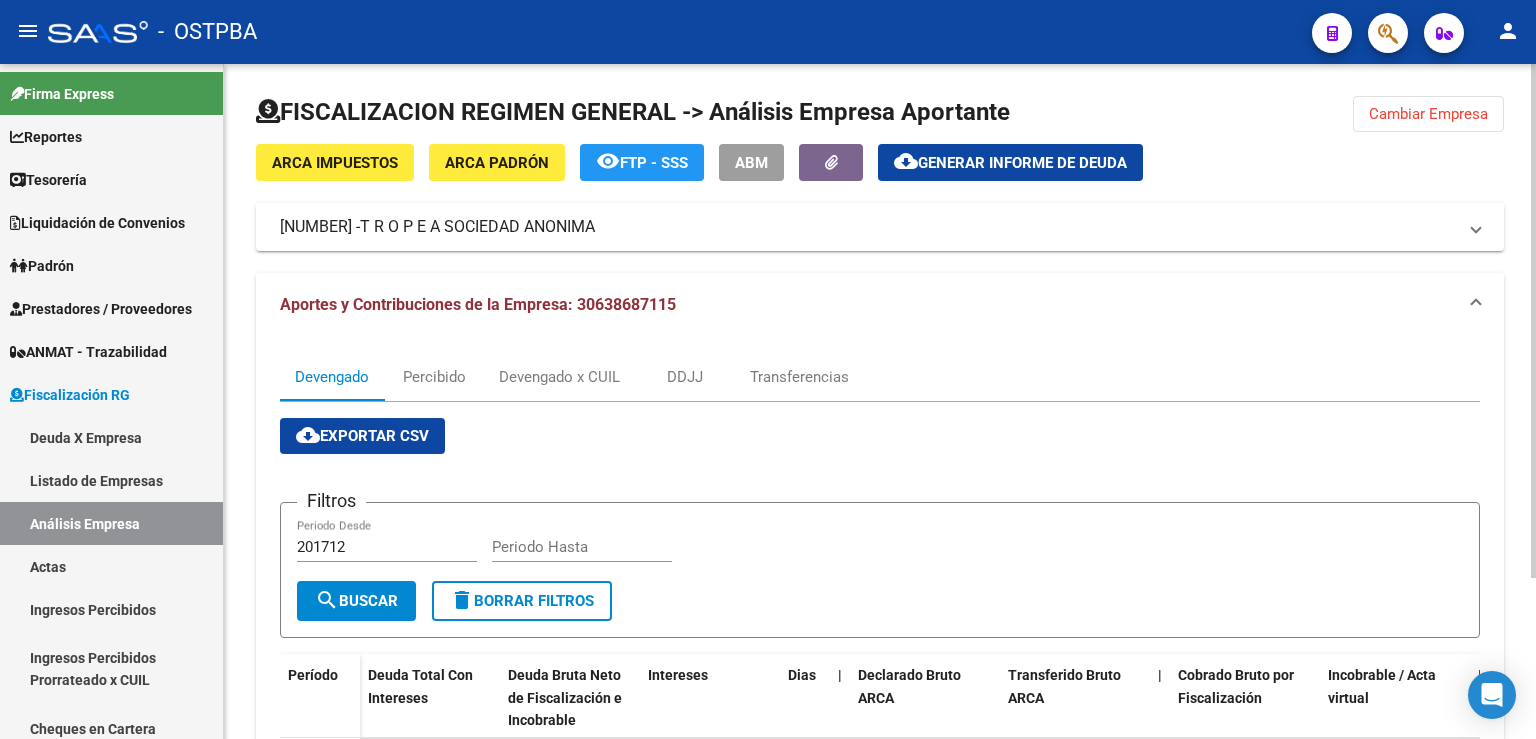 scroll, scrollTop: 211, scrollLeft: 0, axis: vertical 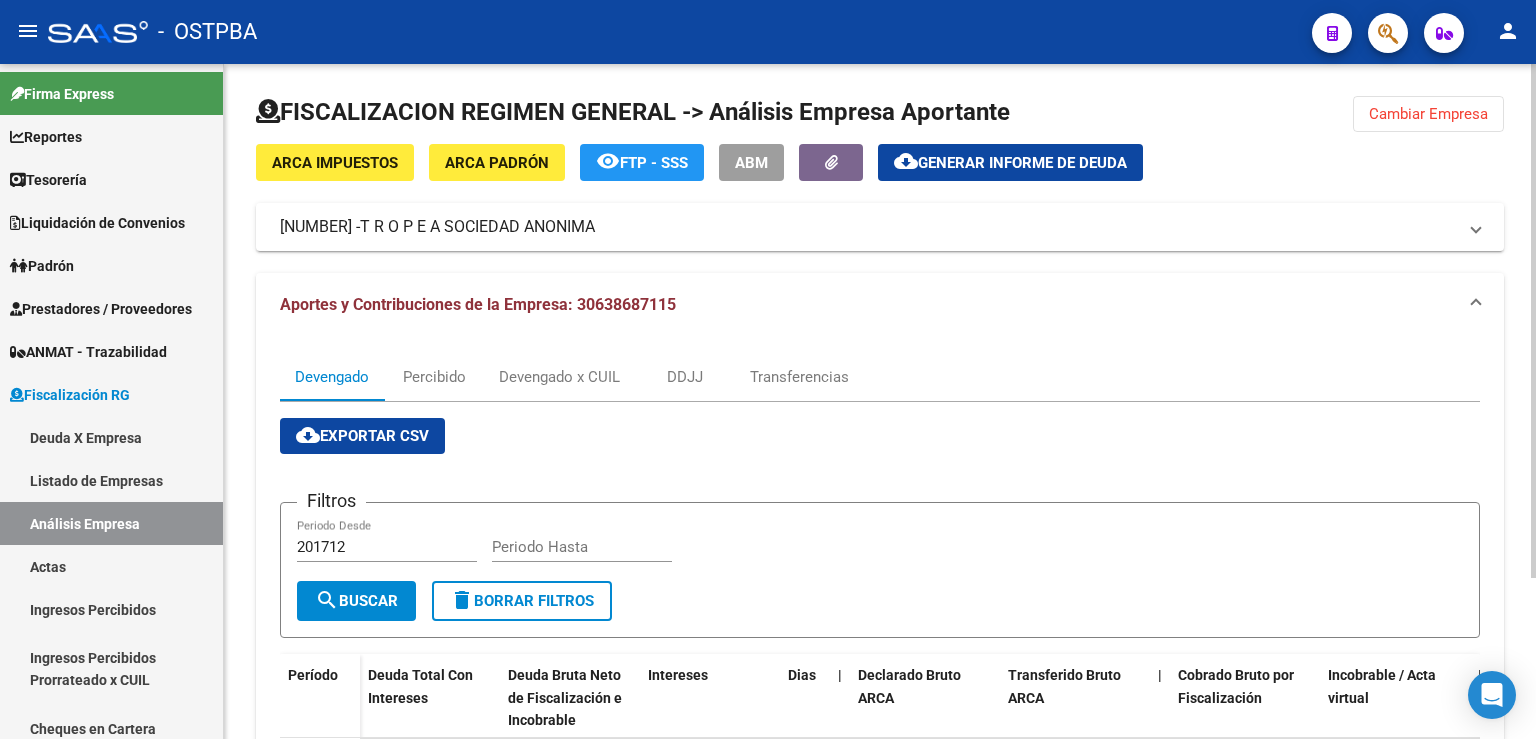 click on "Cambiar Empresa" 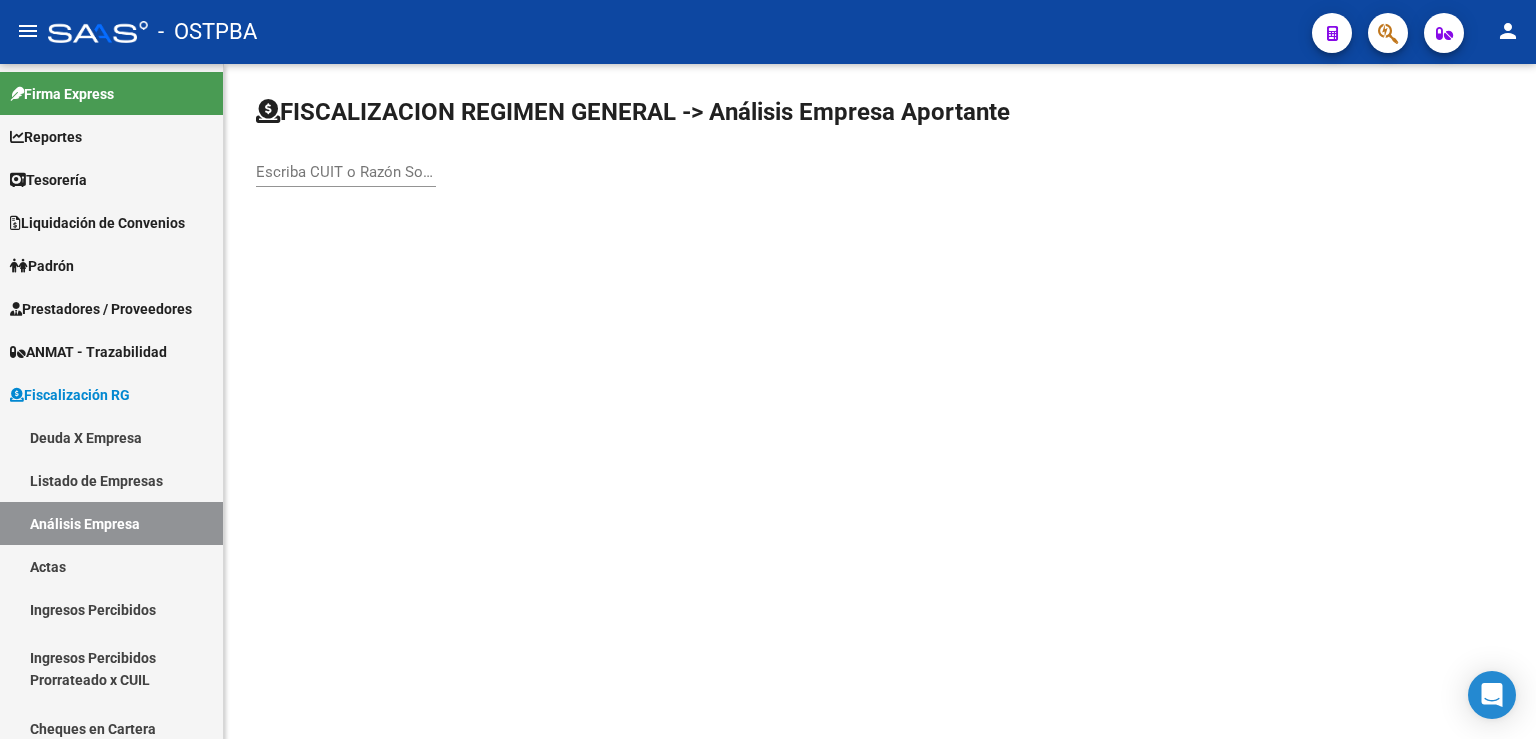 click on "Escriba CUIT o Razón Social para buscar" at bounding box center (346, 172) 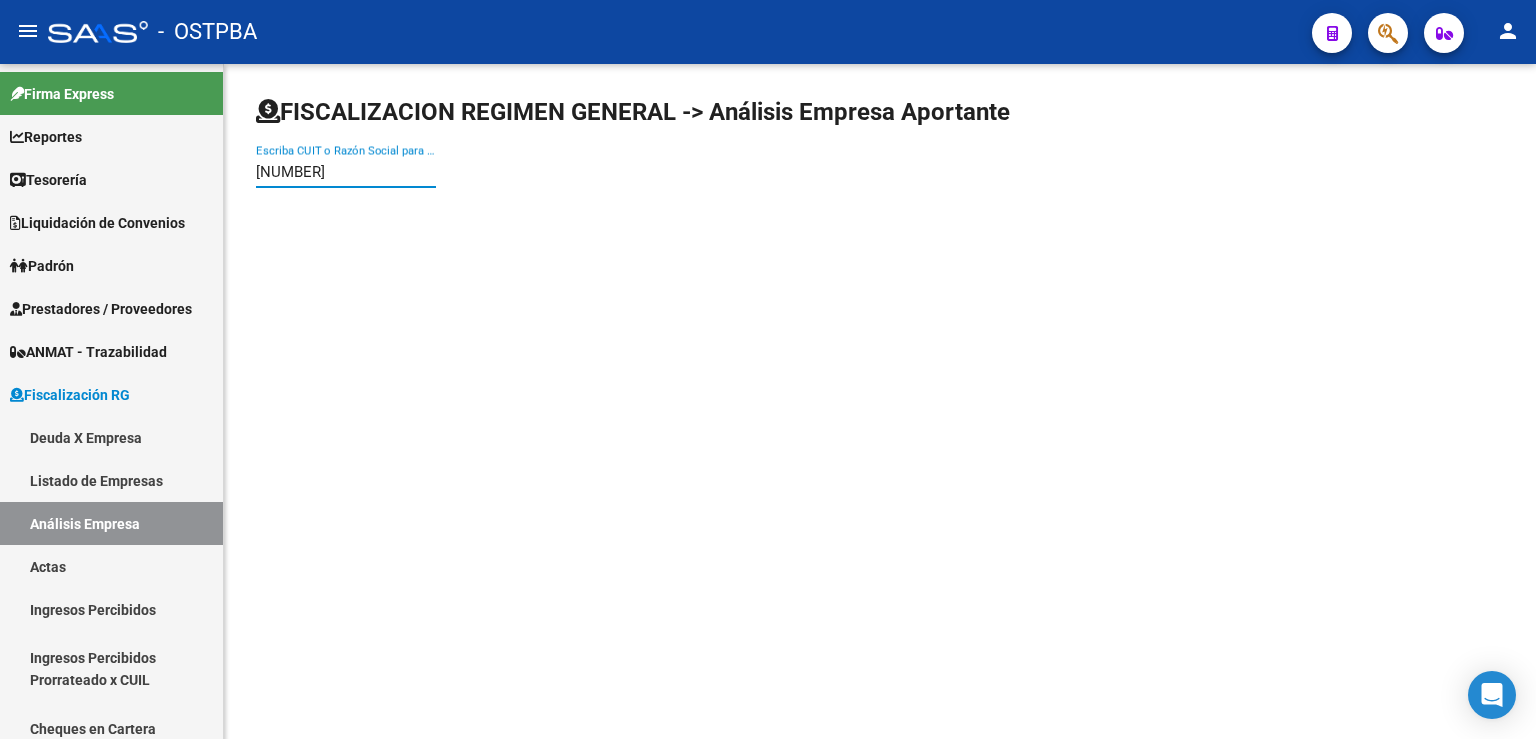 type on "[NUMBER]" 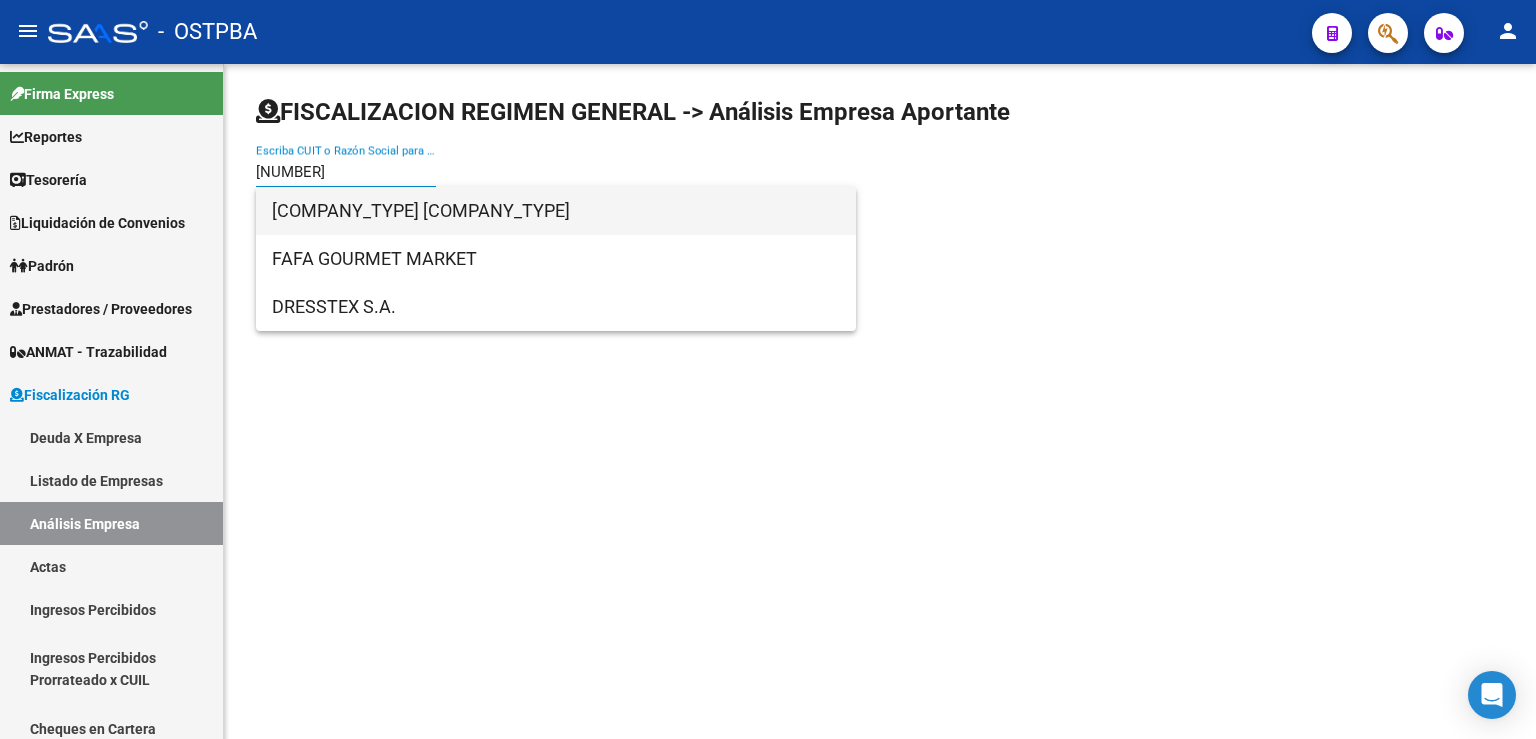 click on "[COMPANY_TYPE] [COMPANY_TYPE]" at bounding box center [556, 211] 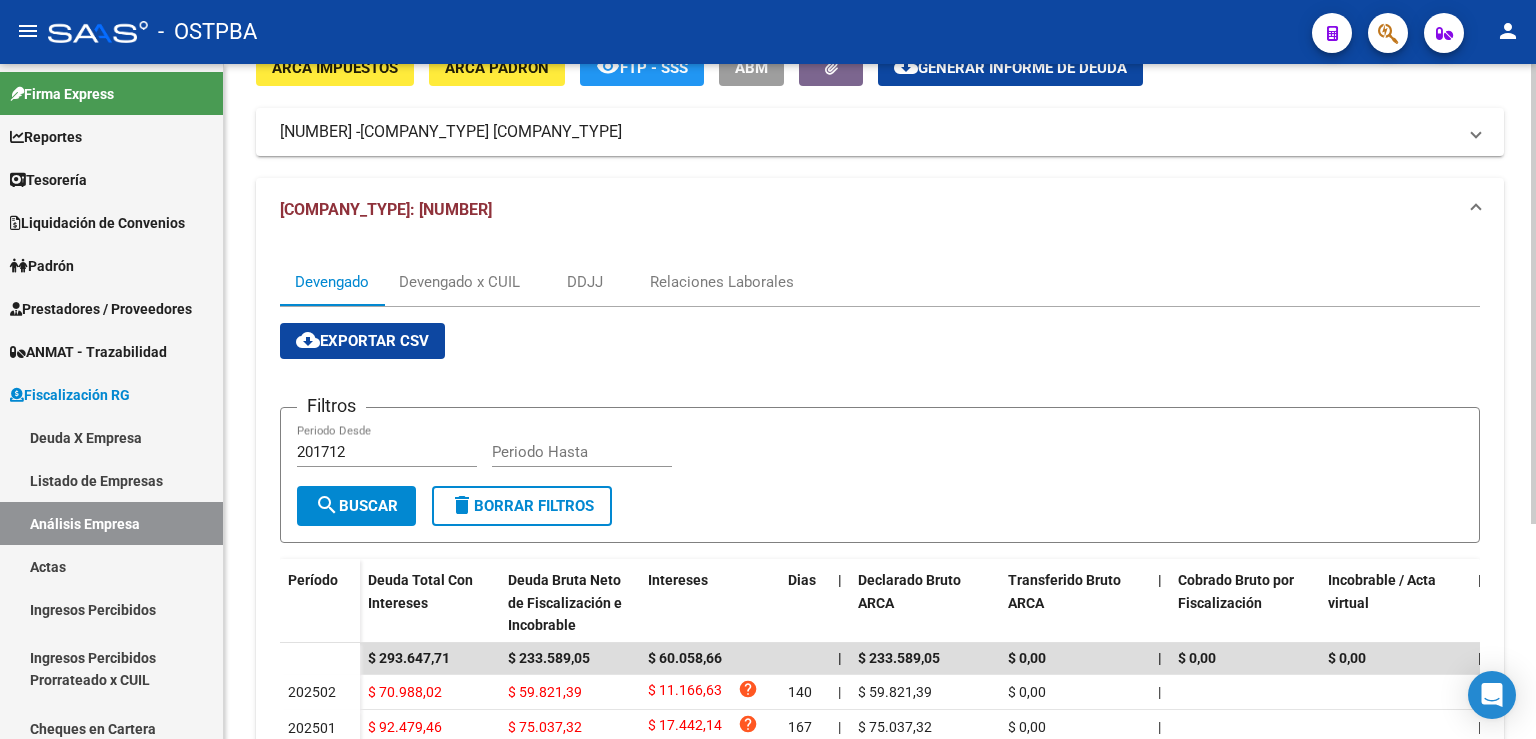 scroll, scrollTop: 205, scrollLeft: 0, axis: vertical 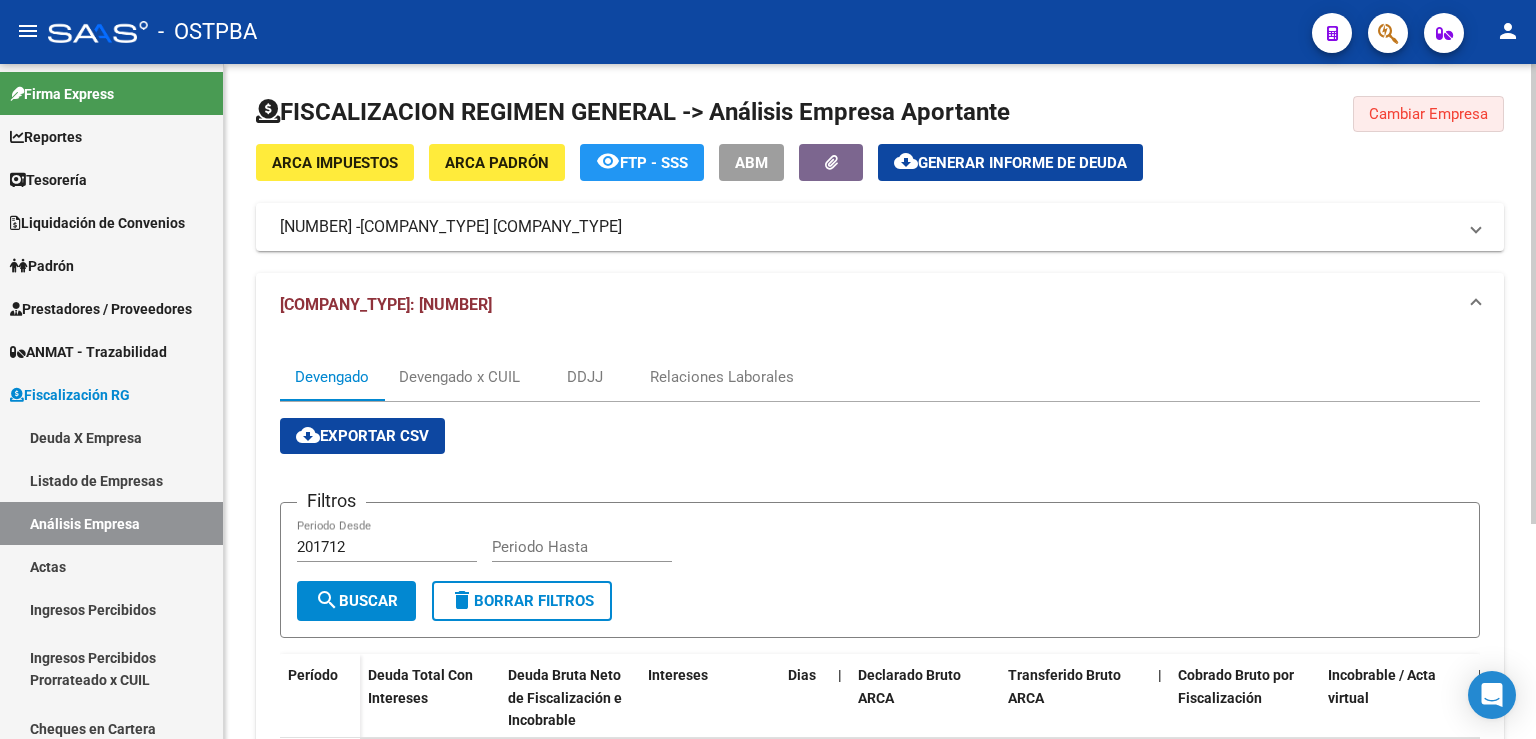 click on "Cambiar Empresa" 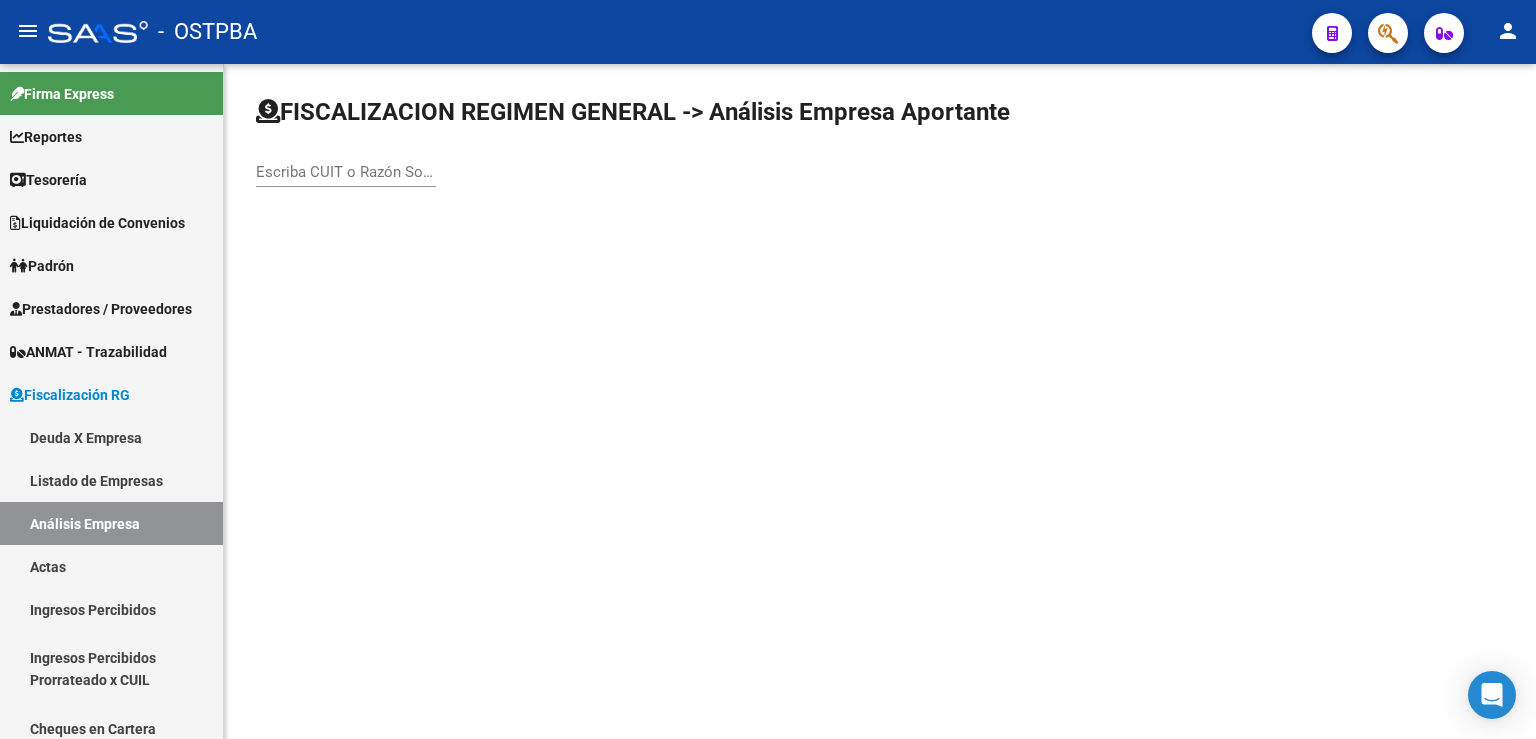 click on "Escriba CUIT o Razón Social para buscar" at bounding box center (346, 172) 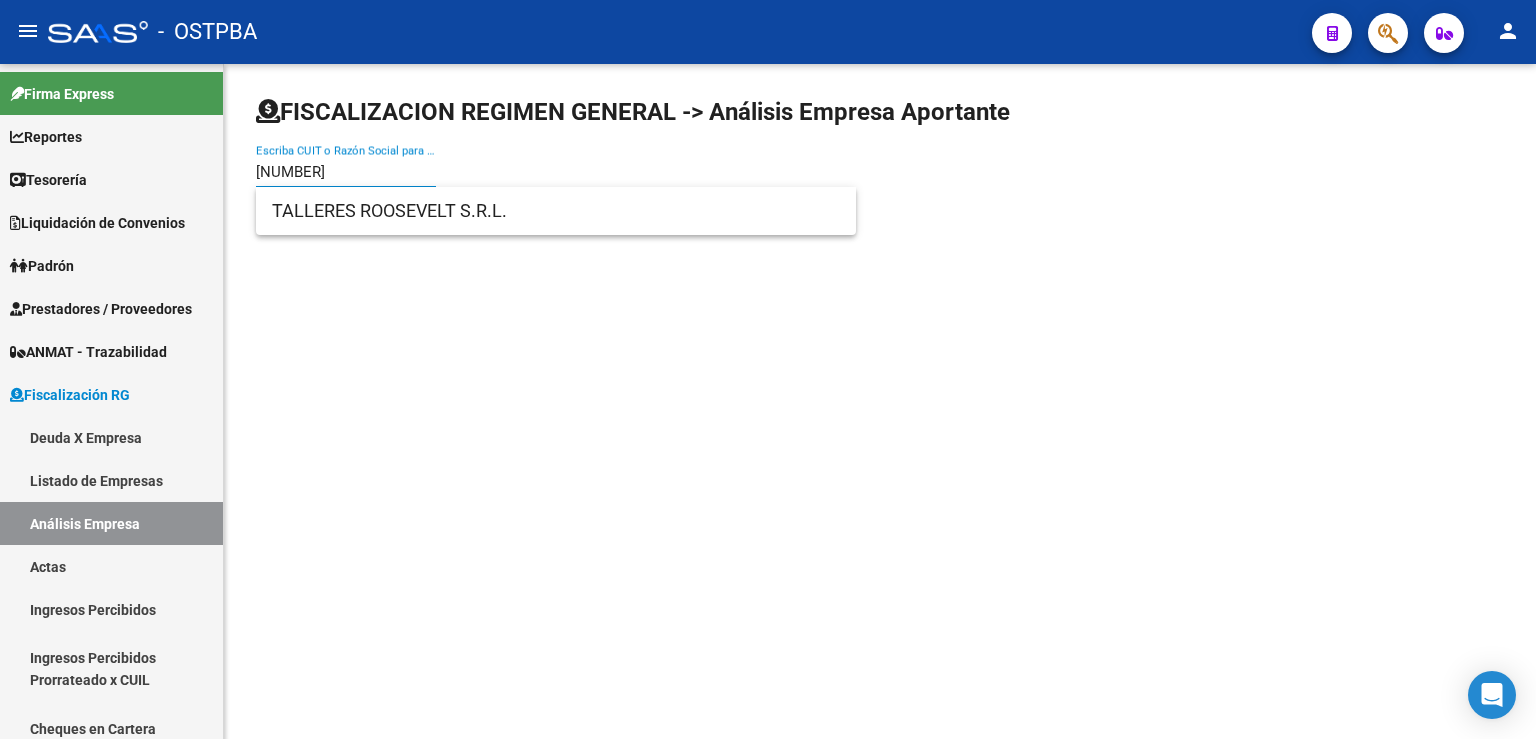 type on "[NUMBER]" 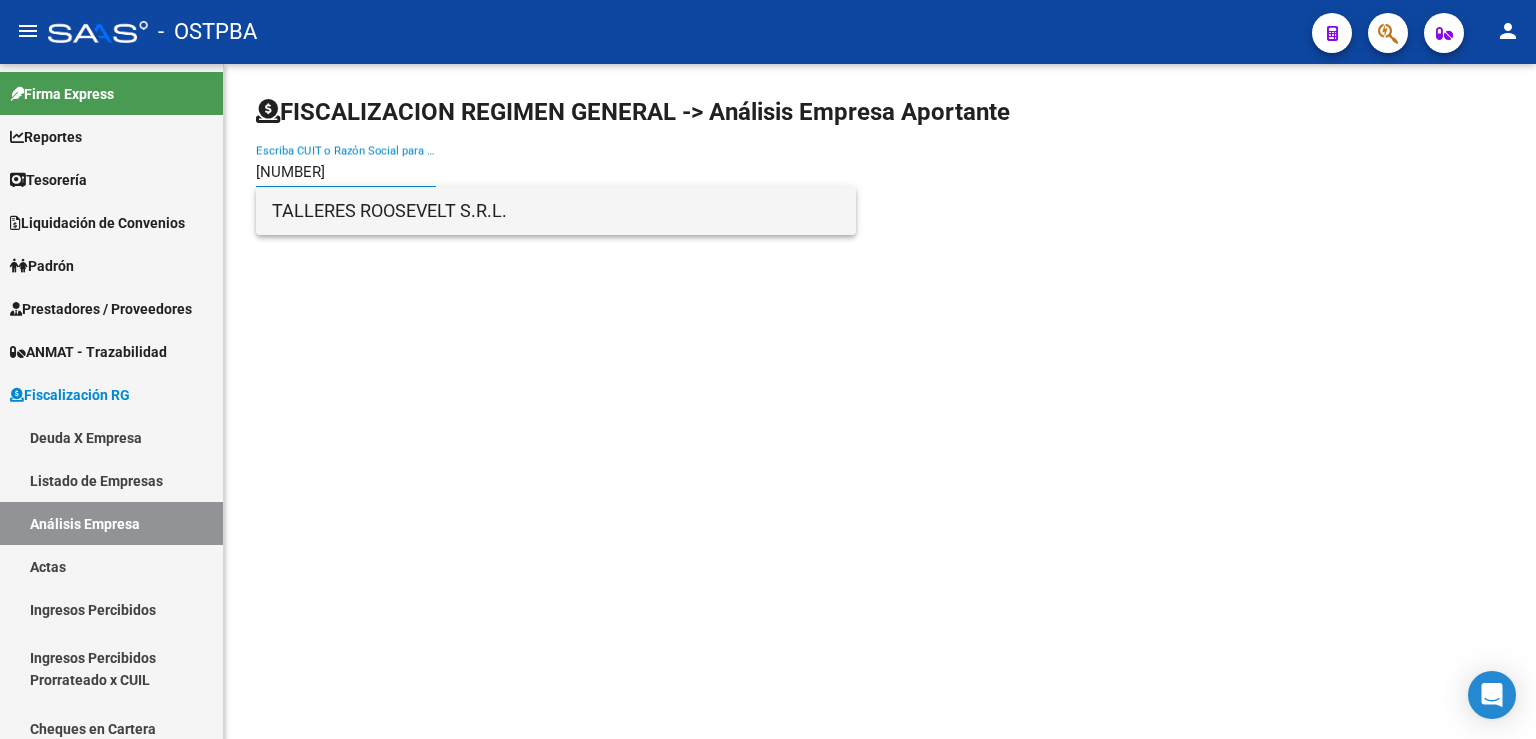 click on "TALLERES ROOSEVELT S.R.L." at bounding box center (556, 211) 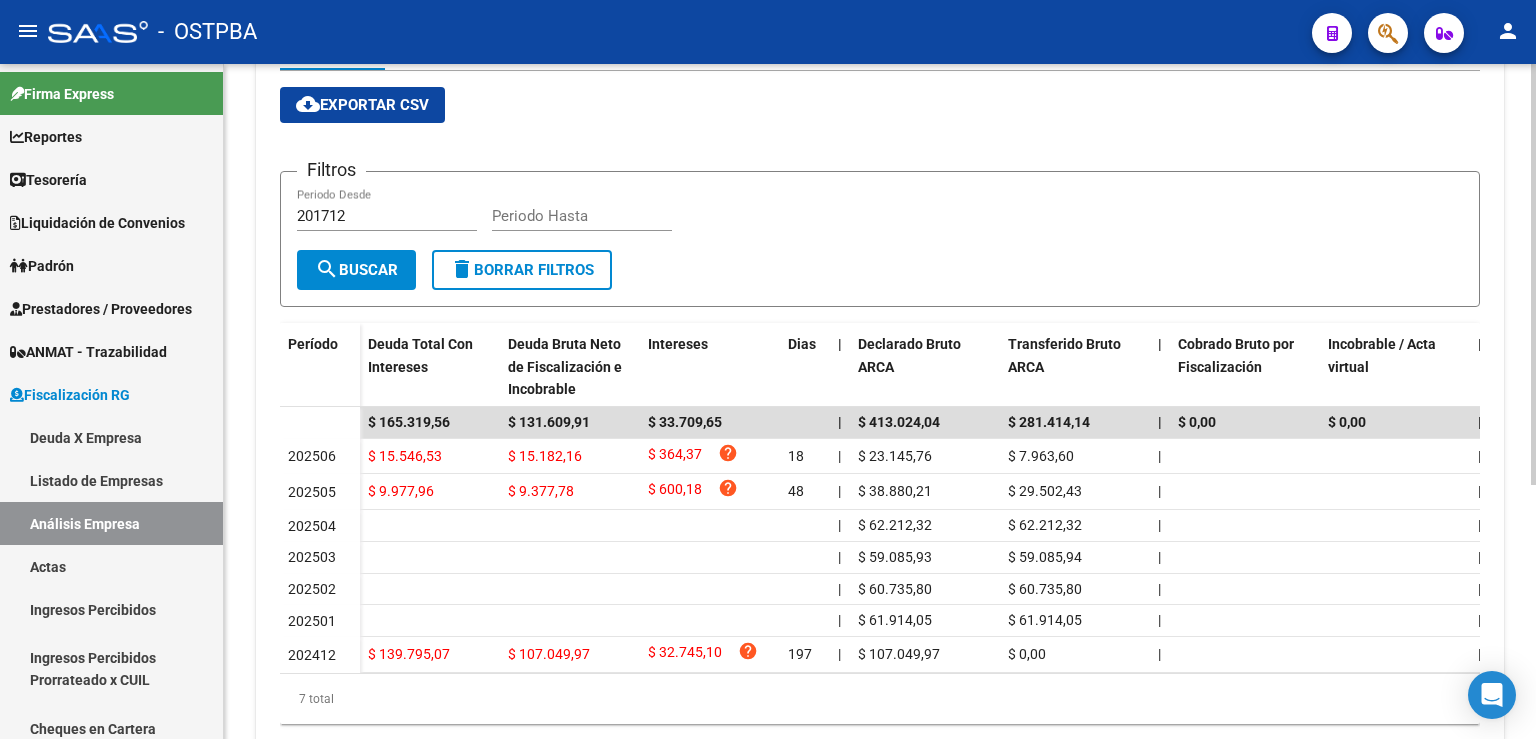scroll, scrollTop: 407, scrollLeft: 0, axis: vertical 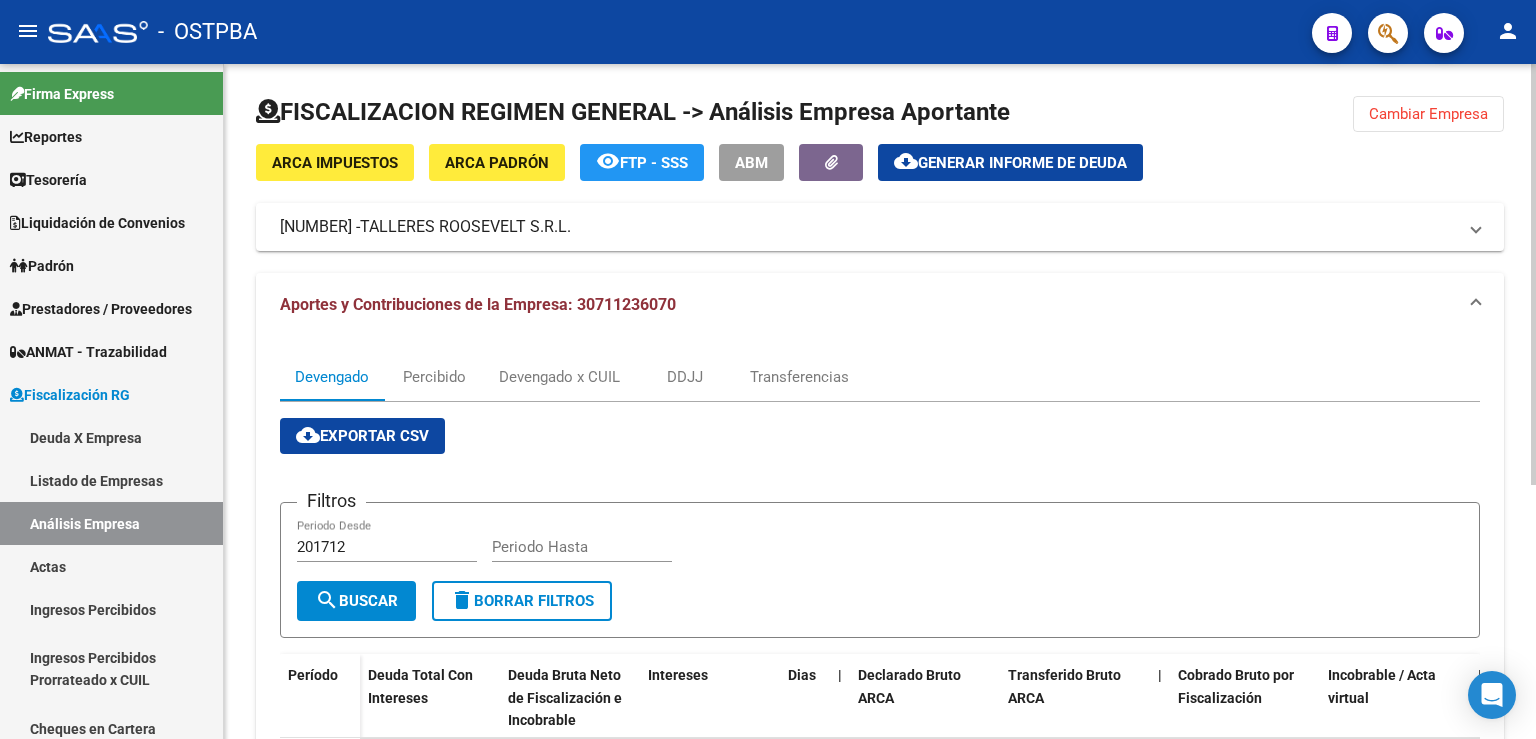 click on "Cambiar Empresa" 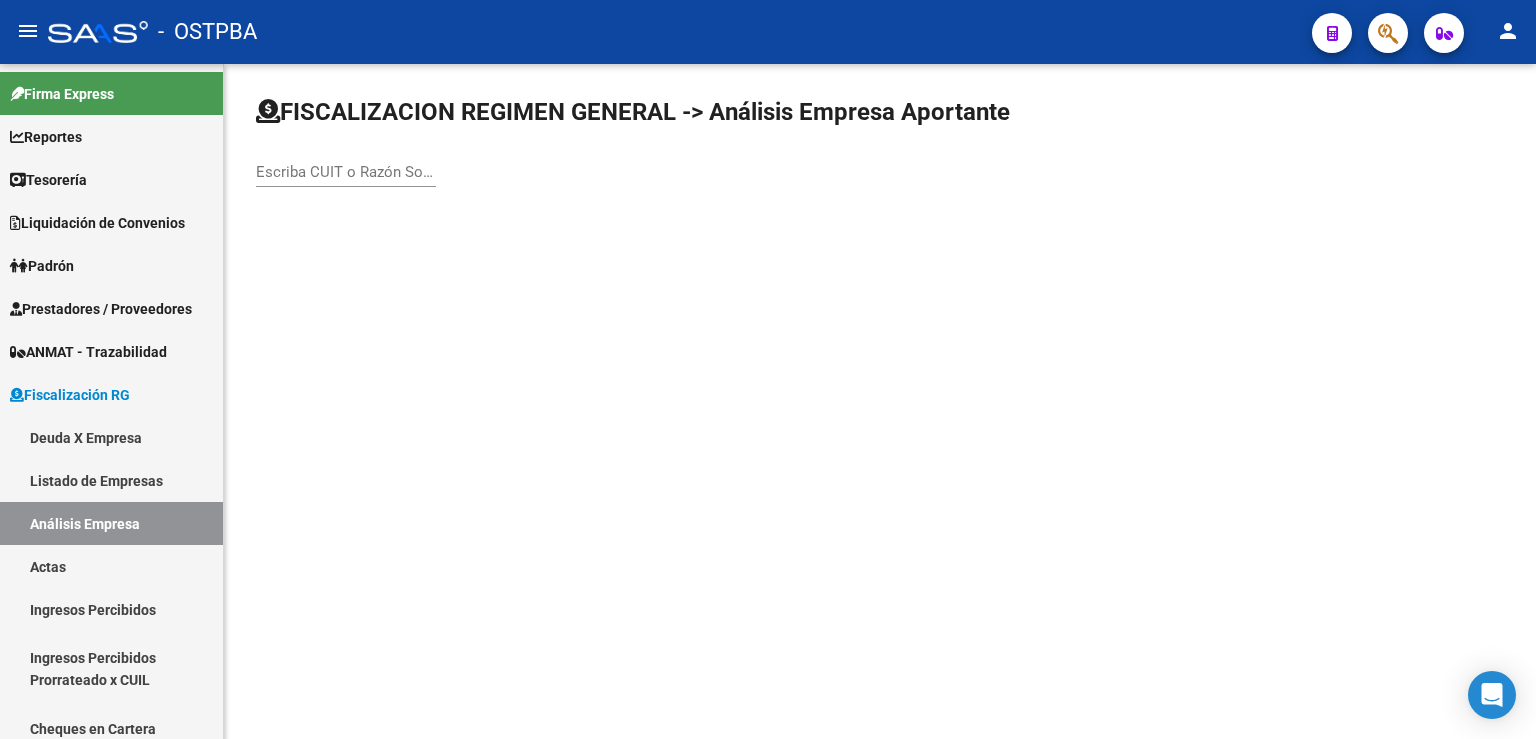 click on "Escriba CUIT o Razón Social para buscar" at bounding box center (346, 172) 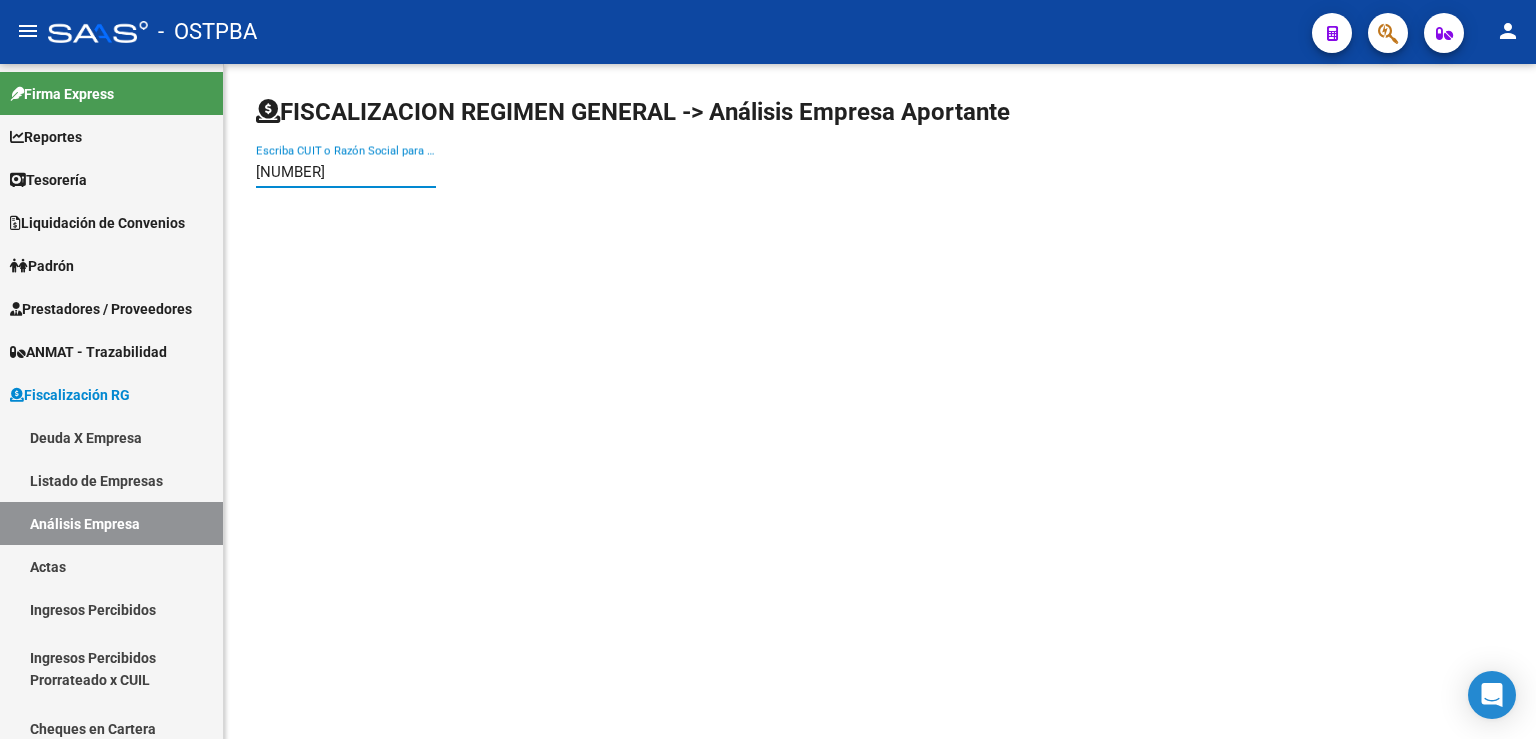 type on "[NUMBER]" 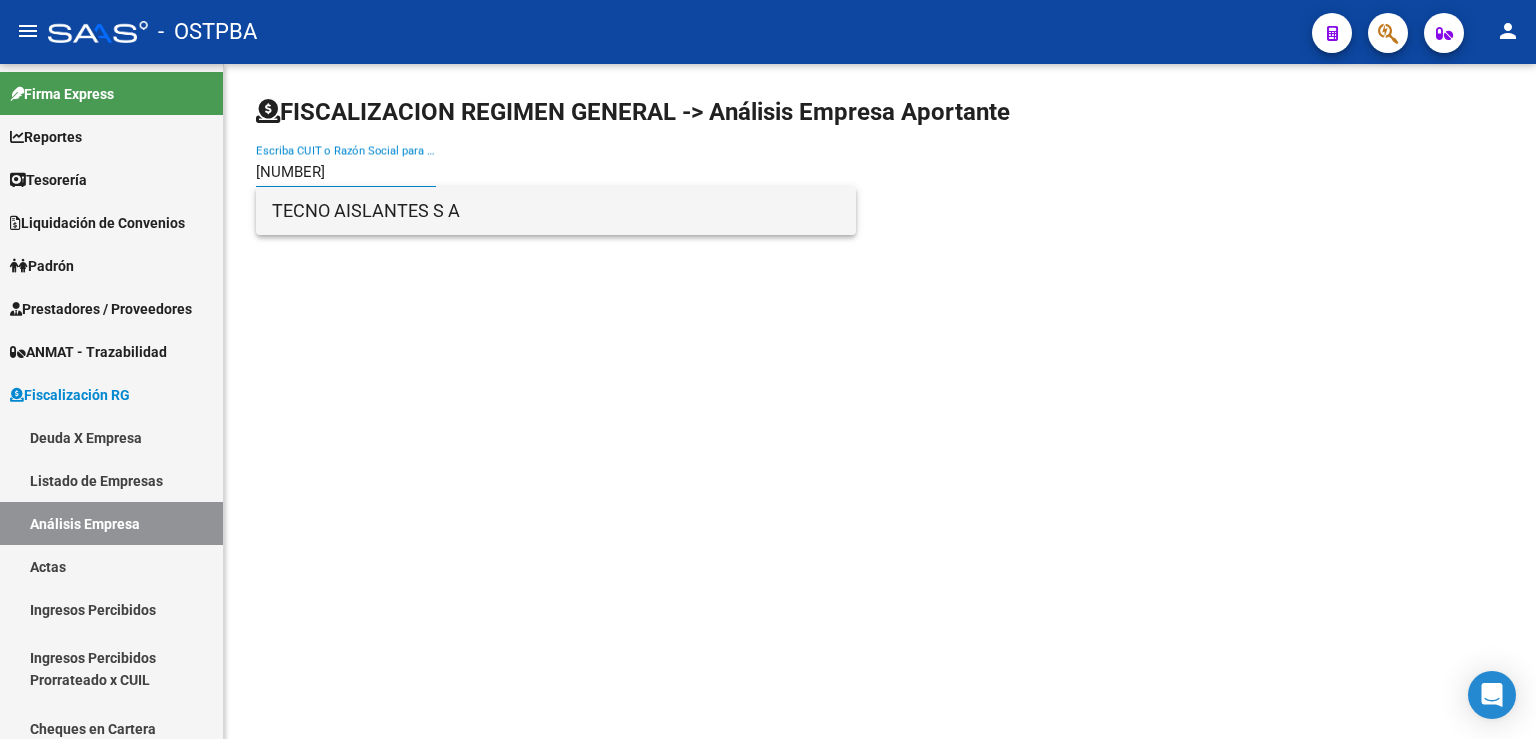 click on "TECNO AISLANTES S A" at bounding box center [556, 211] 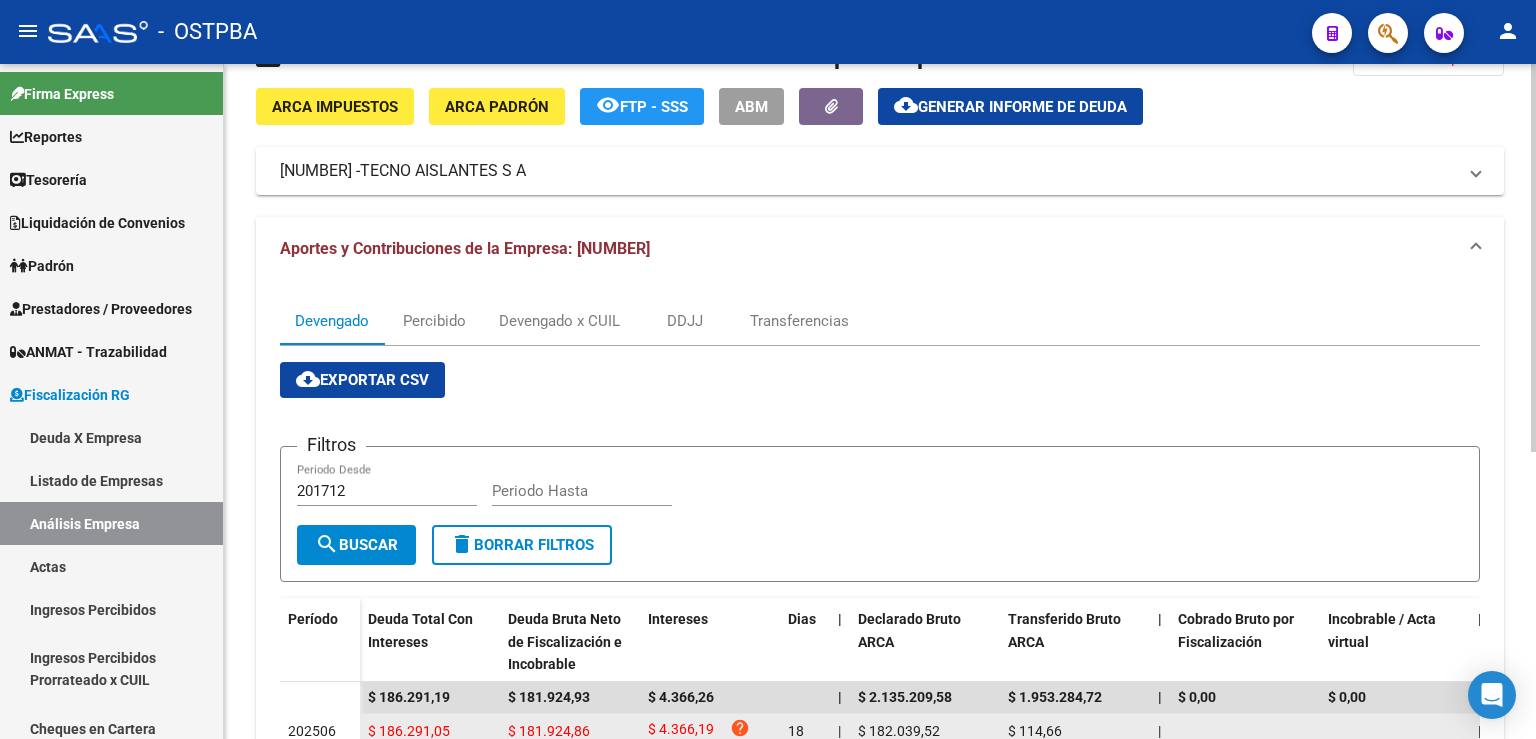 scroll, scrollTop: 0, scrollLeft: 0, axis: both 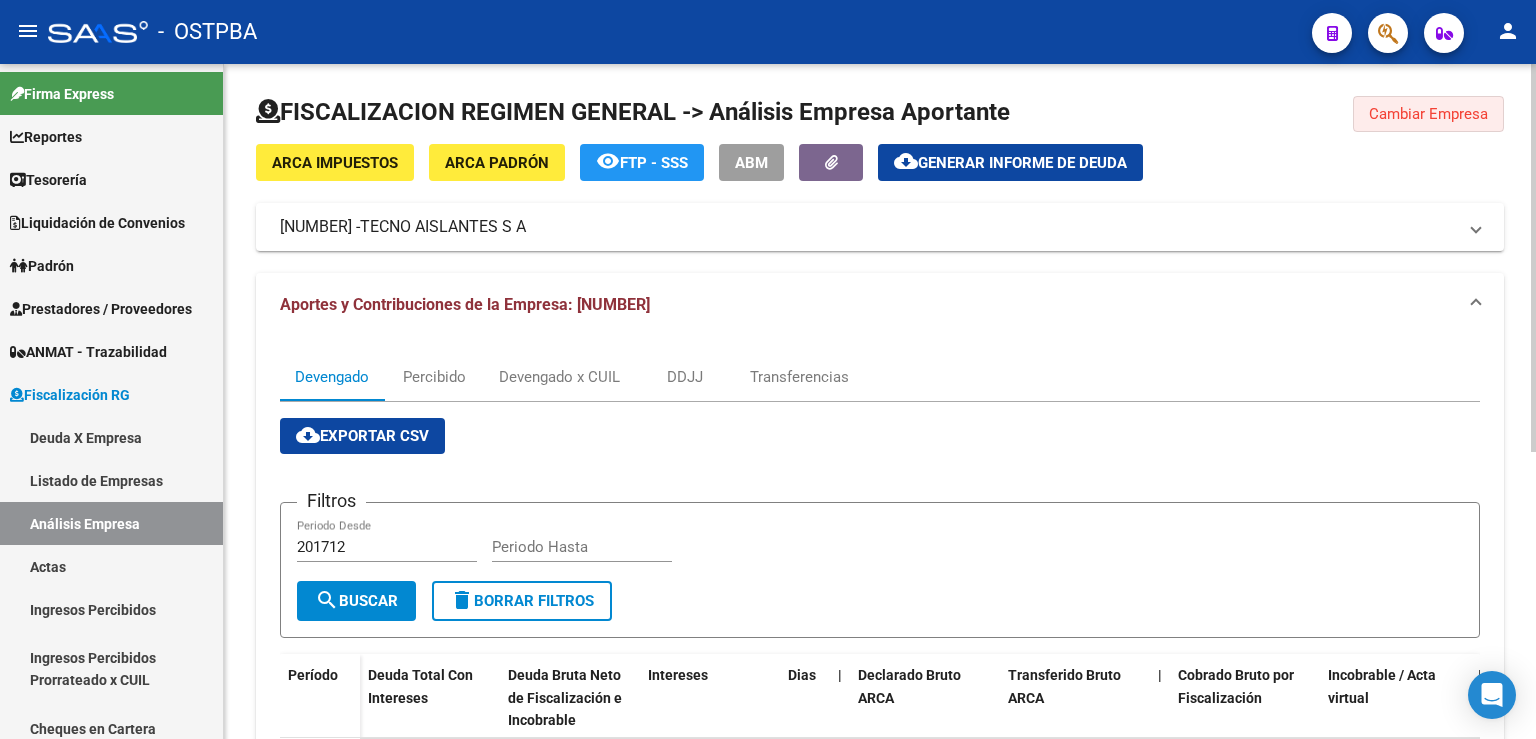click on "Cambiar Empresa" 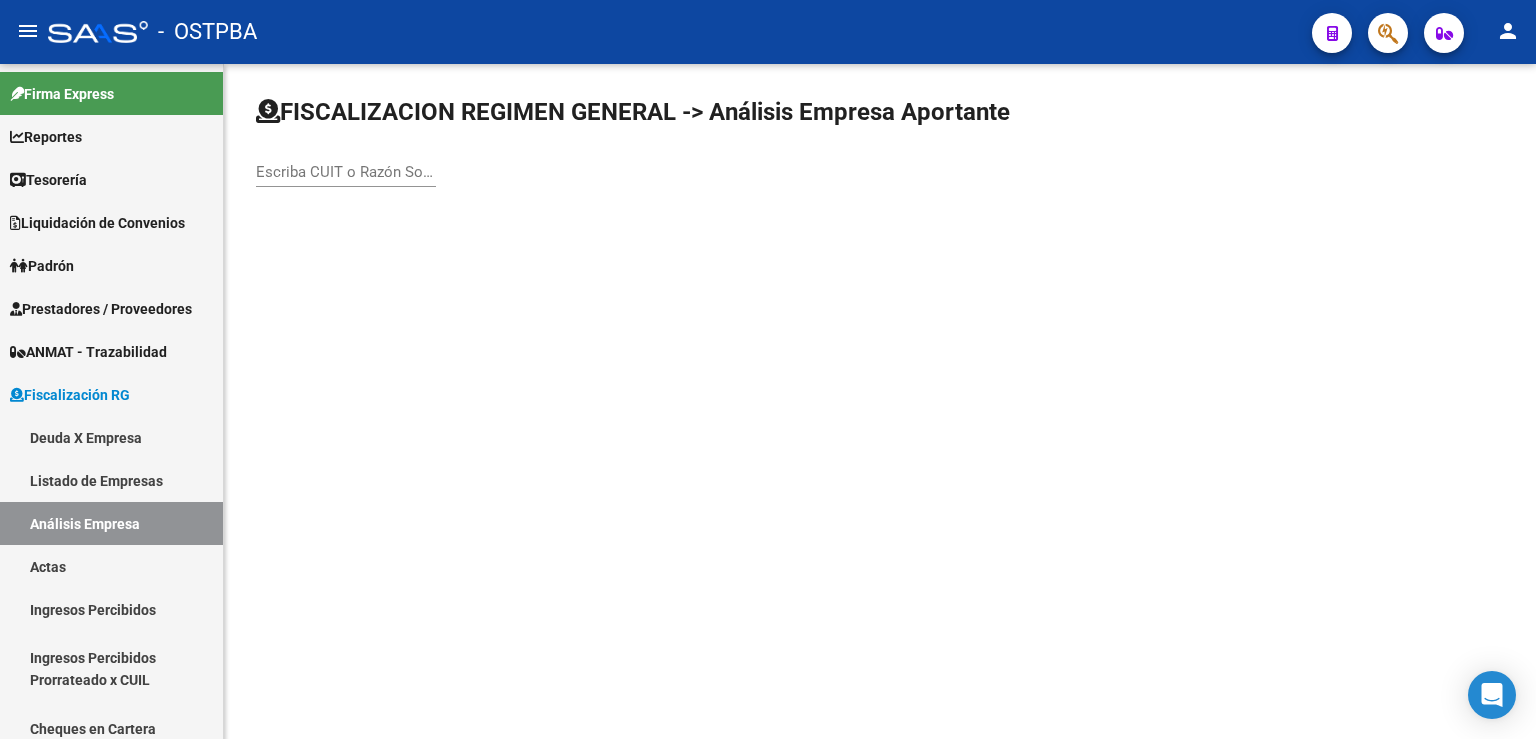 click on "Escriba CUIT o Razón Social para buscar" at bounding box center (346, 172) 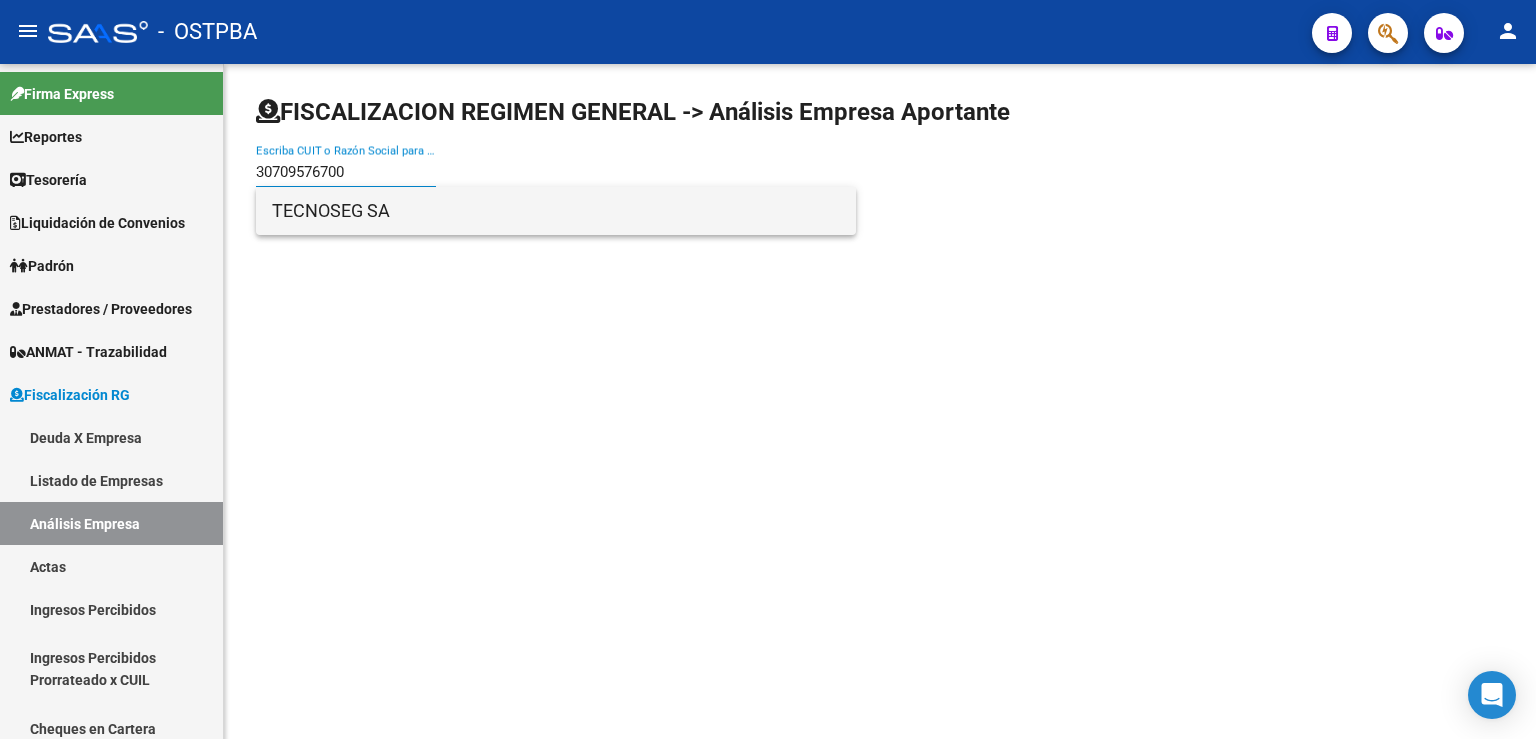 type on "30709576700" 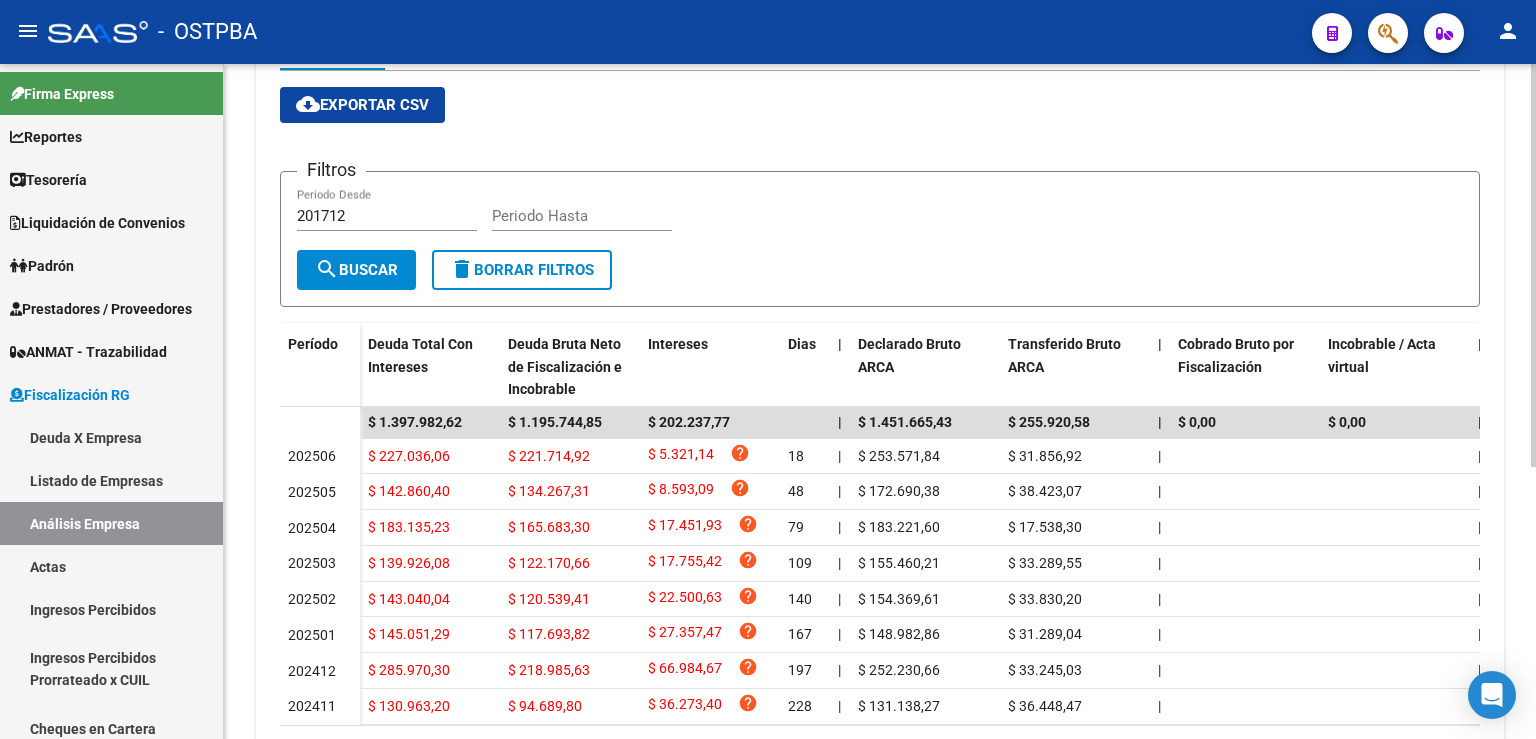scroll, scrollTop: 441, scrollLeft: 0, axis: vertical 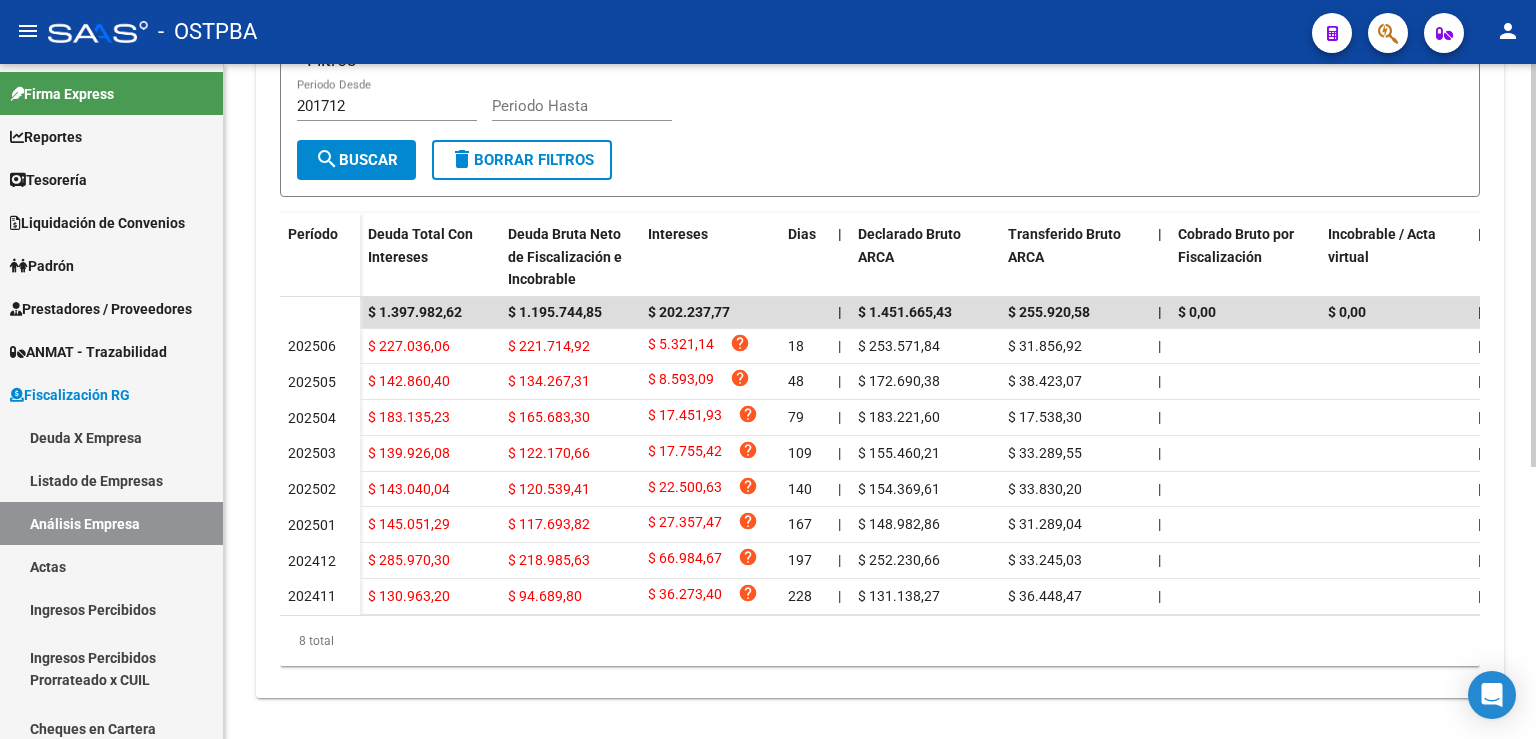 click on "Filtros   201712 Periodo Desde    Periodo Hasta  search  Buscar  delete  Borrar Filtros" at bounding box center [880, 129] 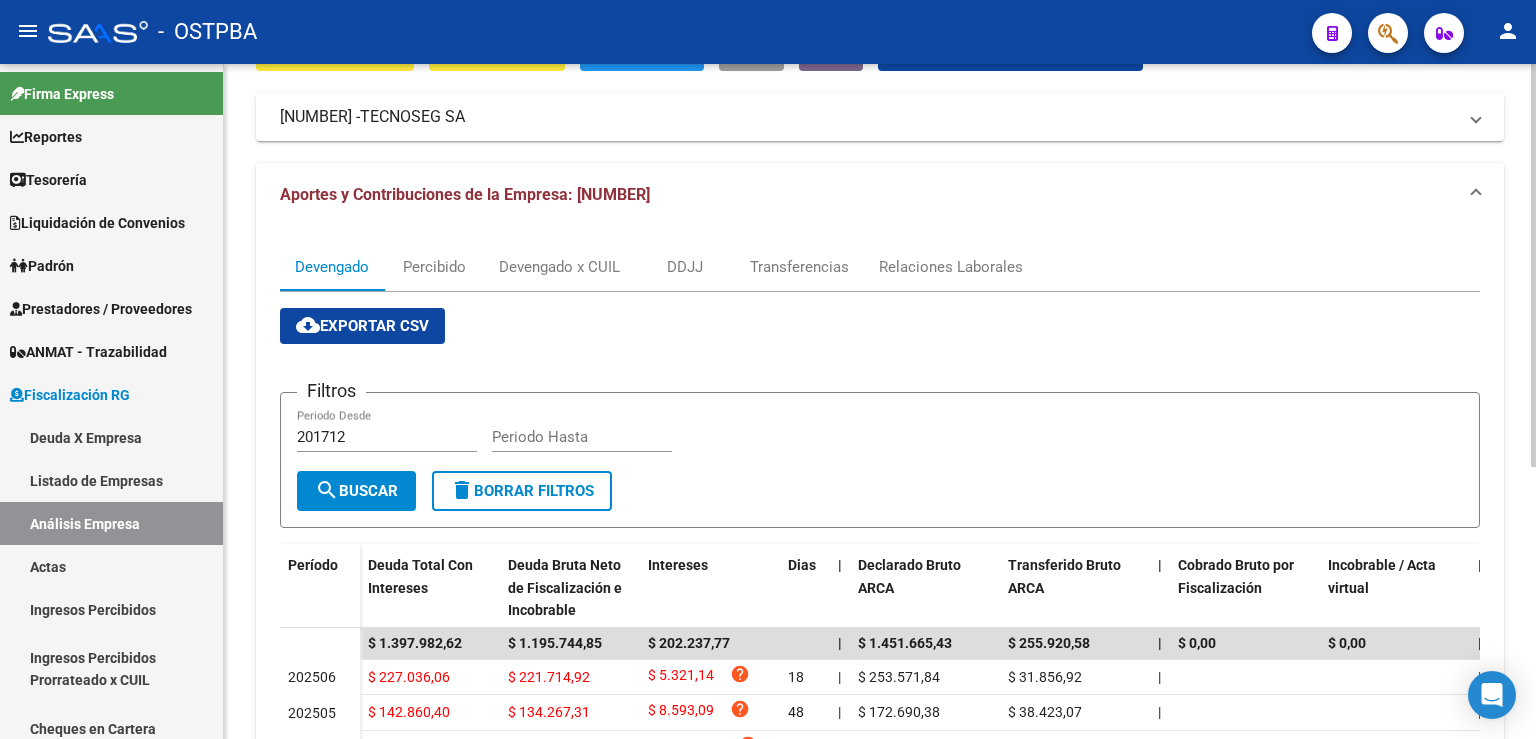 scroll, scrollTop: 0, scrollLeft: 0, axis: both 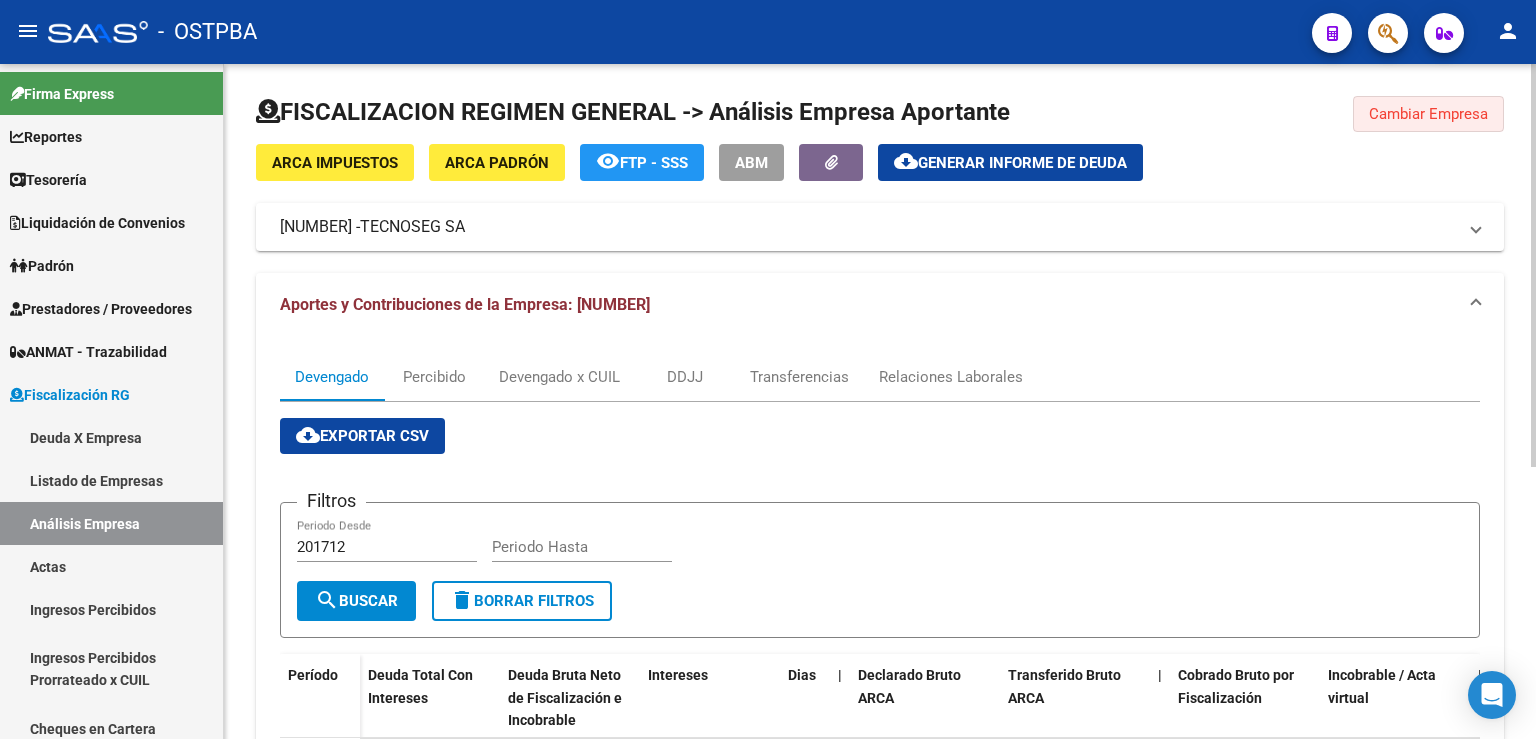 click on "Cambiar Empresa" 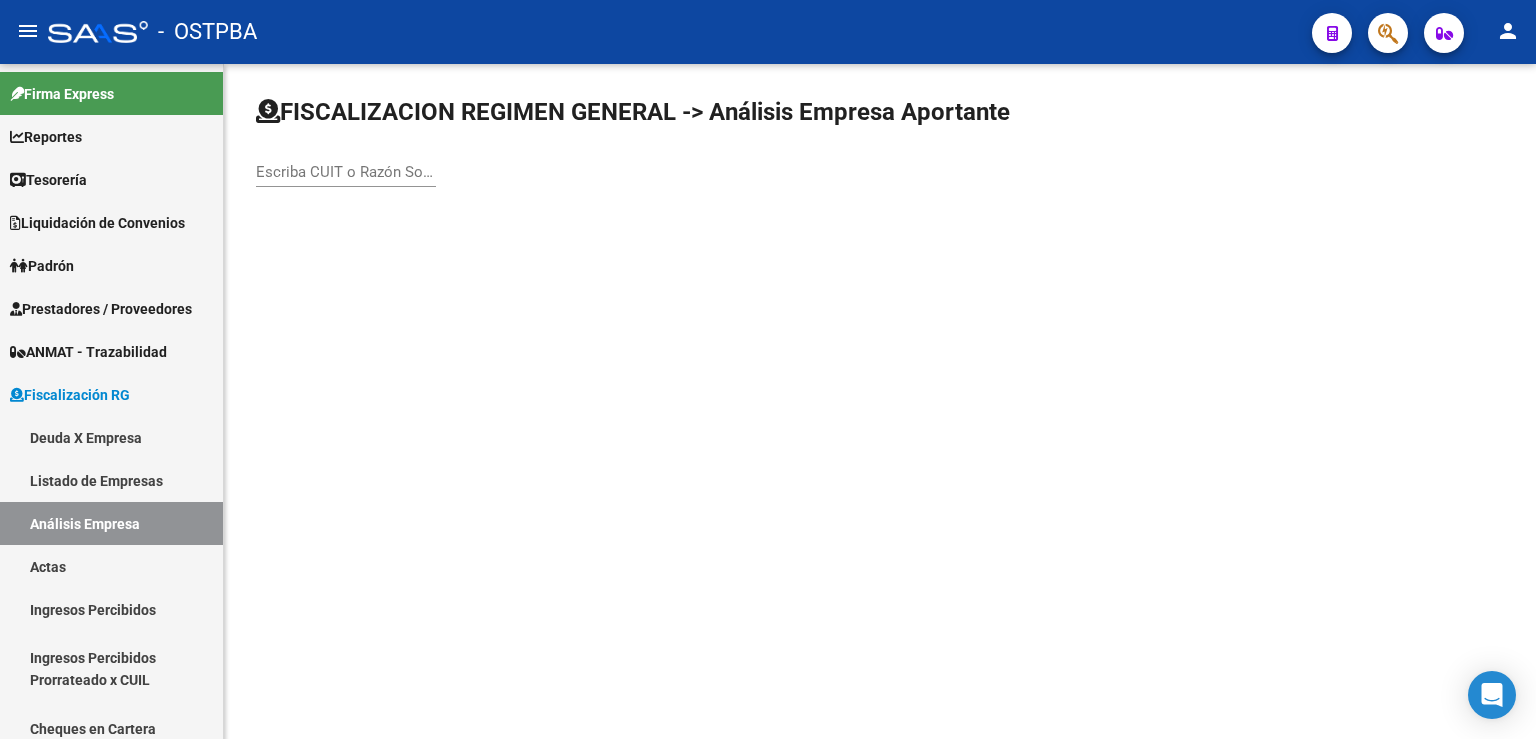 click on "Escriba CUIT o Razón Social para buscar" at bounding box center (346, 172) 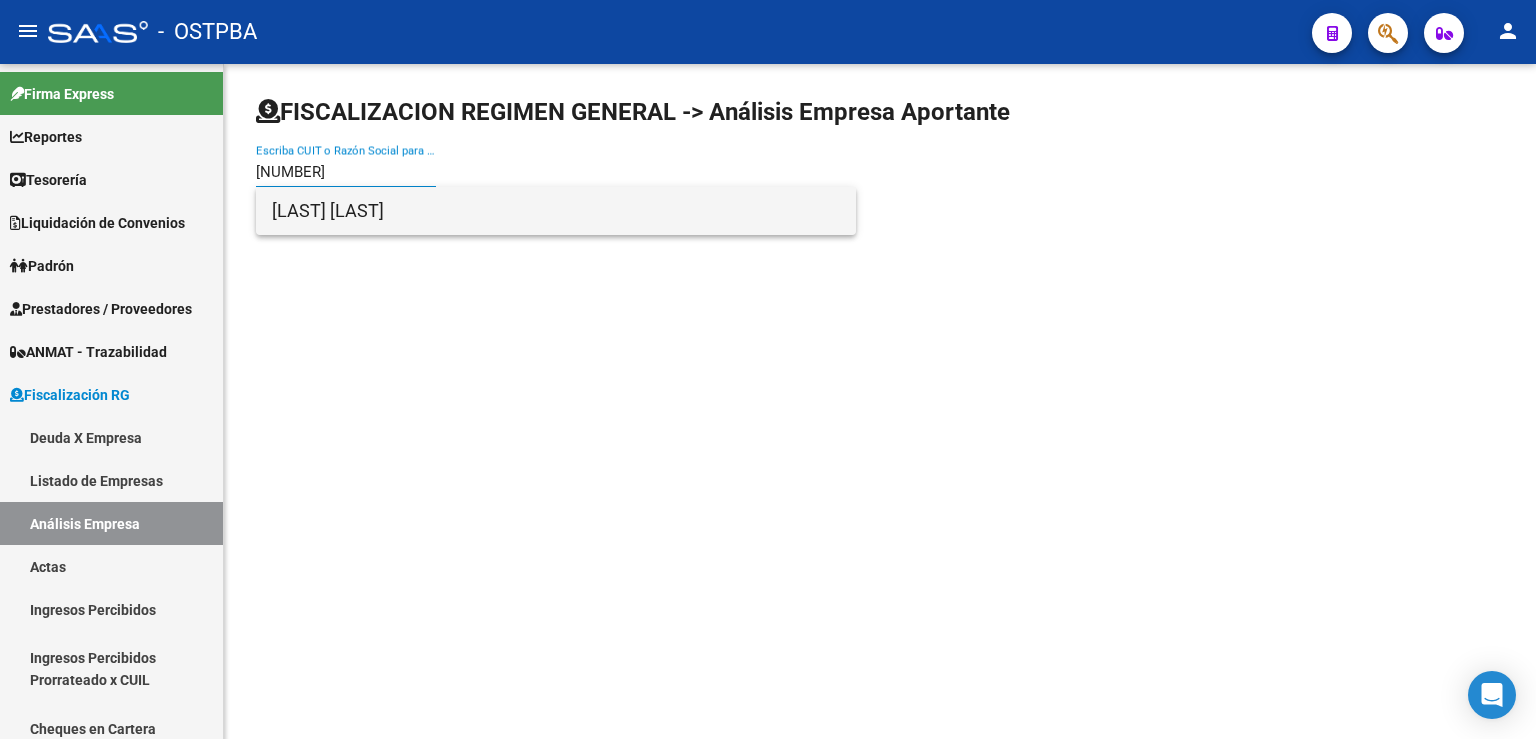 type on "[NUMBER]" 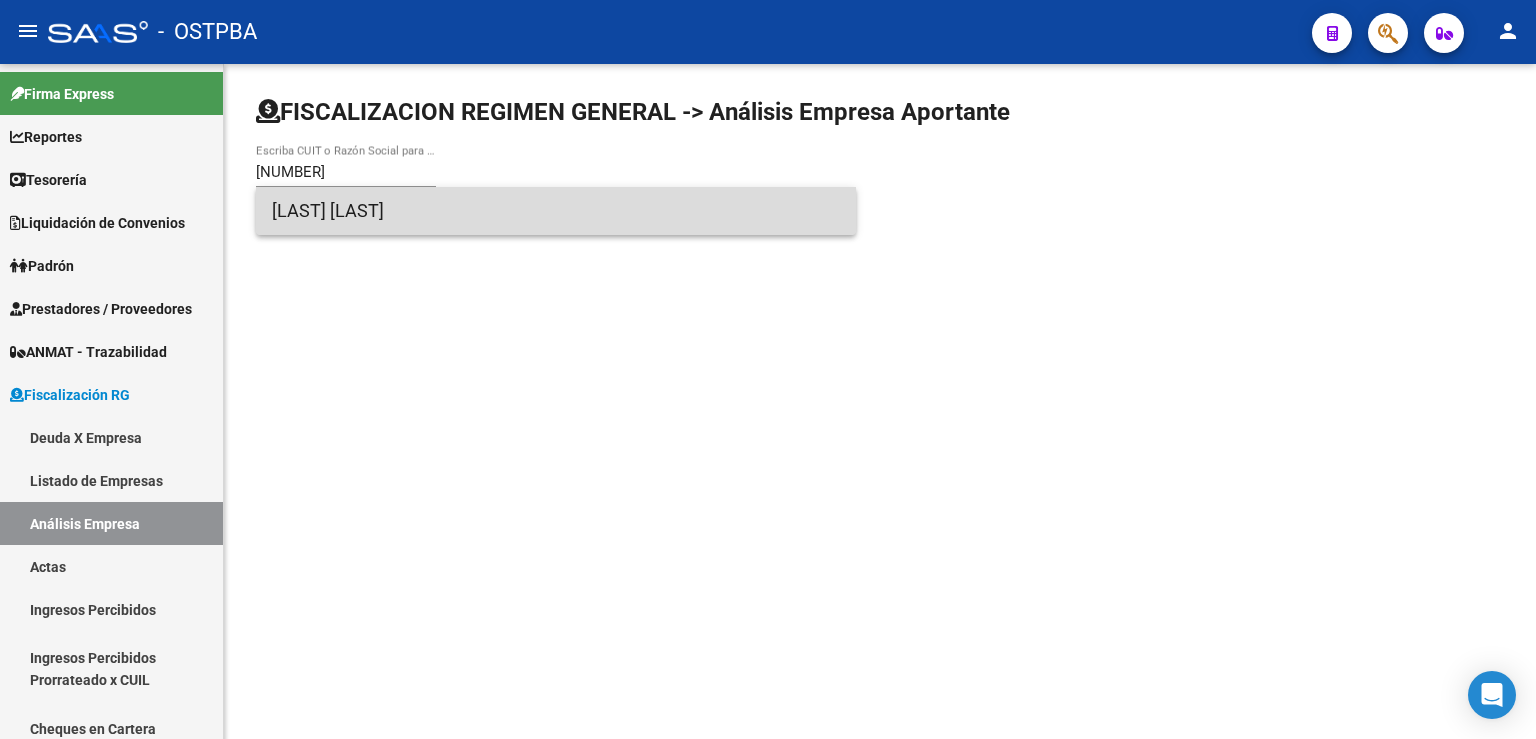 click on "[LAST] [LAST]" at bounding box center [556, 211] 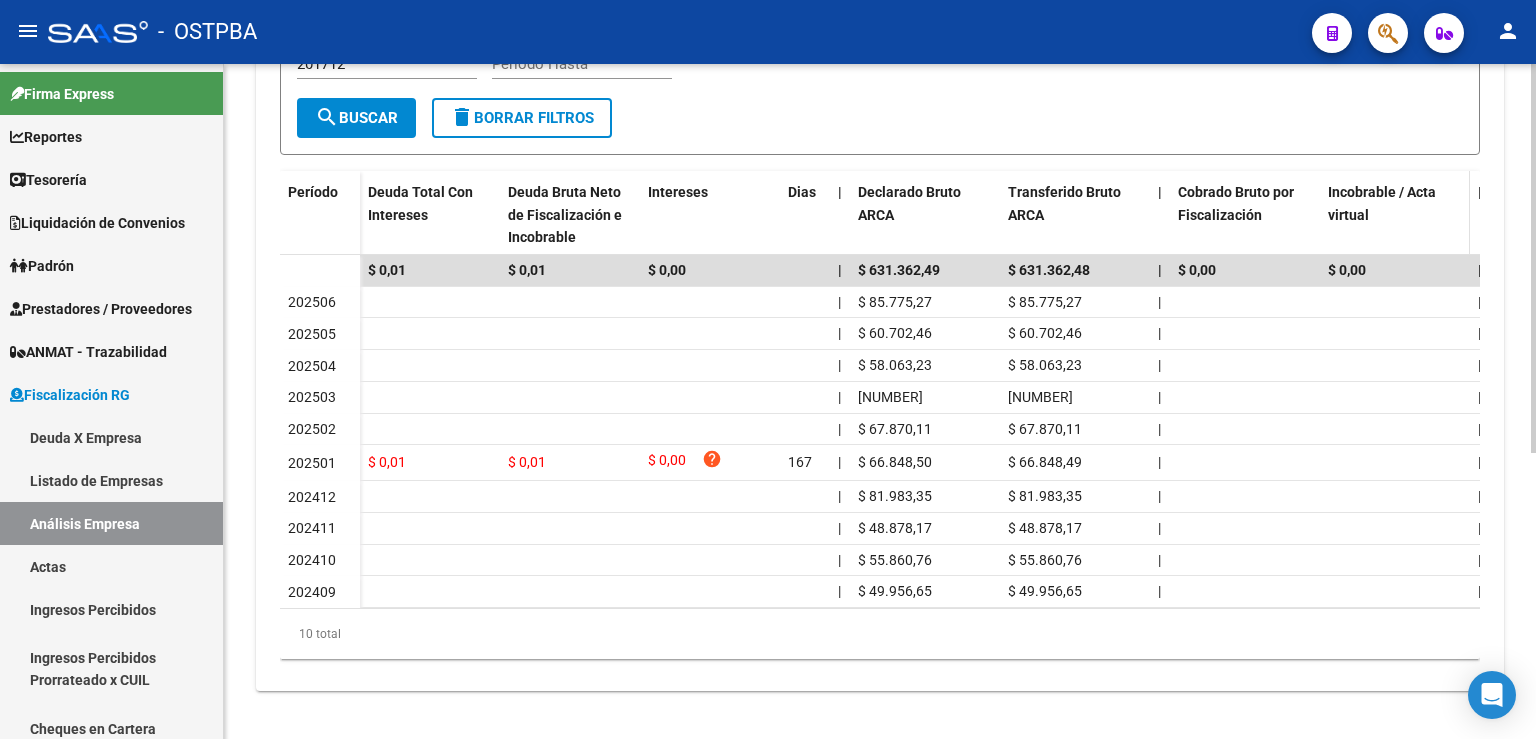 scroll, scrollTop: 0, scrollLeft: 0, axis: both 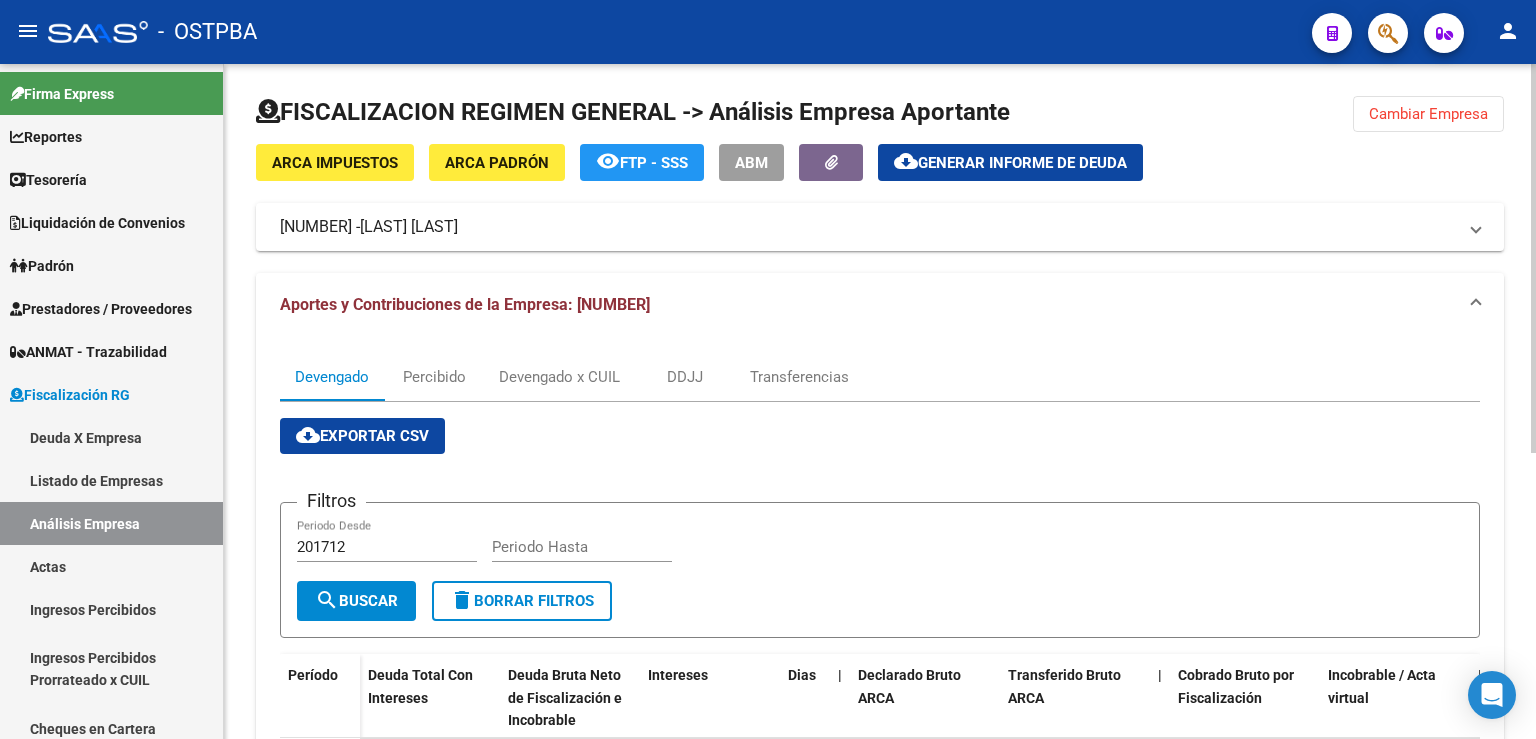 click on "Cambiar Empresa" 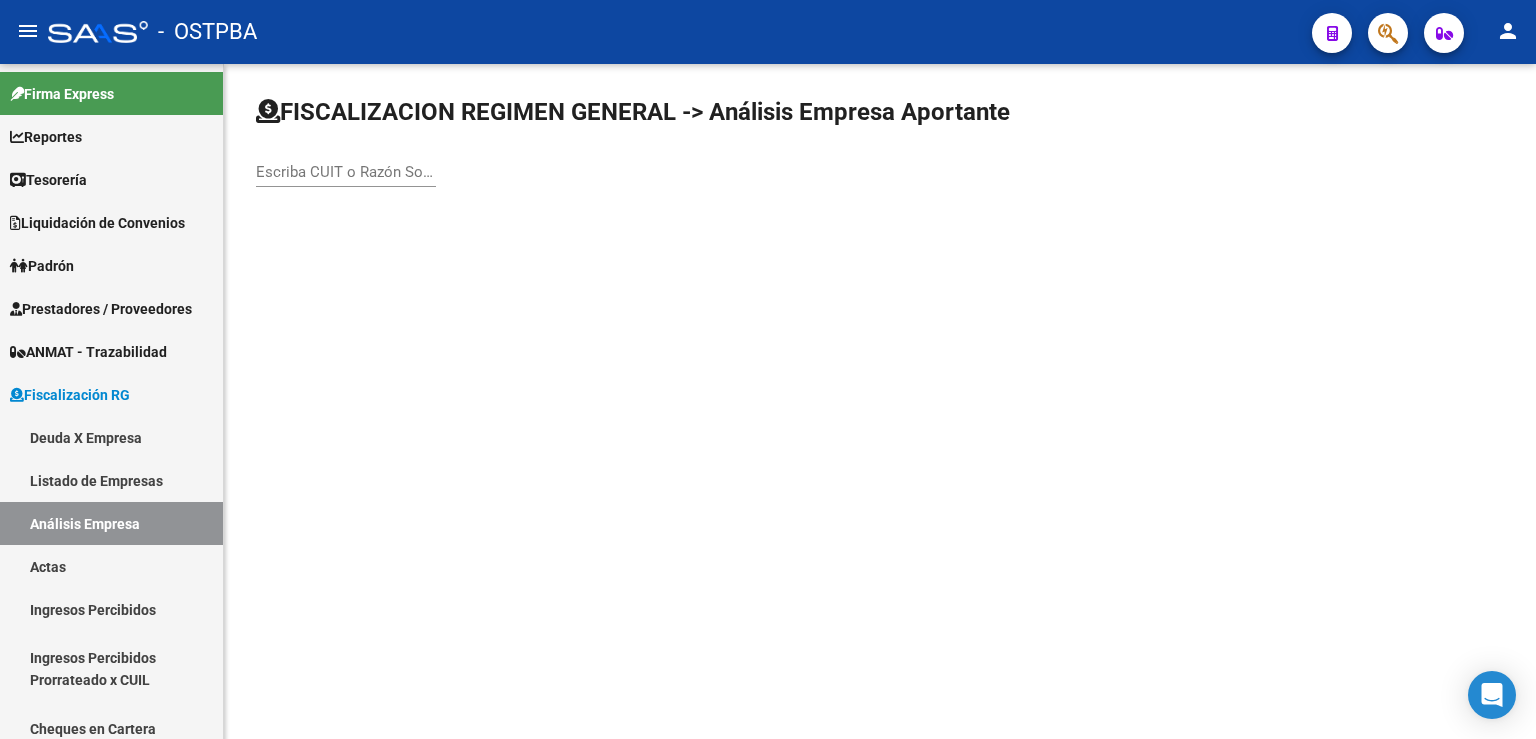 click on "Escriba CUIT o Razón Social para buscar" at bounding box center [346, 172] 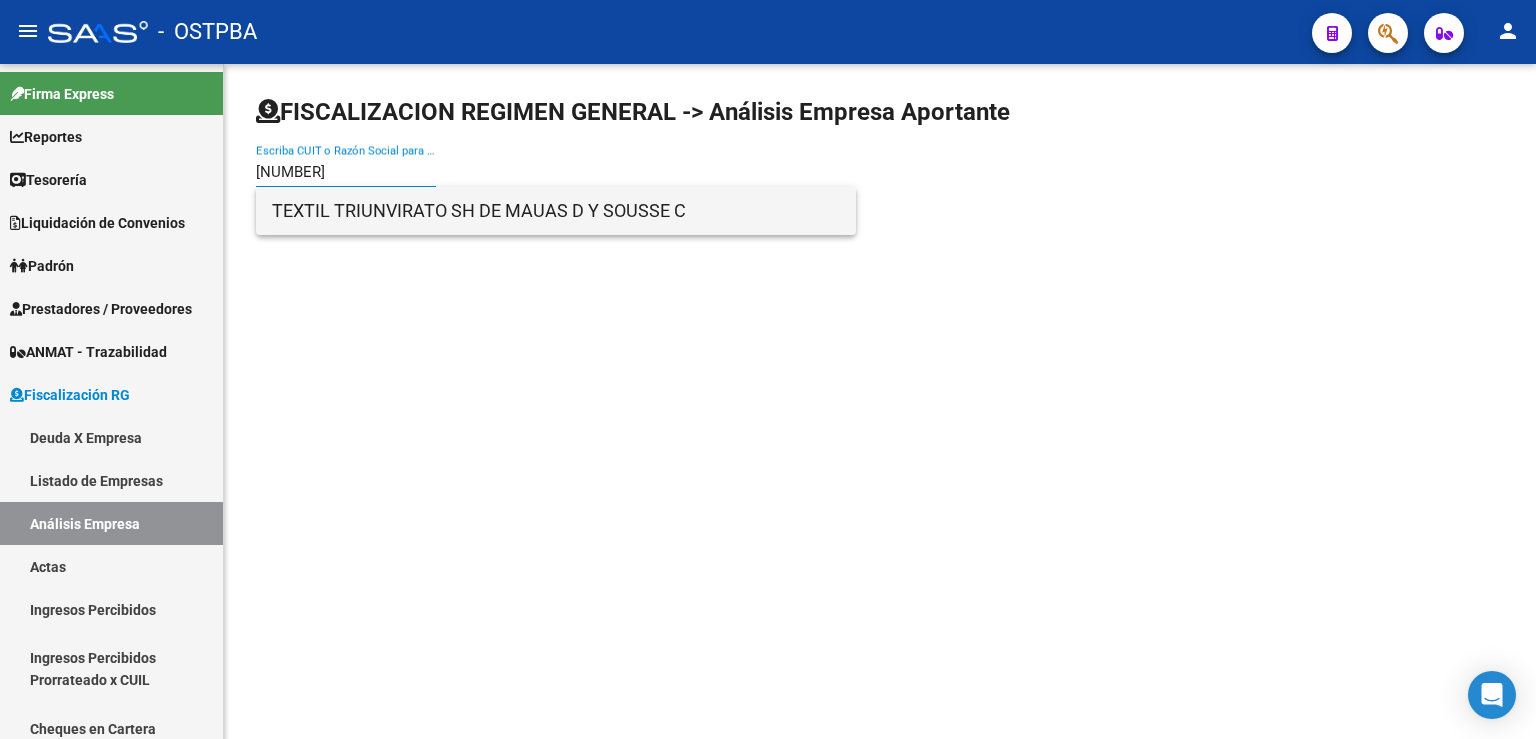 type on "[NUMBER]" 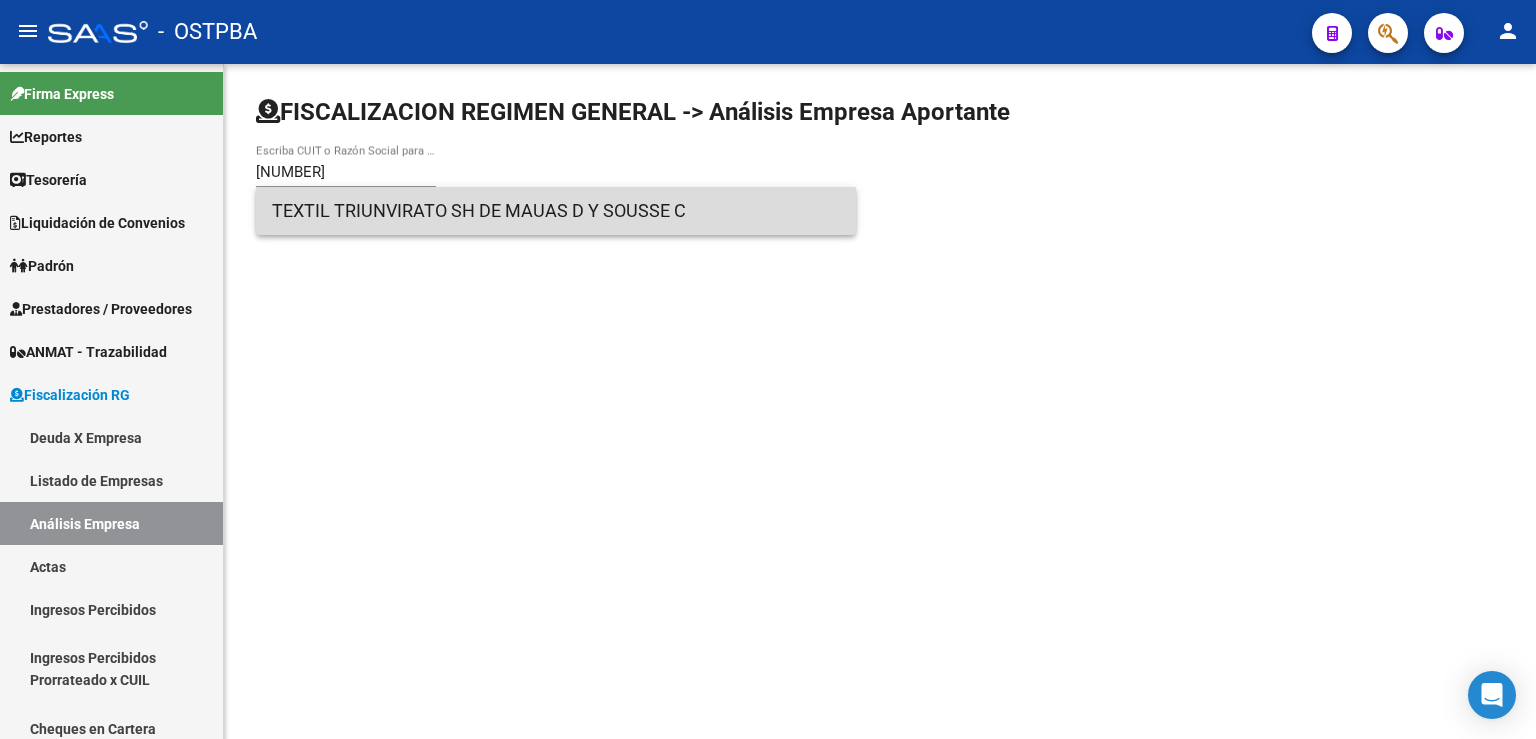click on "TEXTIL TRIUNVIRATO SH DE MAUAS D Y SOUSSE C" at bounding box center [556, 211] 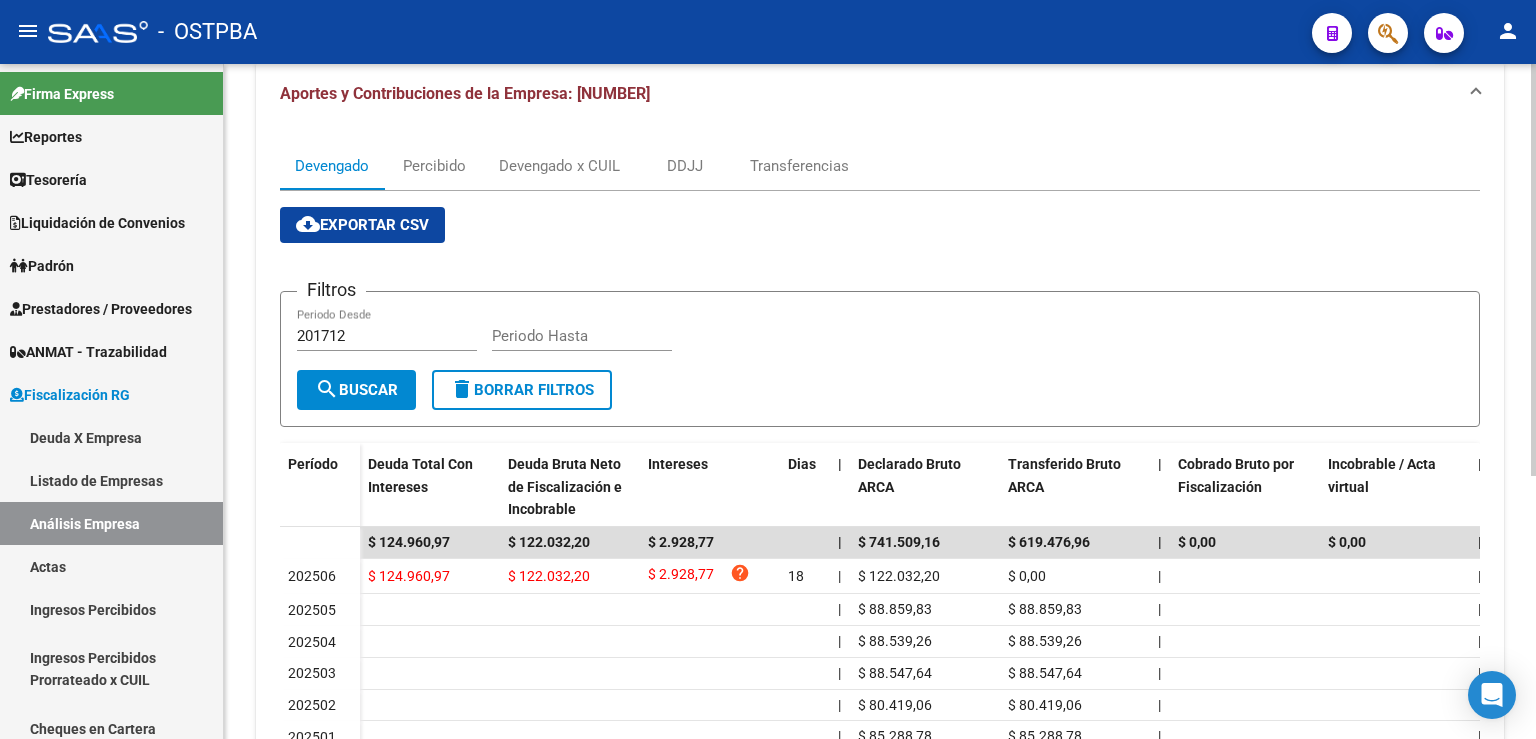 scroll, scrollTop: 0, scrollLeft: 0, axis: both 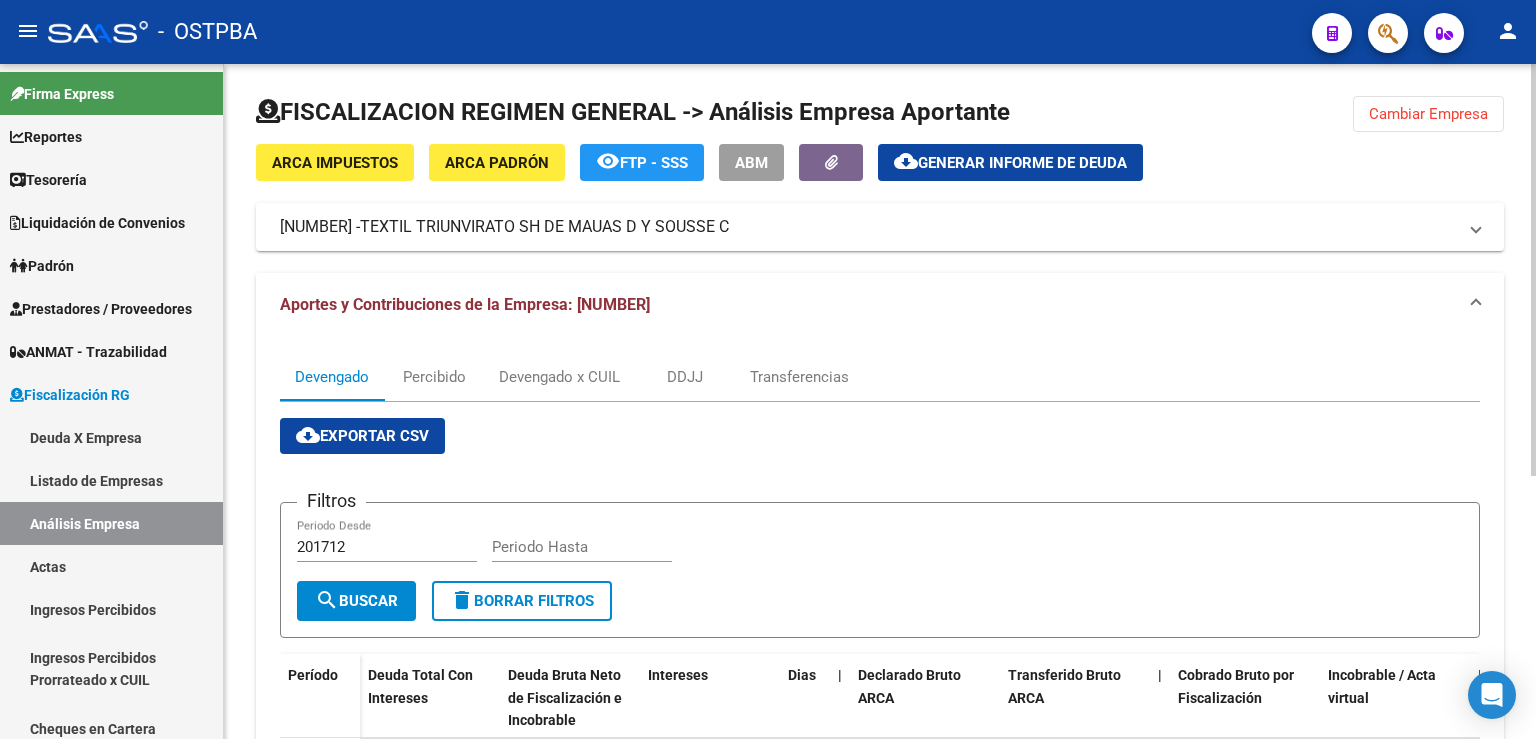click on "Cambiar Empresa" 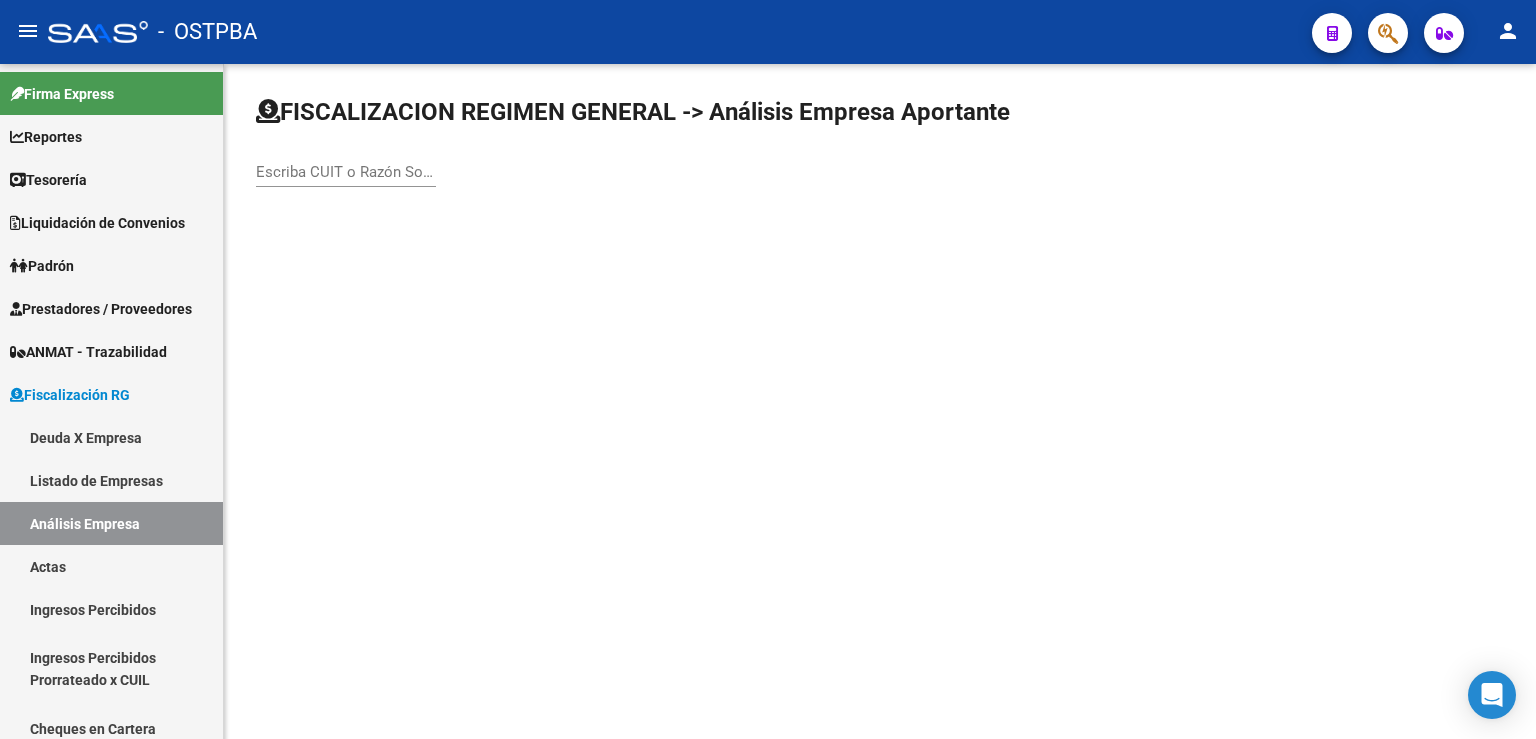 click on "Escriba CUIT o Razón Social para buscar" at bounding box center (346, 172) 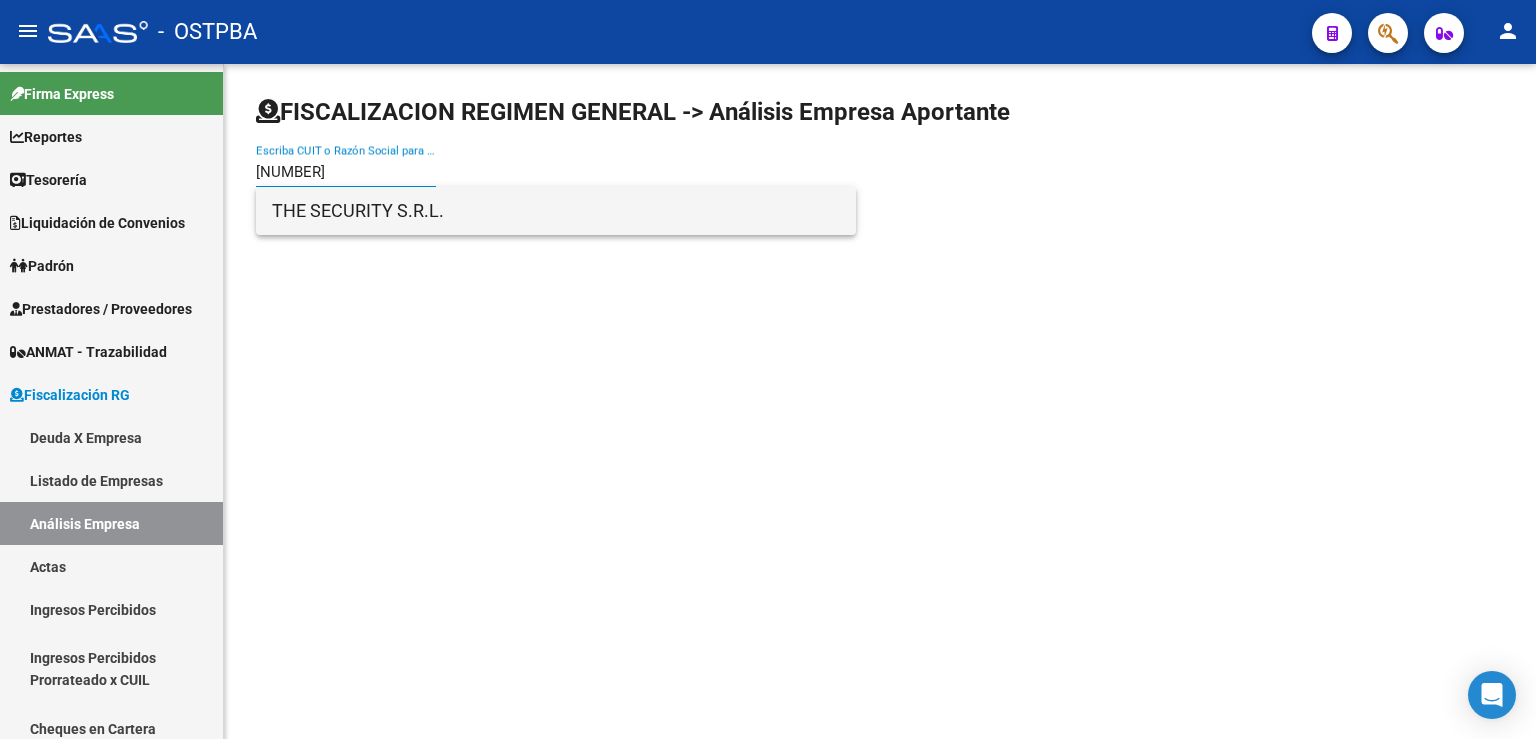 type on "[NUMBER]" 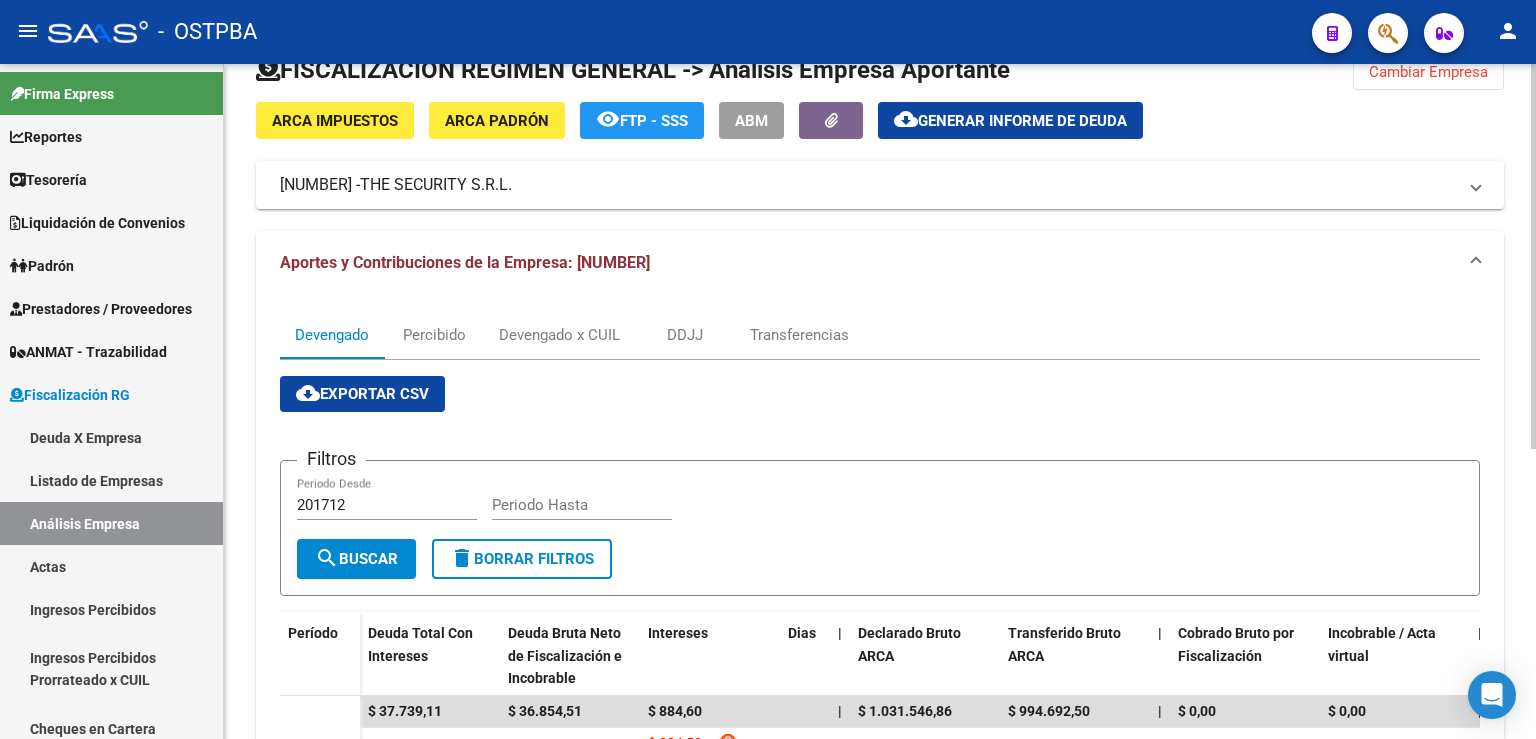 scroll, scrollTop: 0, scrollLeft: 0, axis: both 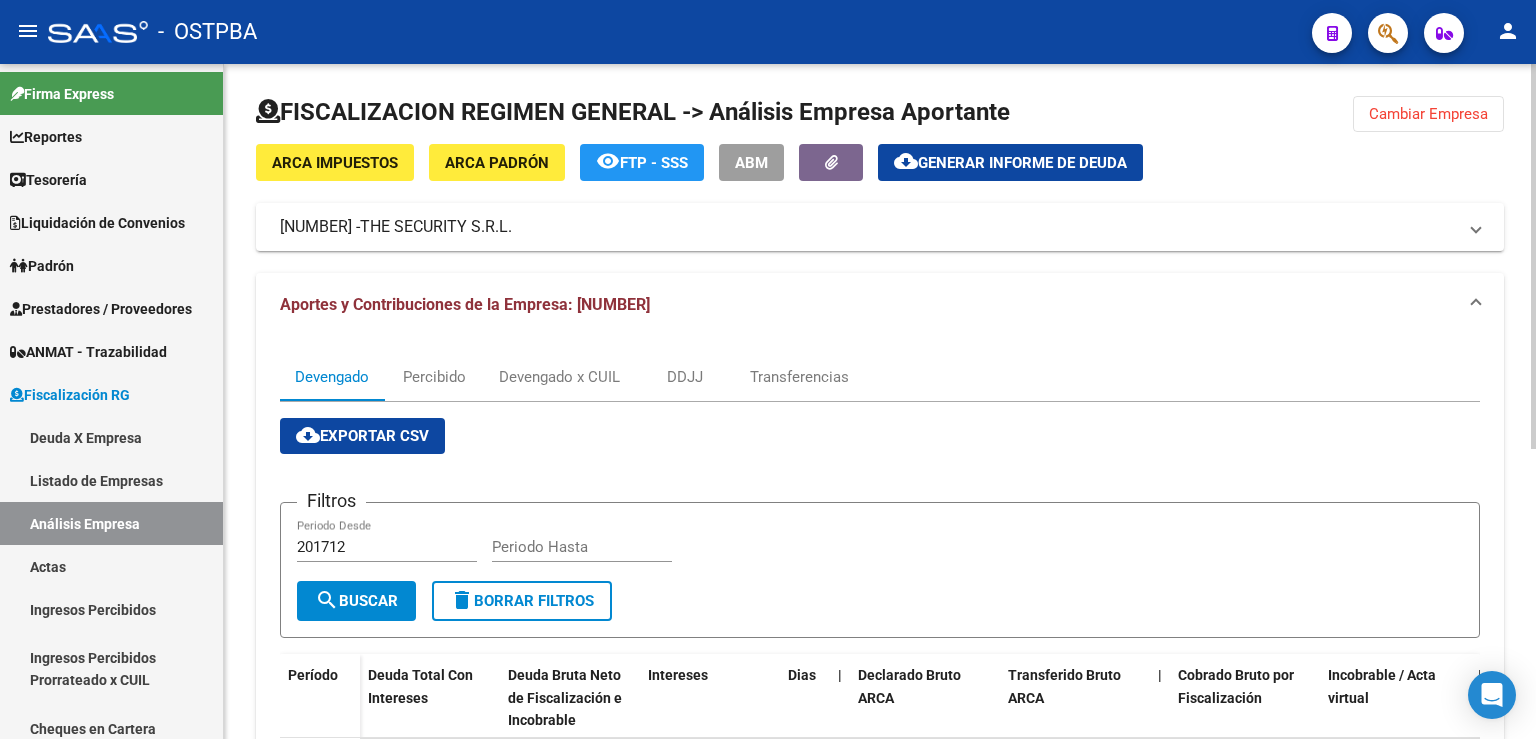 click on "Cambiar Empresa" 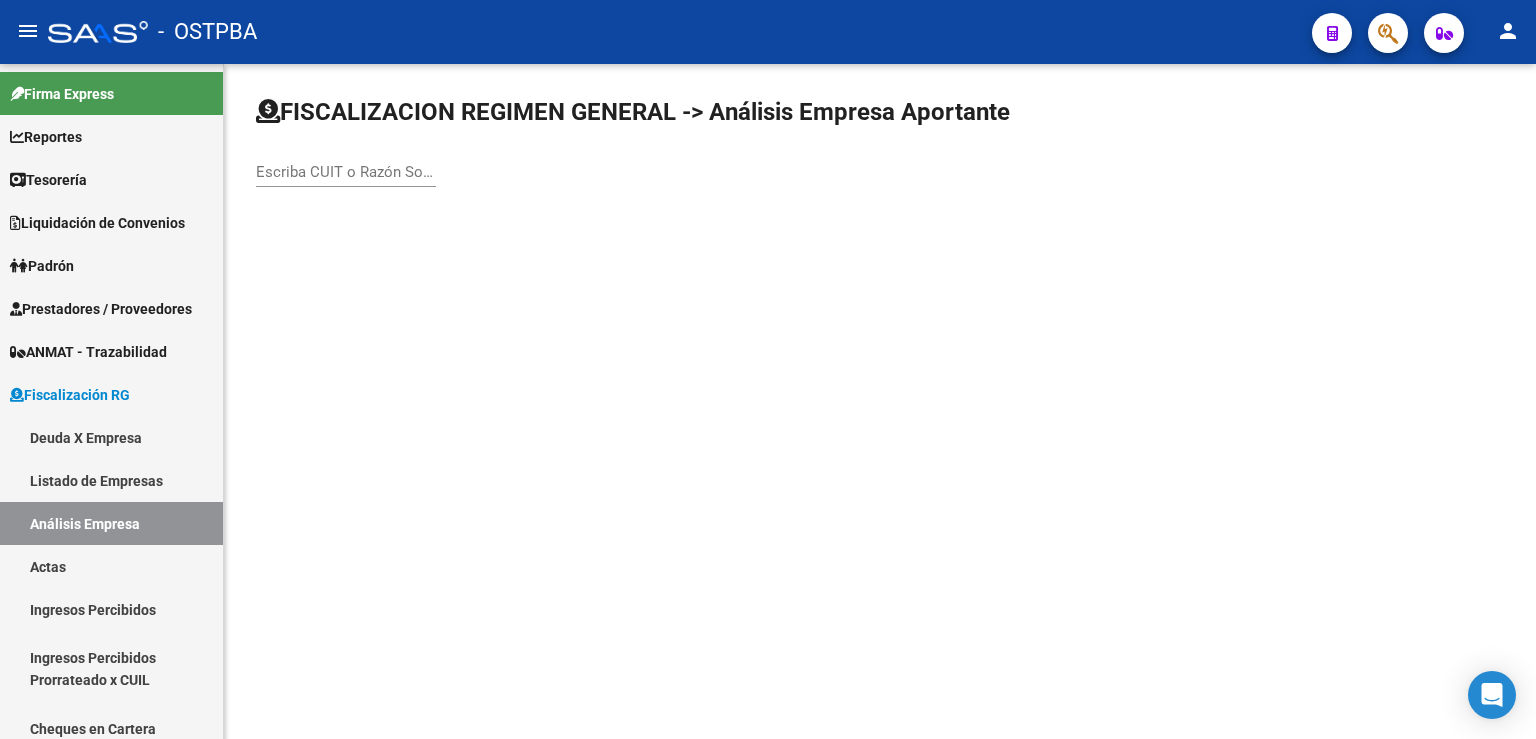 click on "Escriba CUIT o Razón Social para buscar" at bounding box center (346, 172) 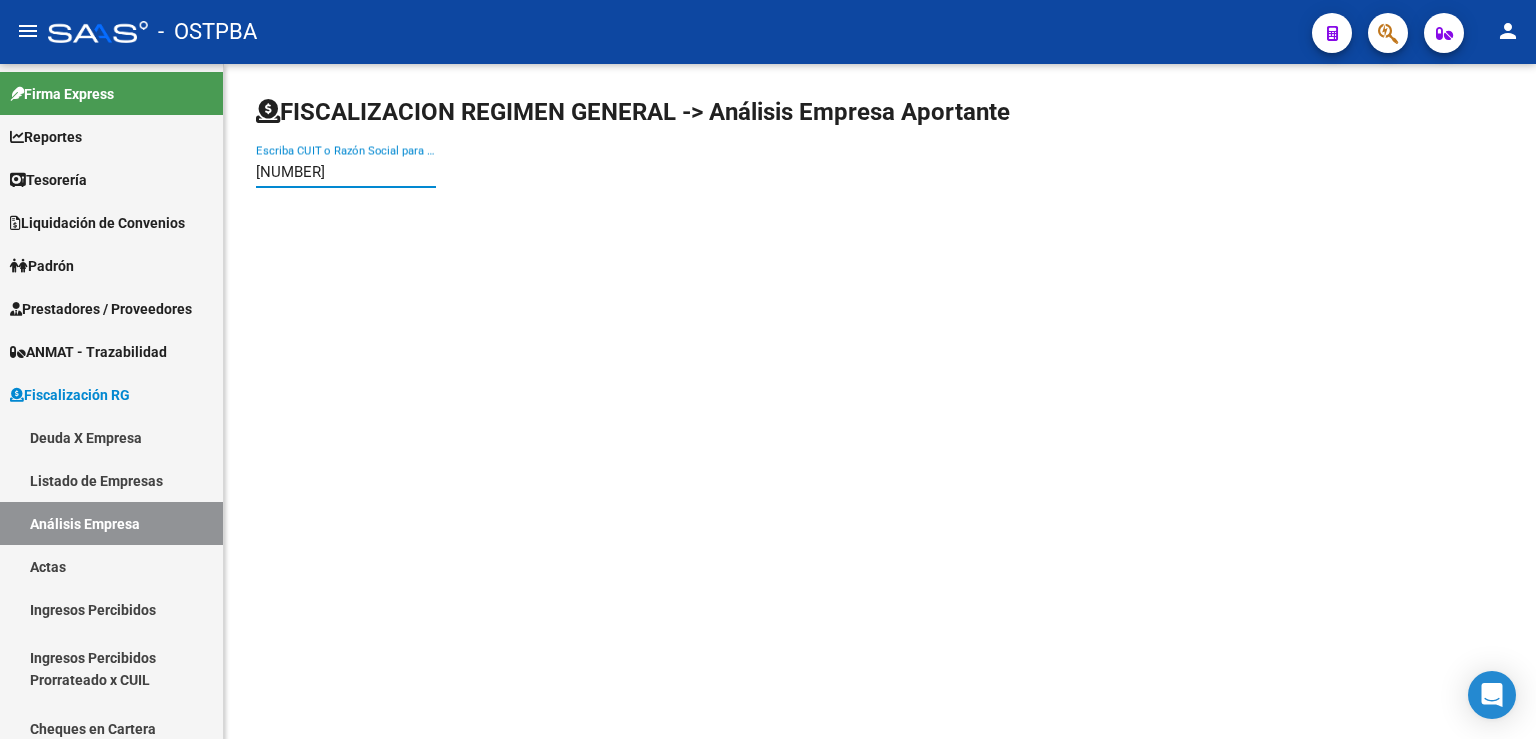 type on "30714369160" 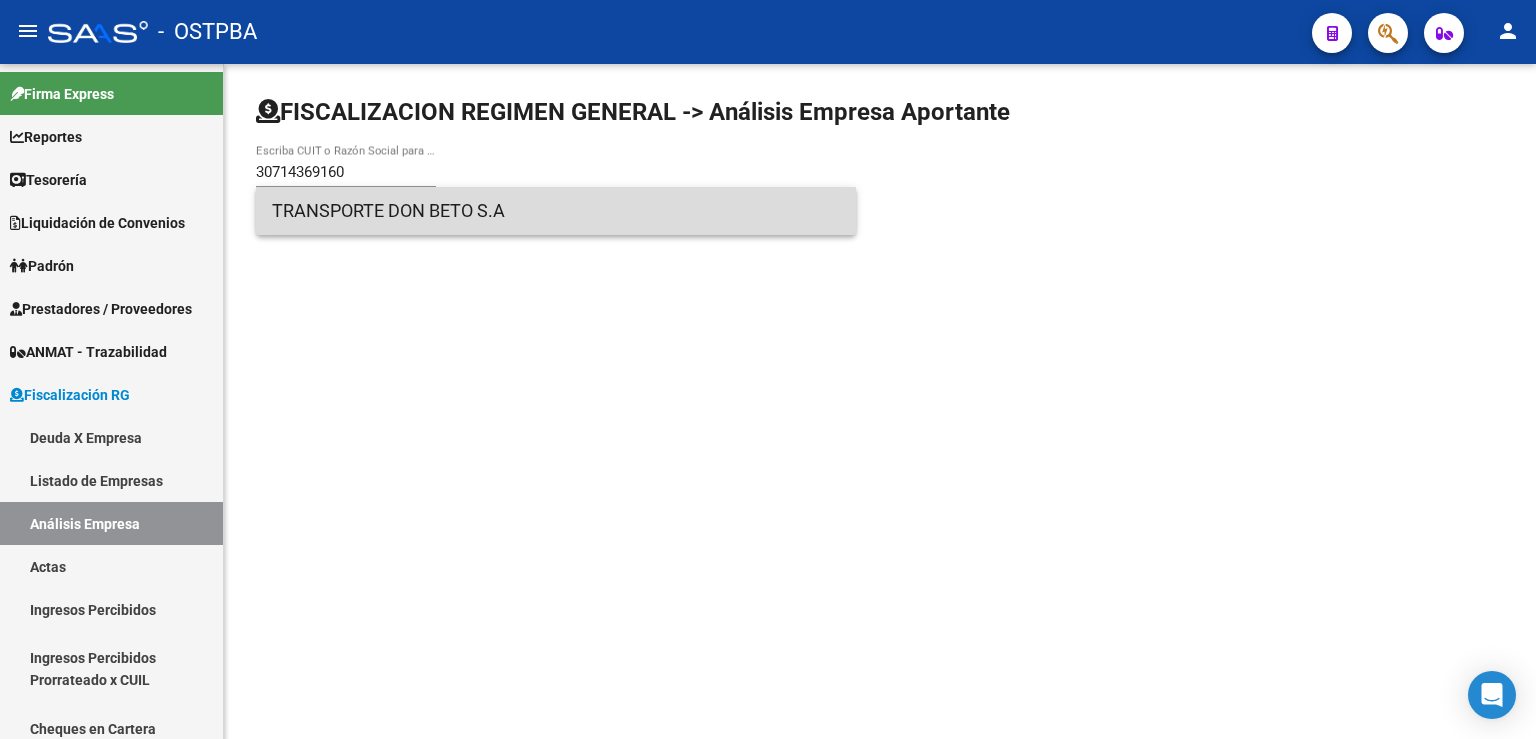 click on "TRANSPORTE DON BETO S.A" at bounding box center (556, 211) 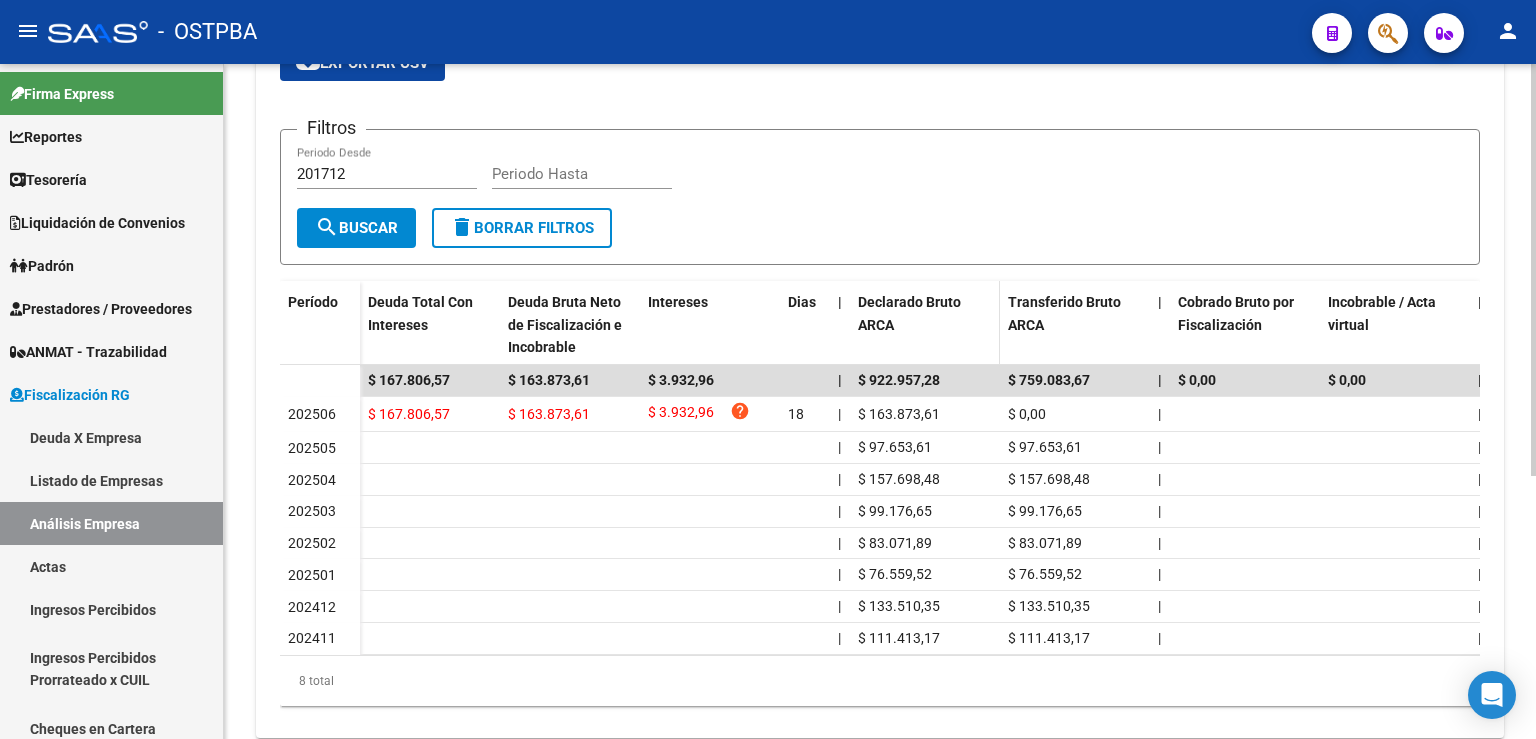 scroll, scrollTop: 0, scrollLeft: 0, axis: both 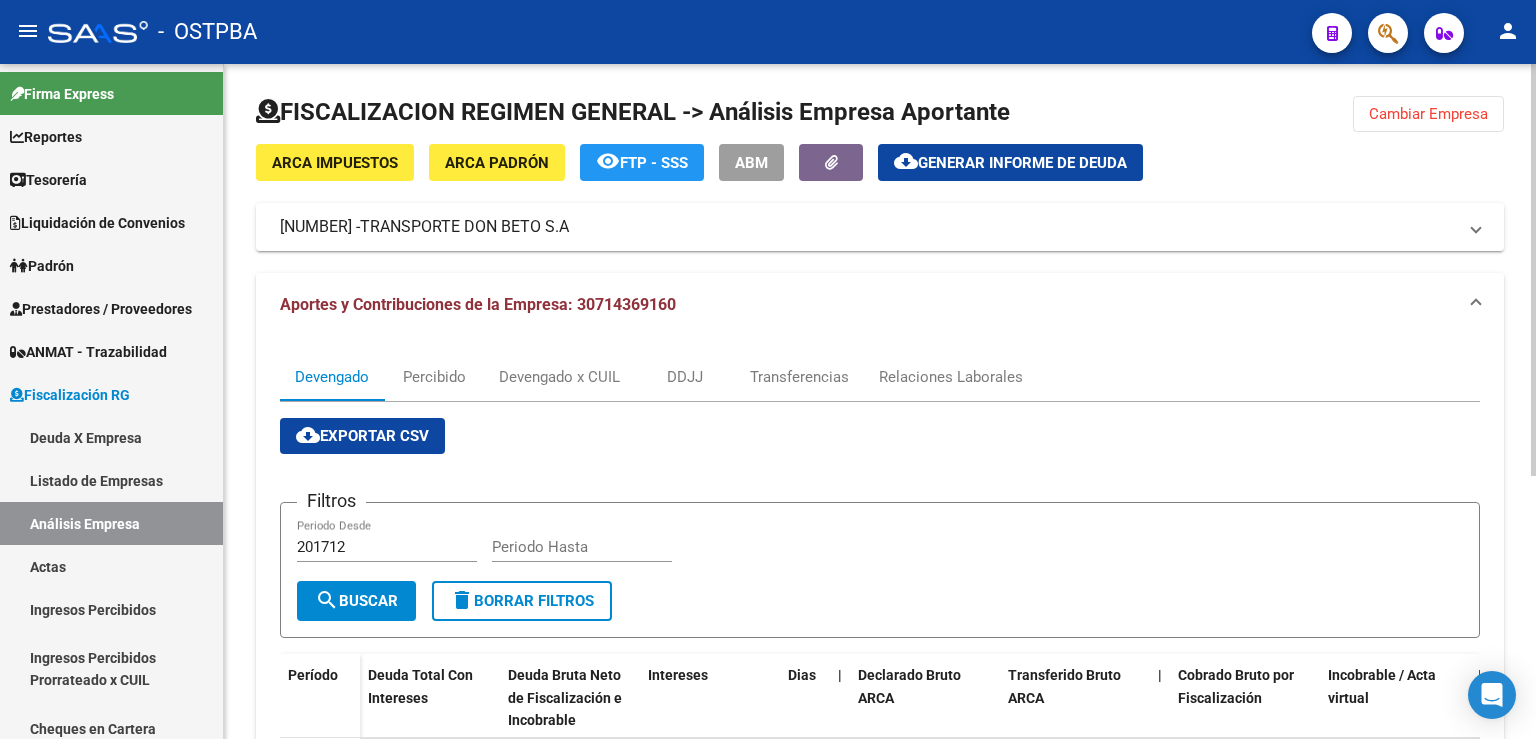 click on "Cambiar Empresa" 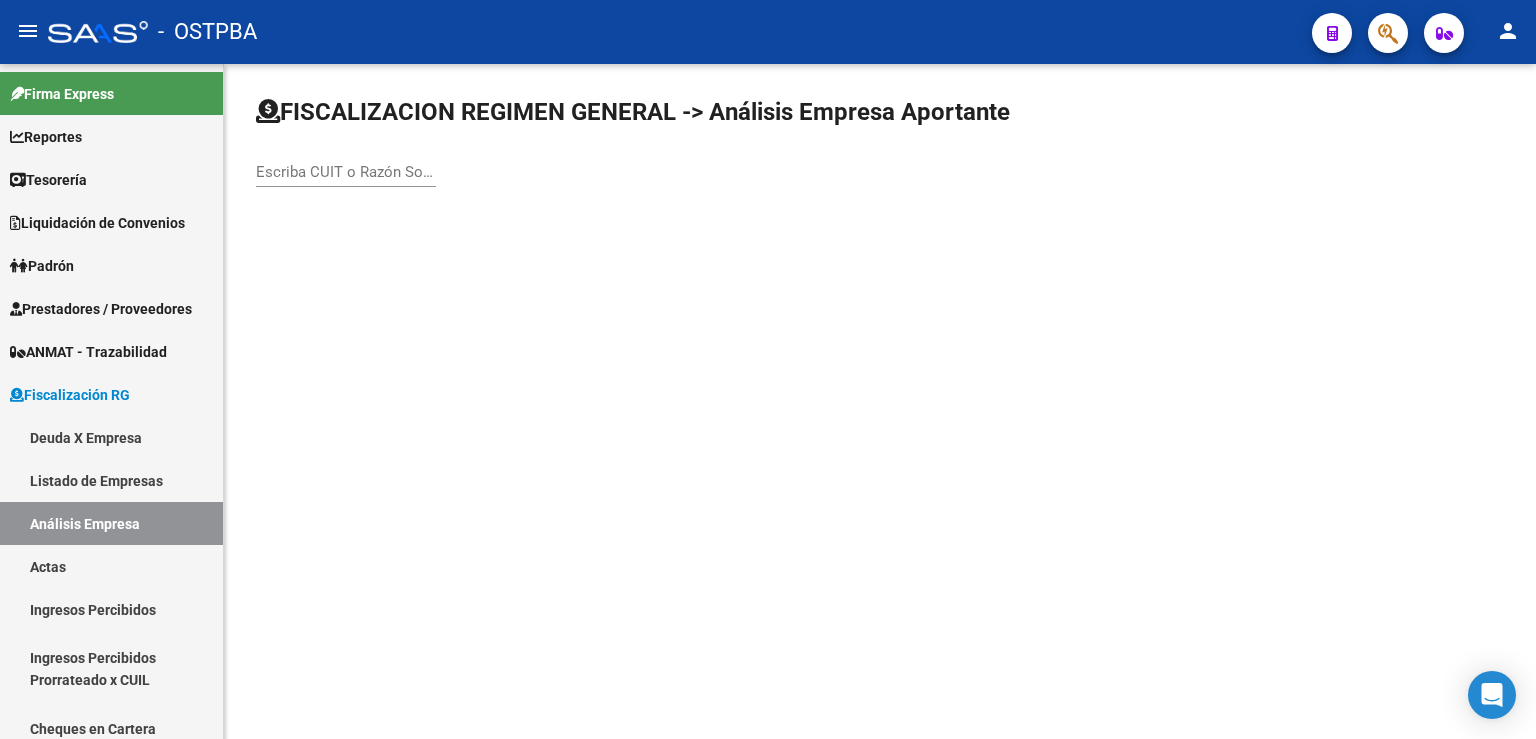 click on "Escriba CUIT o Razón Social para buscar" at bounding box center (346, 172) 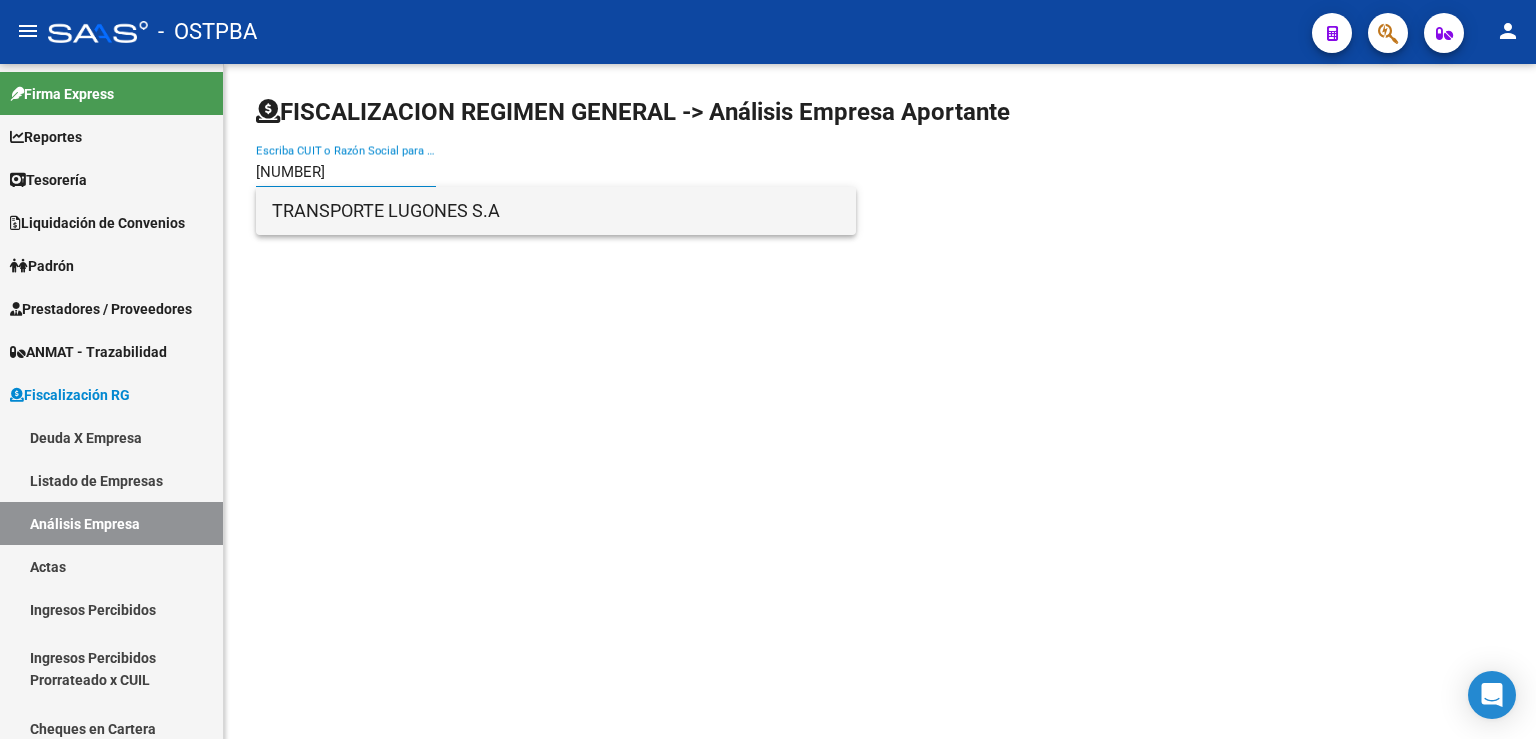 type on "[NUMBER]" 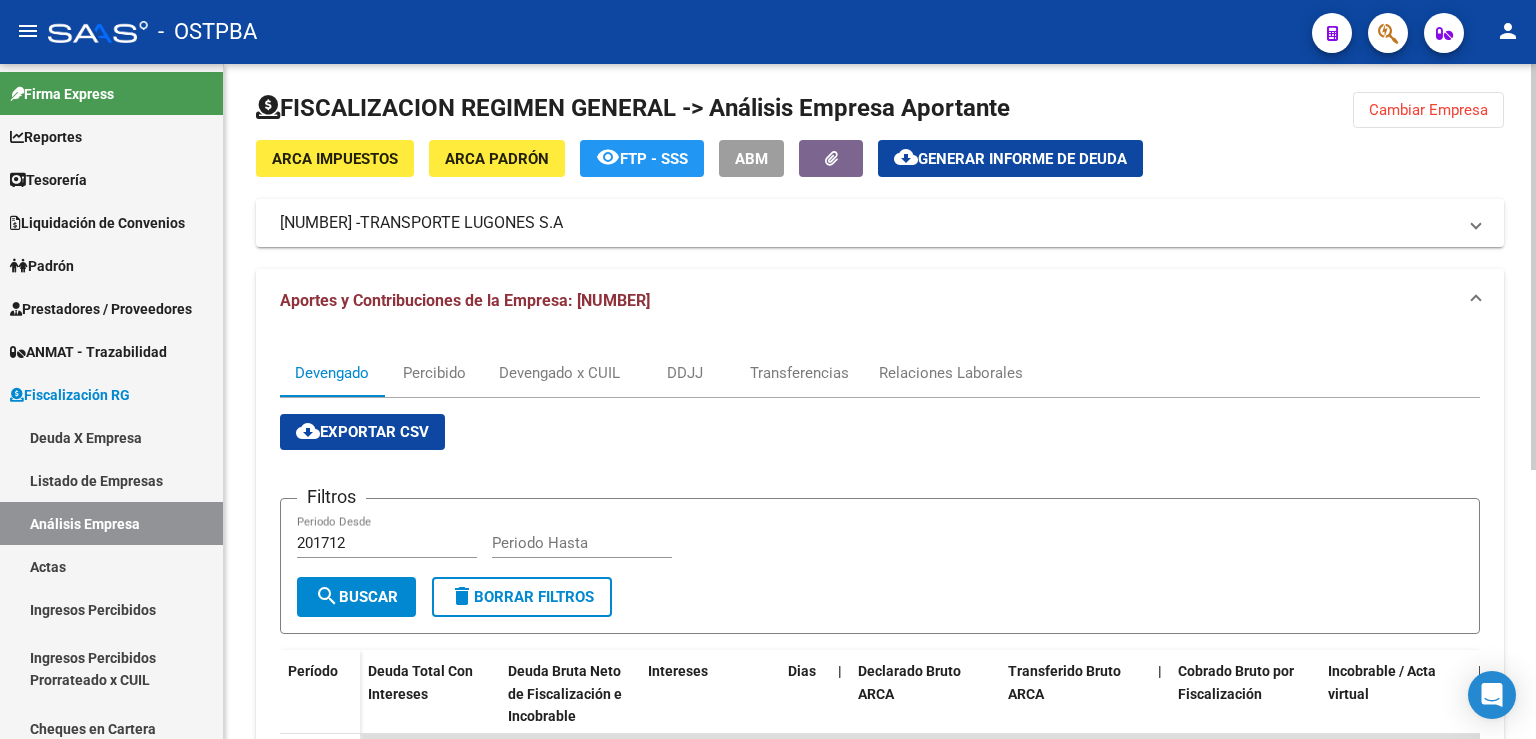 scroll, scrollTop: 0, scrollLeft: 0, axis: both 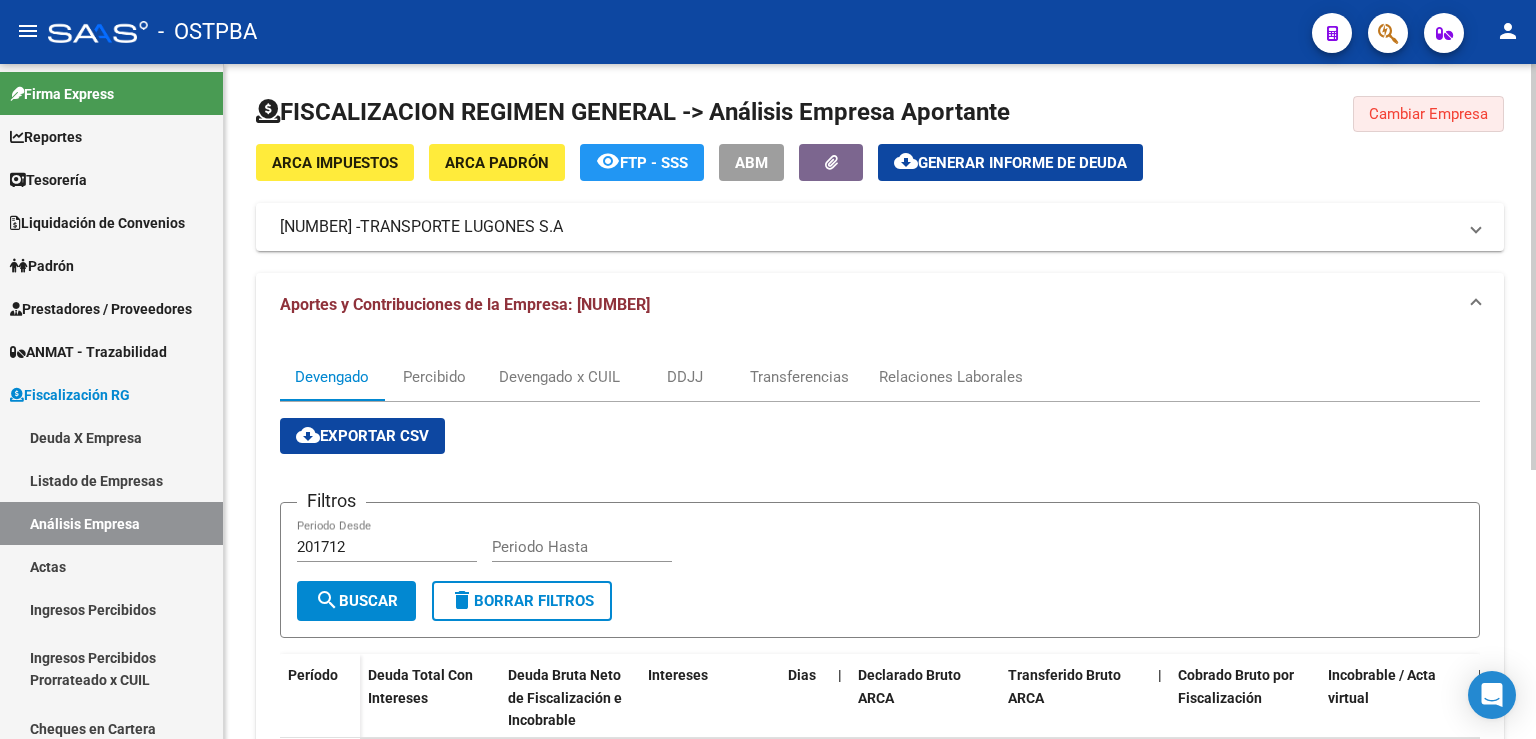 click on "Cambiar Empresa" 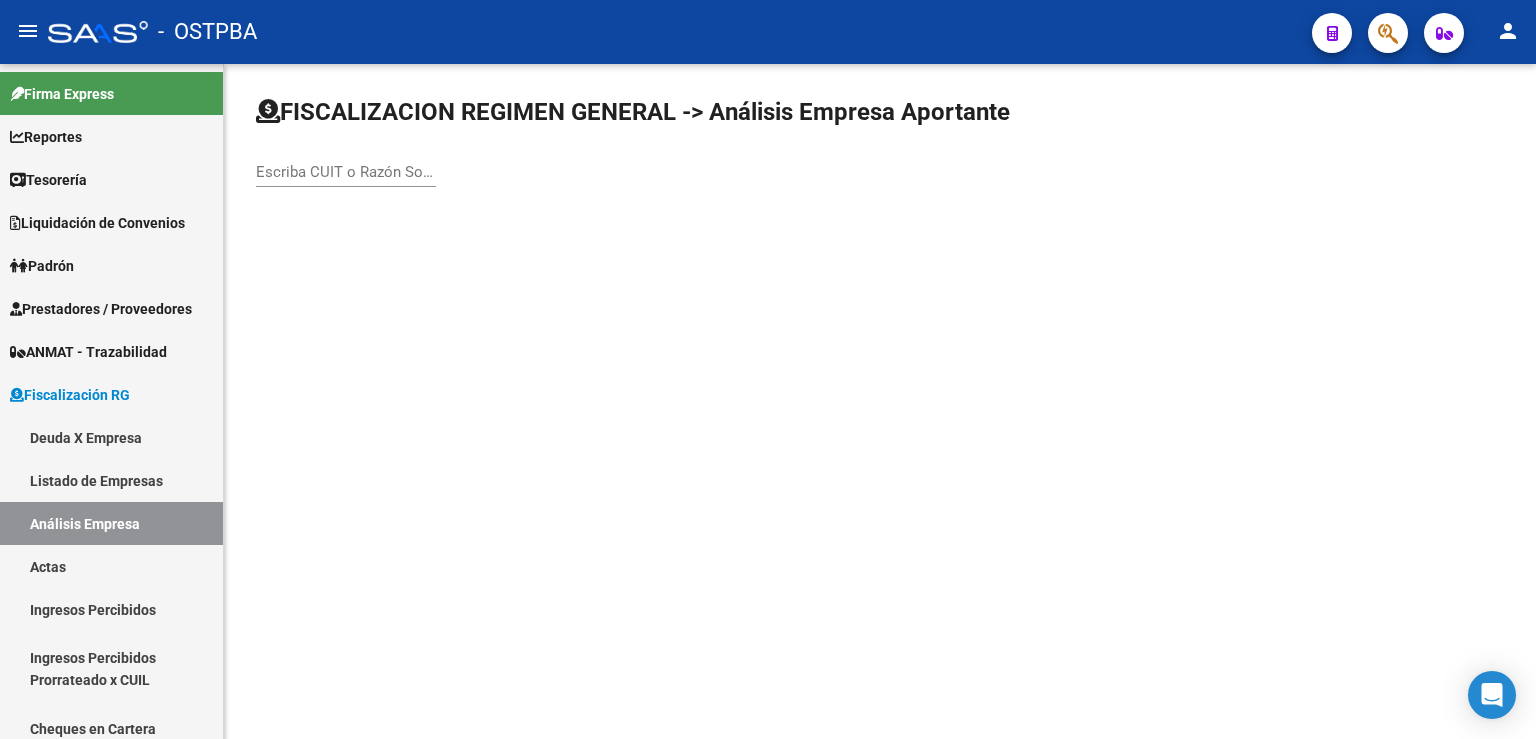 click on "Escriba CUIT o Razón Social para buscar" at bounding box center [346, 172] 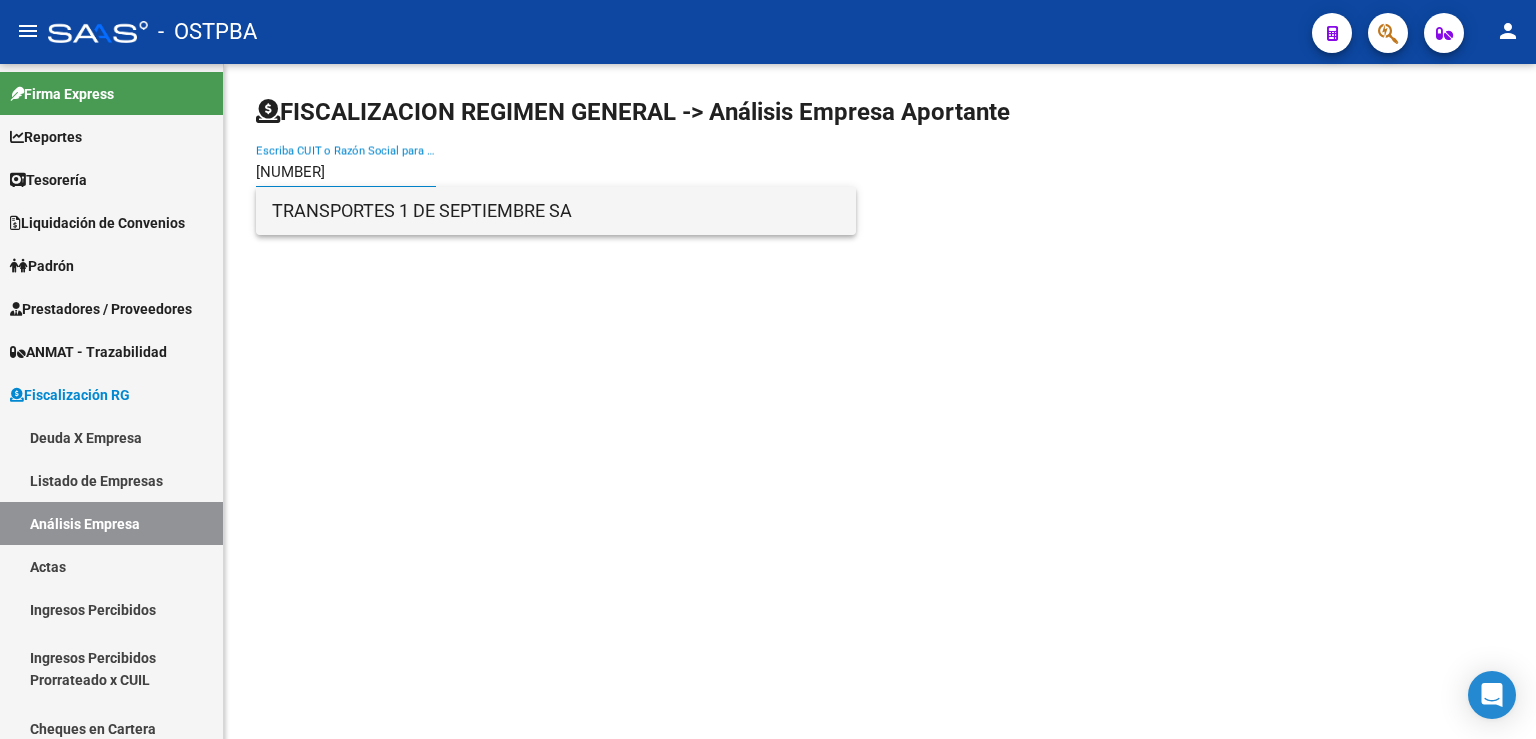 type on "[NUMBER]" 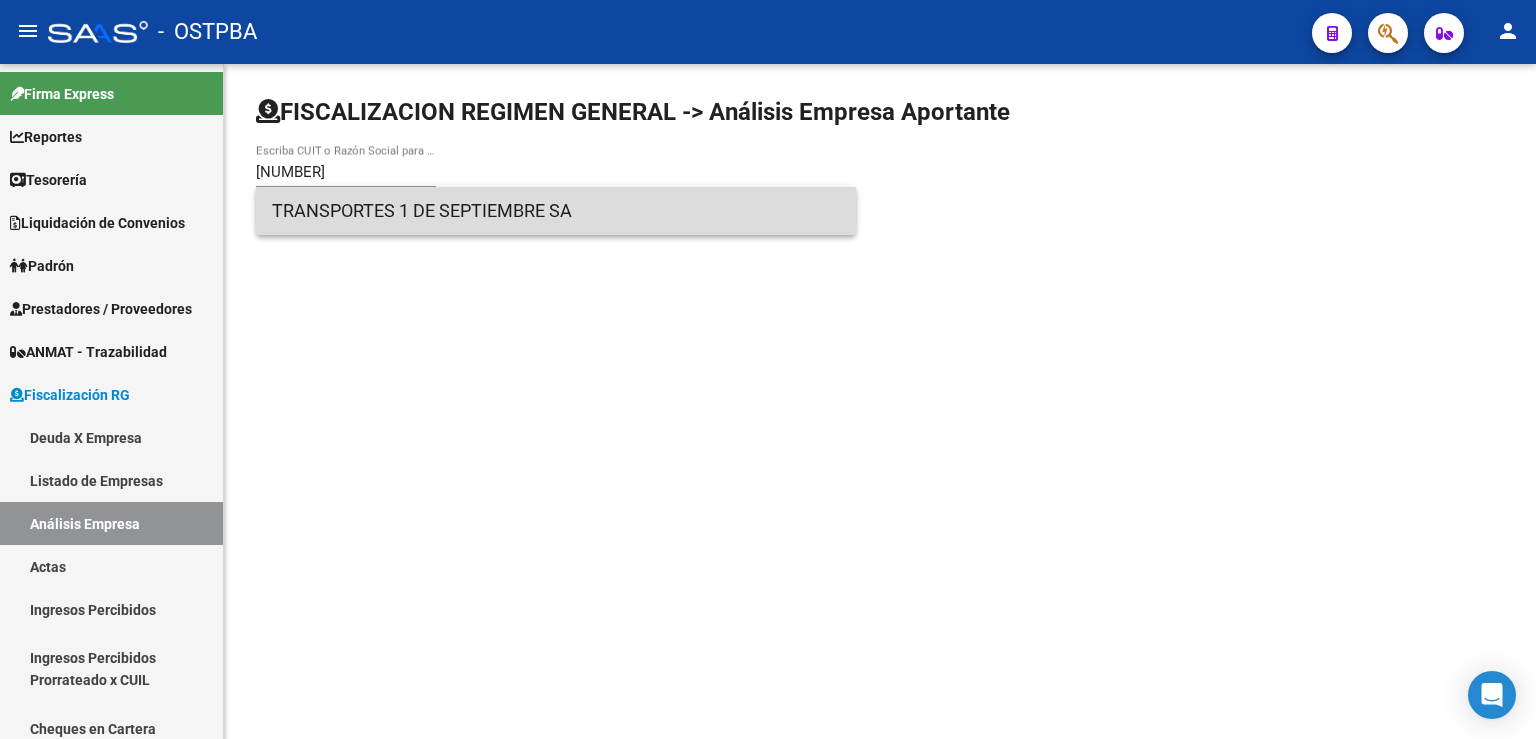 click on "TRANSPORTES 1 DE SEPTIEMBRE SA" at bounding box center [556, 211] 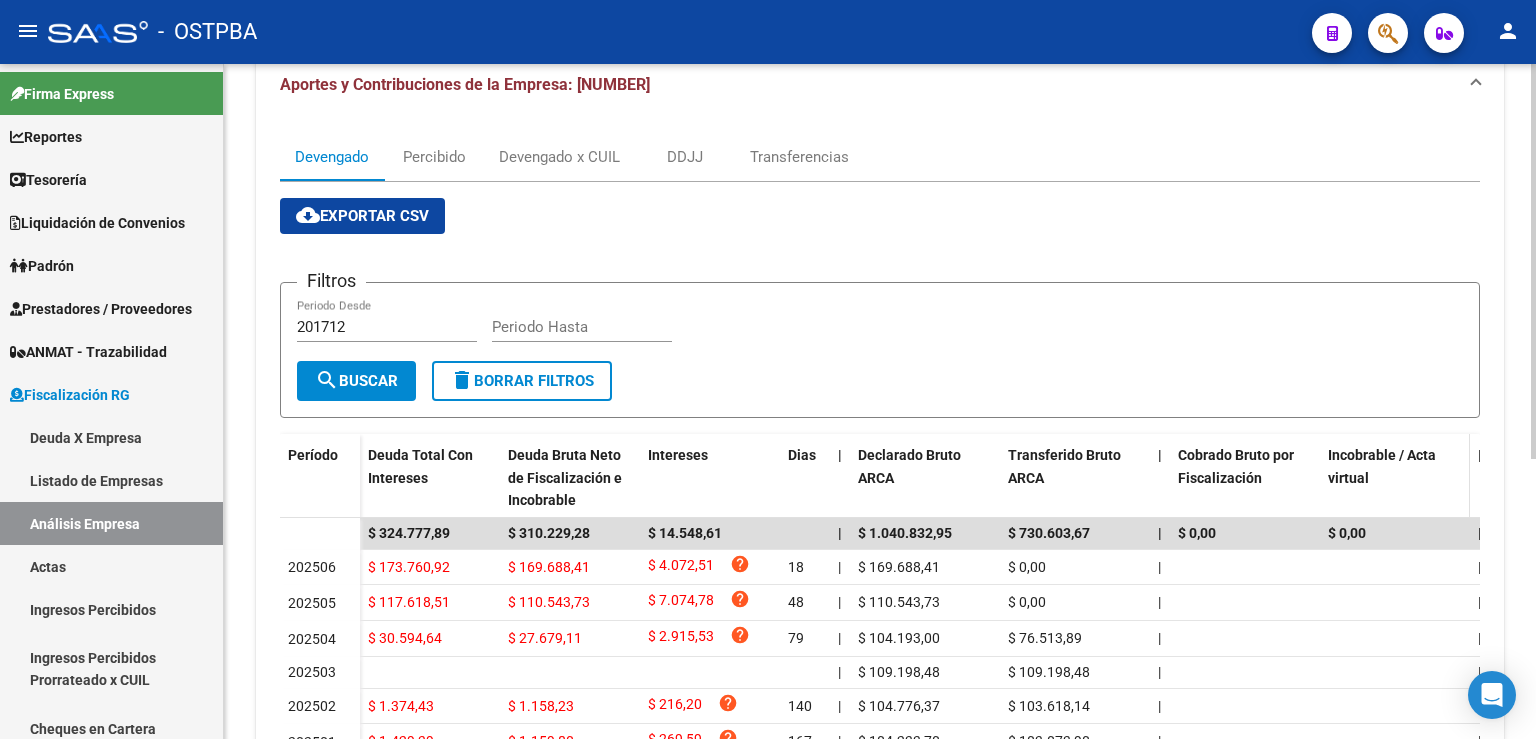 scroll, scrollTop: 0, scrollLeft: 0, axis: both 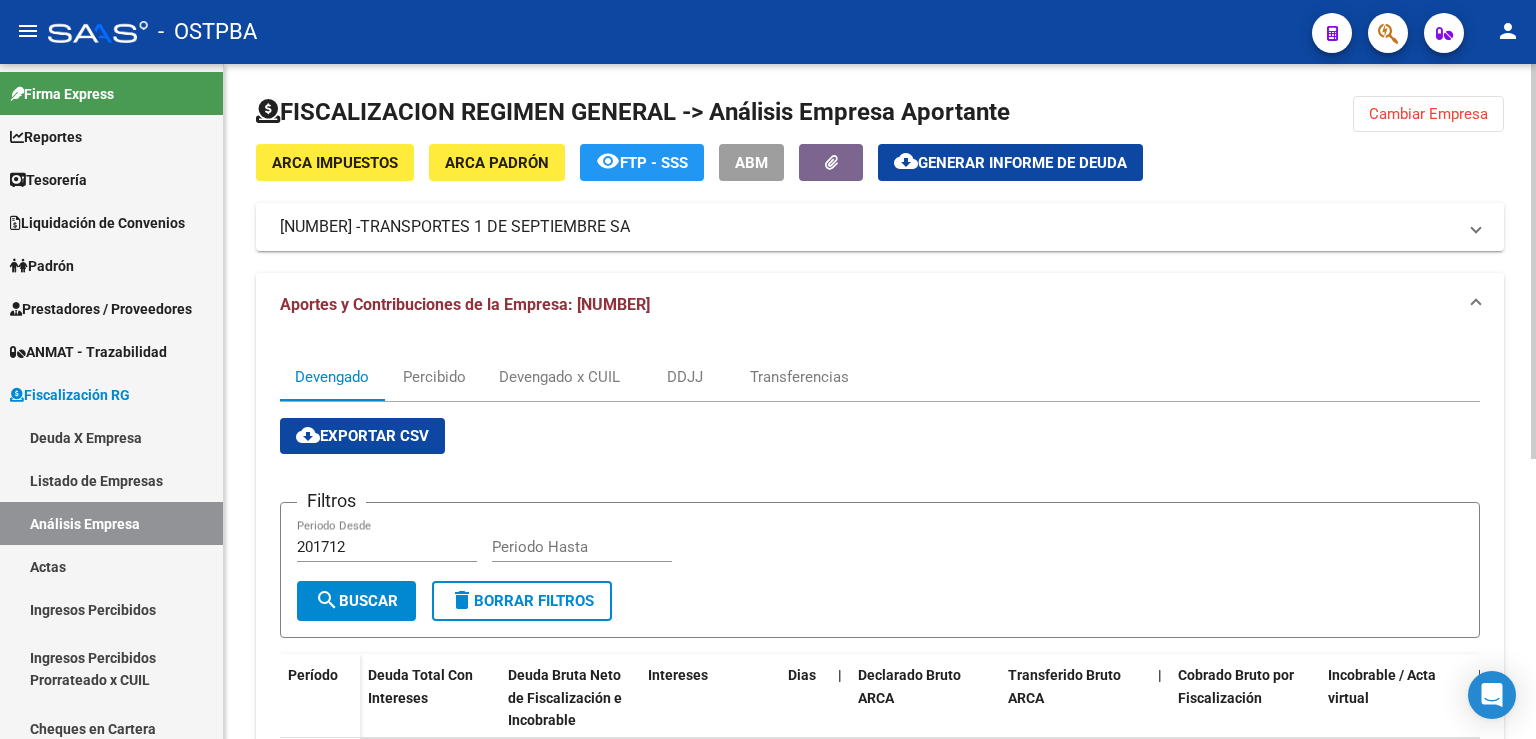 click on "Cambiar Empresa" 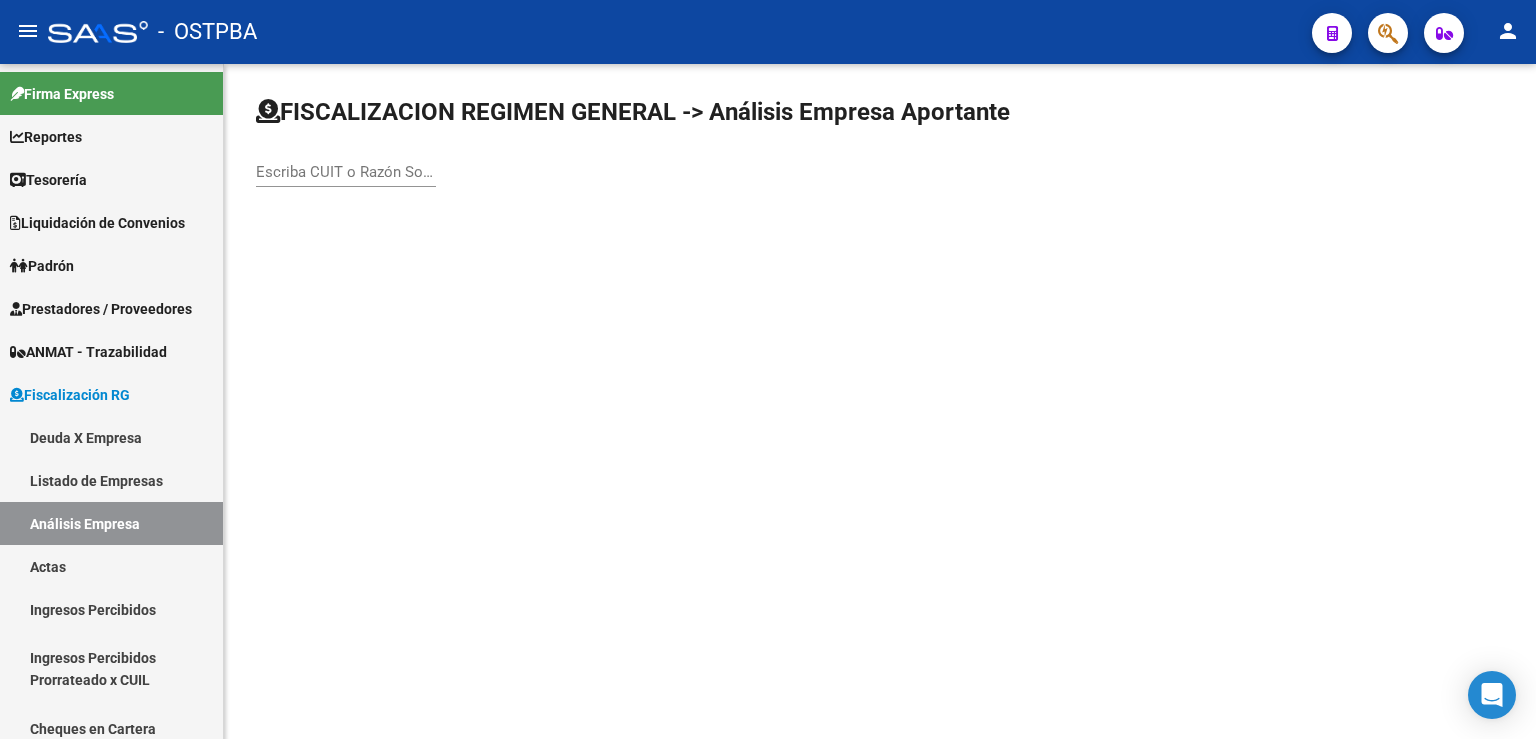 click on "Escriba CUIT o Razón Social para buscar" at bounding box center [346, 172] 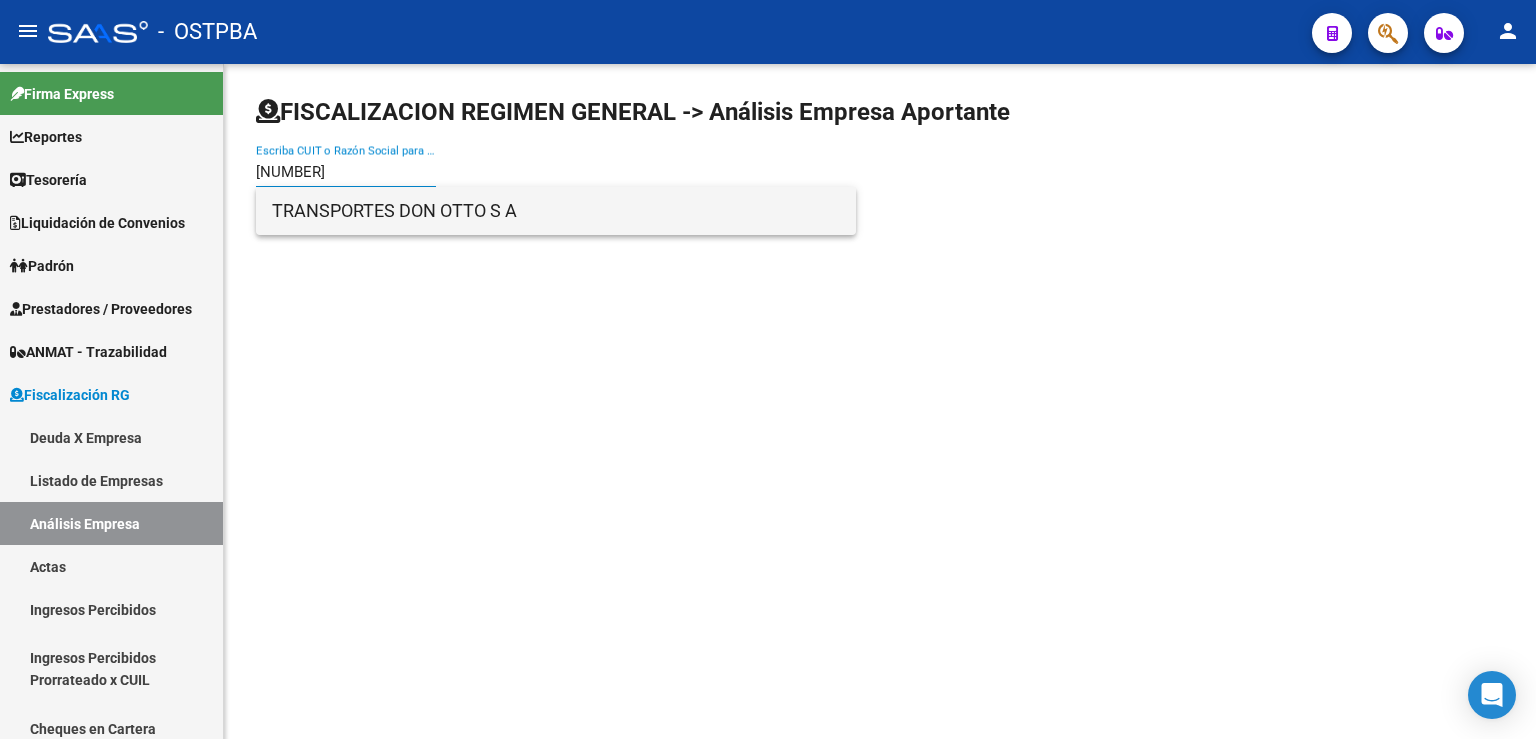 type on "[NUMBER]" 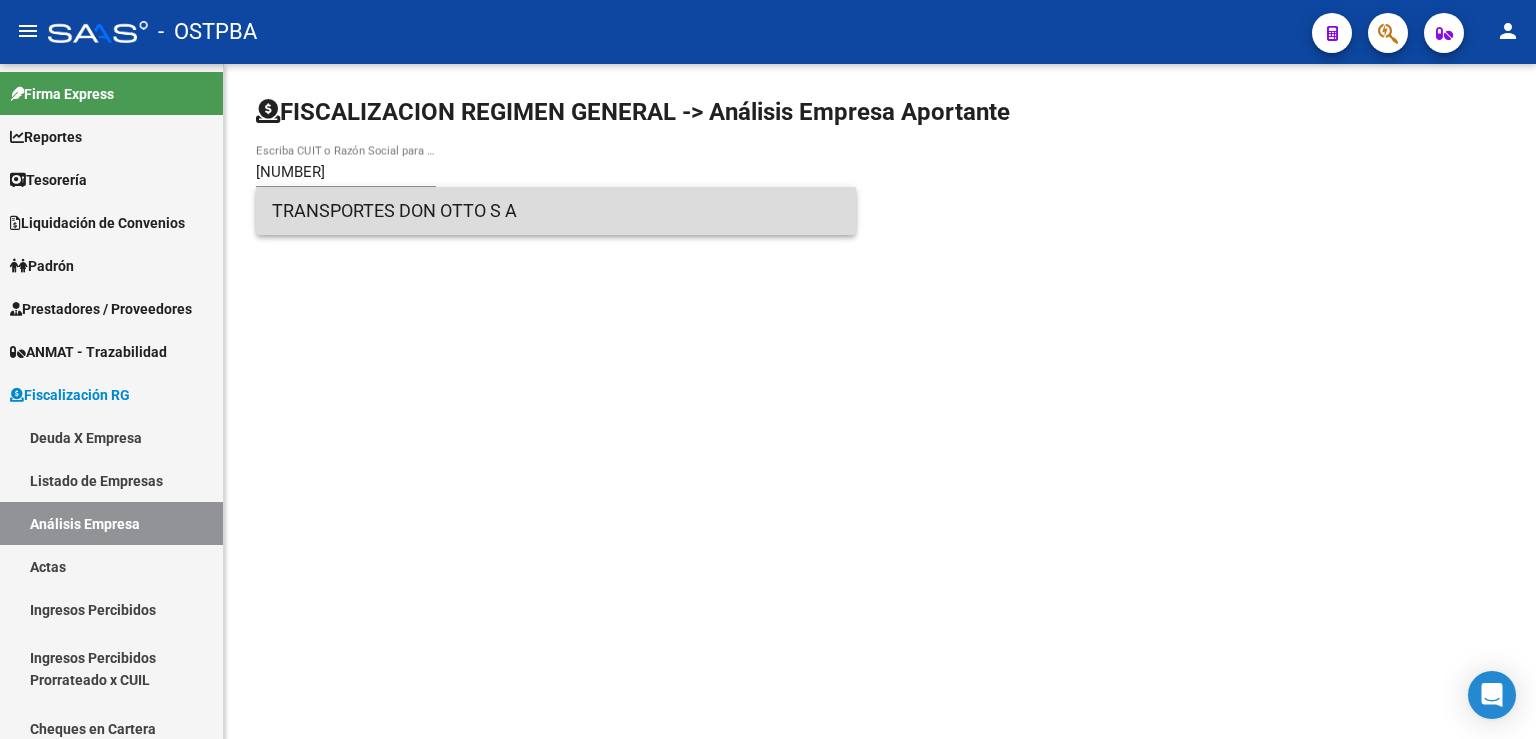 click on "TRANSPORTES DON OTTO S A" at bounding box center (556, 211) 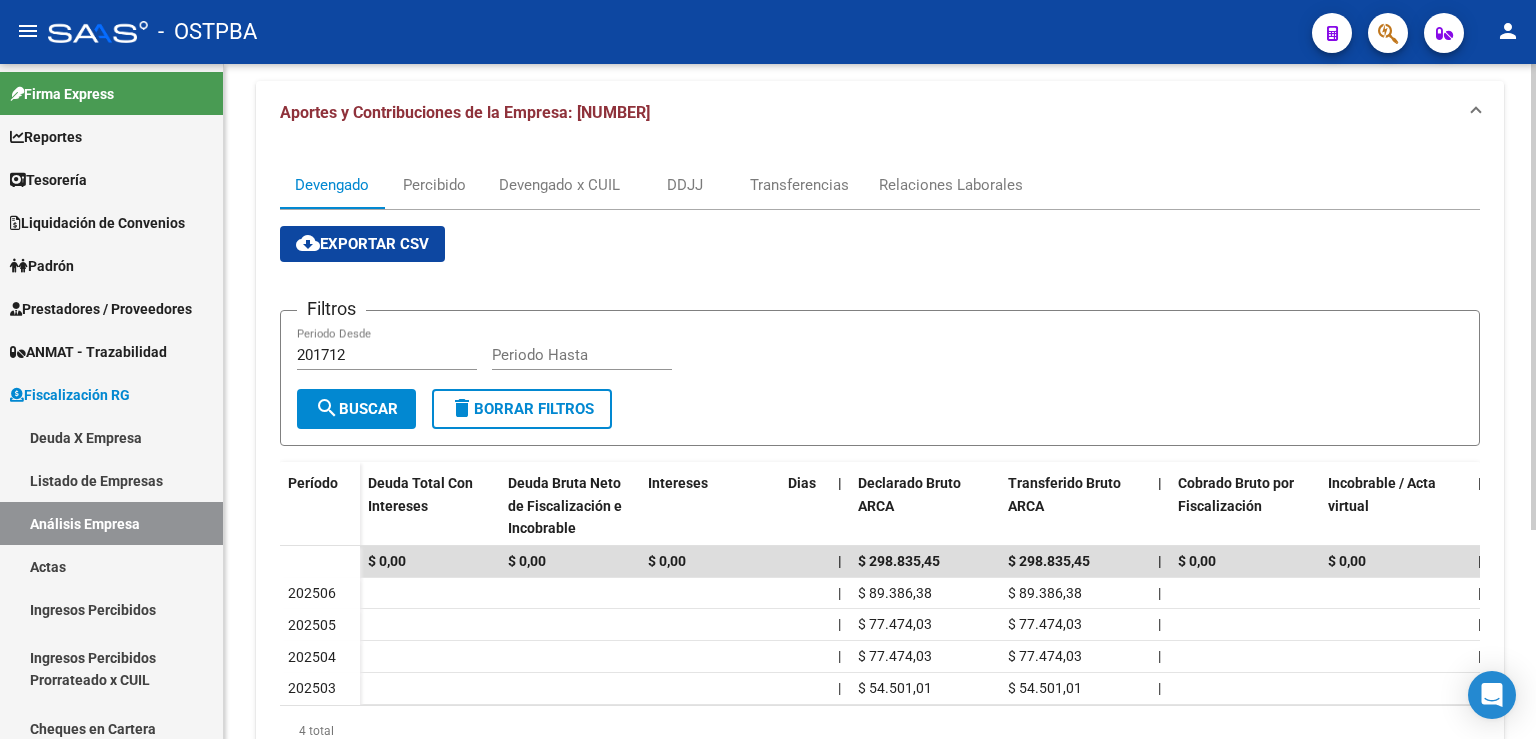 scroll, scrollTop: 0, scrollLeft: 0, axis: both 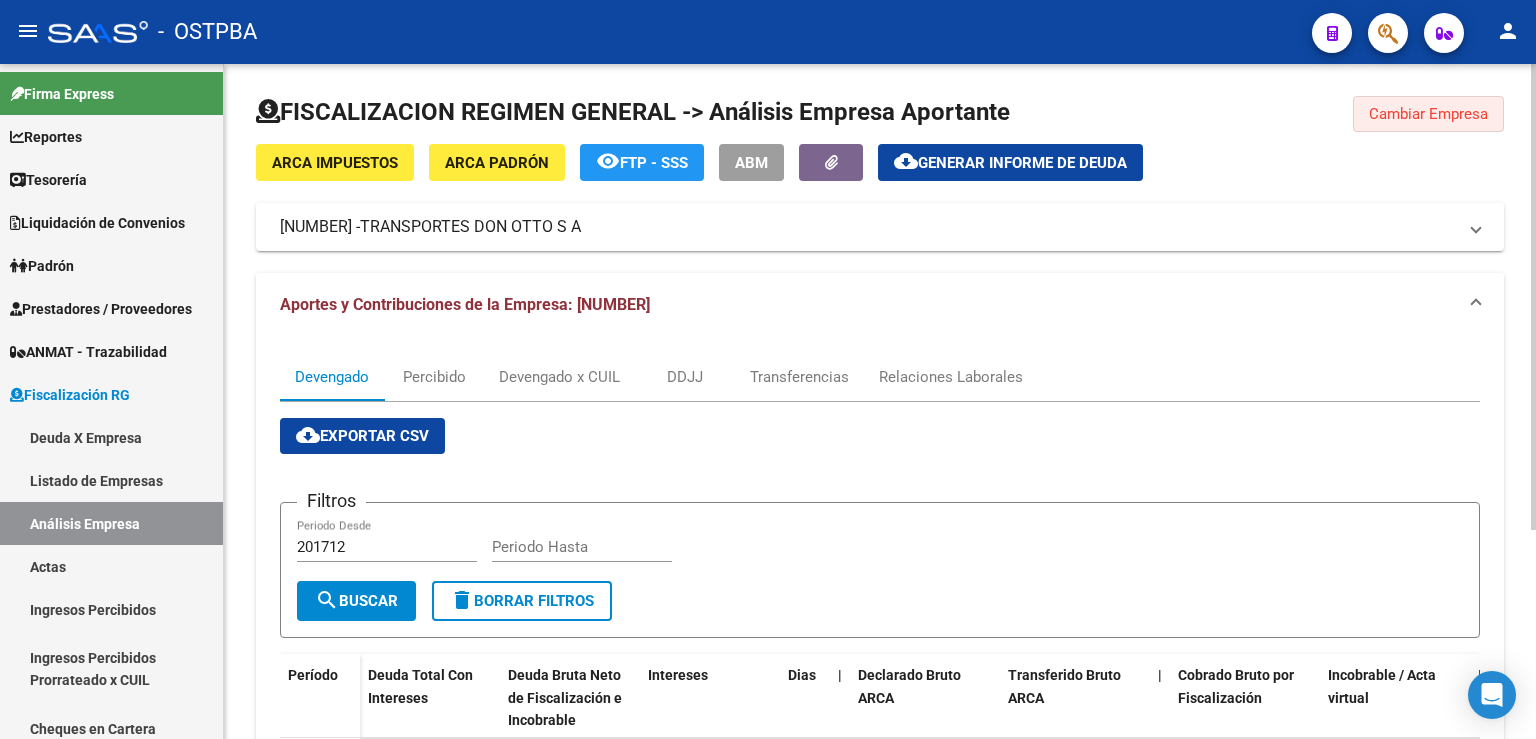 click on "Cambiar Empresa" 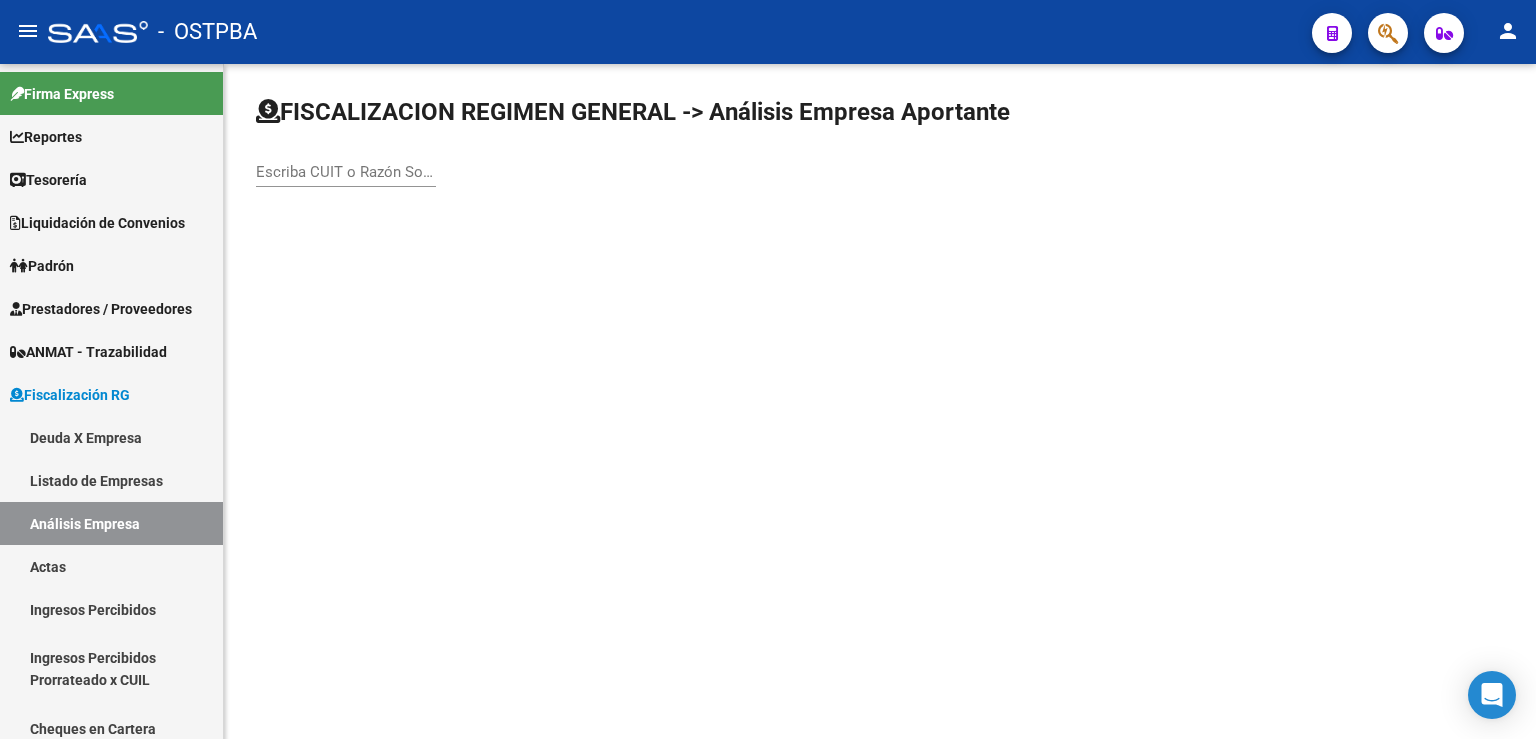 click on "Escriba CUIT o Razón Social para buscar" at bounding box center (346, 172) 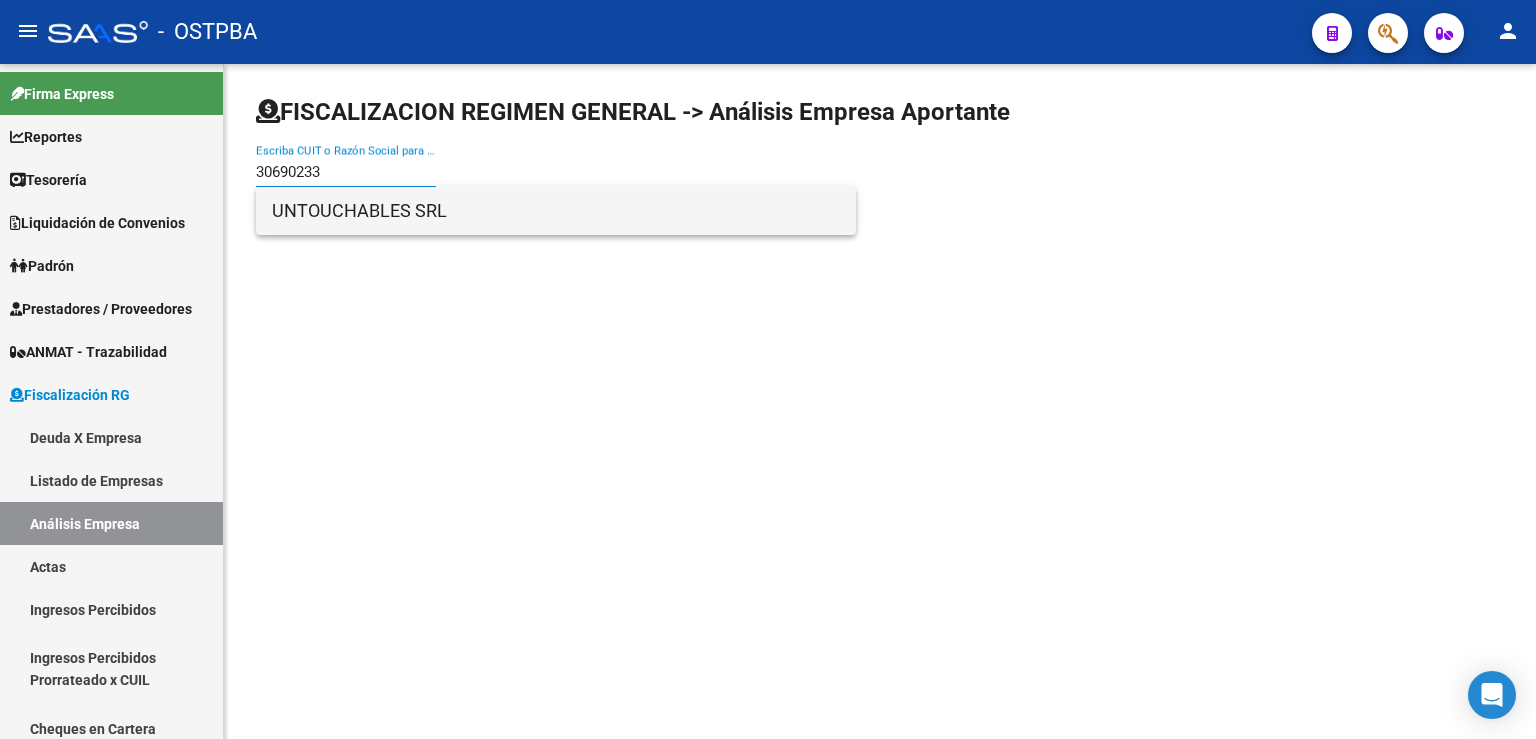type on "30690233" 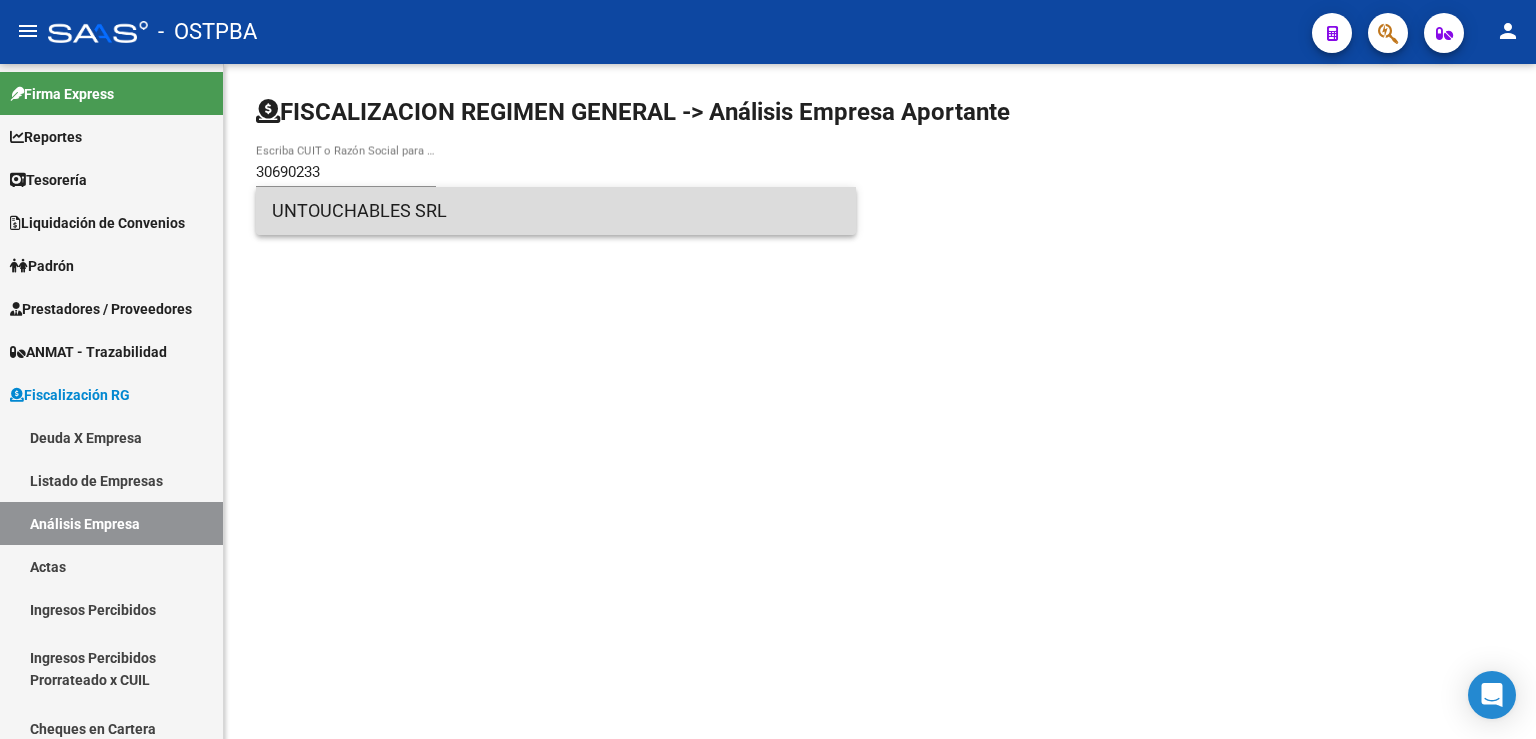 click on "UNTOUCHABLES SRL" at bounding box center [556, 211] 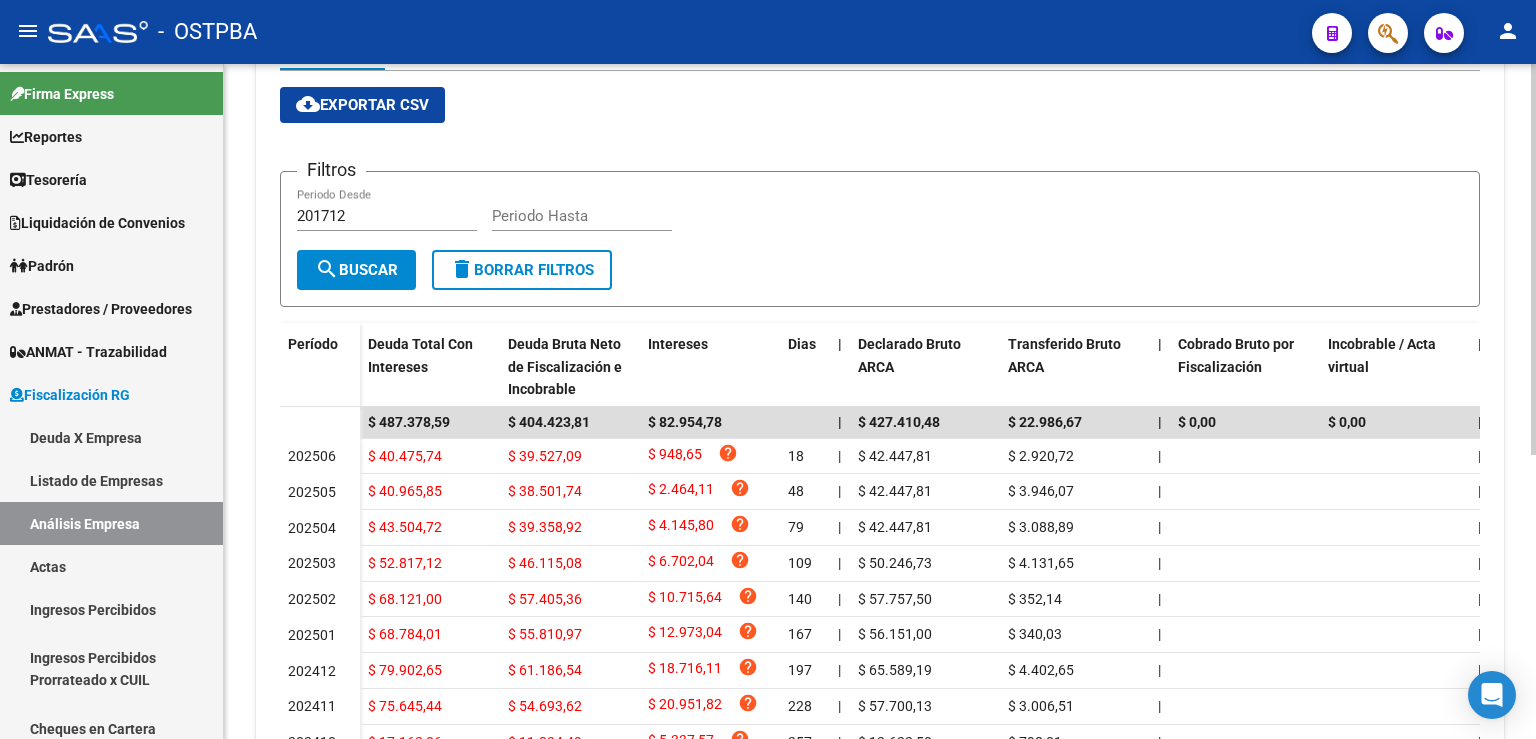 scroll, scrollTop: 491, scrollLeft: 0, axis: vertical 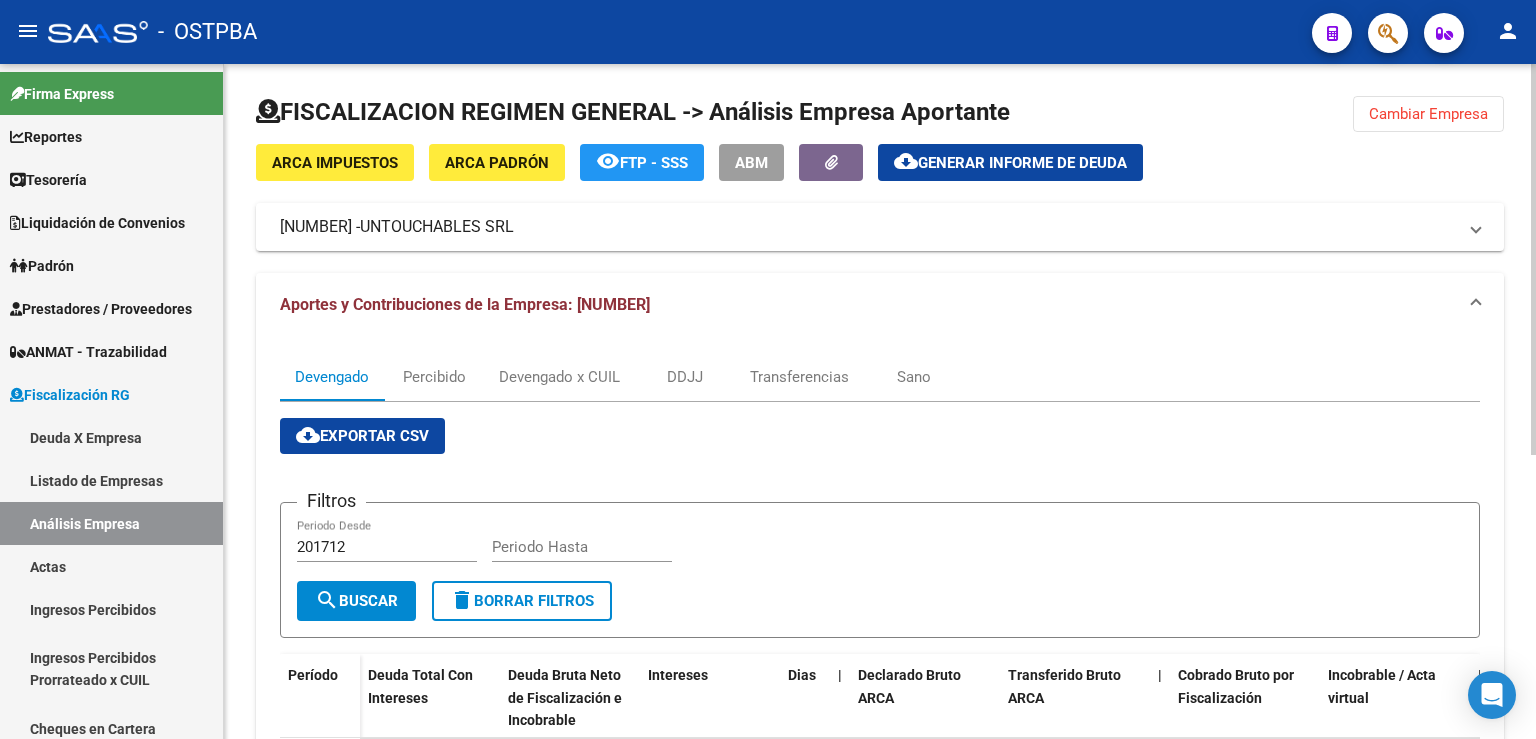click on "Cambiar Empresa" 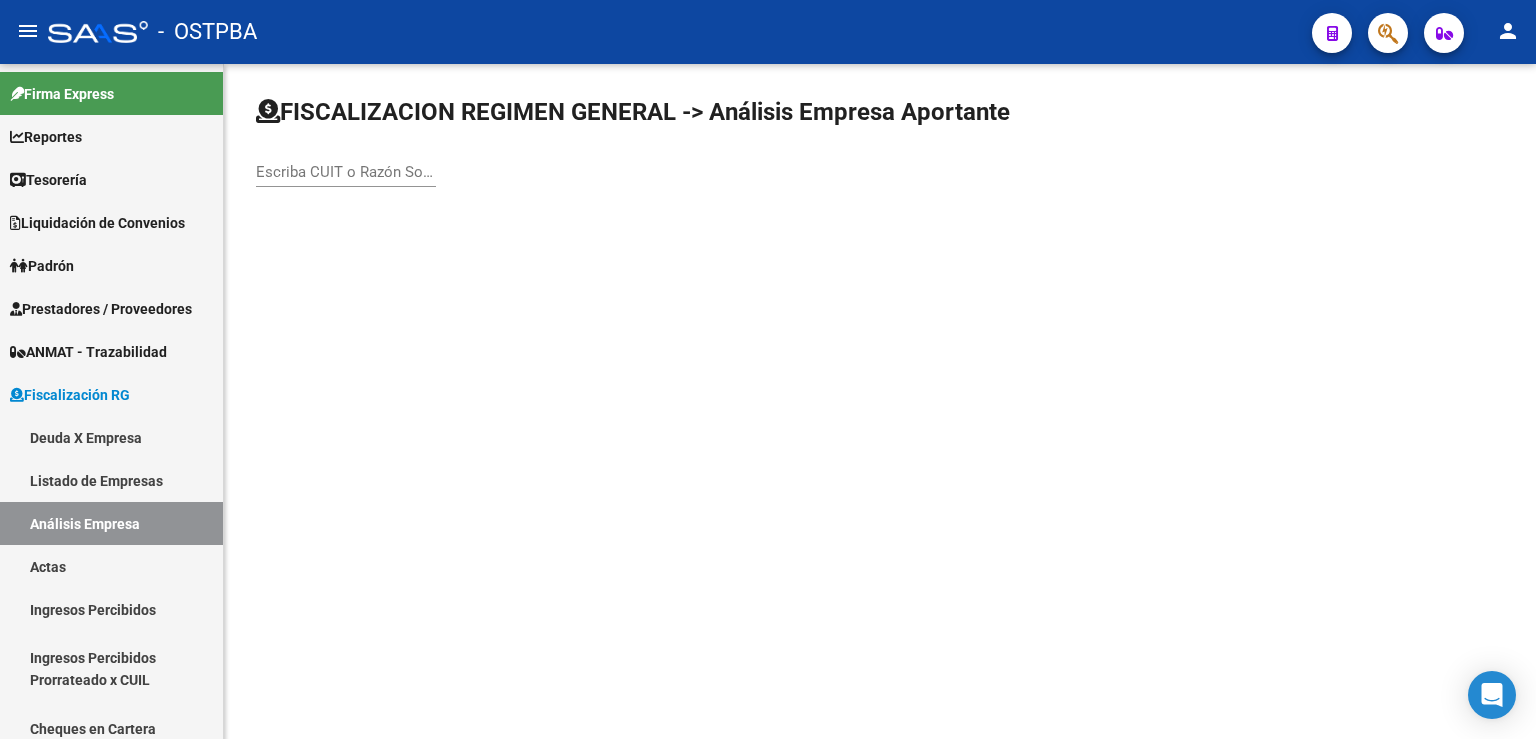 click on "Escriba CUIT o Razón Social para buscar" at bounding box center (346, 172) 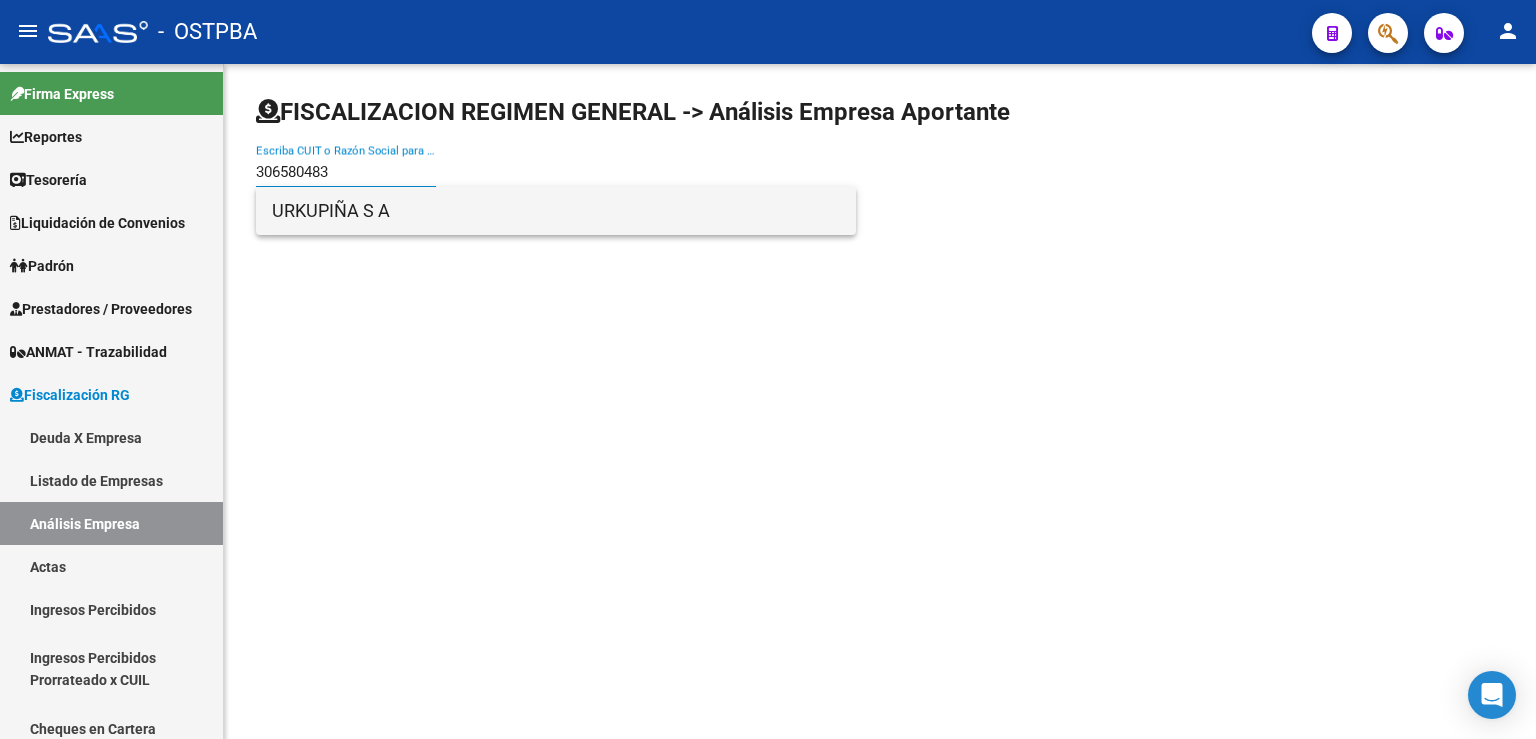 type on "306580483" 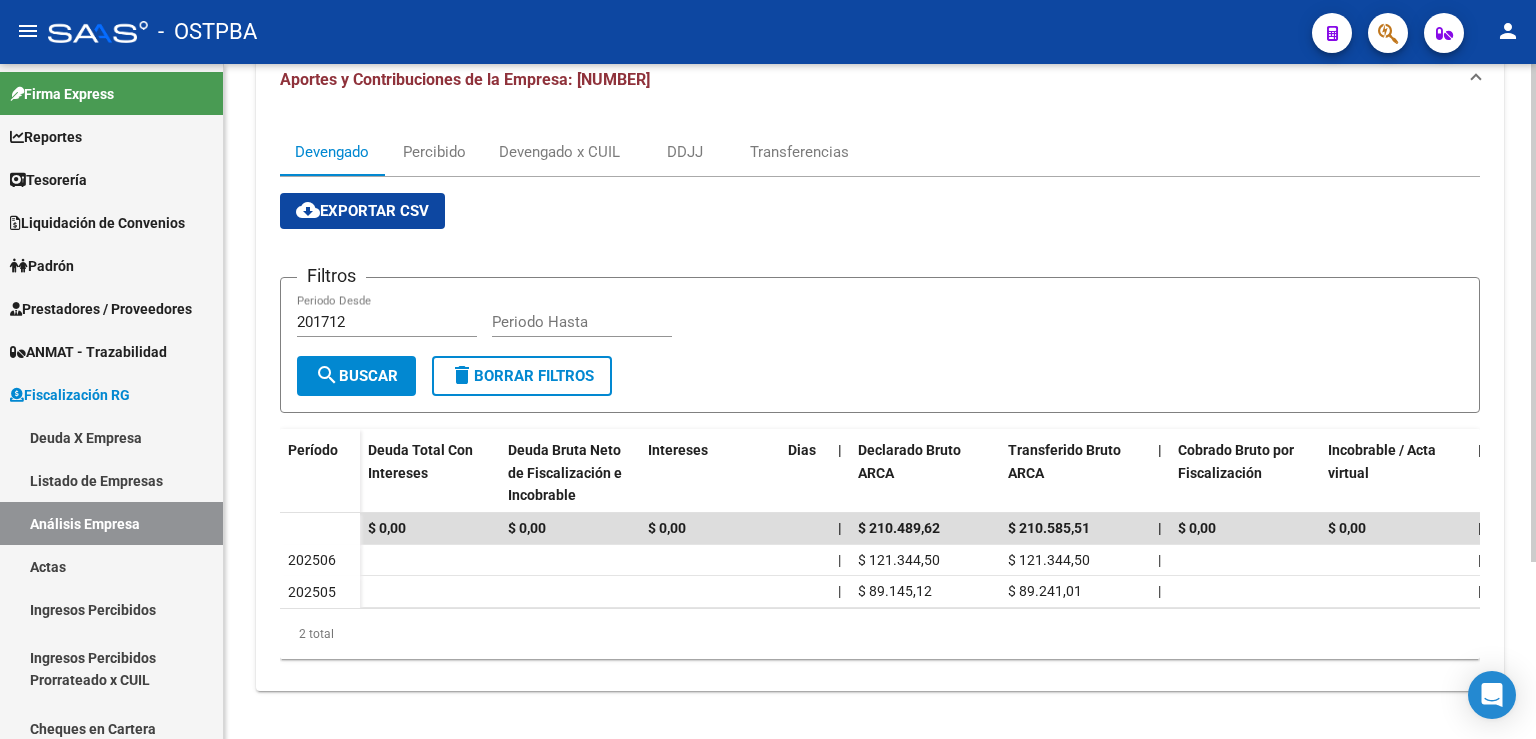 scroll, scrollTop: 0, scrollLeft: 0, axis: both 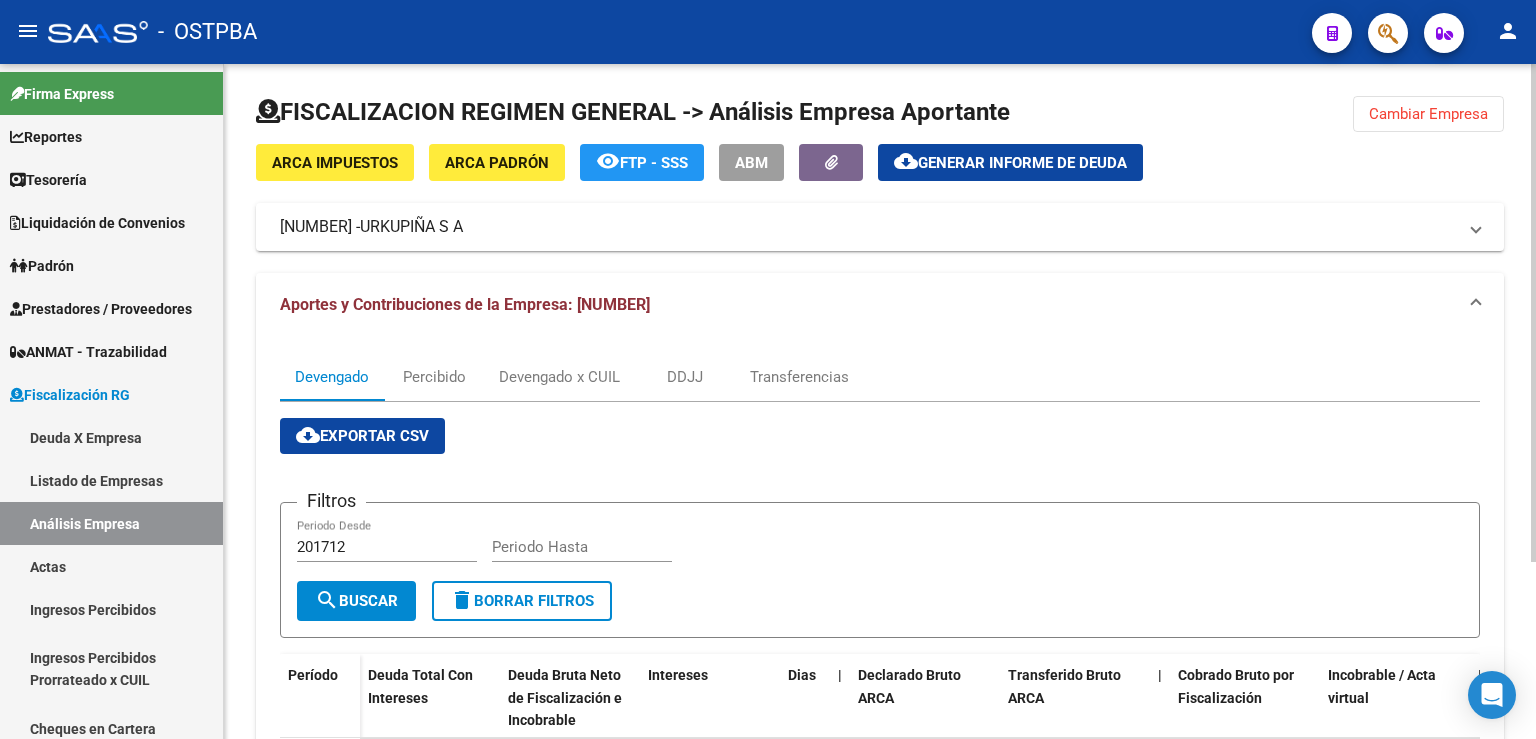 click on "Cambiar Empresa" 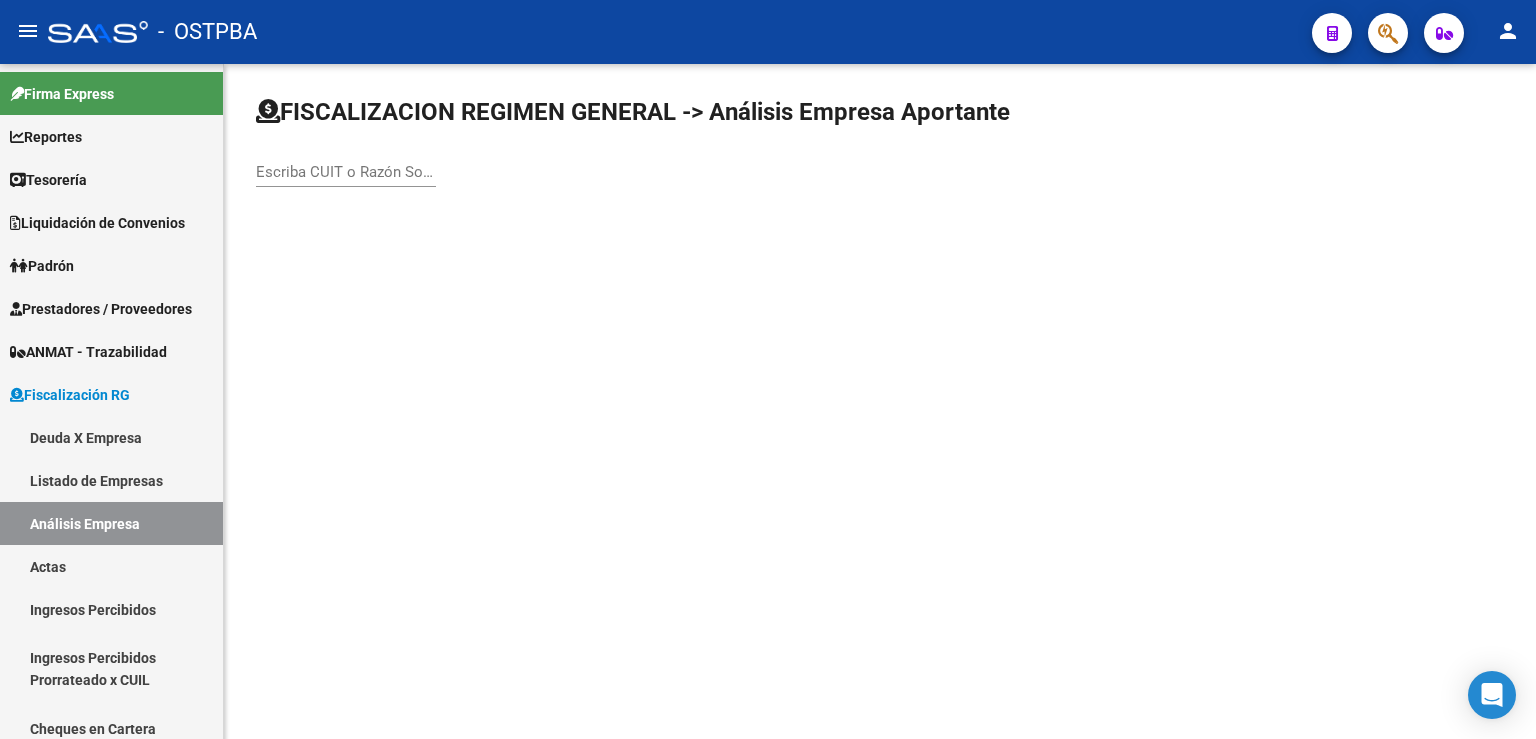 click on "Escriba CUIT o Razón Social para buscar" at bounding box center (346, 172) 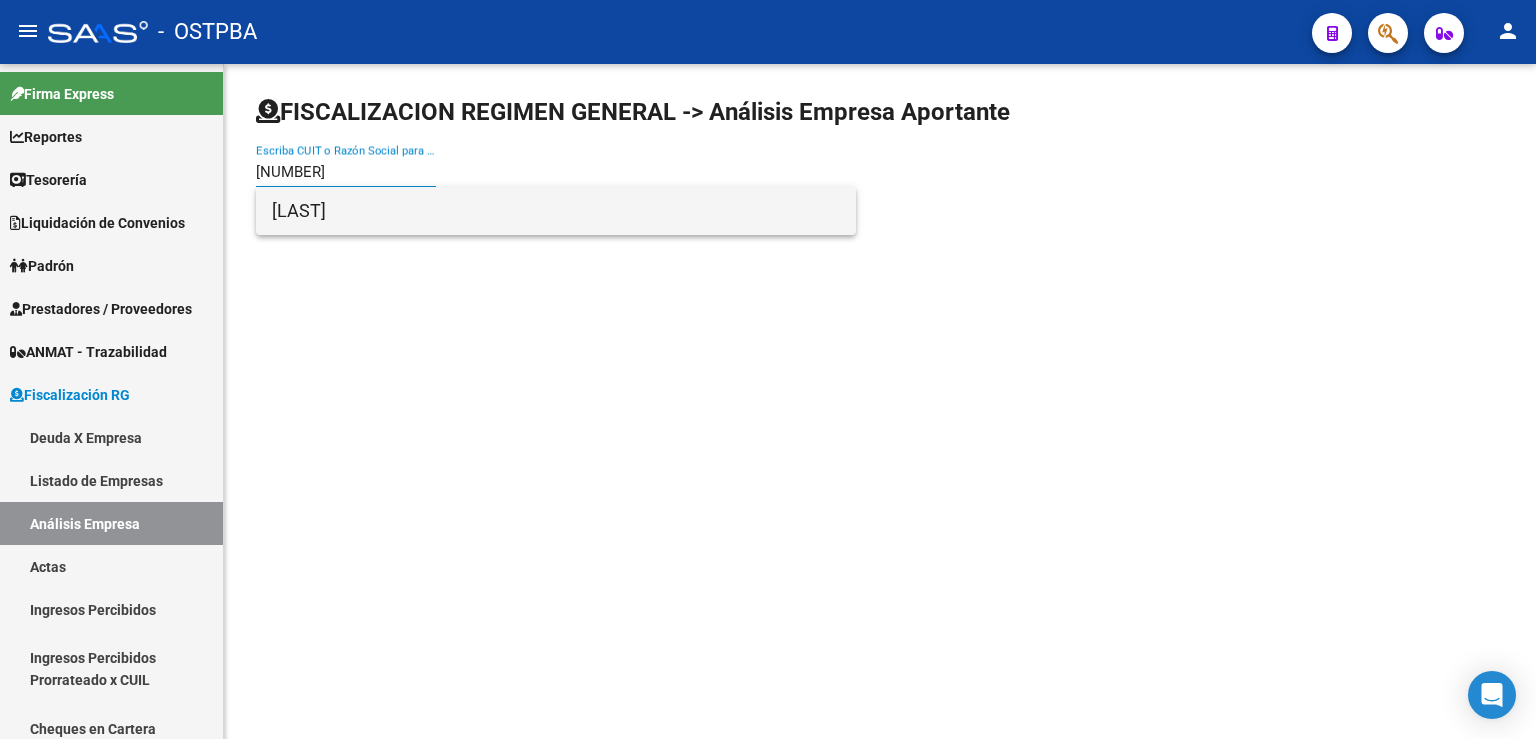 type on "[NUMBER]" 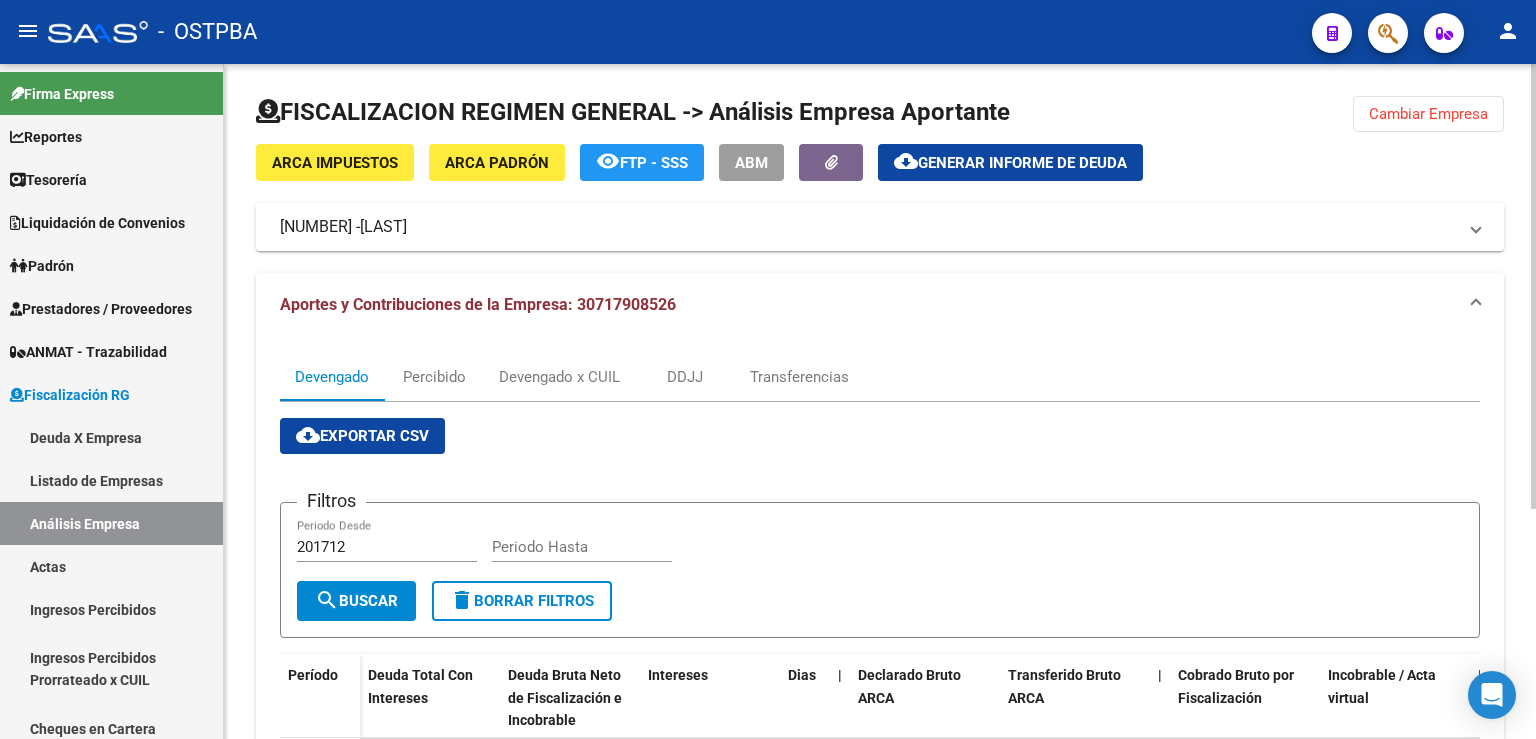 scroll, scrollTop: 348, scrollLeft: 0, axis: vertical 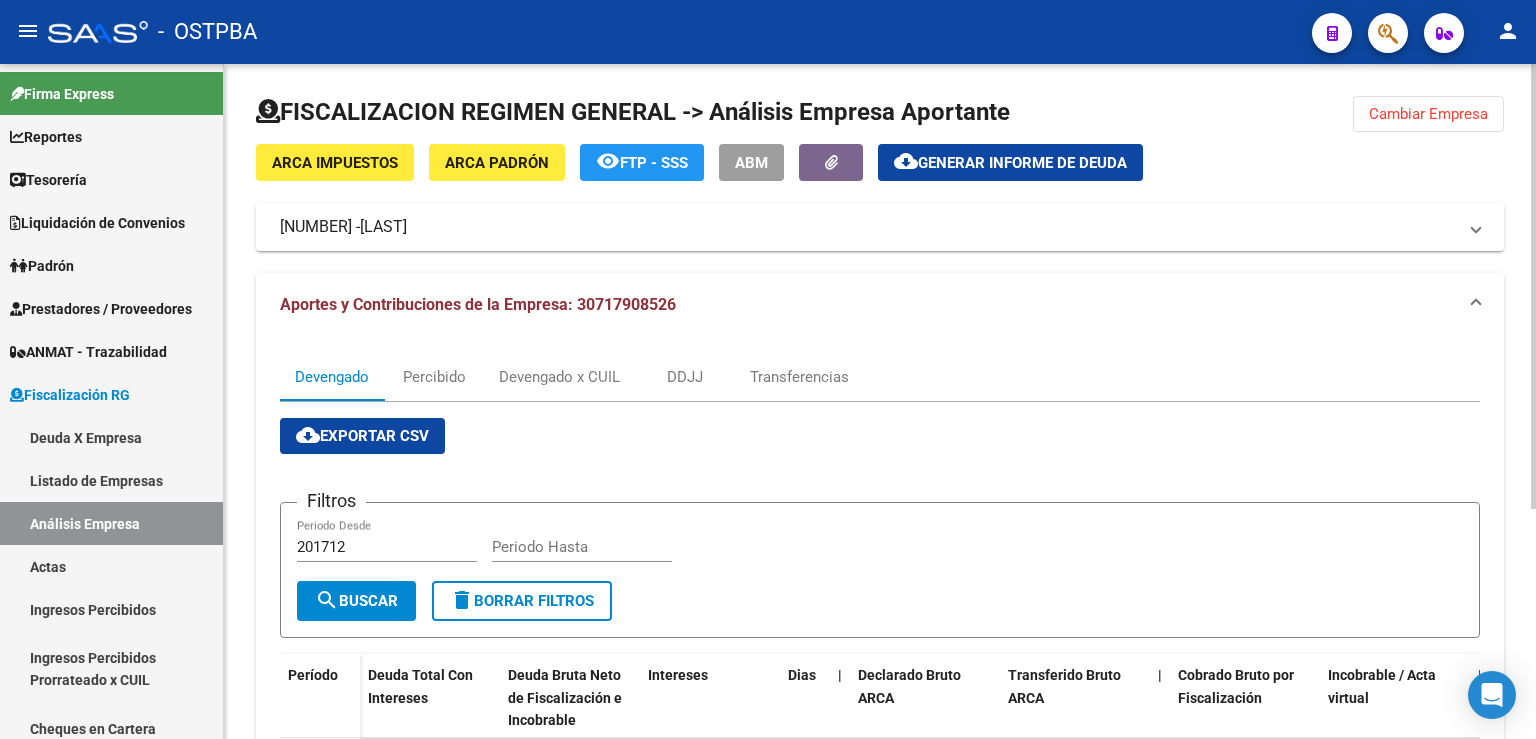 click on "Cambiar Empresa" 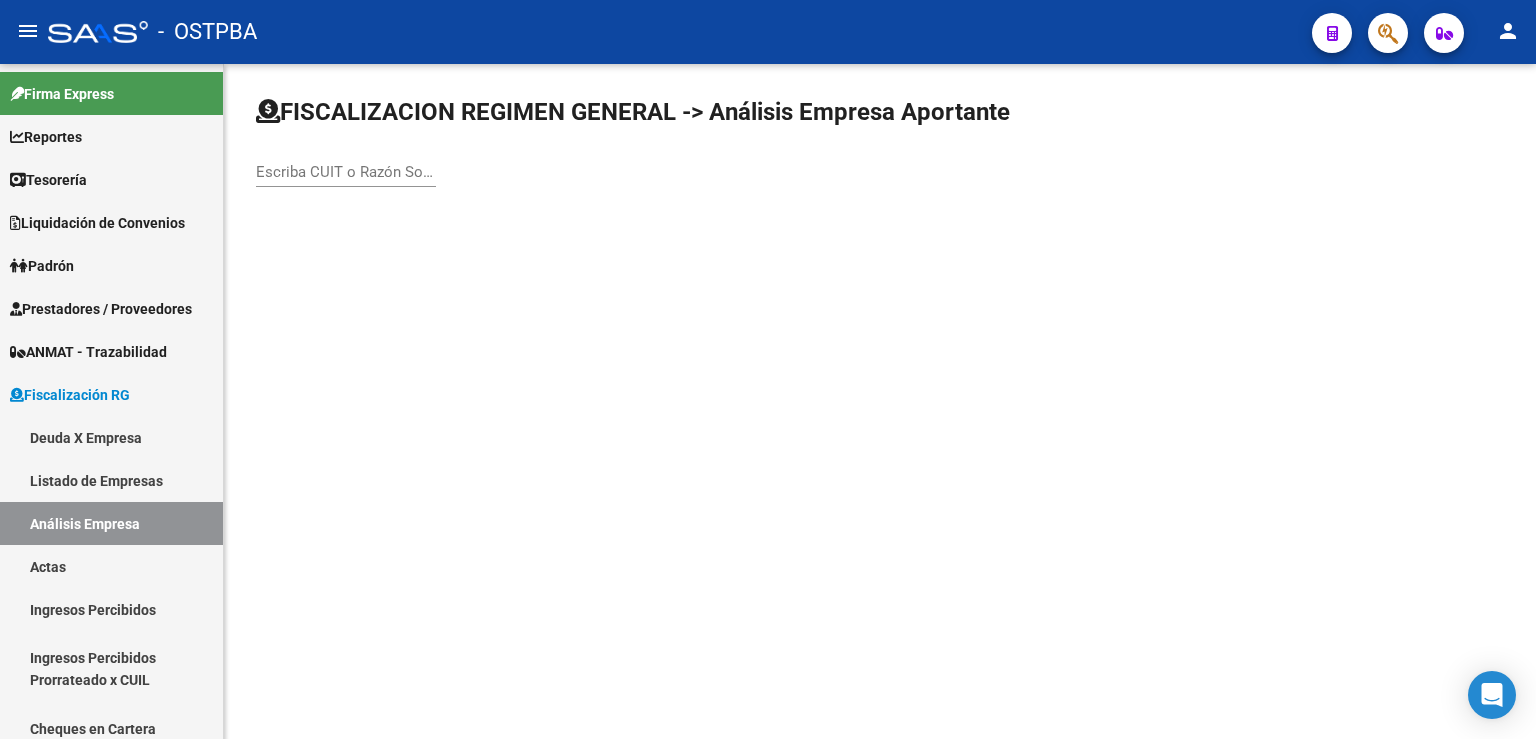 click on "Escriba CUIT o Razón Social para buscar" at bounding box center (346, 172) 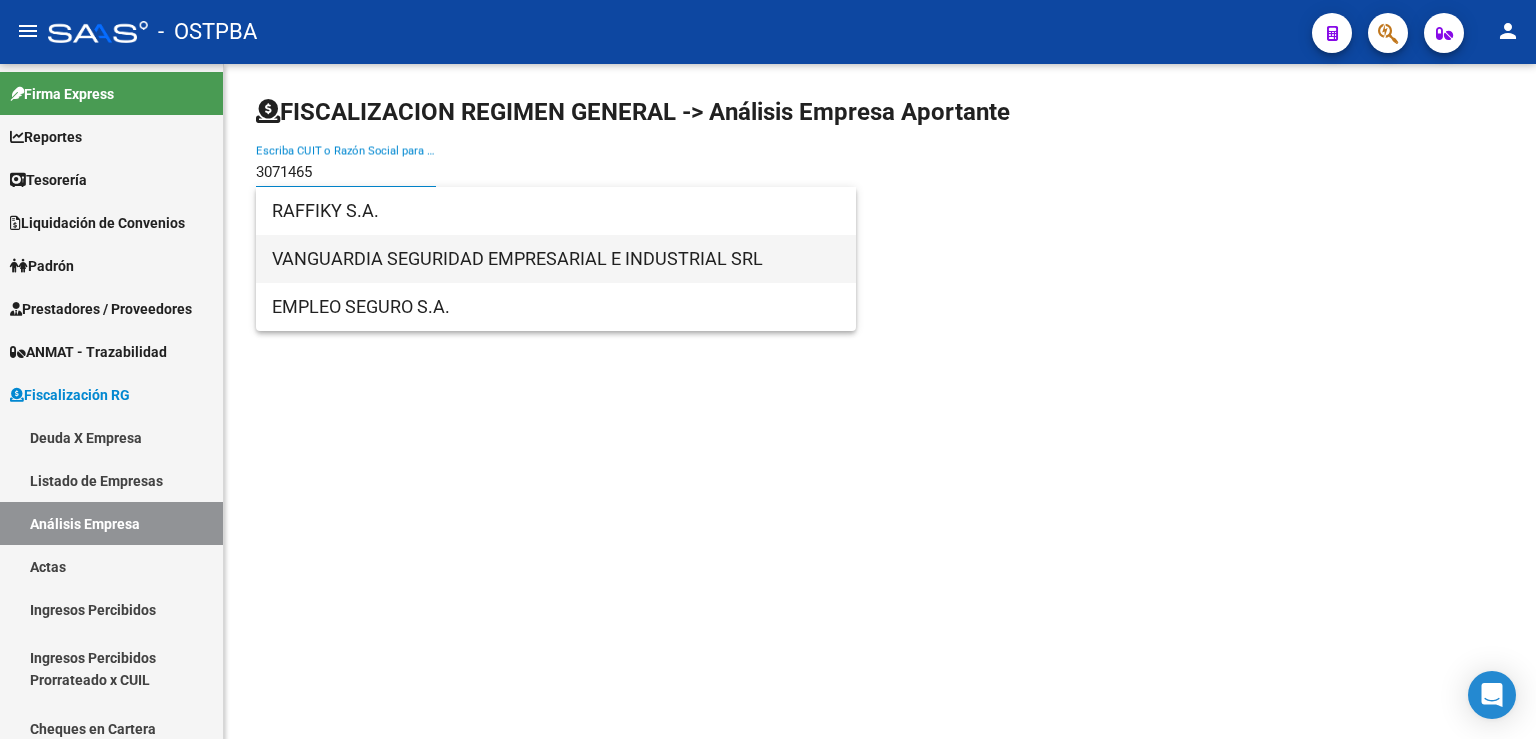type on "3071465" 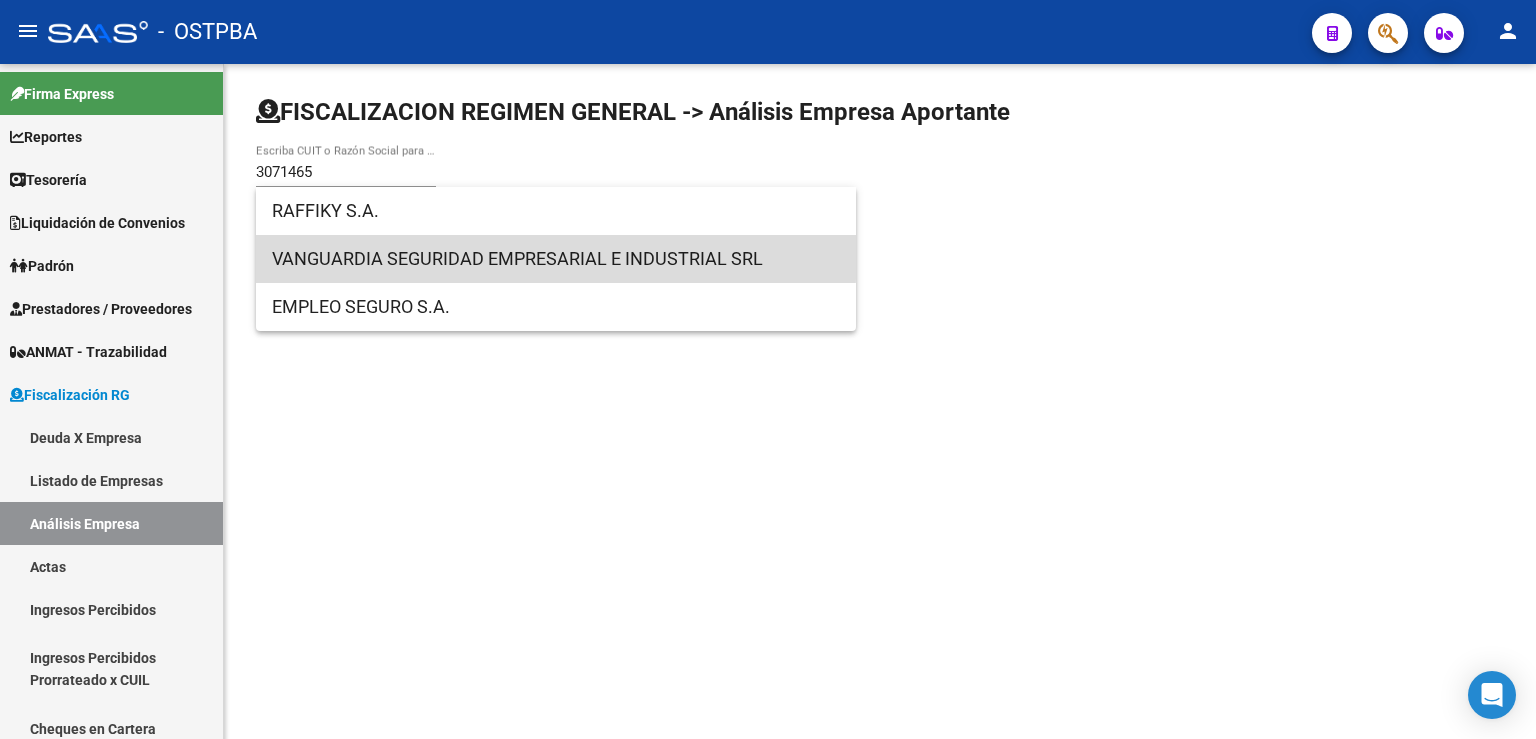 click on "VANGUARDIA SEGURIDAD EMPRESARIAL E INDUSTRIAL SRL" at bounding box center [556, 259] 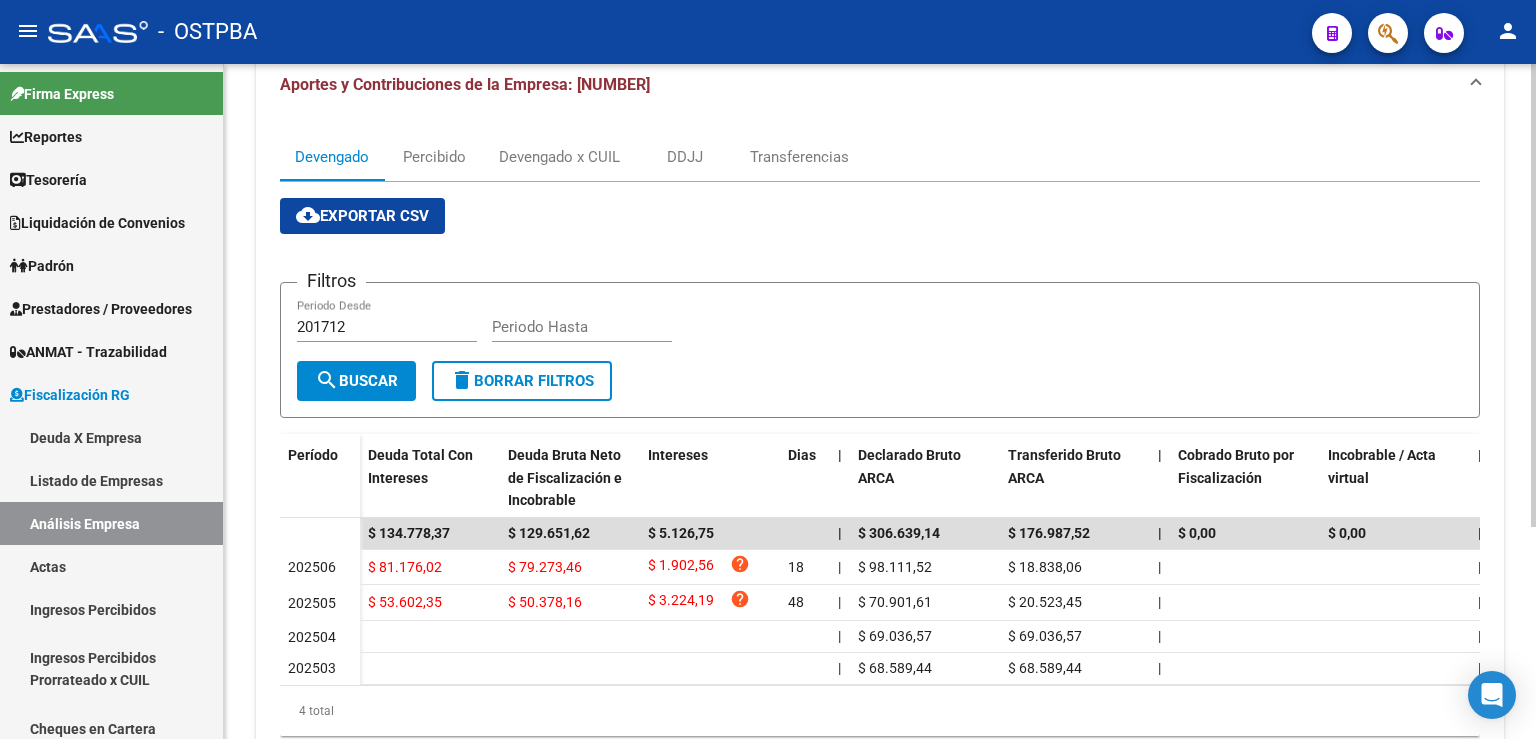 scroll, scrollTop: 0, scrollLeft: 0, axis: both 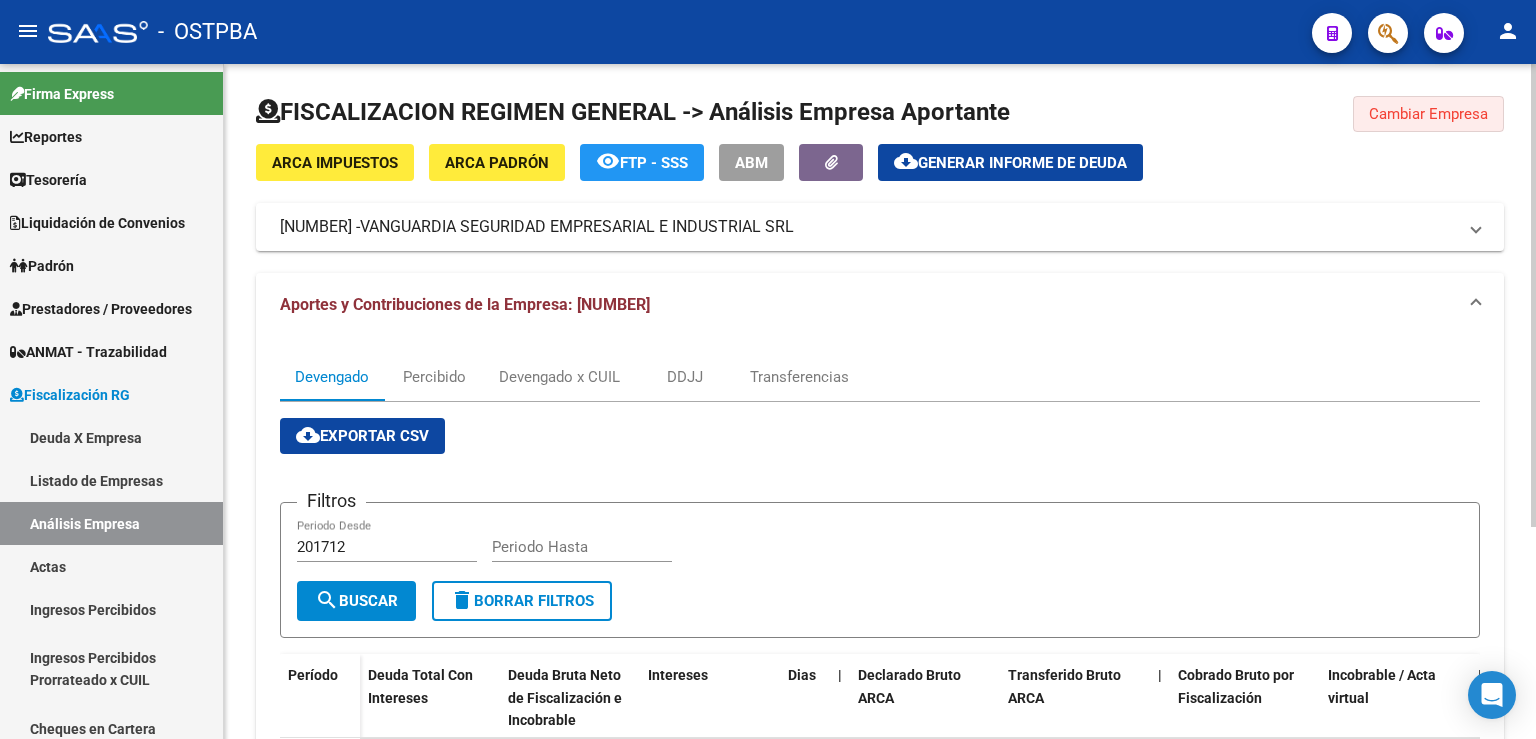click on "Cambiar Empresa" 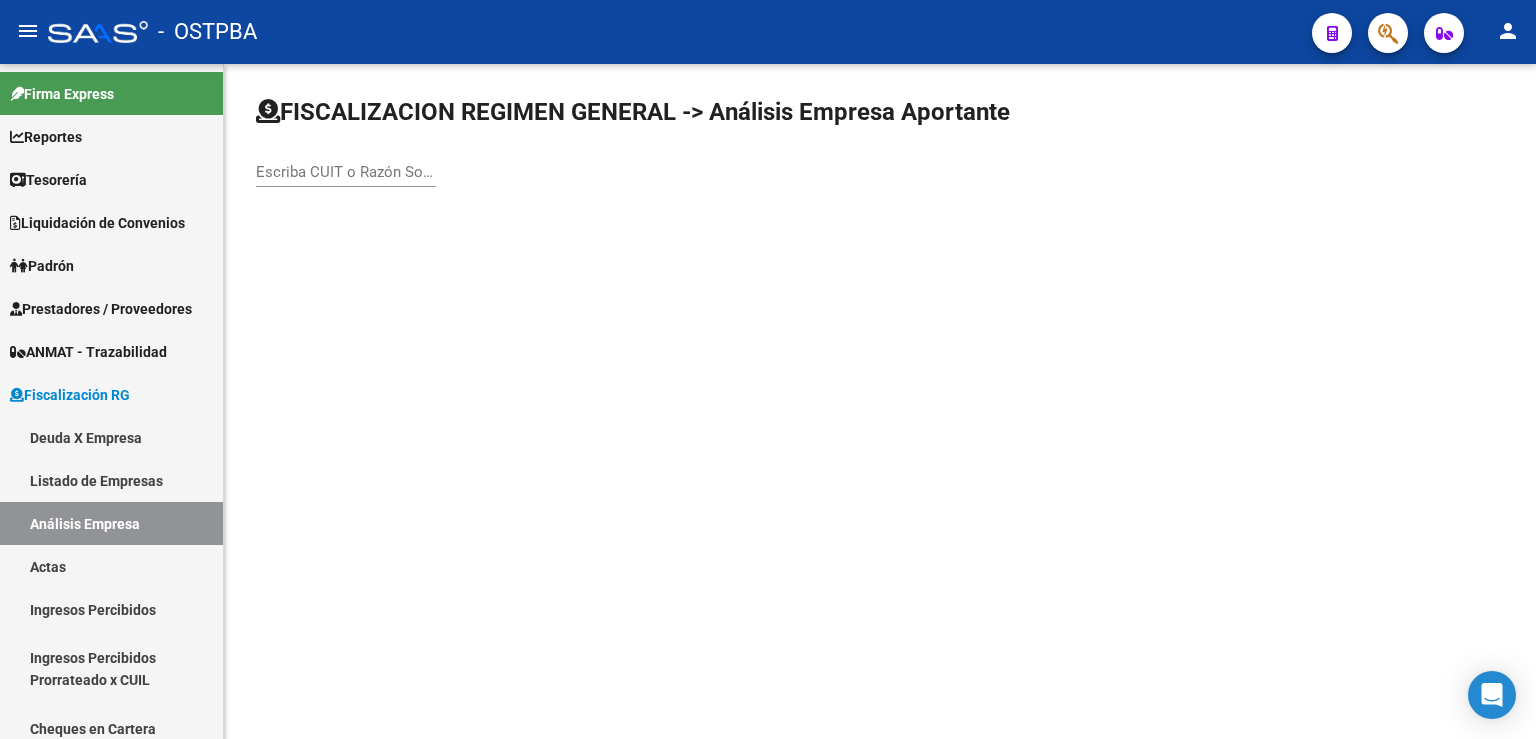 click on "Escriba CUIT o Razón Social para buscar" at bounding box center (346, 172) 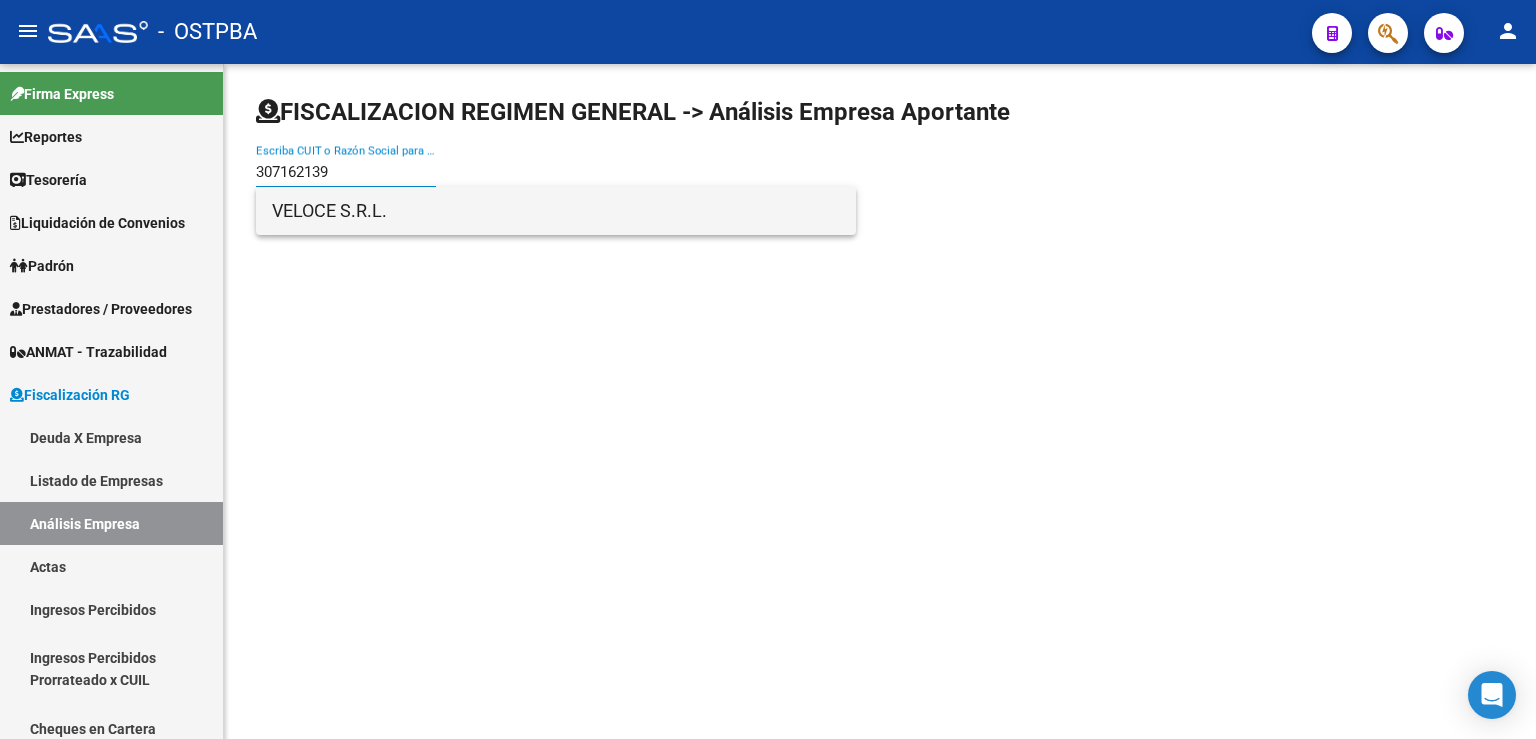 type on "307162139" 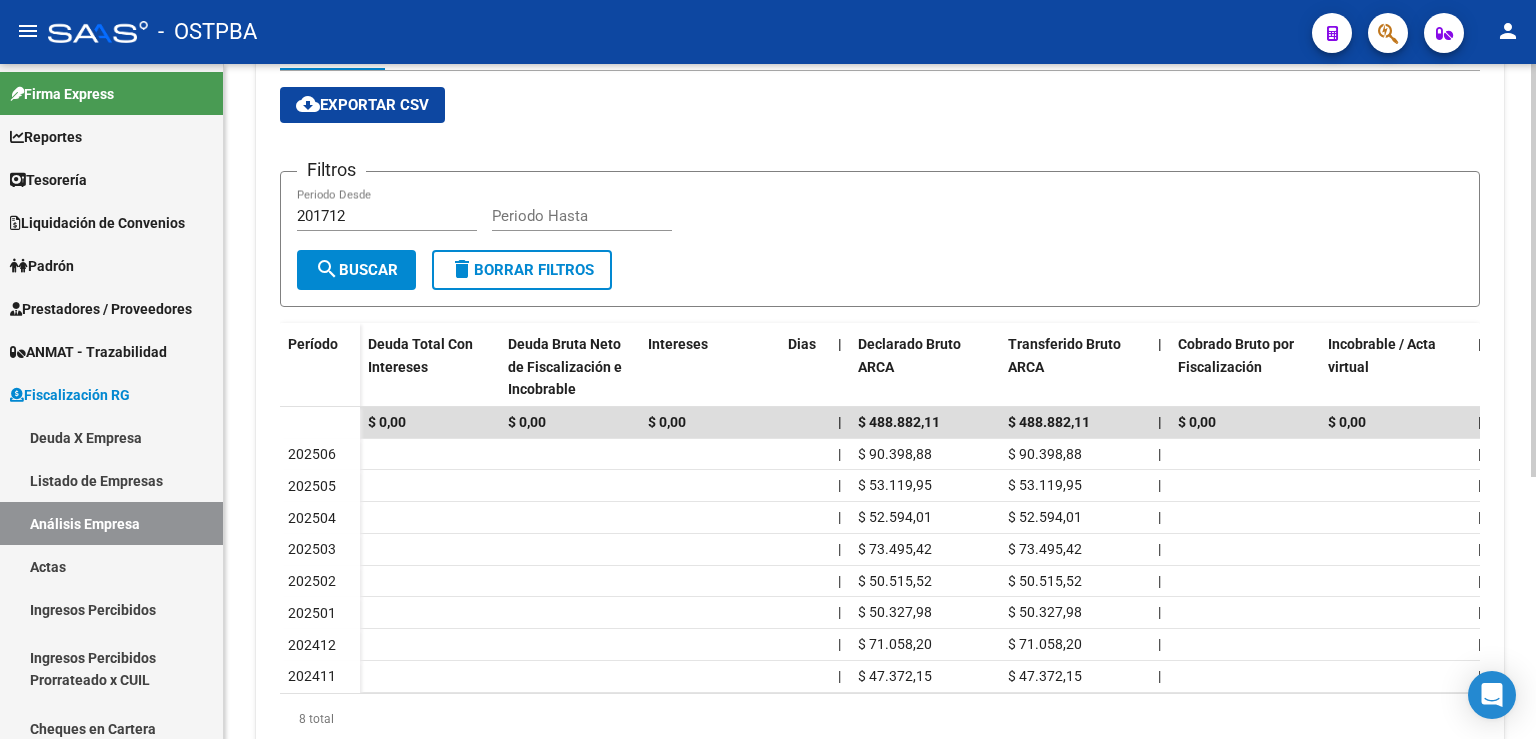 scroll, scrollTop: 0, scrollLeft: 0, axis: both 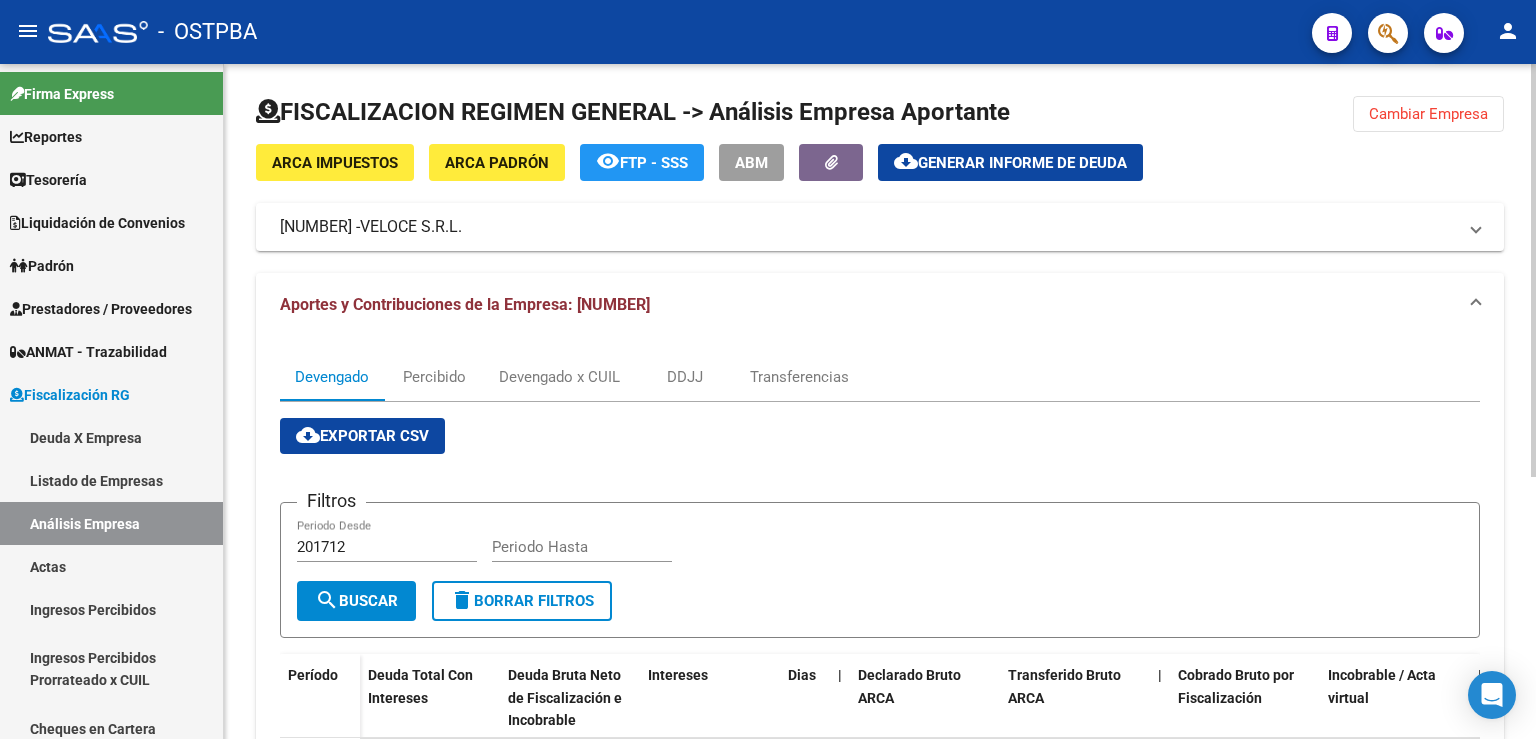 click on "Cambiar Empresa" 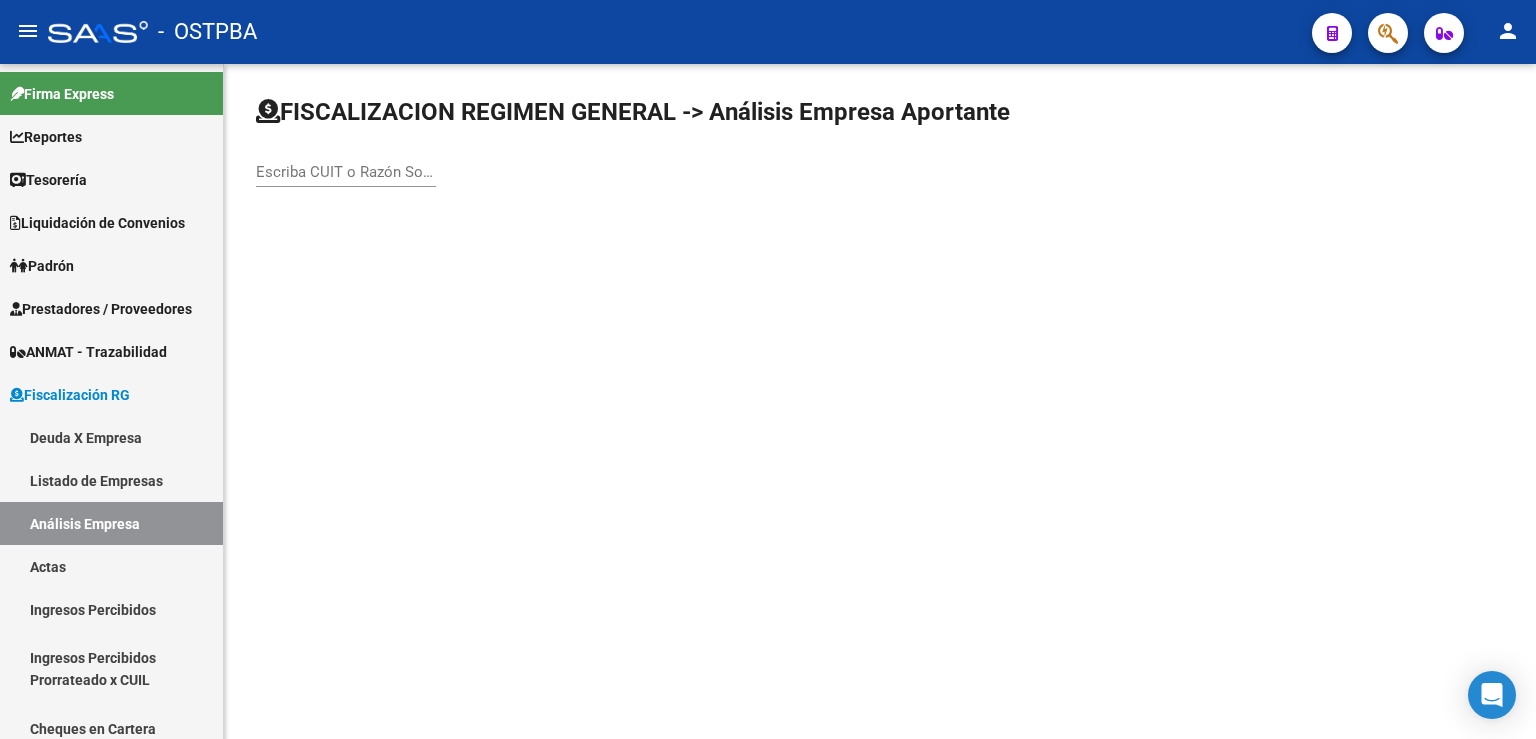 click on "Escriba CUIT o Razón Social para buscar" at bounding box center [346, 172] 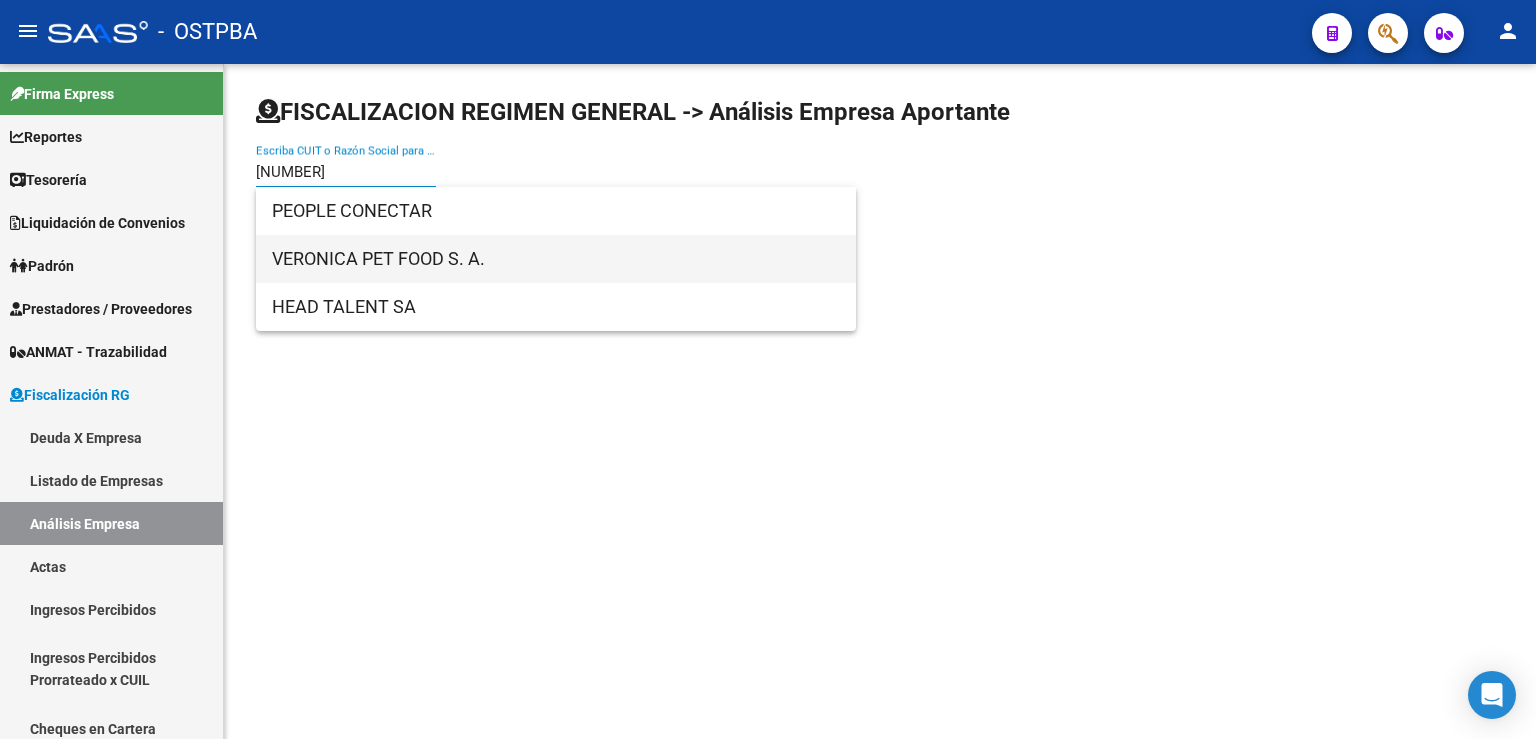 type on "[NUMBER]" 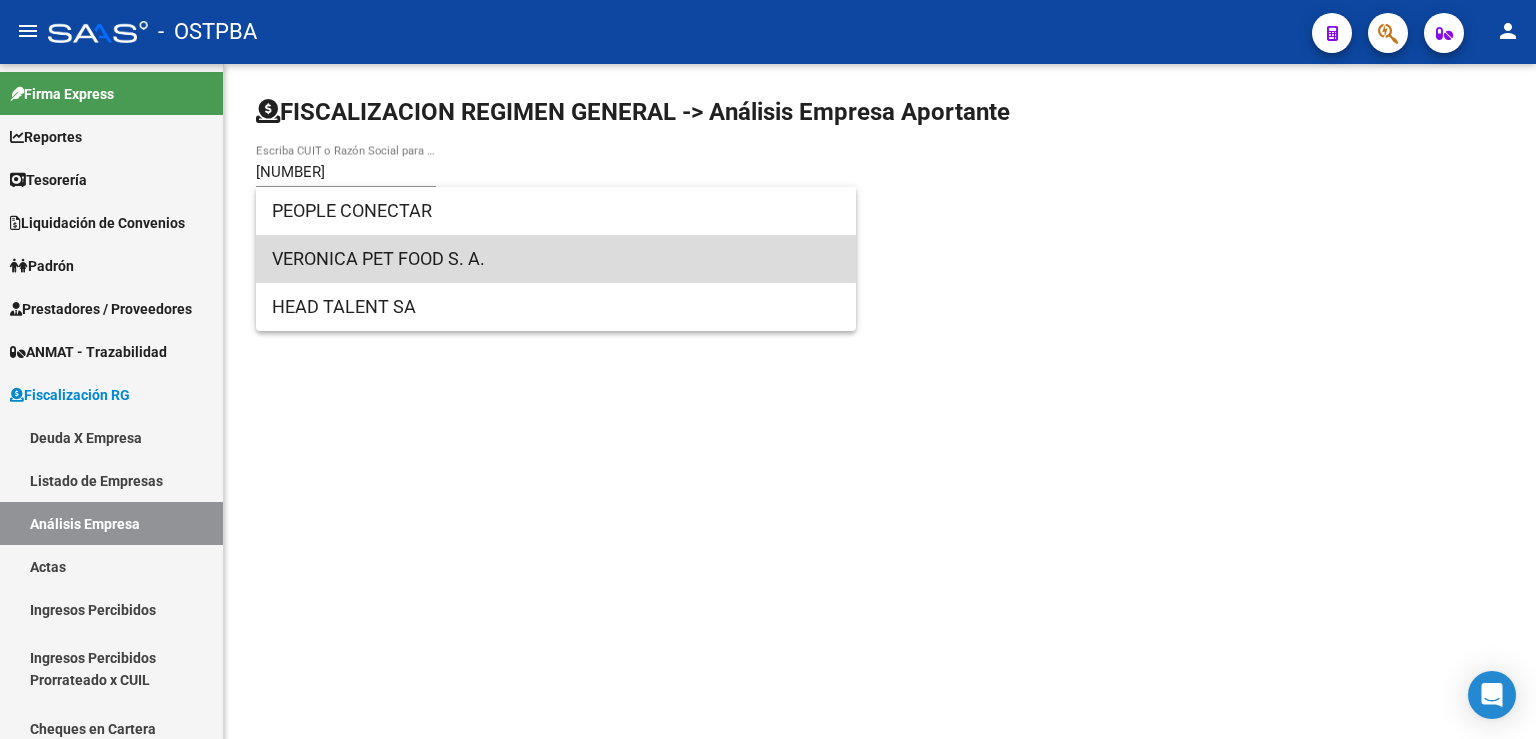 click on "VERONICA PET FOOD S. A." at bounding box center [556, 259] 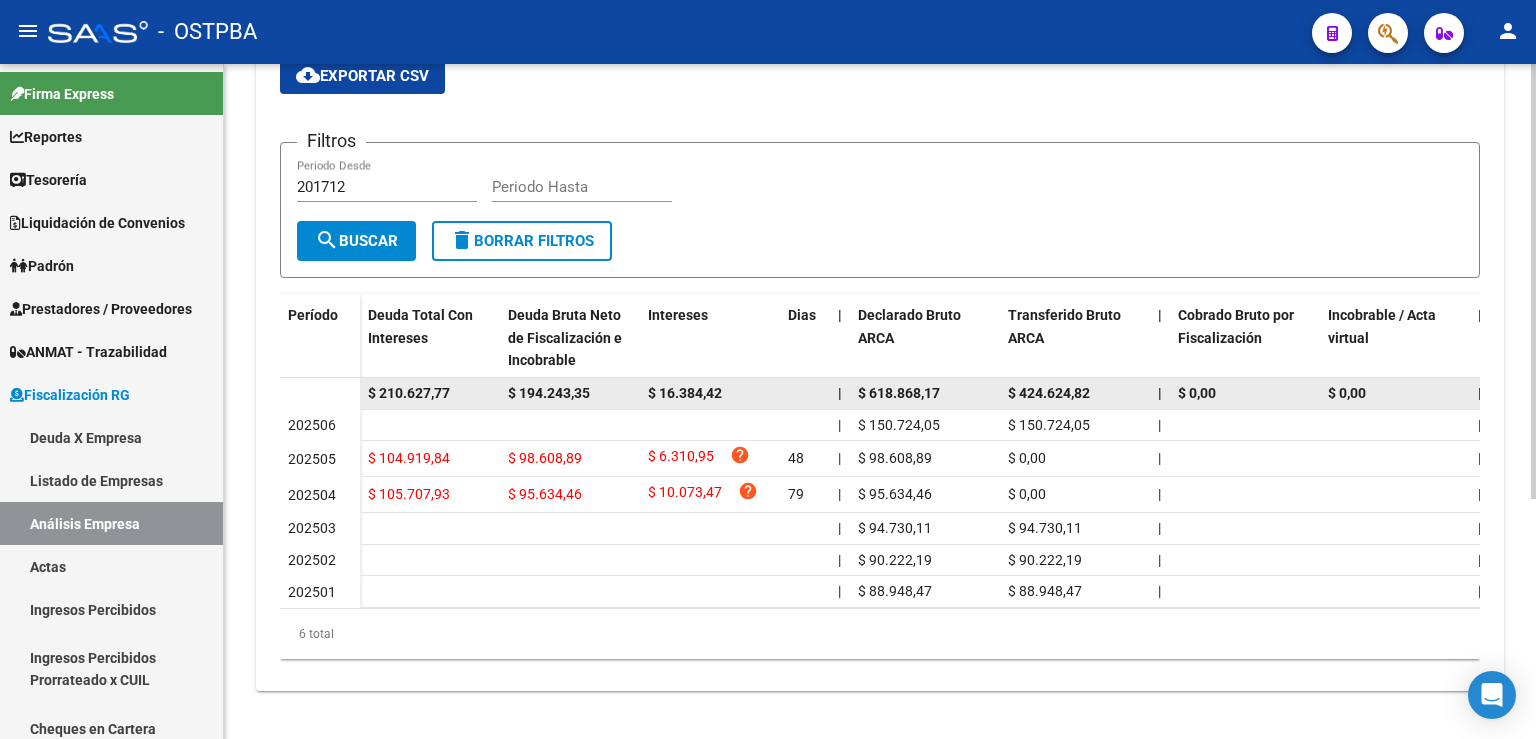scroll, scrollTop: 0, scrollLeft: 0, axis: both 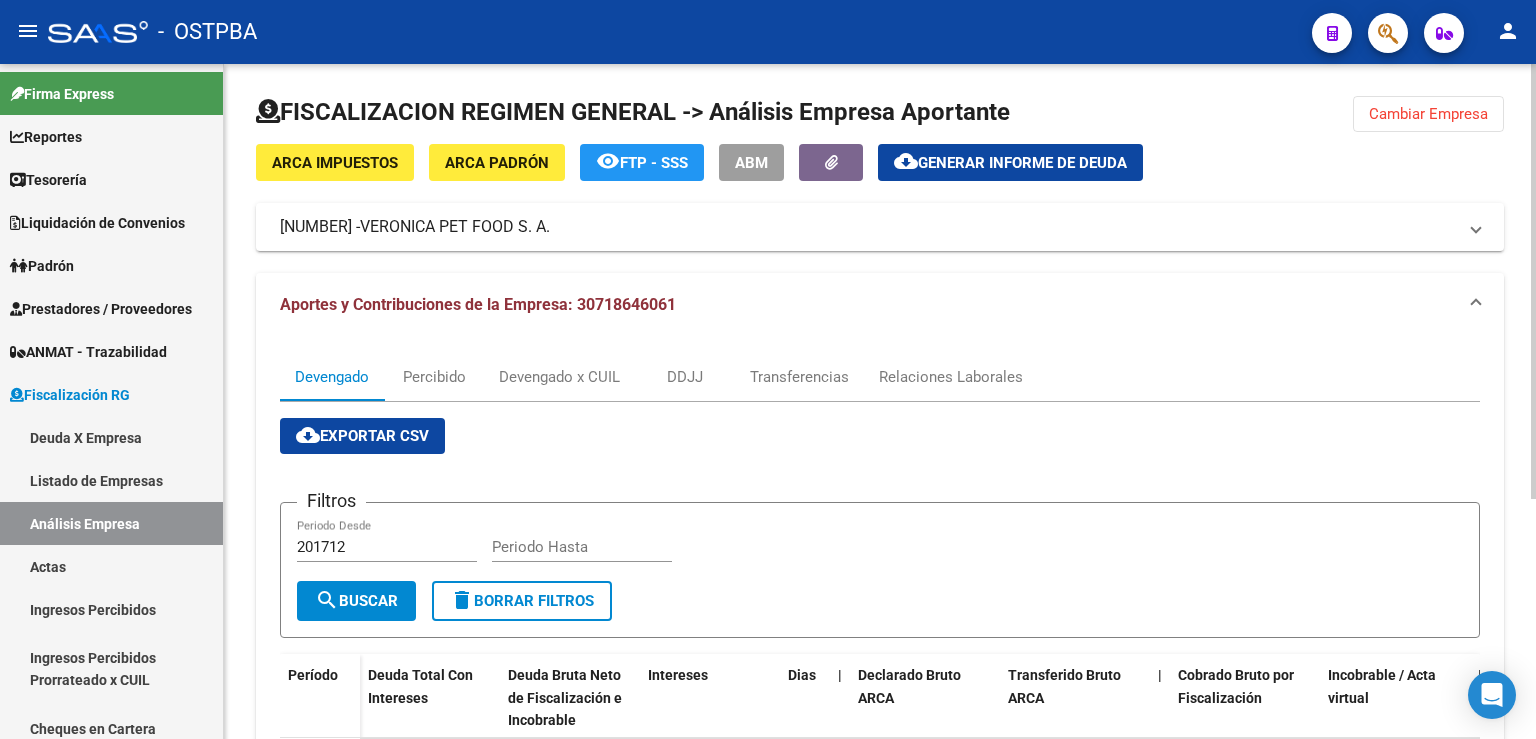 click on "Cambiar Empresa" 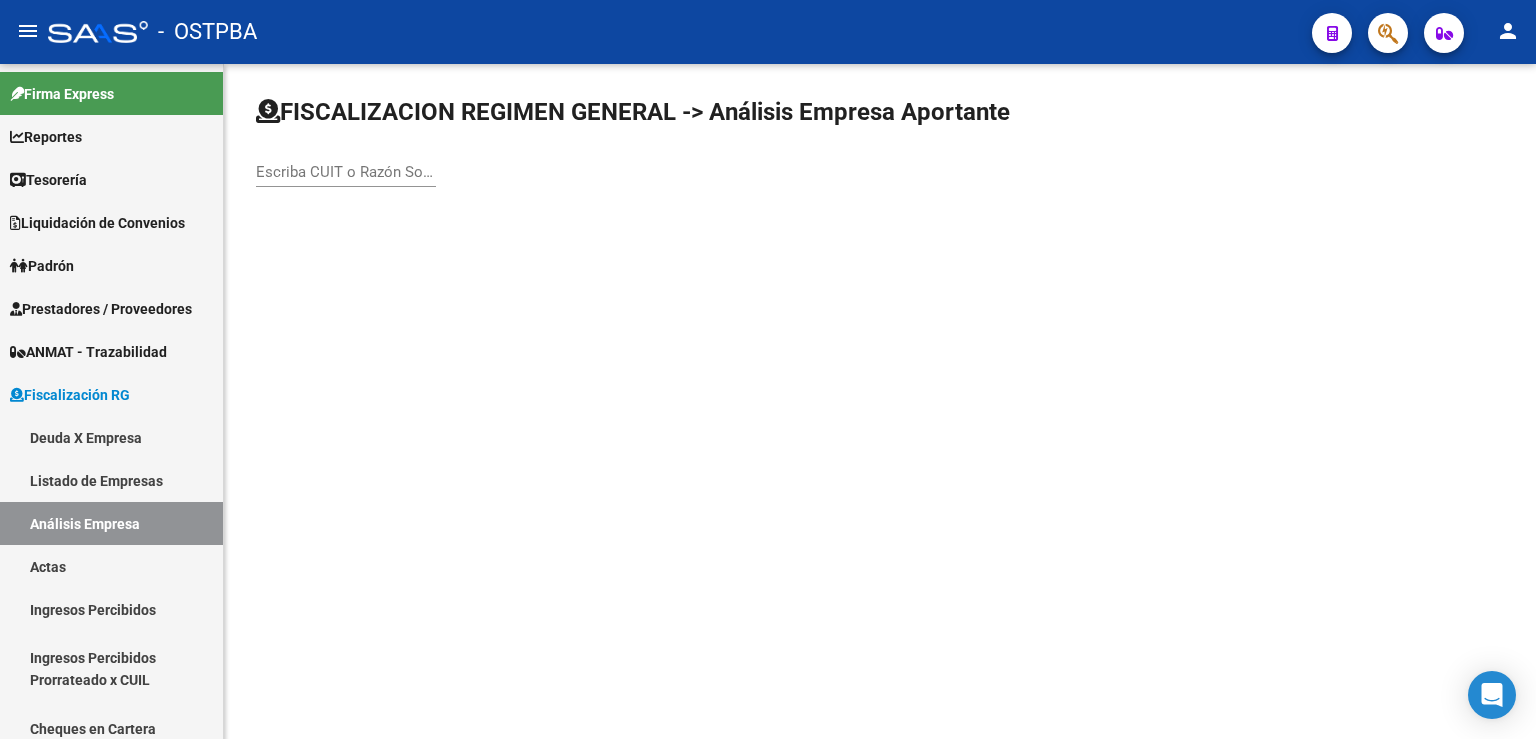 click on "Escriba CUIT o Razón Social para buscar" at bounding box center [346, 172] 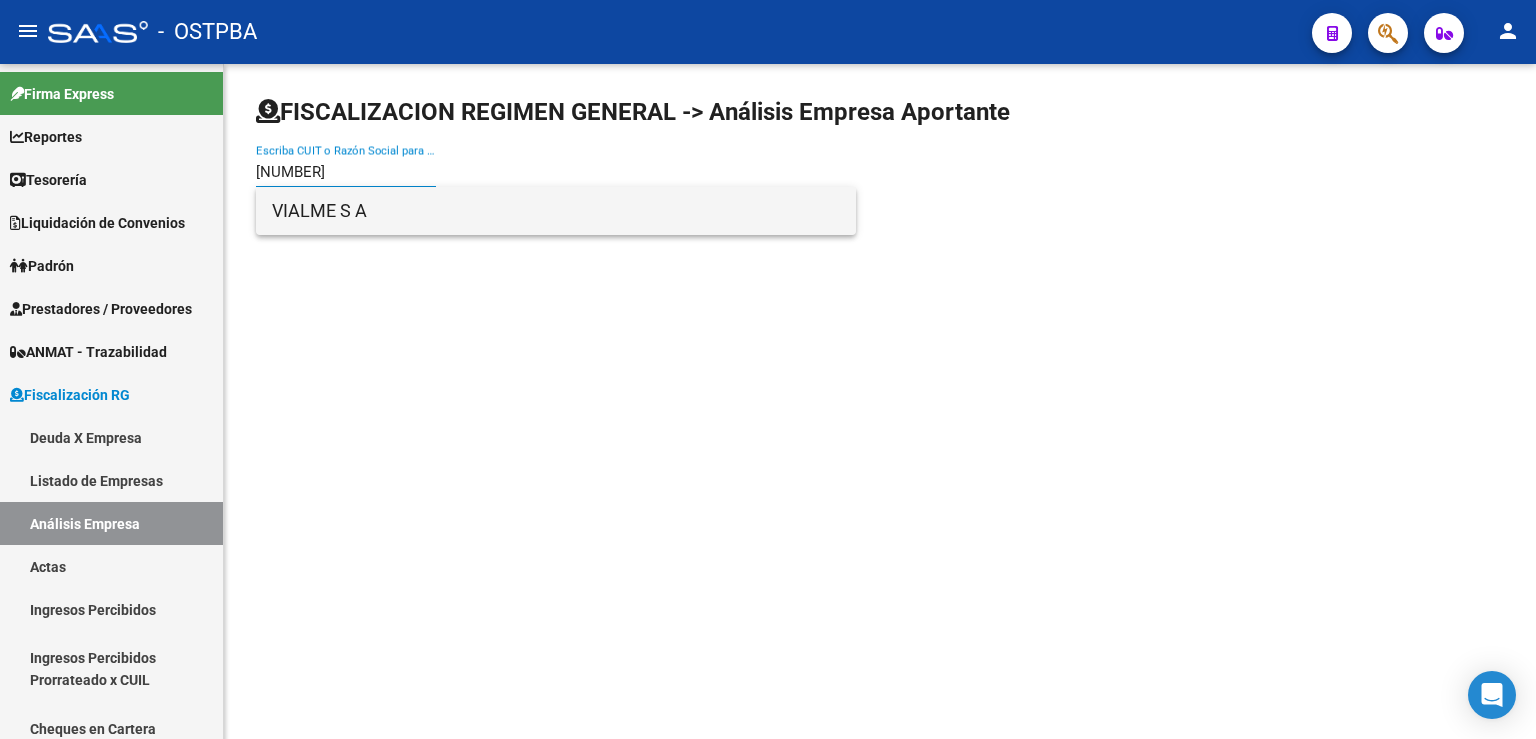 type on "[NUMBER]" 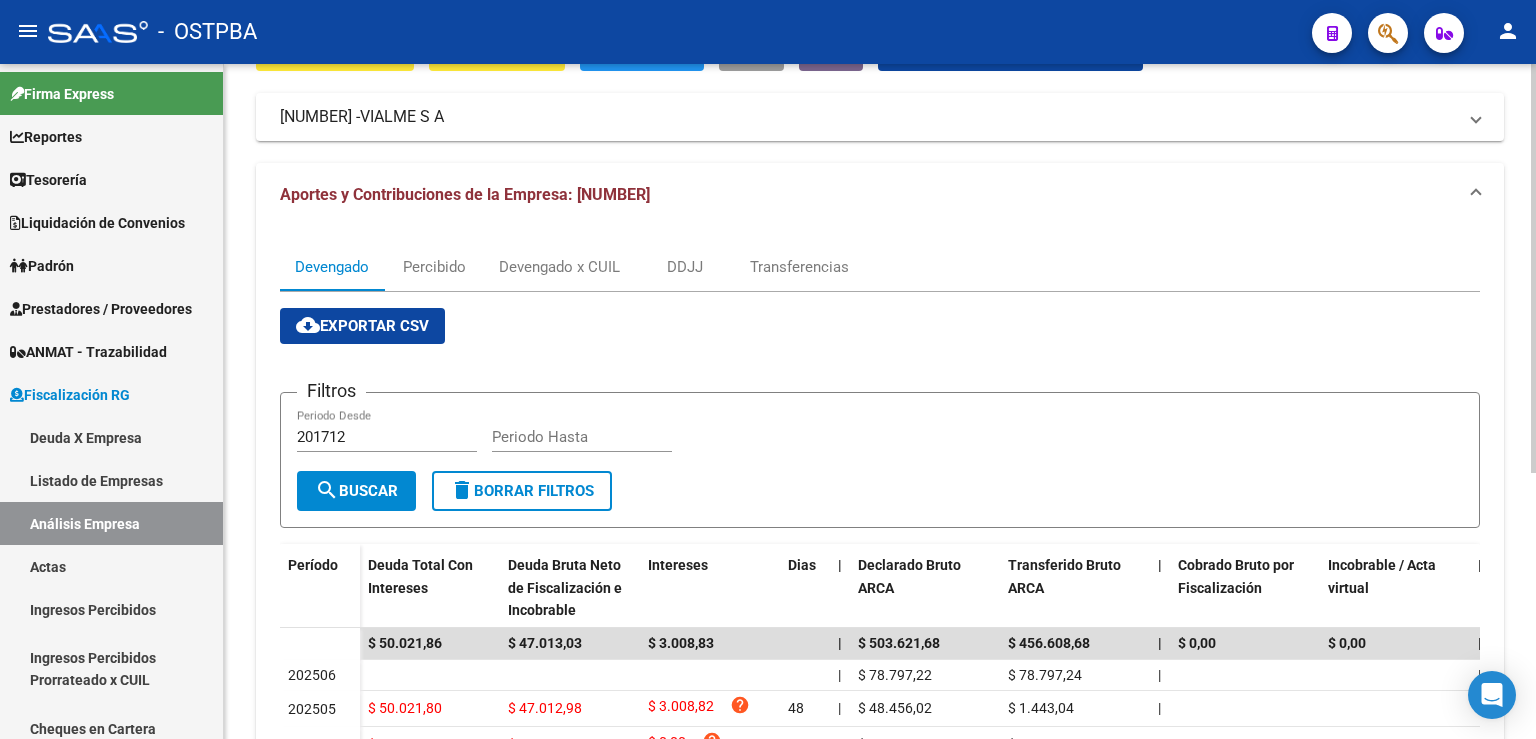 scroll, scrollTop: 439, scrollLeft: 0, axis: vertical 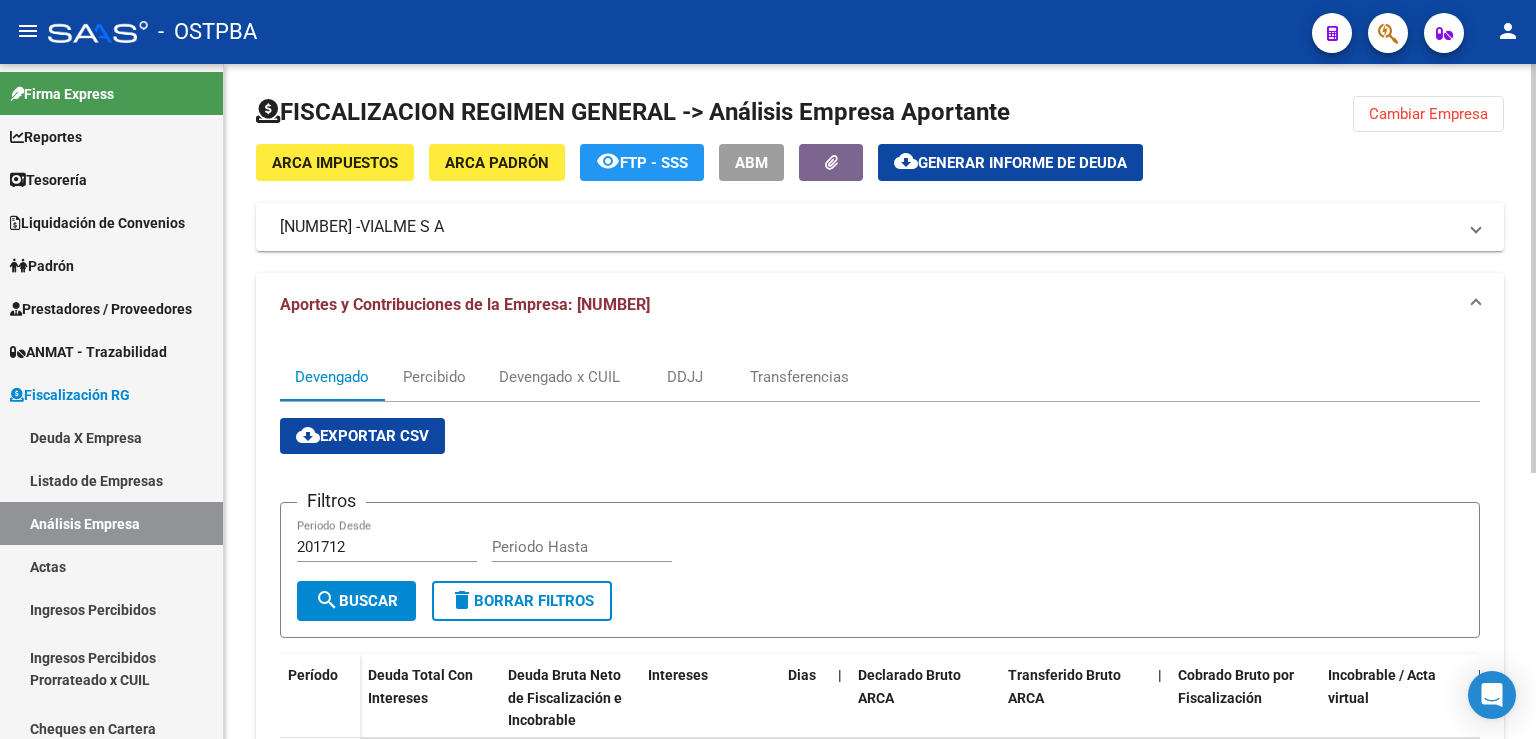 click on "Cambiar Empresa" 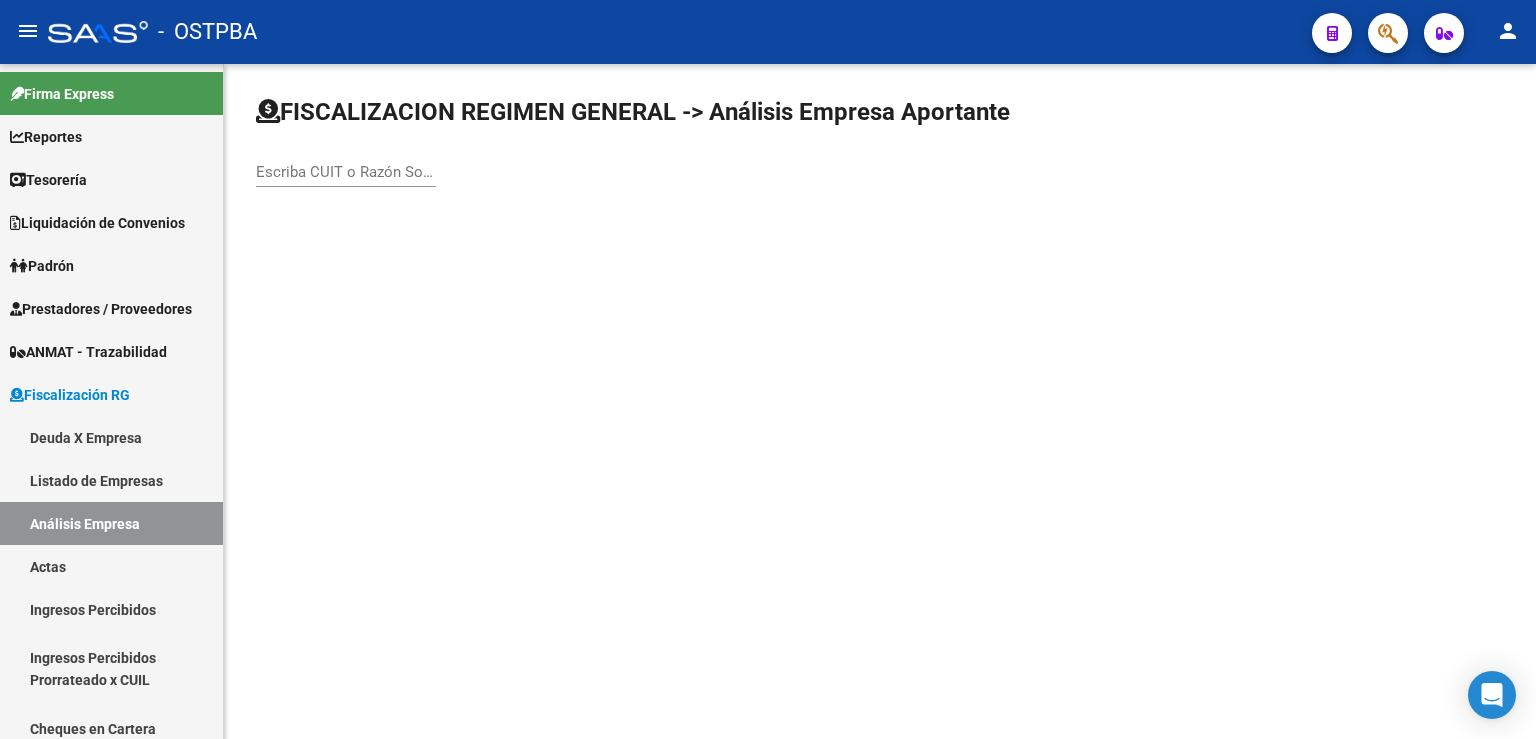click on "Escriba CUIT o Razón Social para buscar" 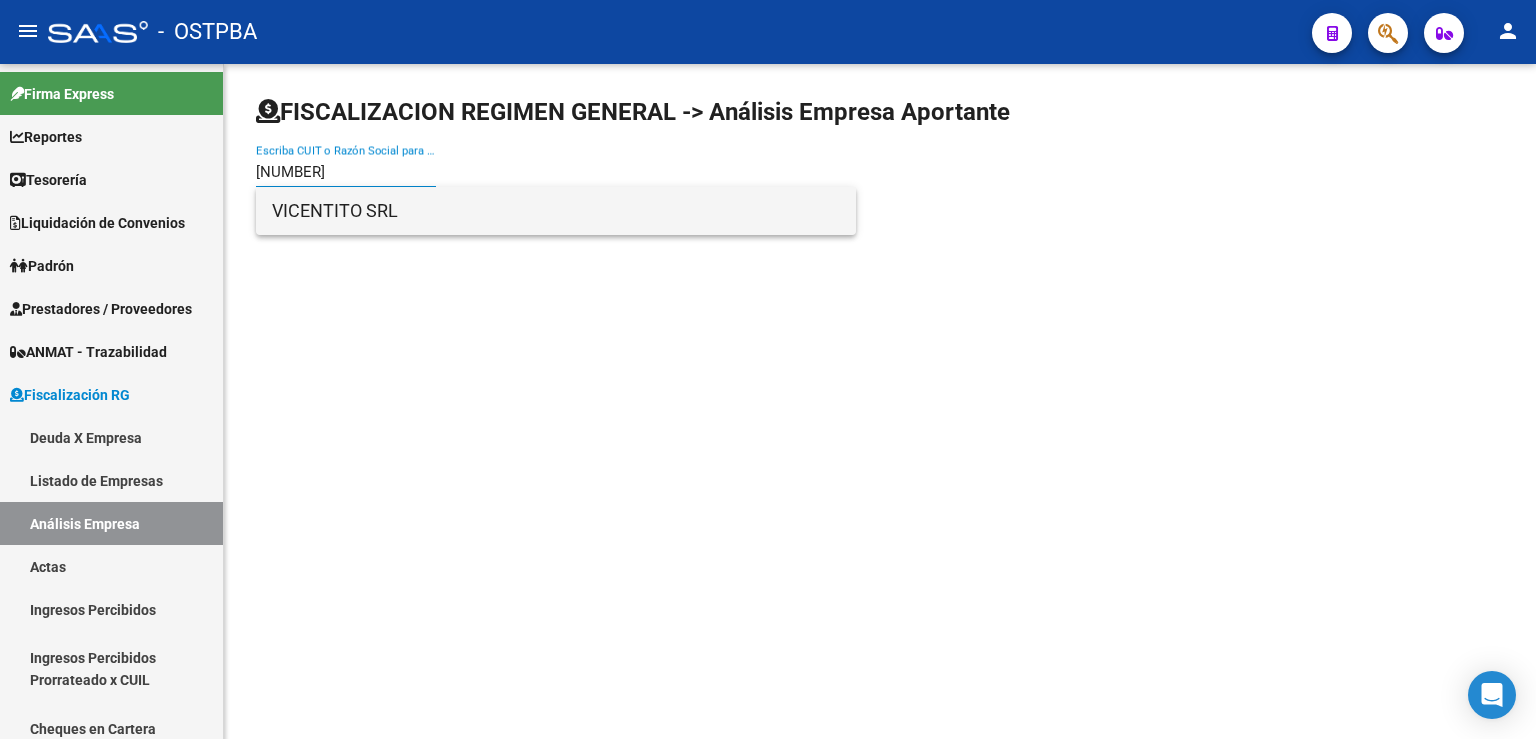type on "[NUMBER]" 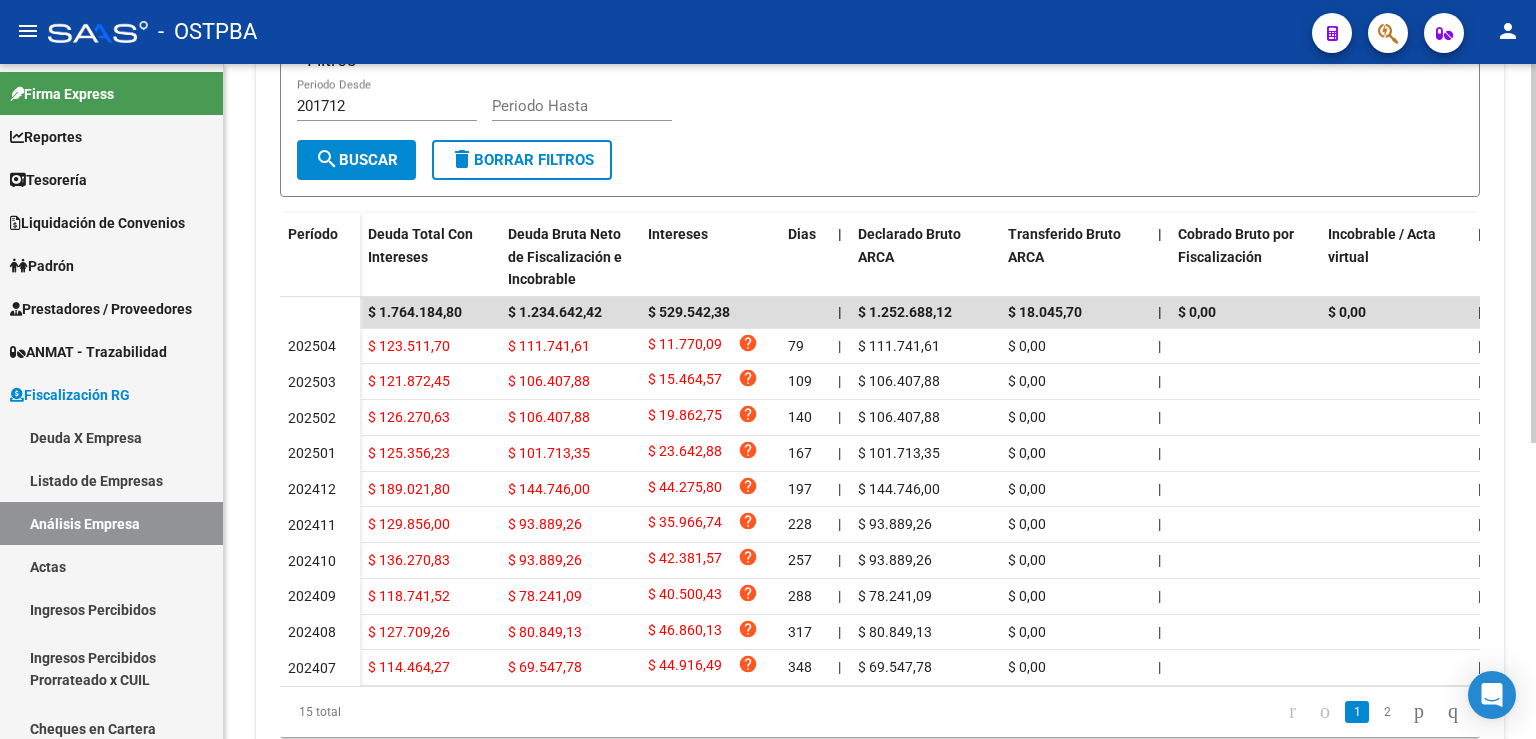 scroll, scrollTop: 484, scrollLeft: 0, axis: vertical 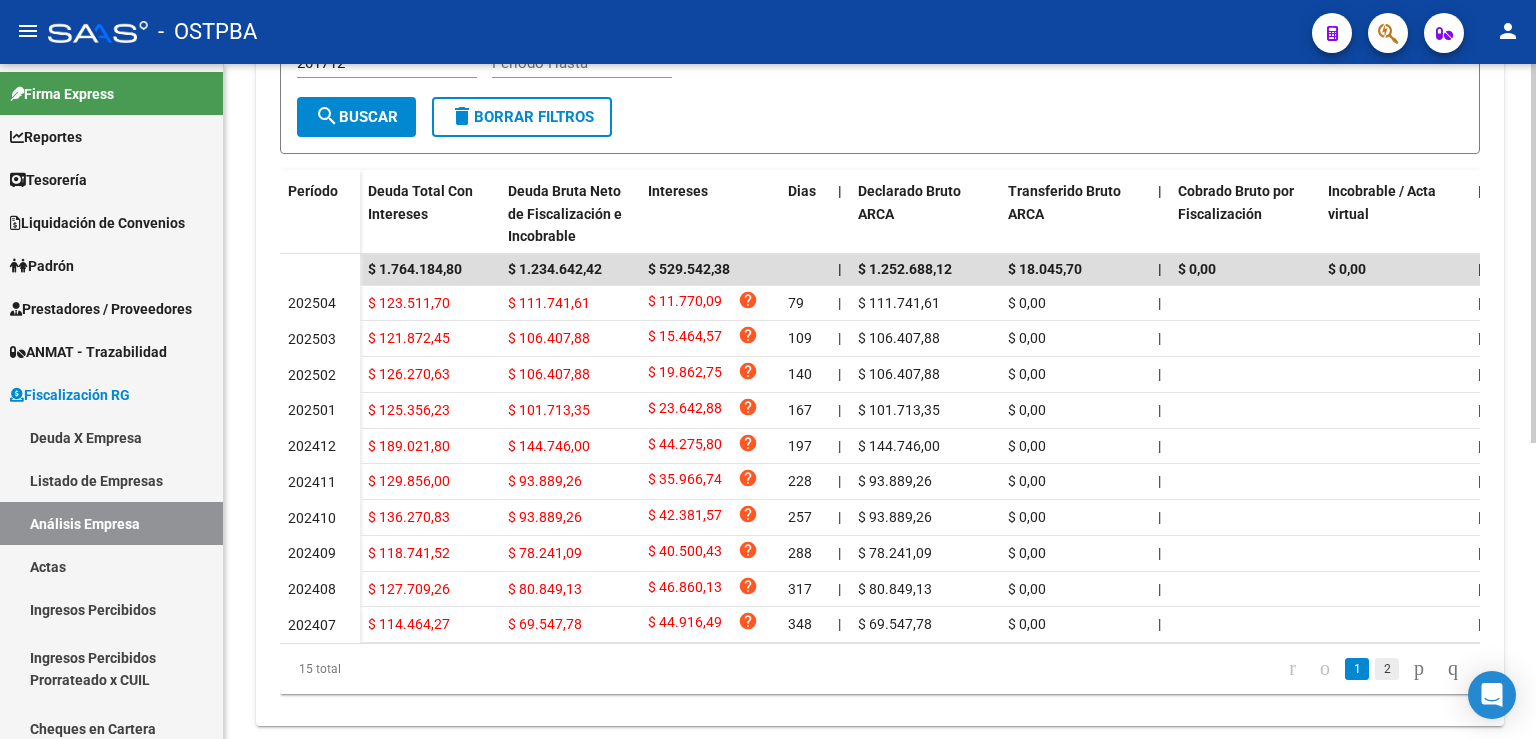 click on "2" 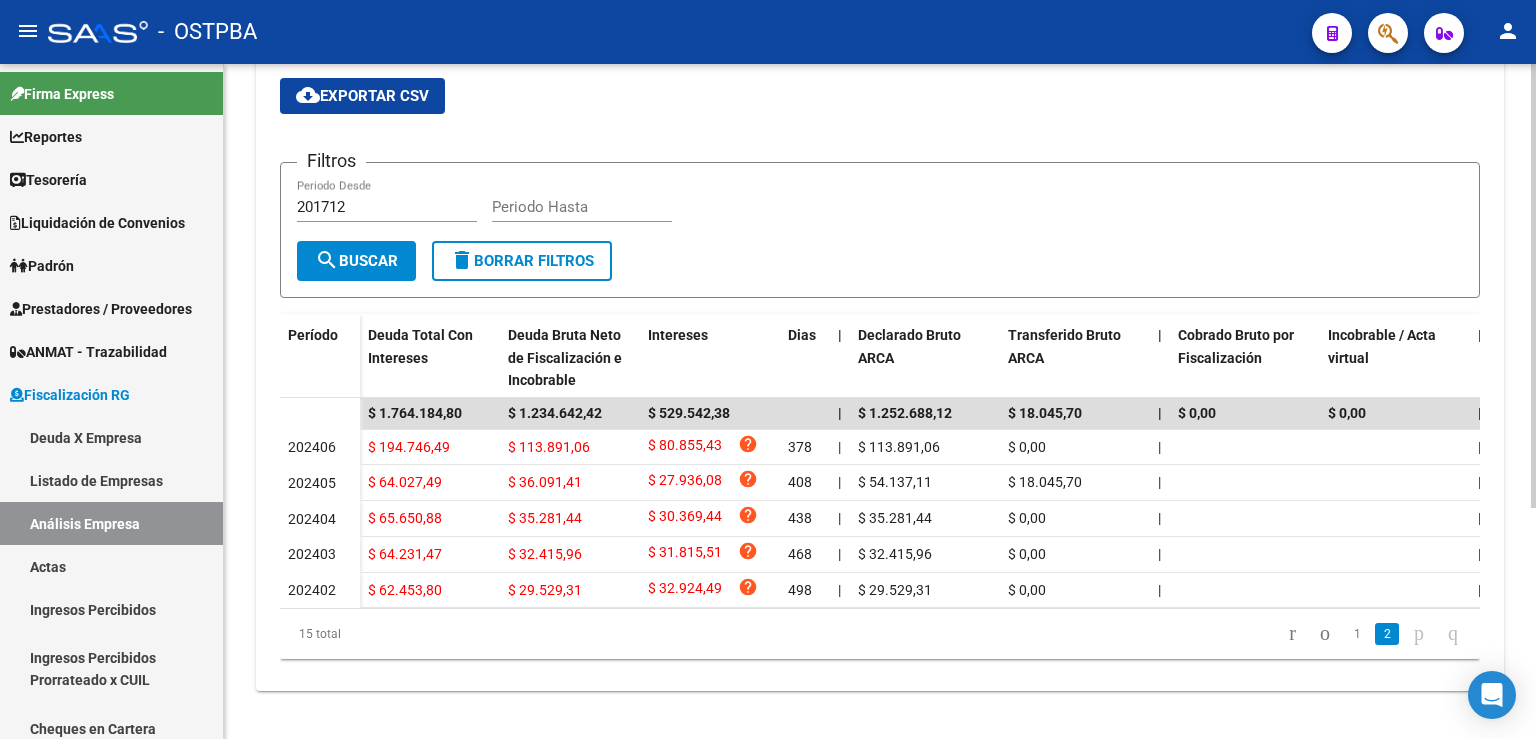 scroll, scrollTop: 351, scrollLeft: 0, axis: vertical 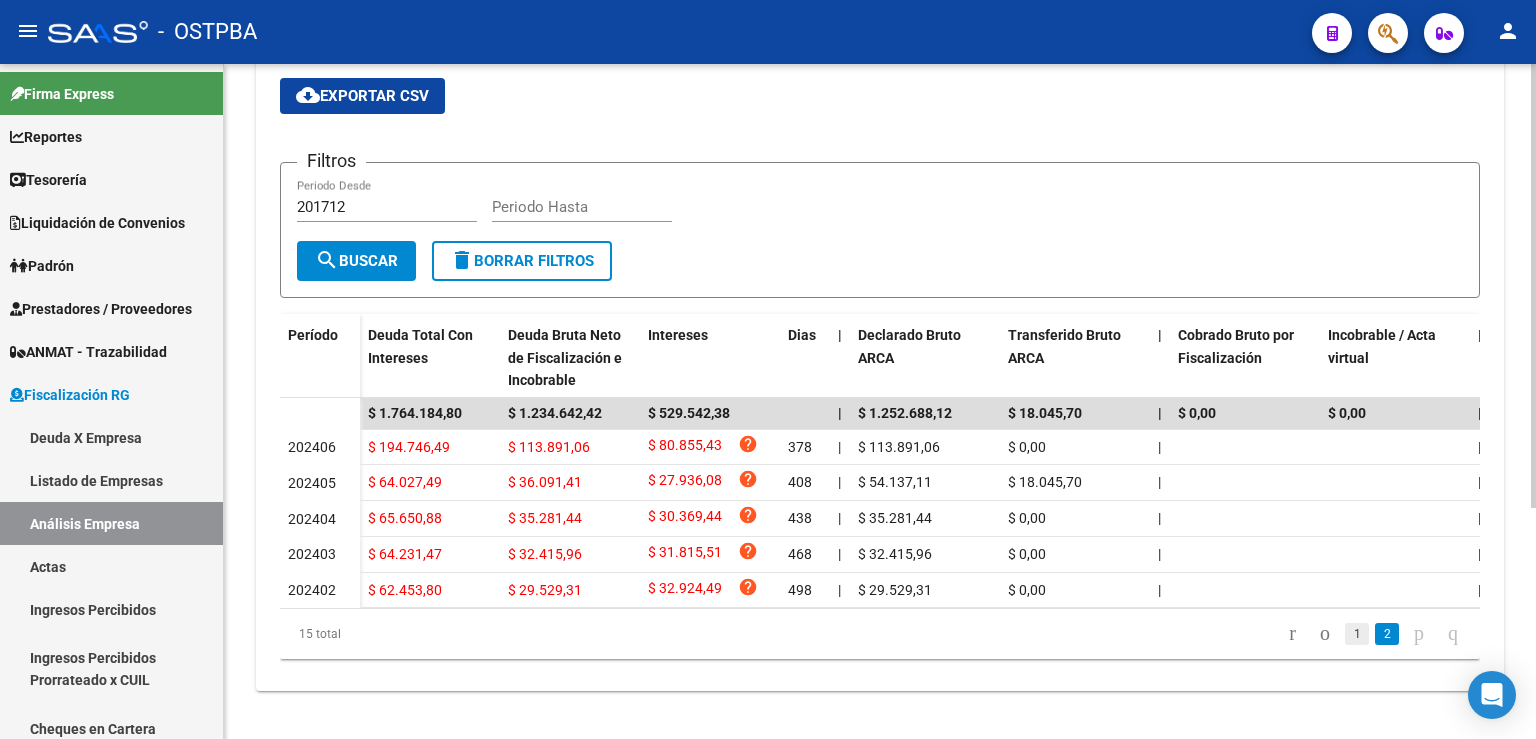 click on "1" 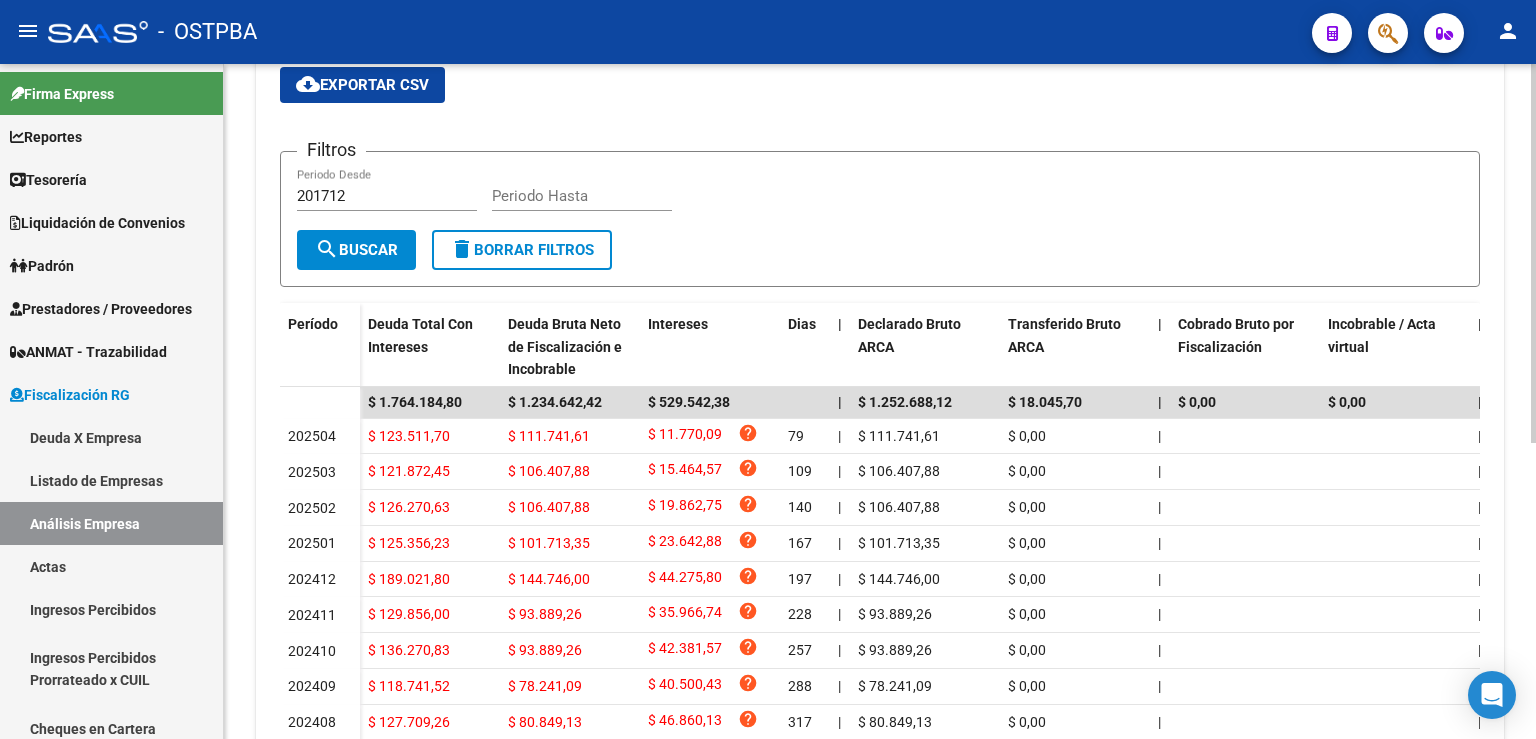 scroll, scrollTop: 526, scrollLeft: 0, axis: vertical 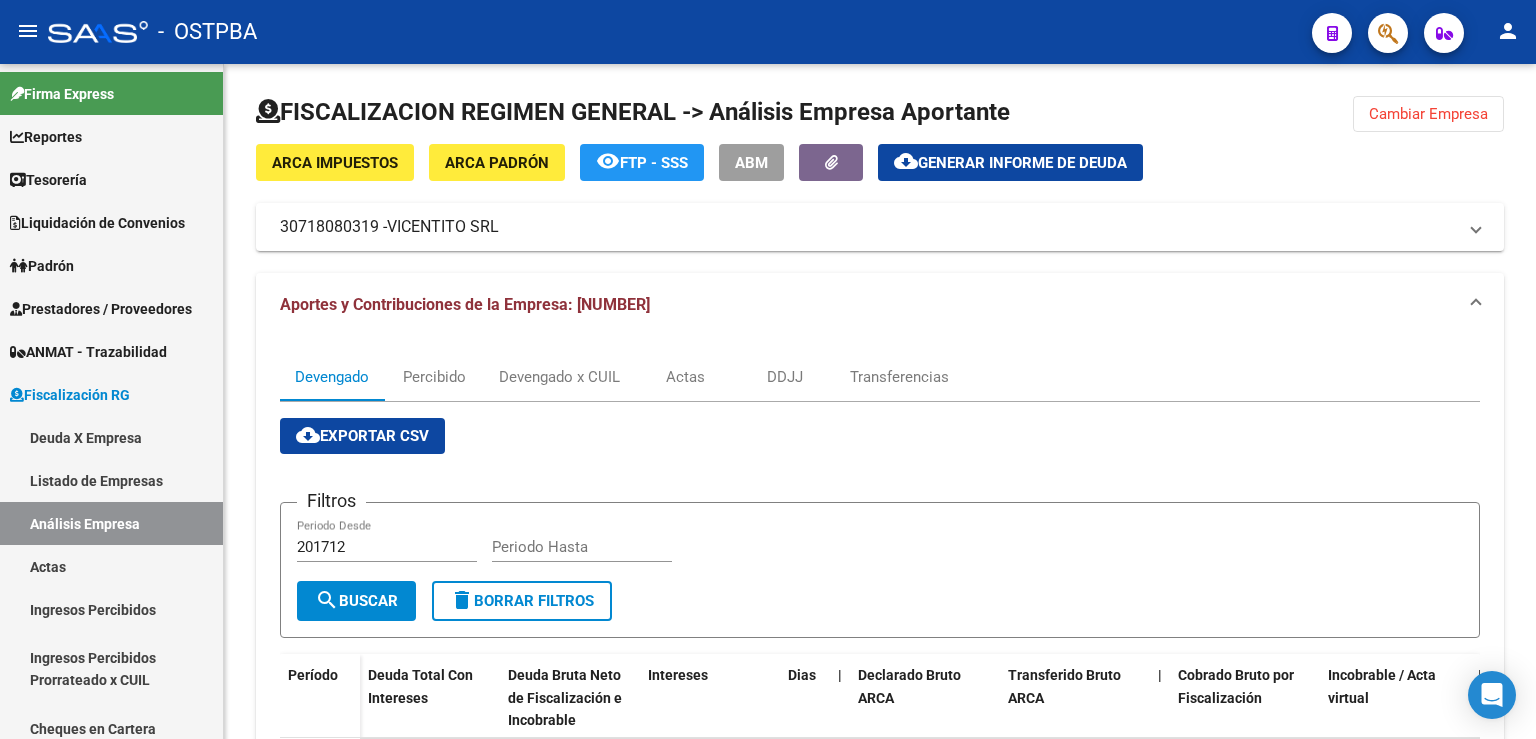 click on "Cambiar Empresa" 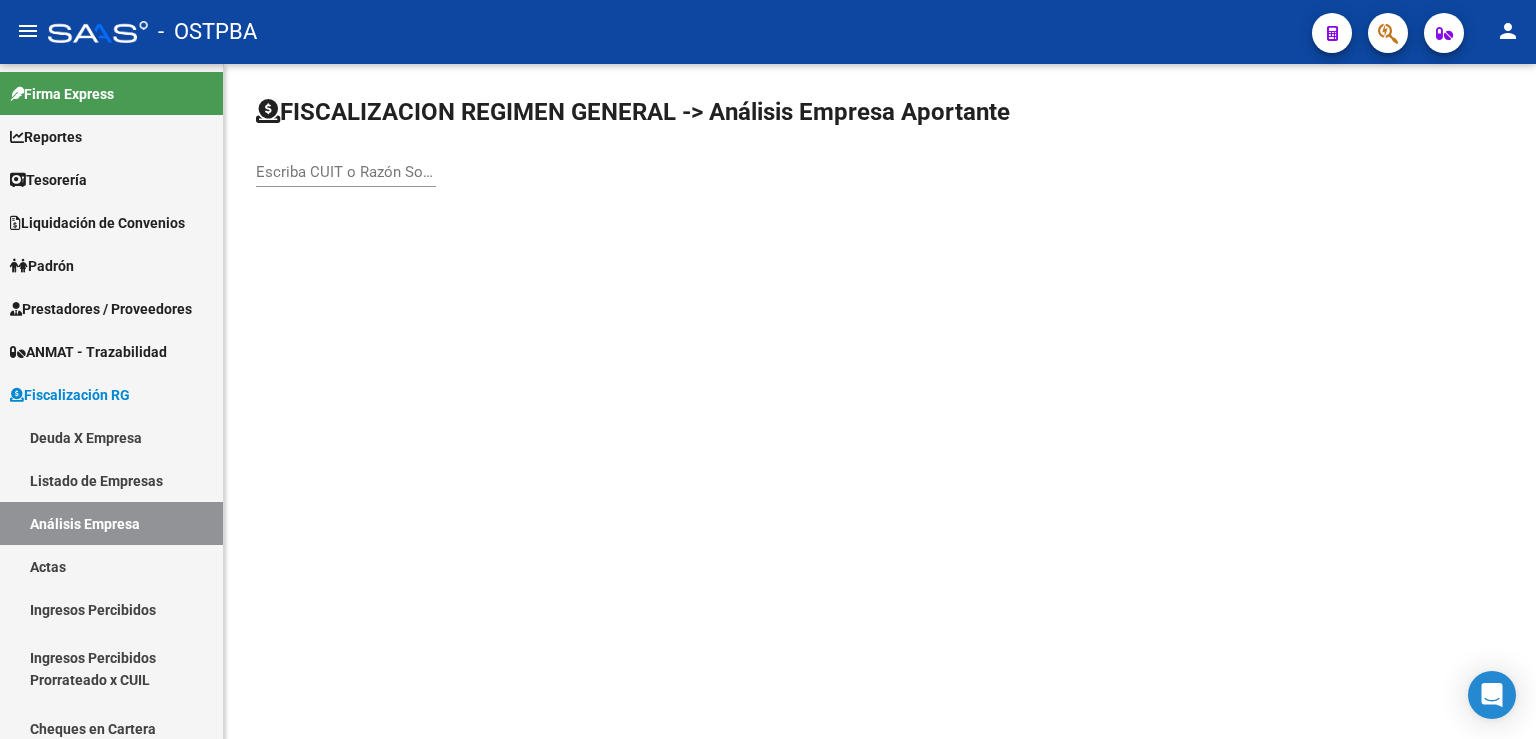 click on "Escriba CUIT o Razón Social para buscar" 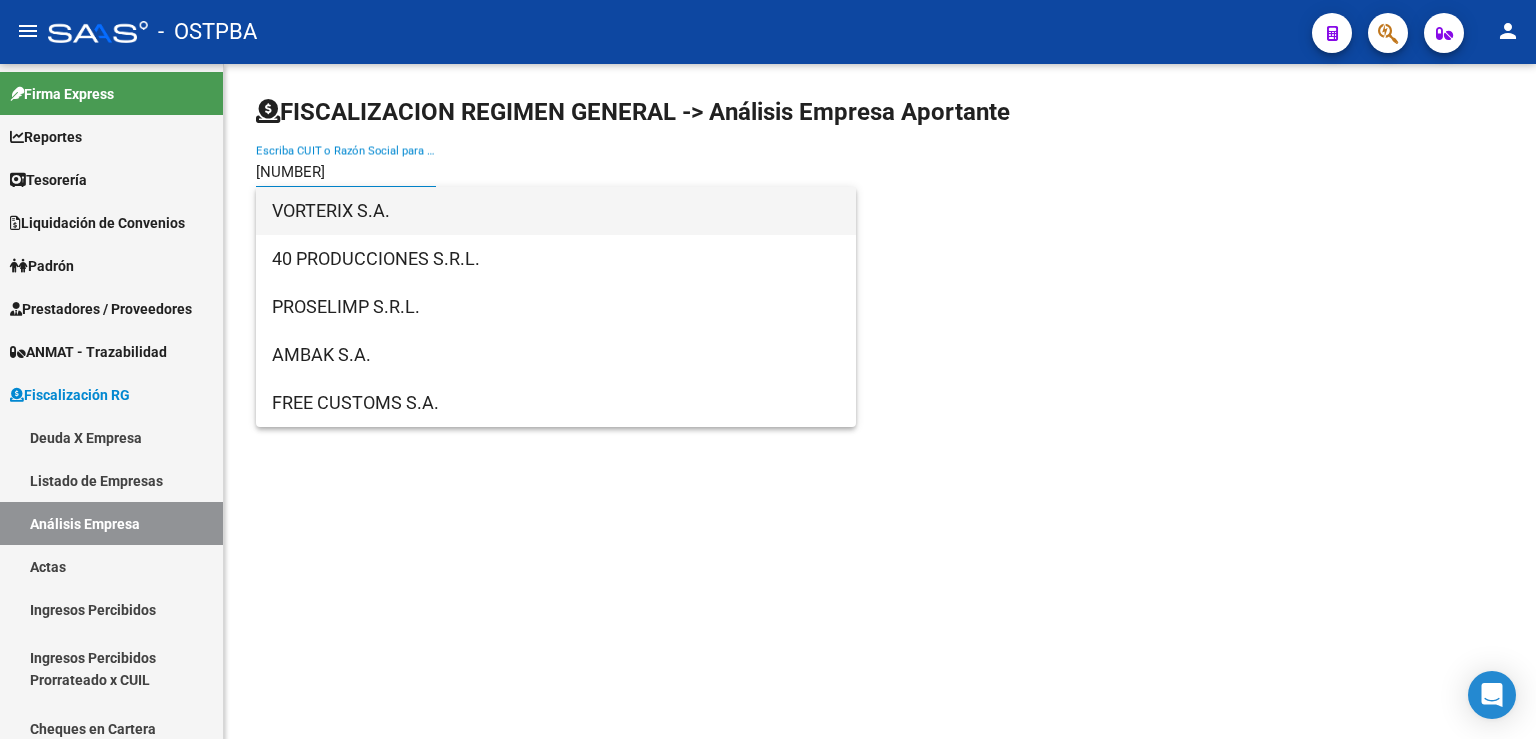 type on "[NUMBER]" 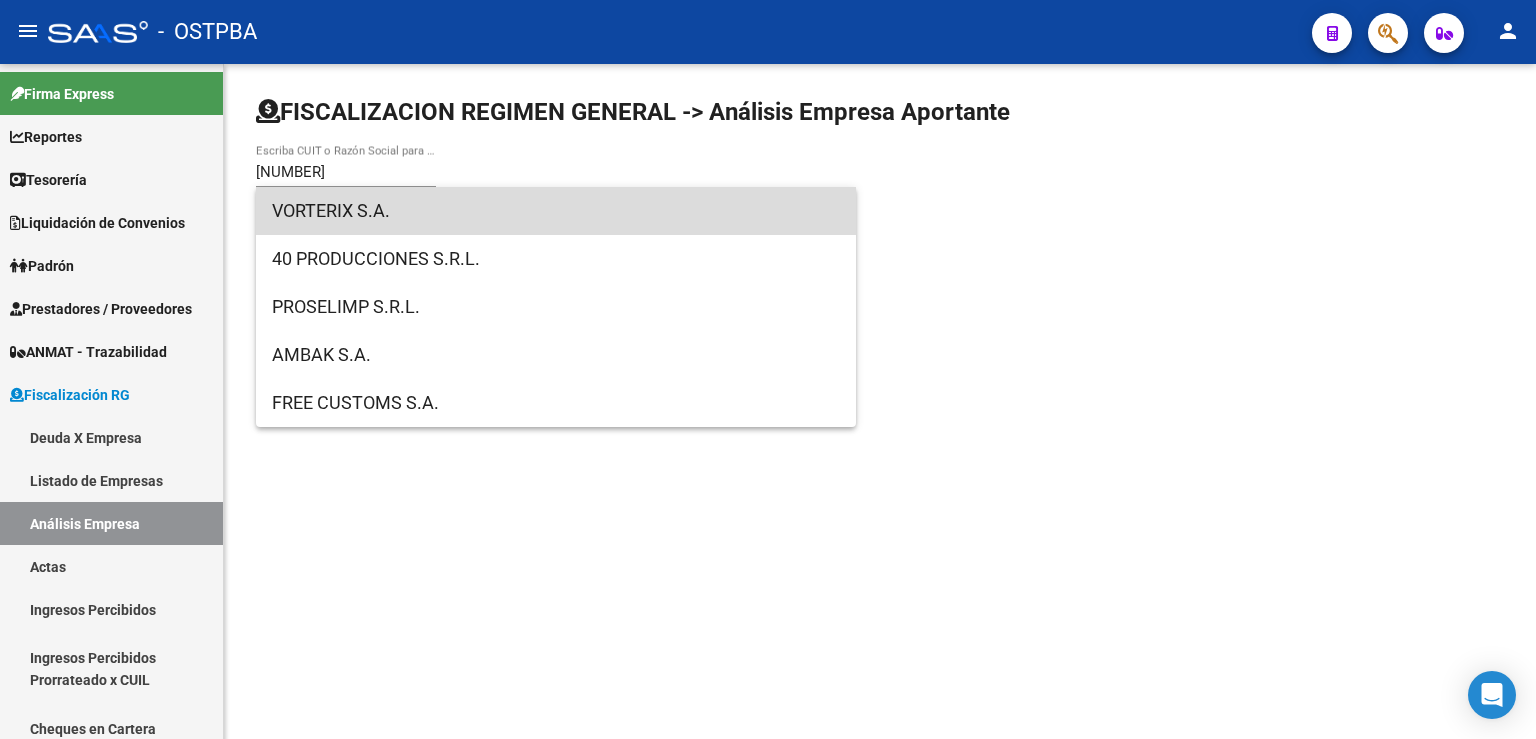 click on "VORTERIX S.A." at bounding box center [556, 211] 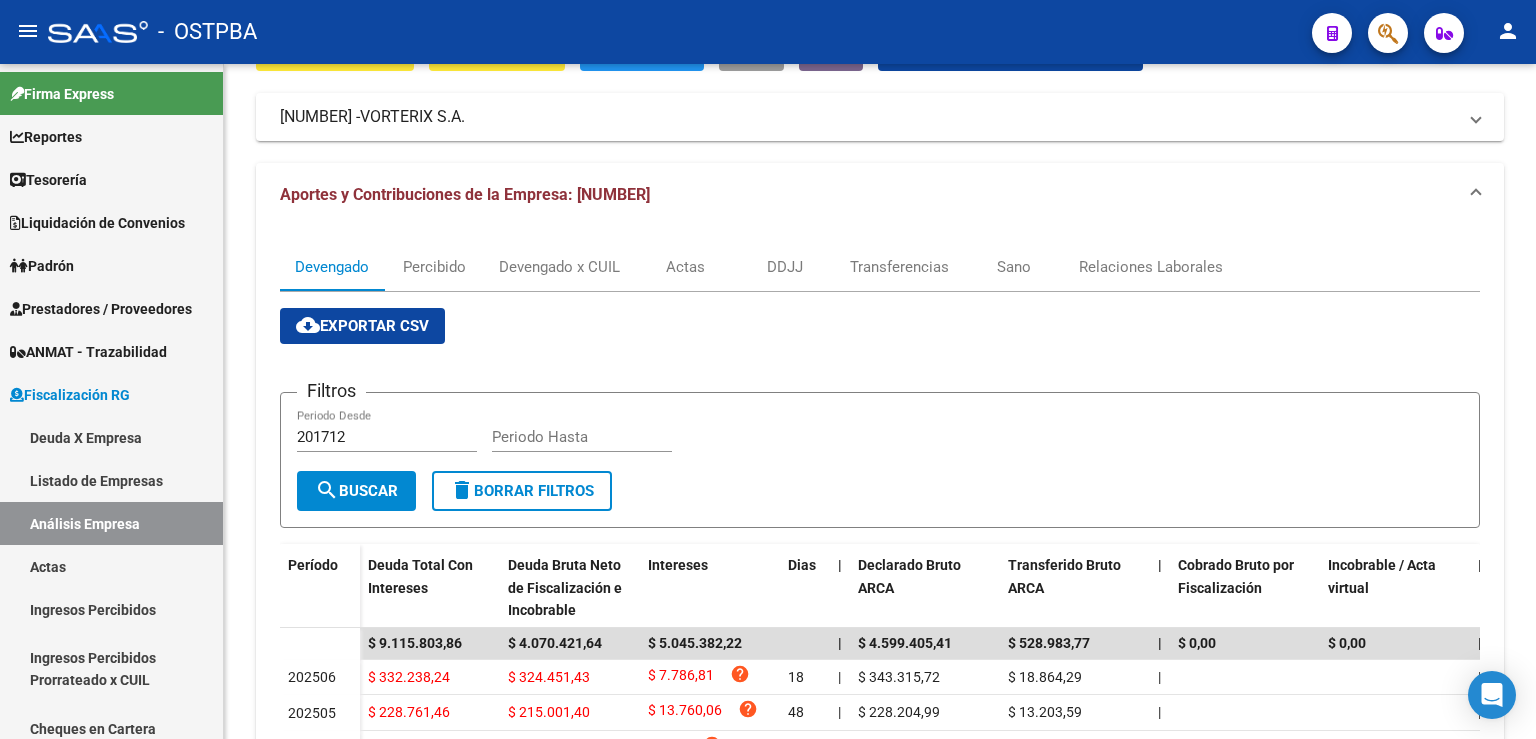 scroll, scrollTop: 526, scrollLeft: 0, axis: vertical 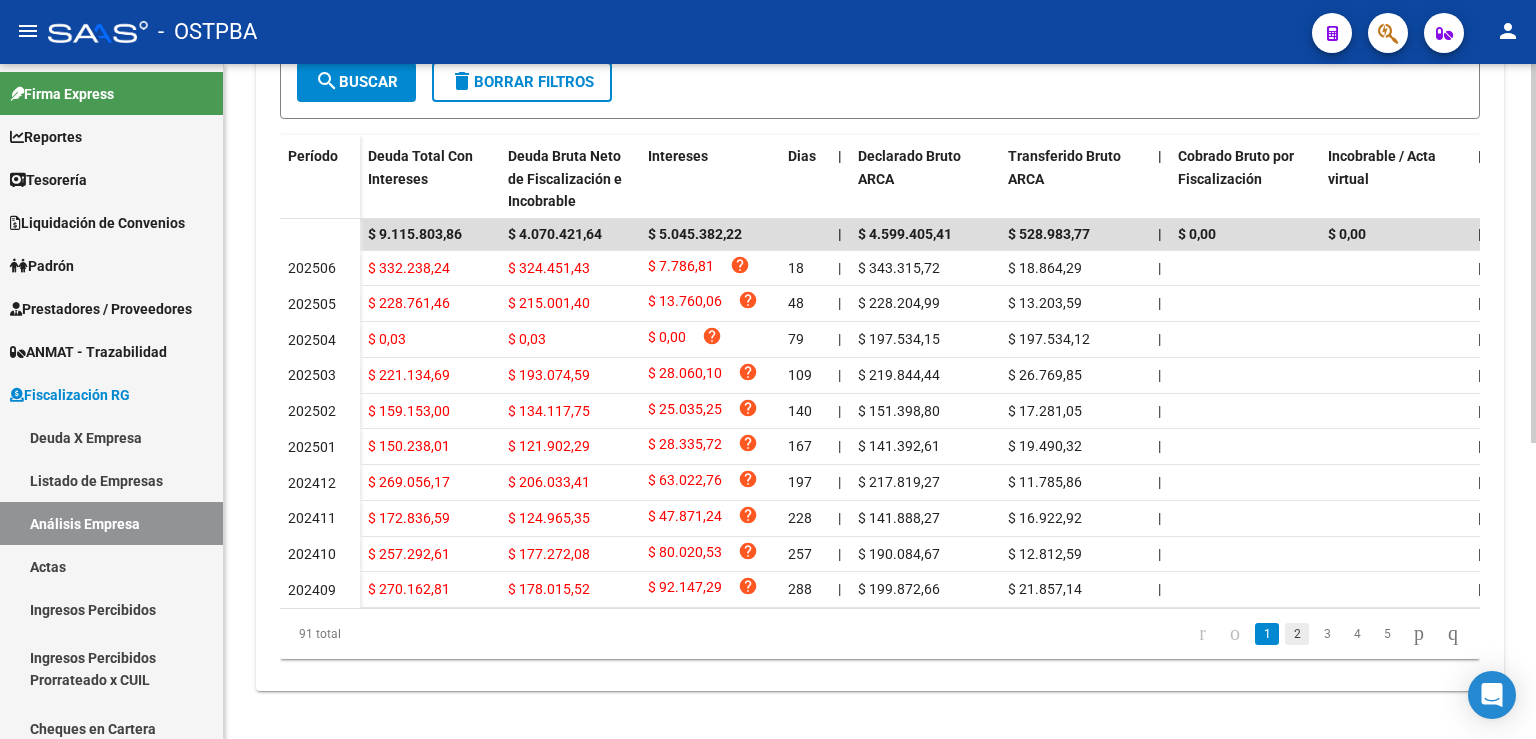 click on "2" 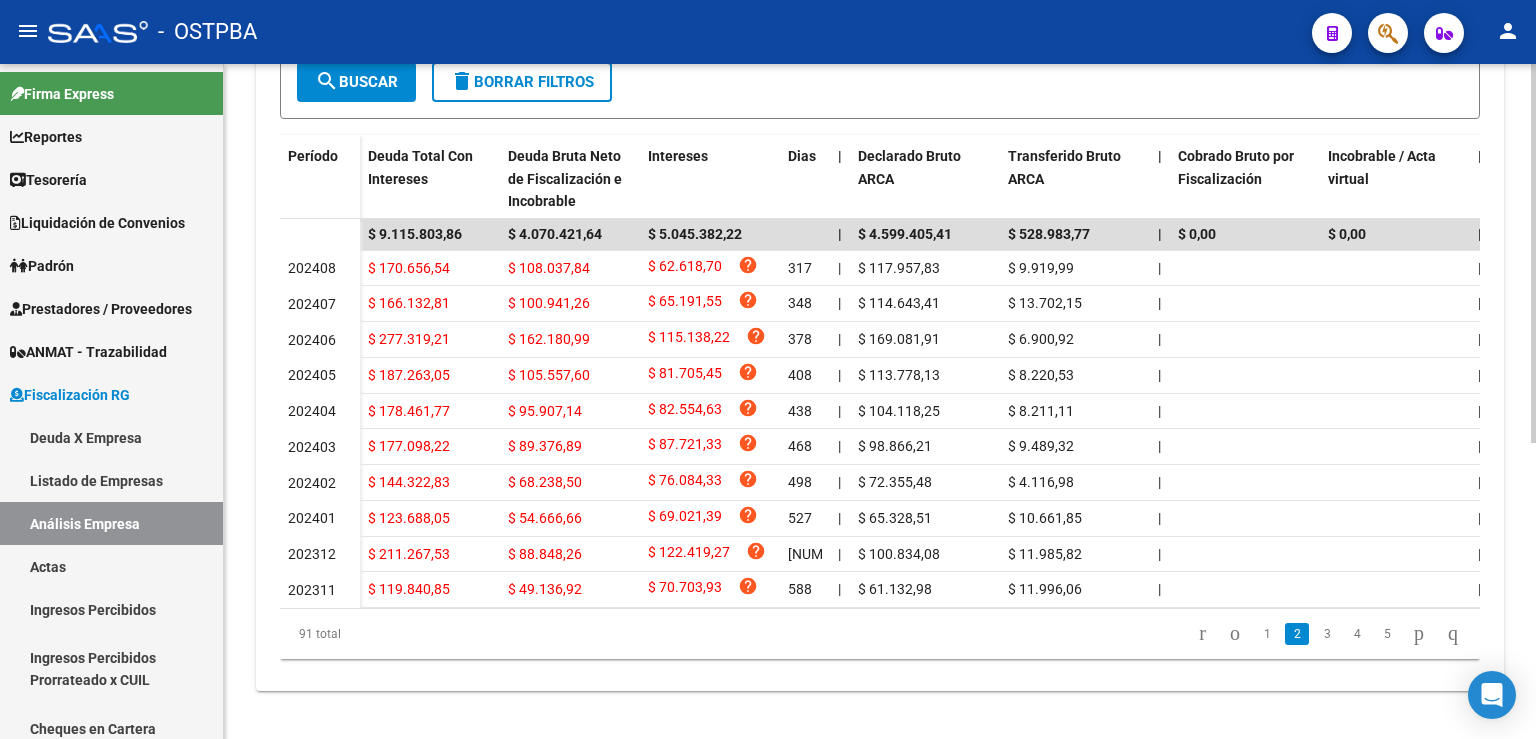 scroll, scrollTop: 526, scrollLeft: 0, axis: vertical 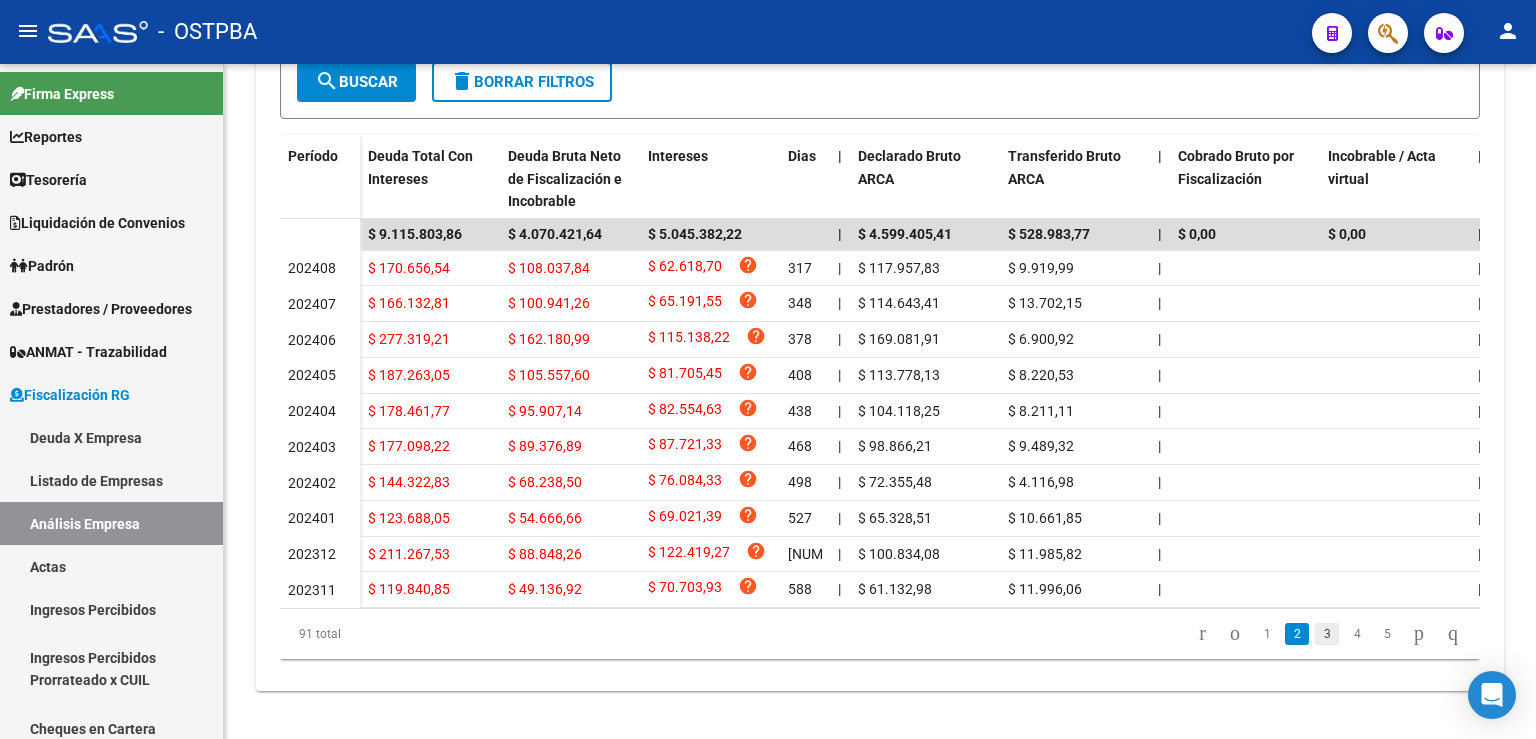 click on "3" 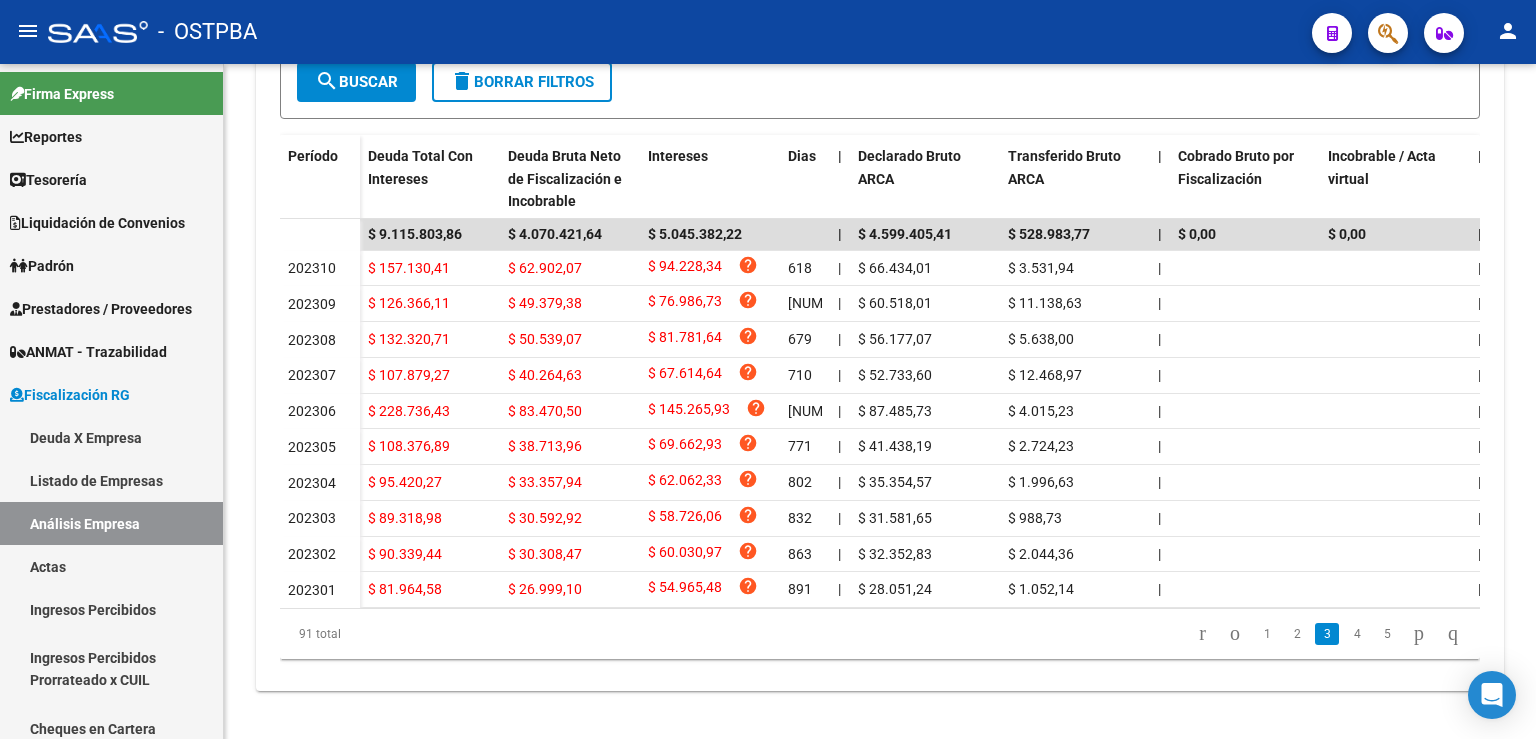 scroll, scrollTop: 526, scrollLeft: 0, axis: vertical 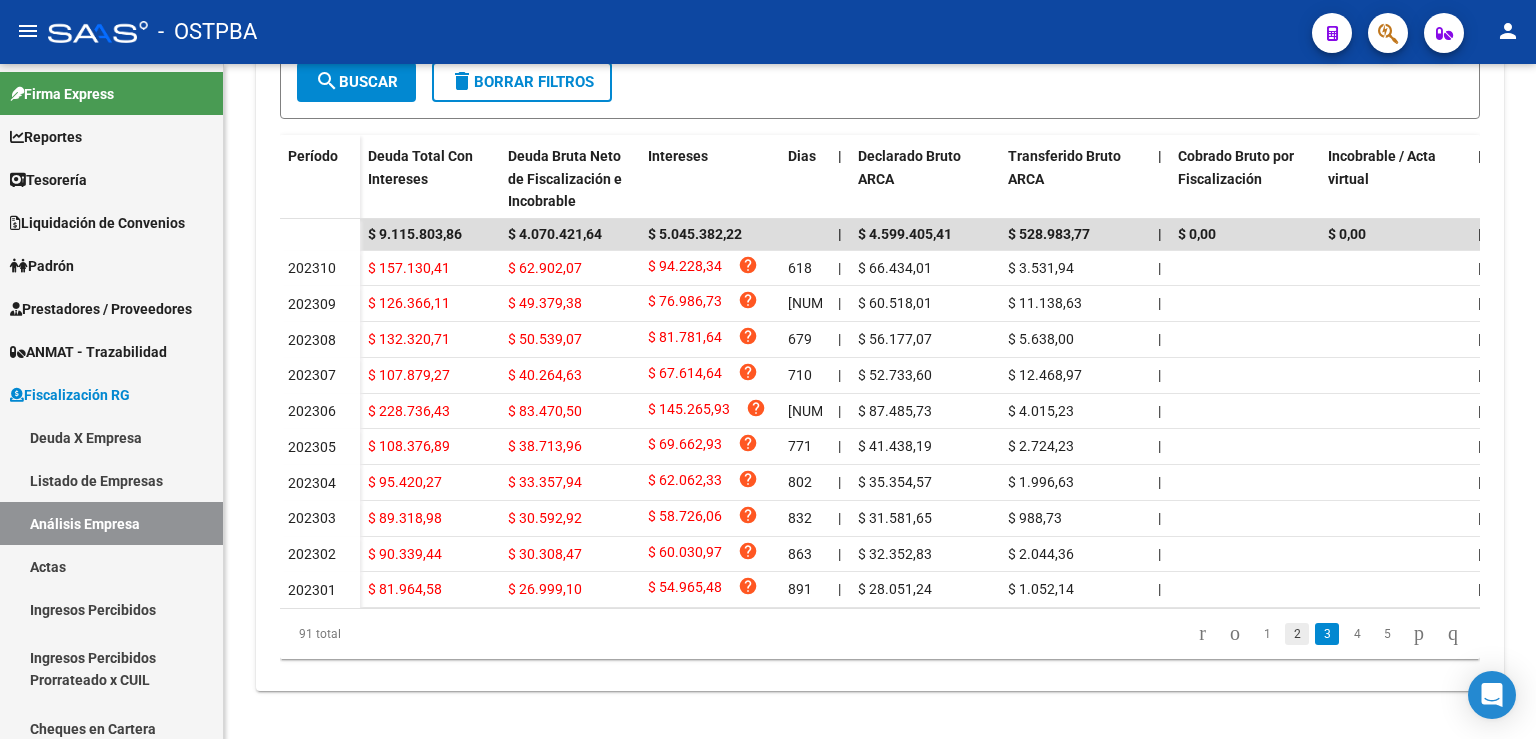 click on "2" 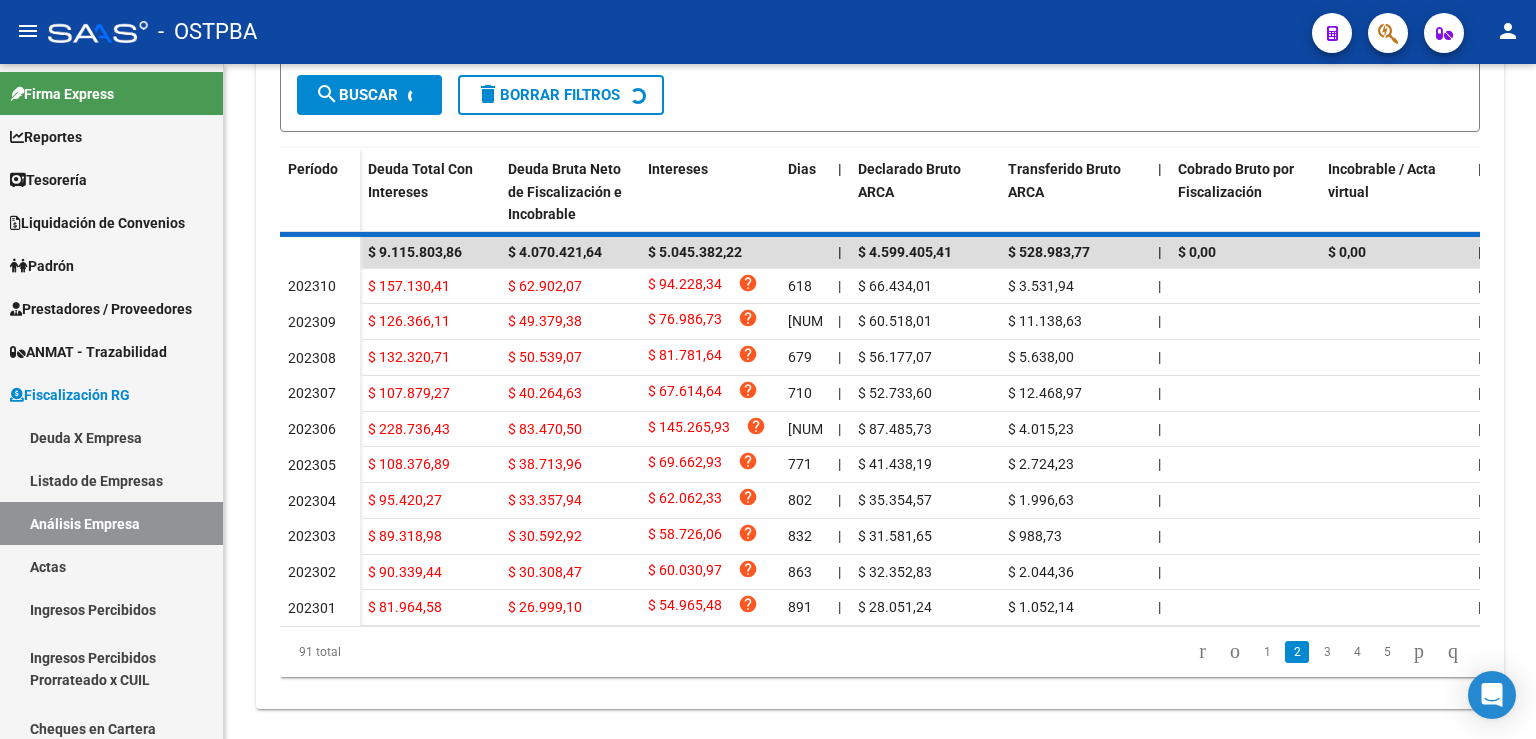 scroll, scrollTop: 526, scrollLeft: 0, axis: vertical 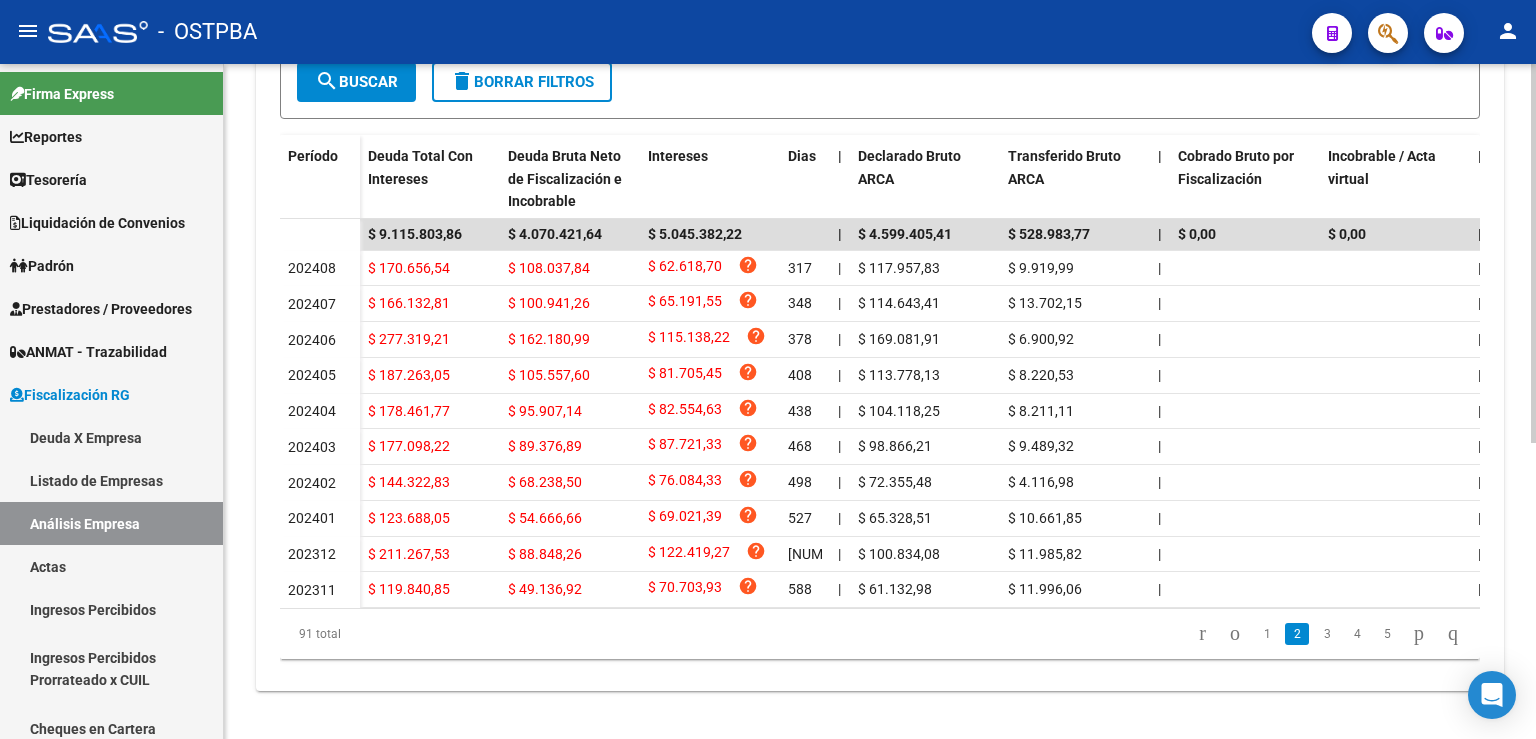 click on "1   2   3   4   5" 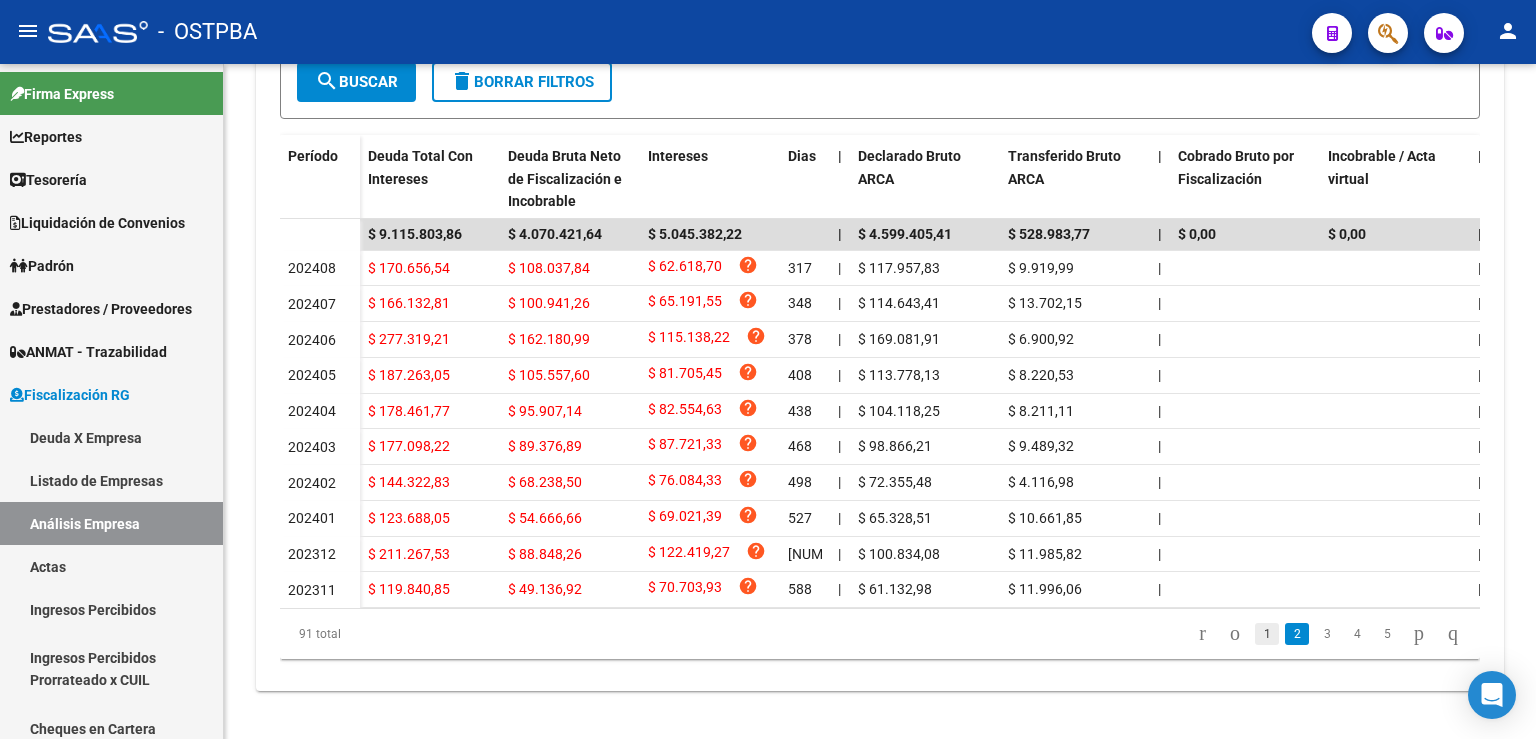 click on "1" 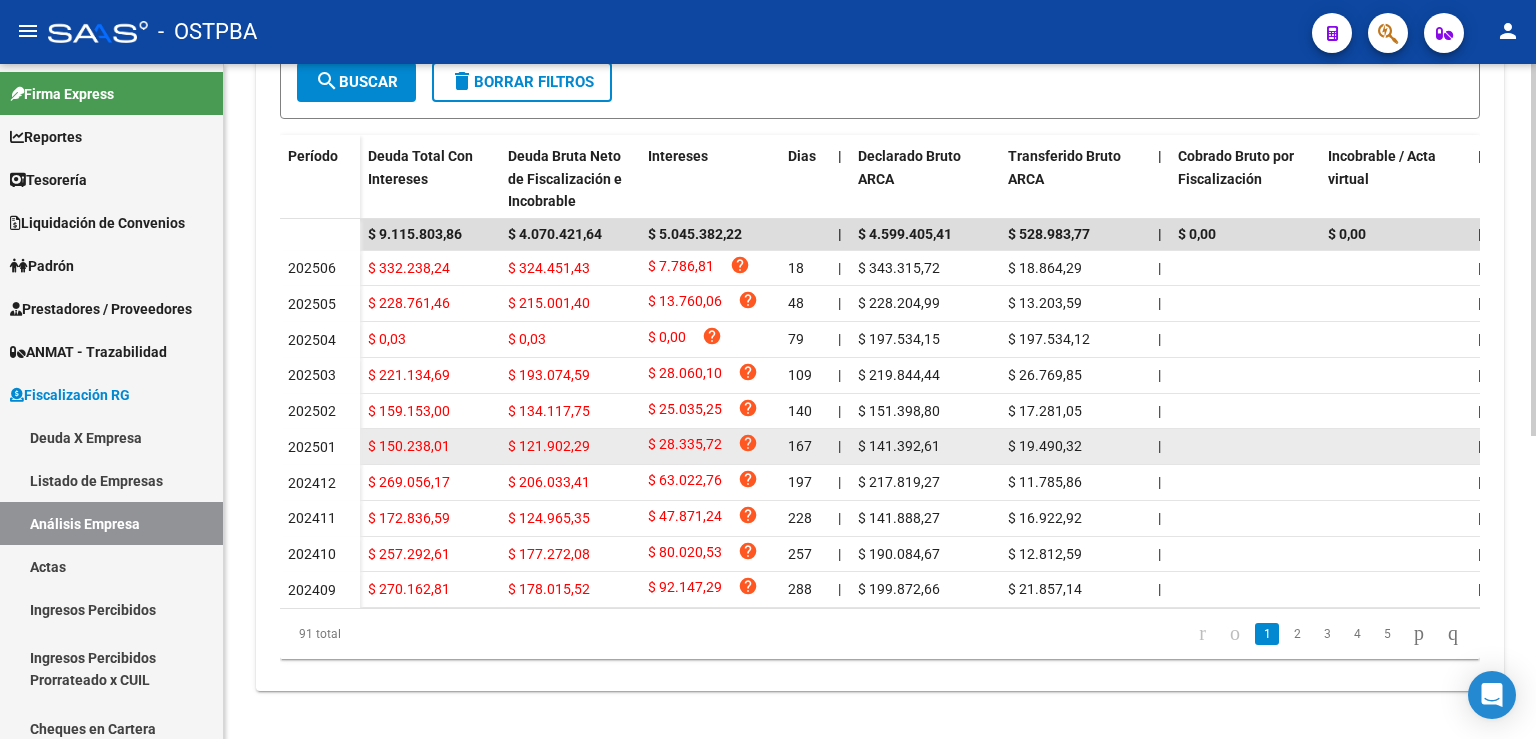 scroll, scrollTop: 526, scrollLeft: 0, axis: vertical 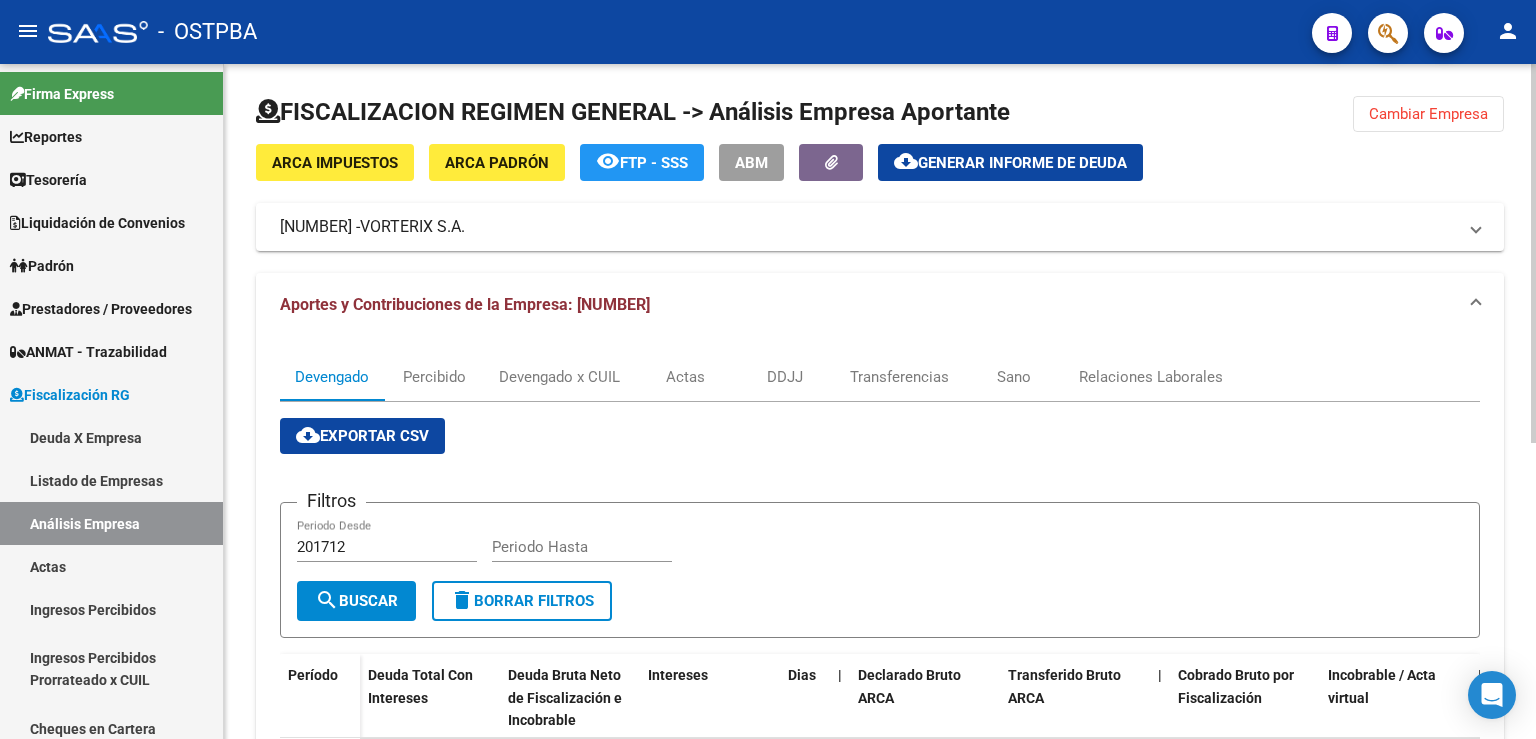 click on "Cambiar Empresa" 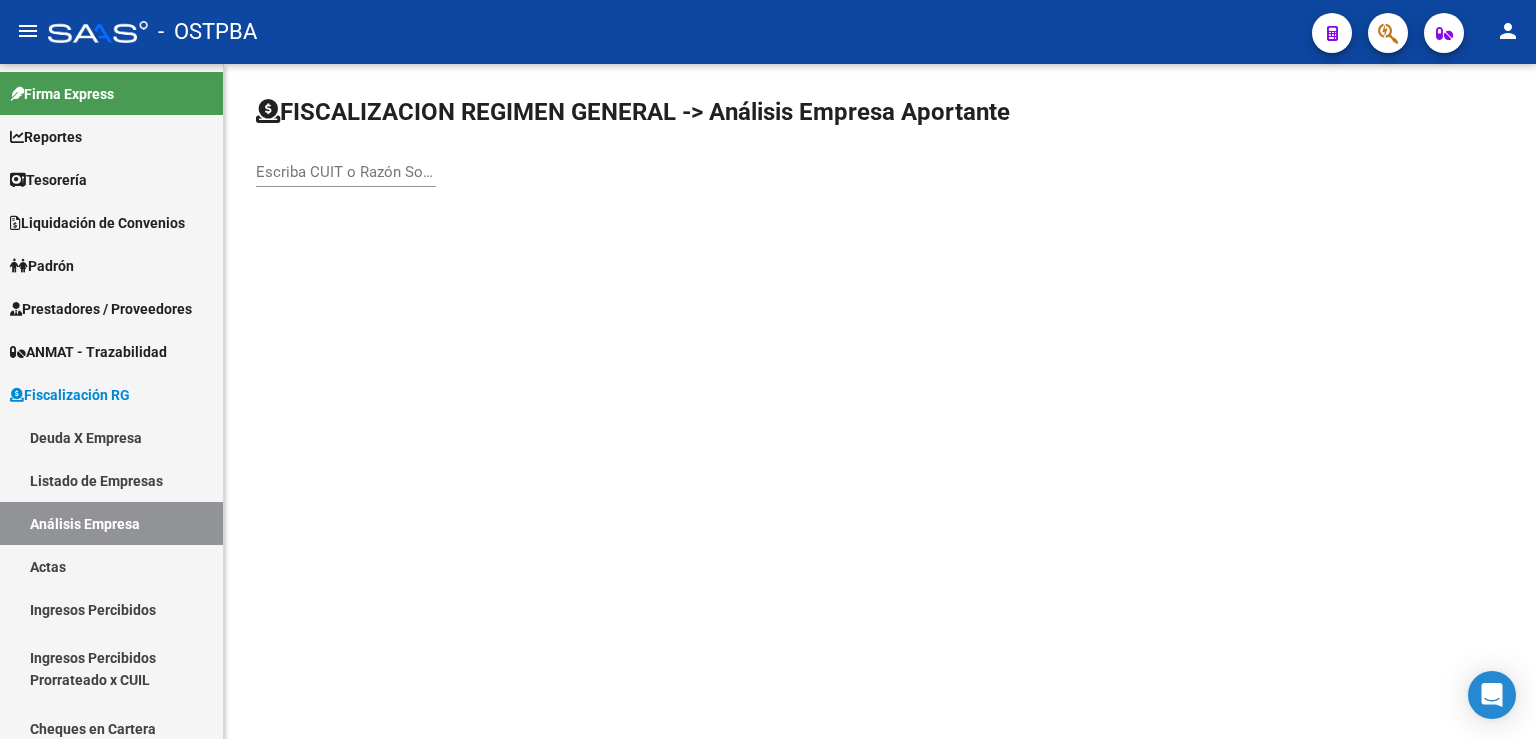 click on "Escriba CUIT o Razón Social para buscar" at bounding box center [346, 172] 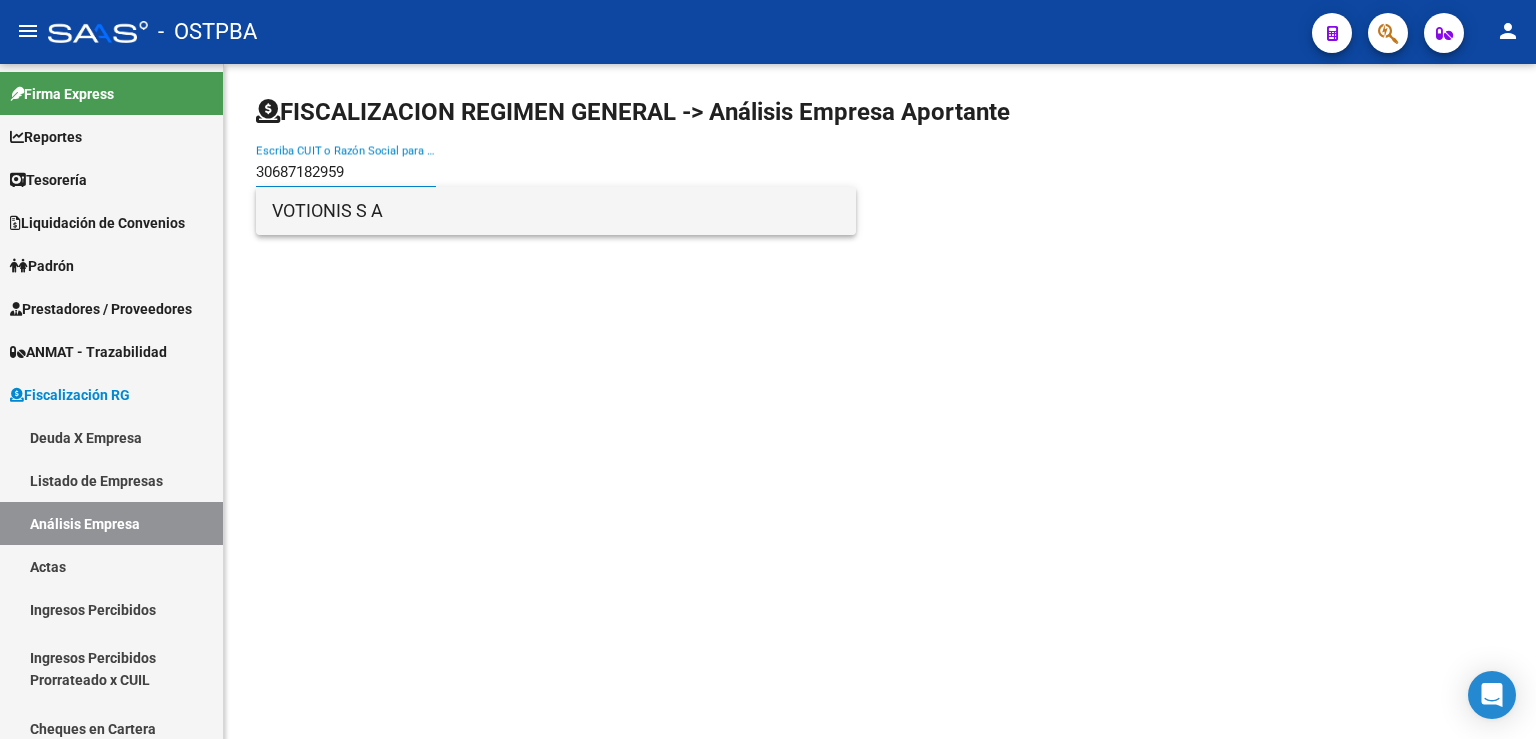 type on "30687182959" 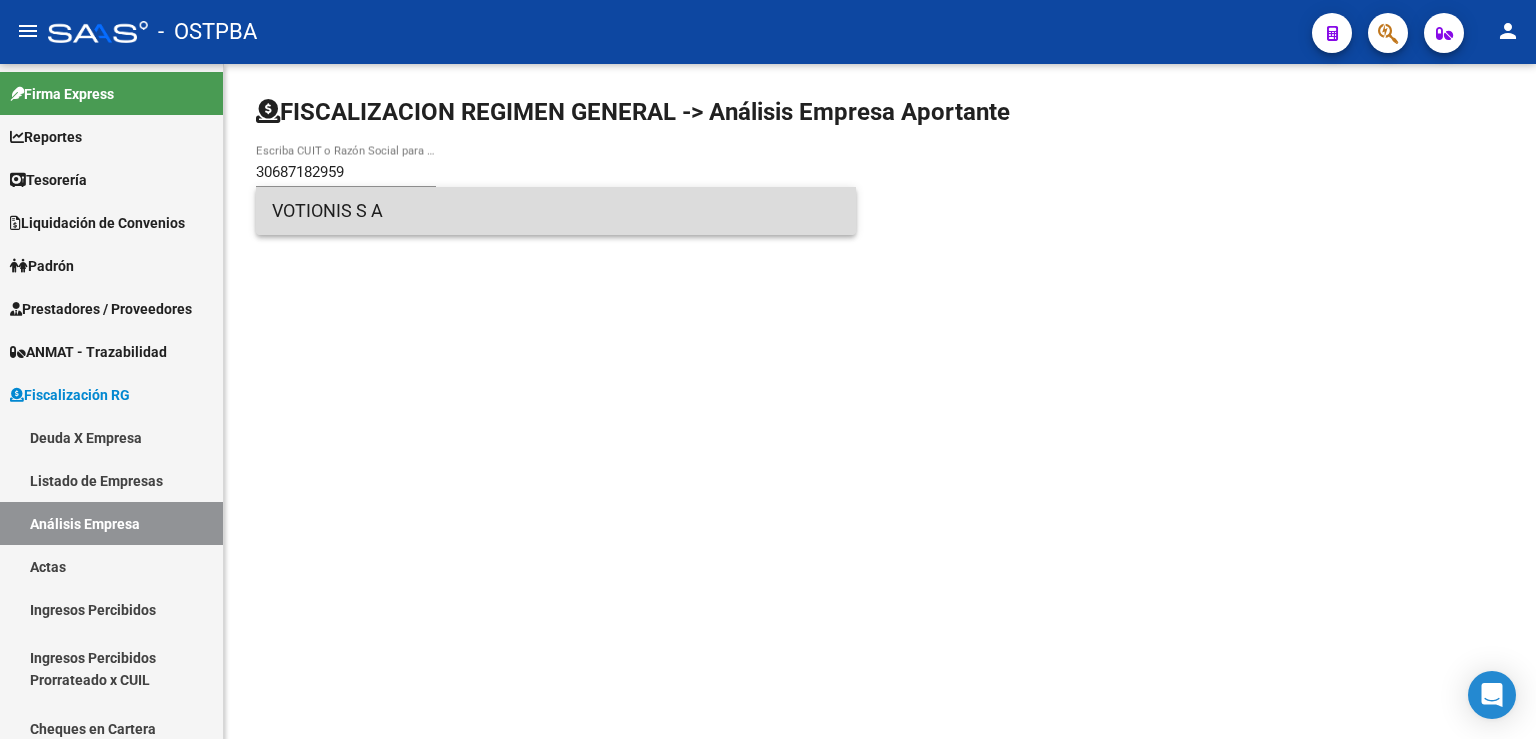 click on "VOTIONIS S A" at bounding box center (556, 211) 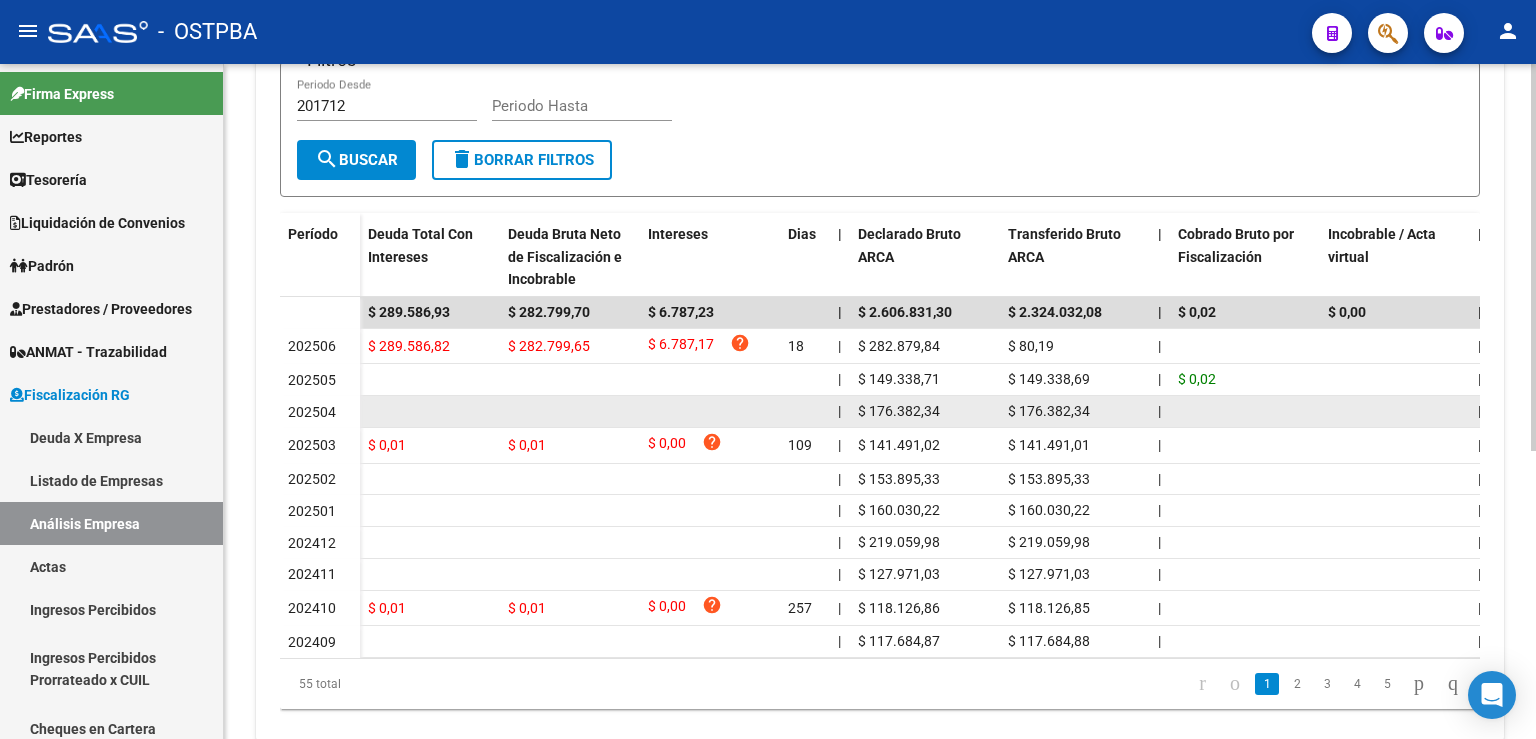 scroll, scrollTop: 0, scrollLeft: 0, axis: both 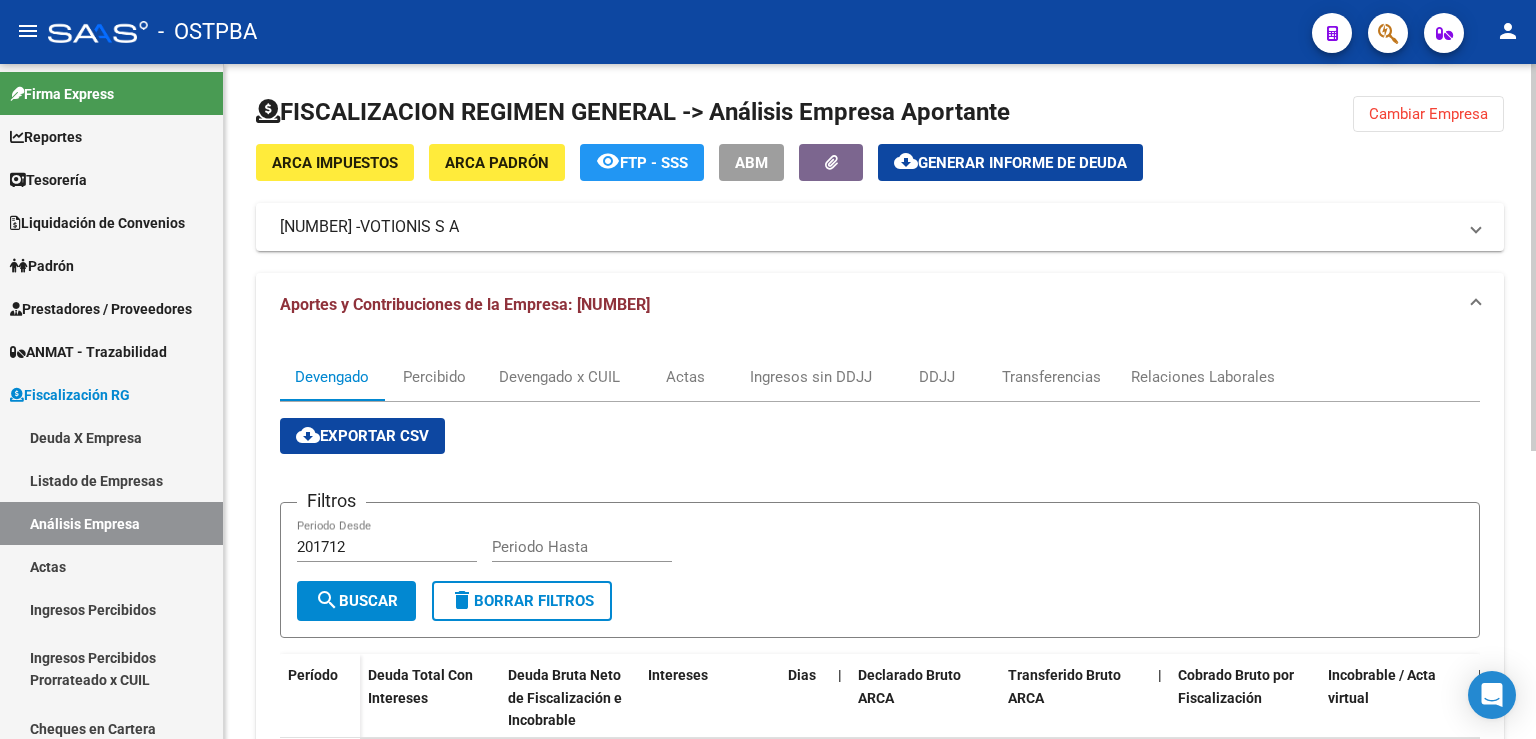 click on "Cambiar Empresa" 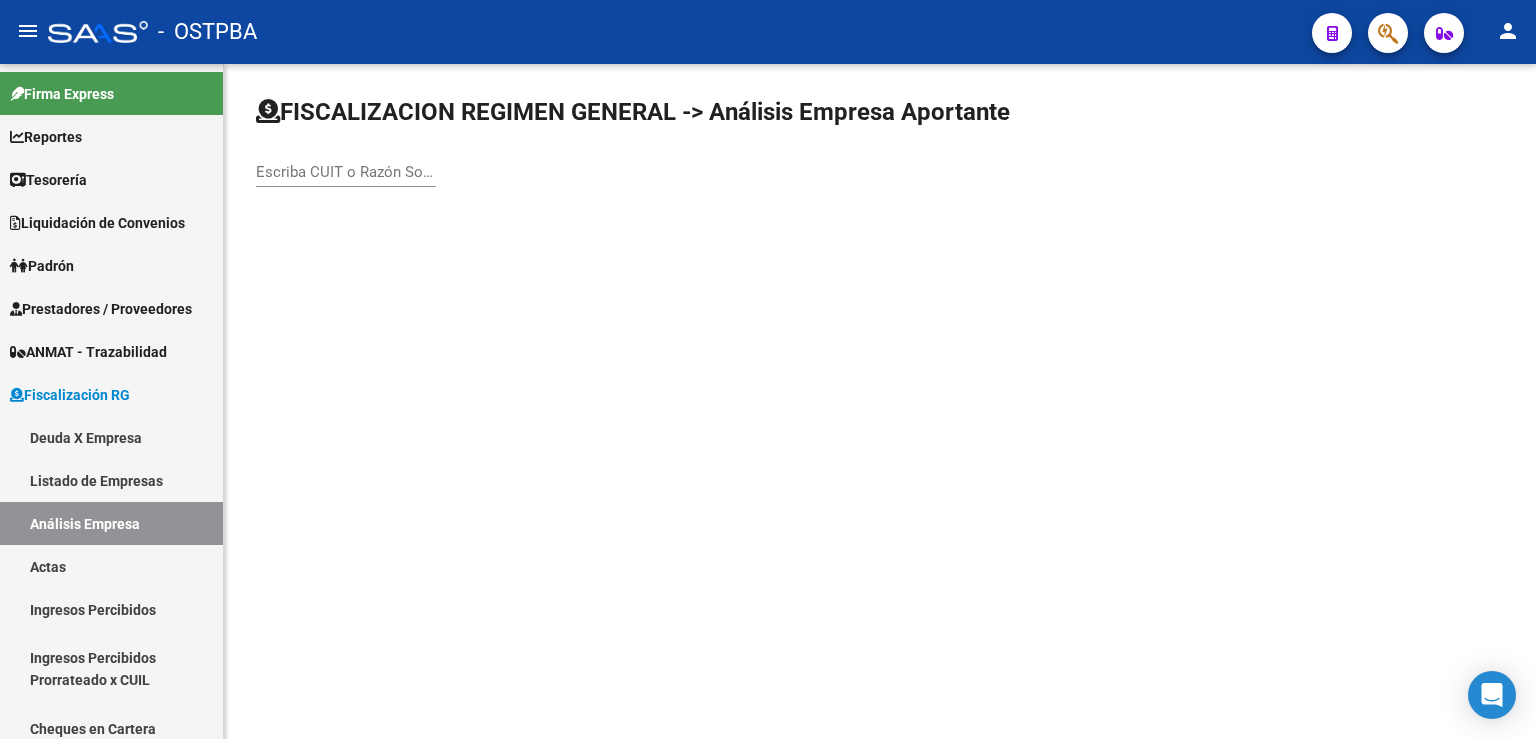 click on "Escriba CUIT o Razón Social para buscar" at bounding box center [346, 172] 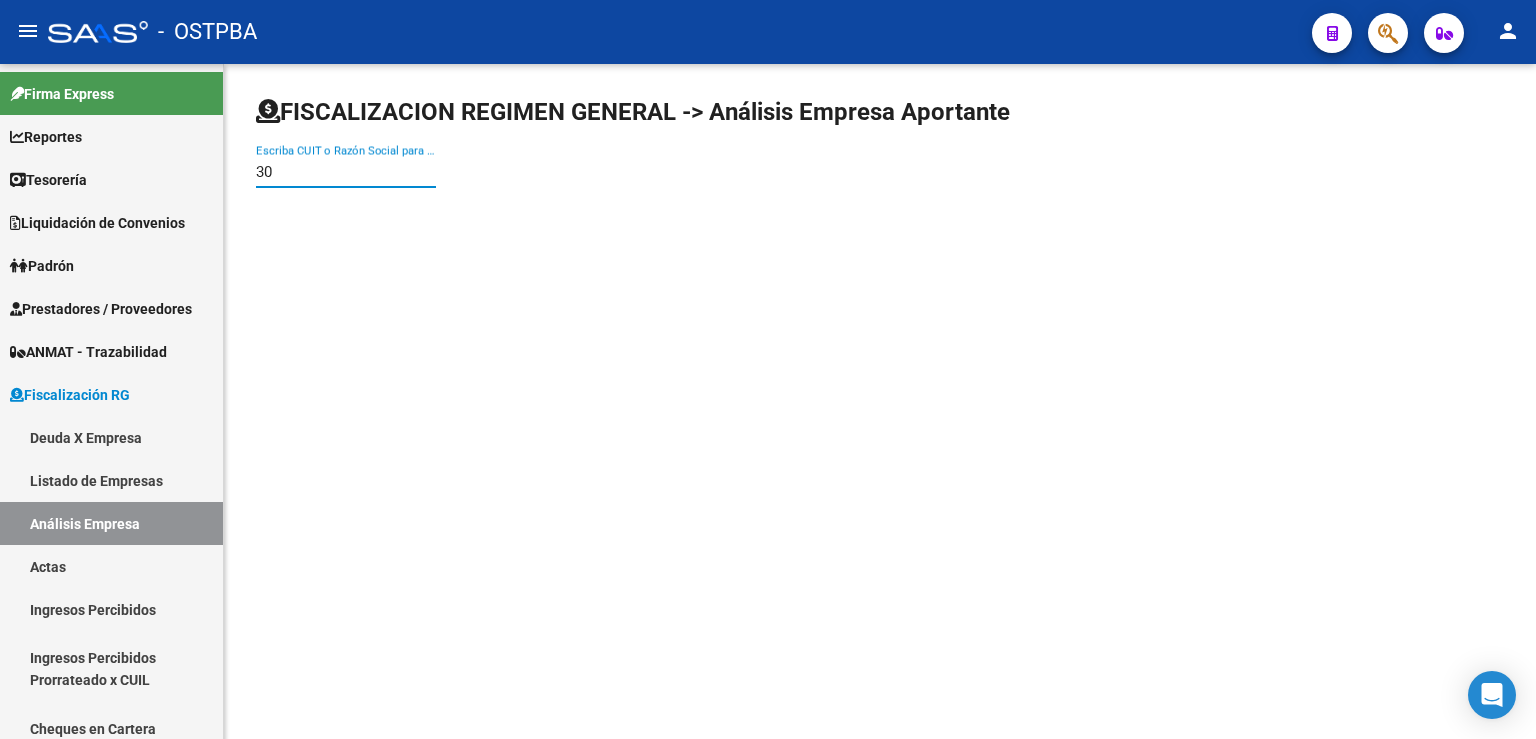 type on "3" 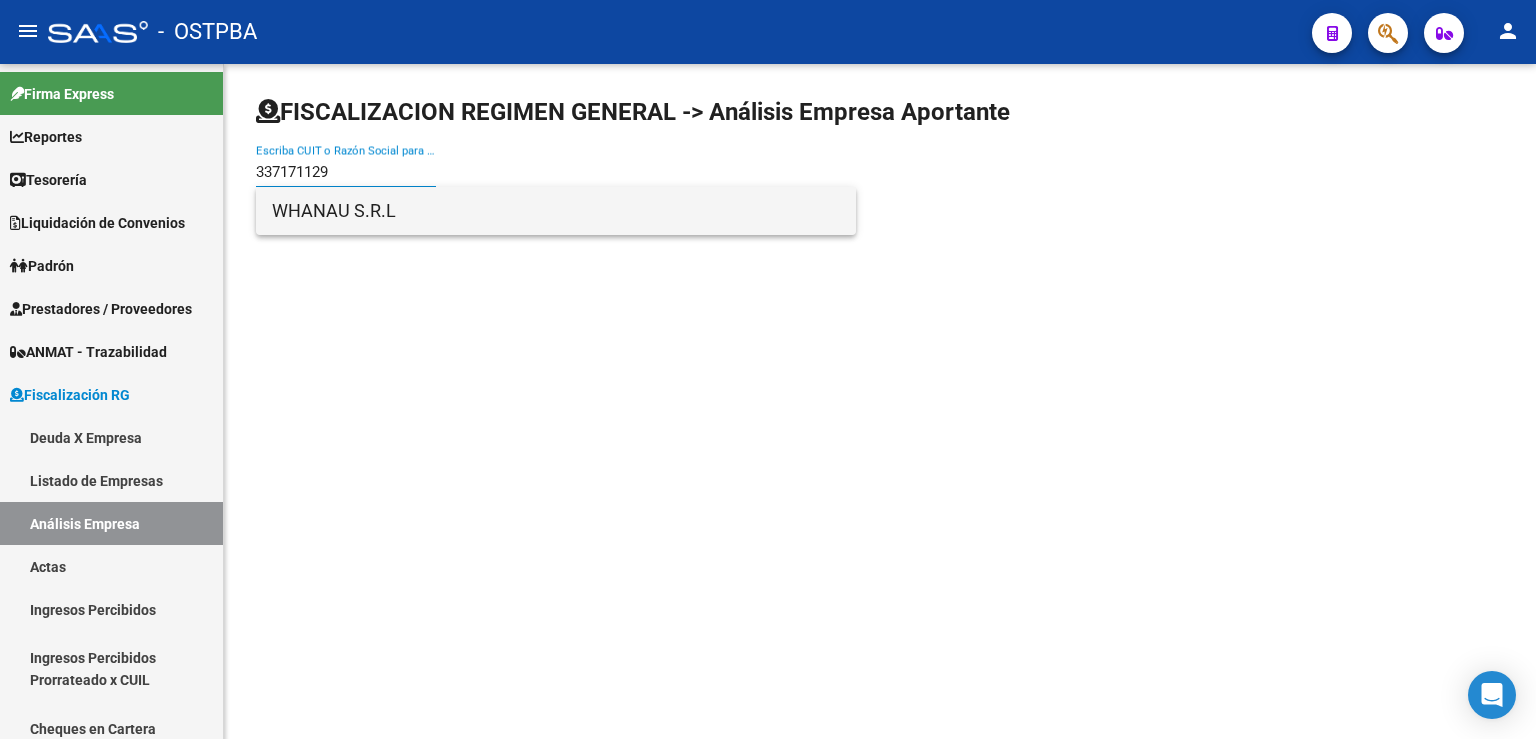 type on "337171129" 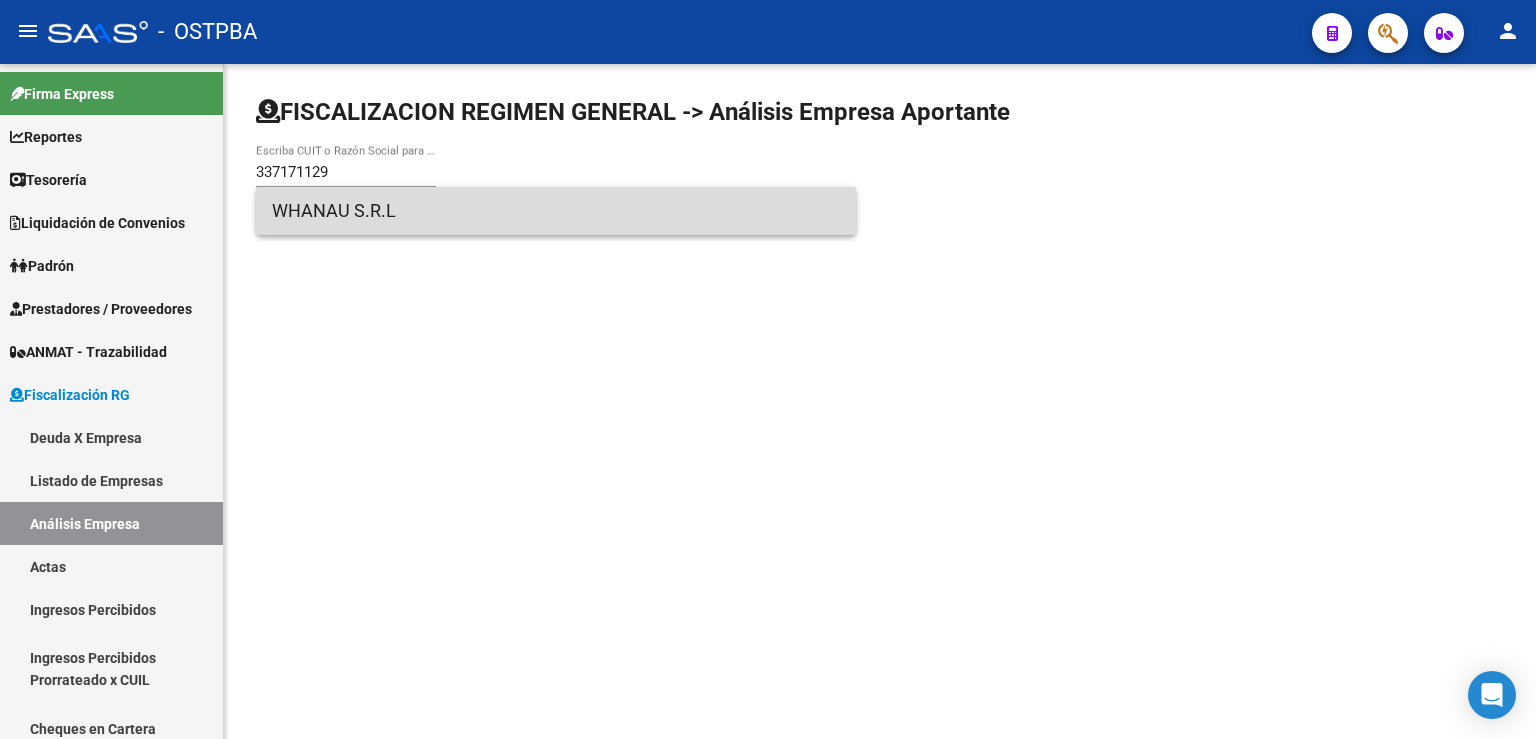 click on "WHANAU S.R.L" at bounding box center [556, 211] 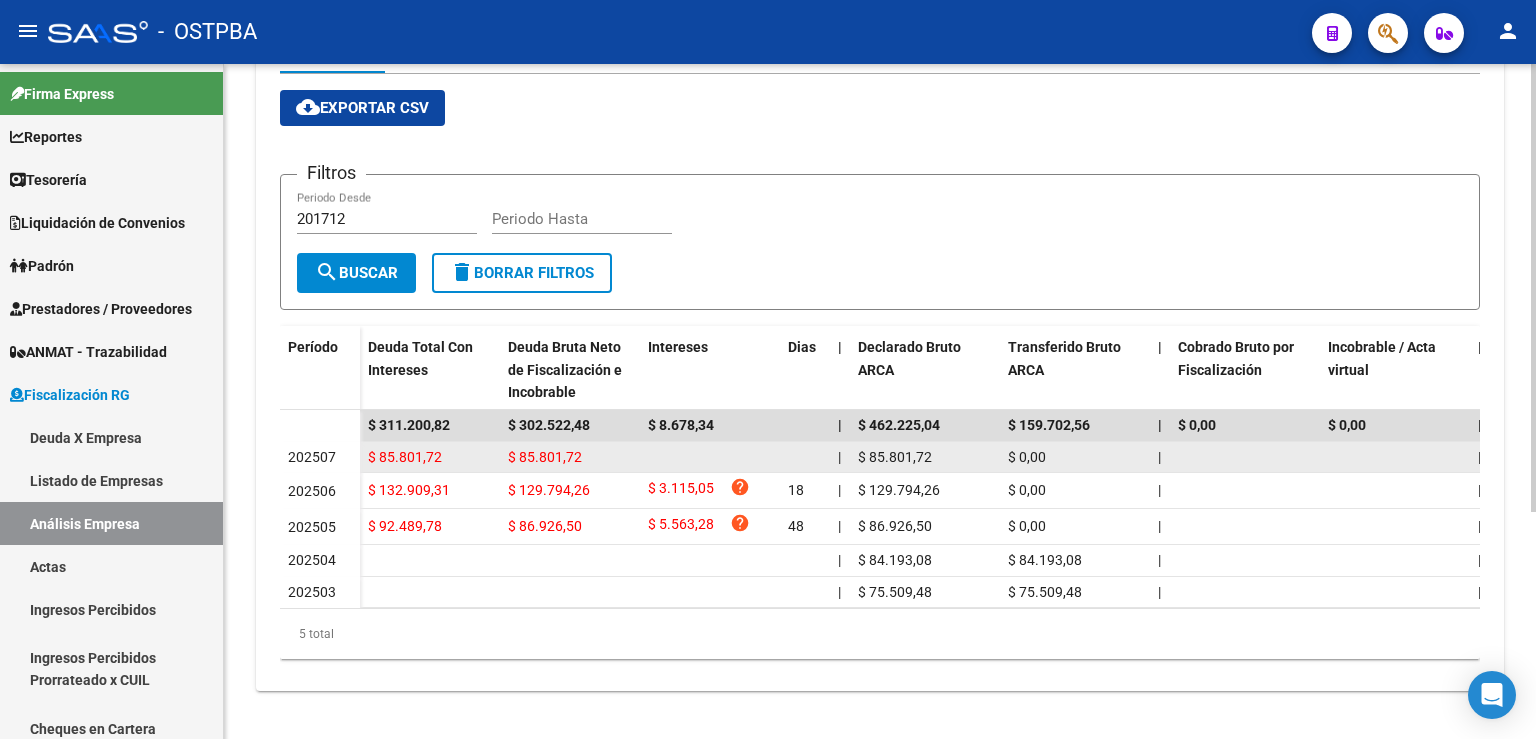scroll, scrollTop: 0, scrollLeft: 0, axis: both 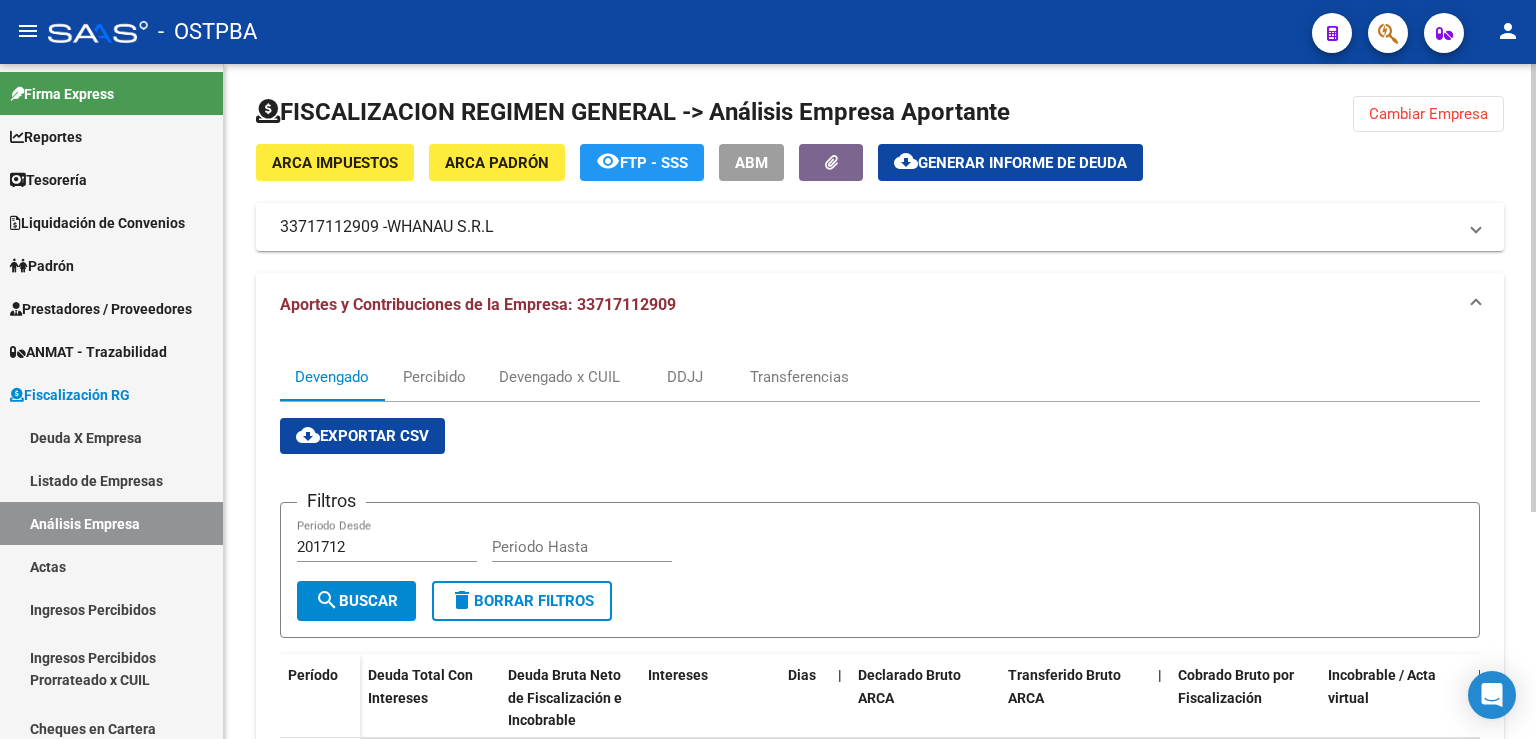 click on "Cambiar Empresa" 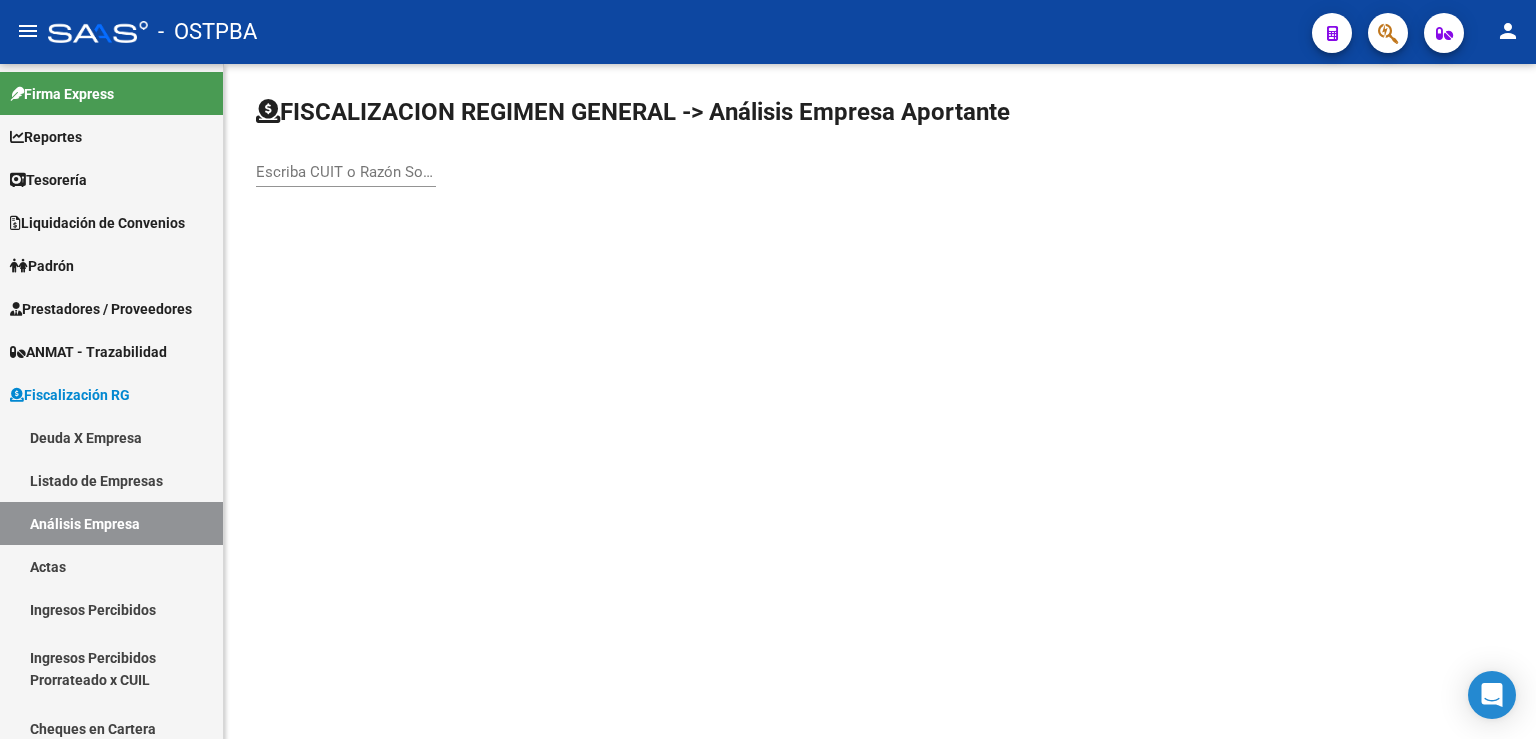 click on "Escriba CUIT o Razón Social para buscar" 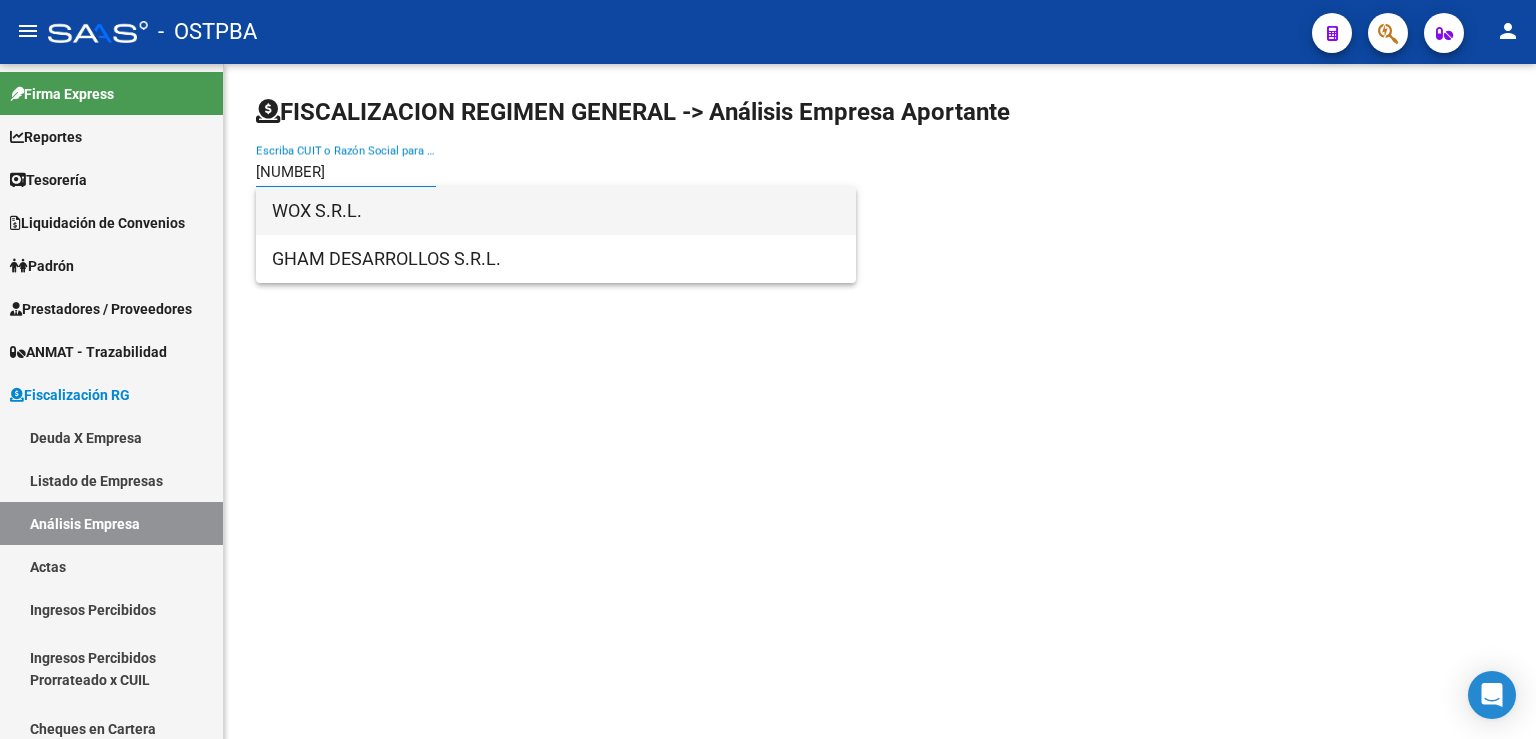 type on "[NUMBER]" 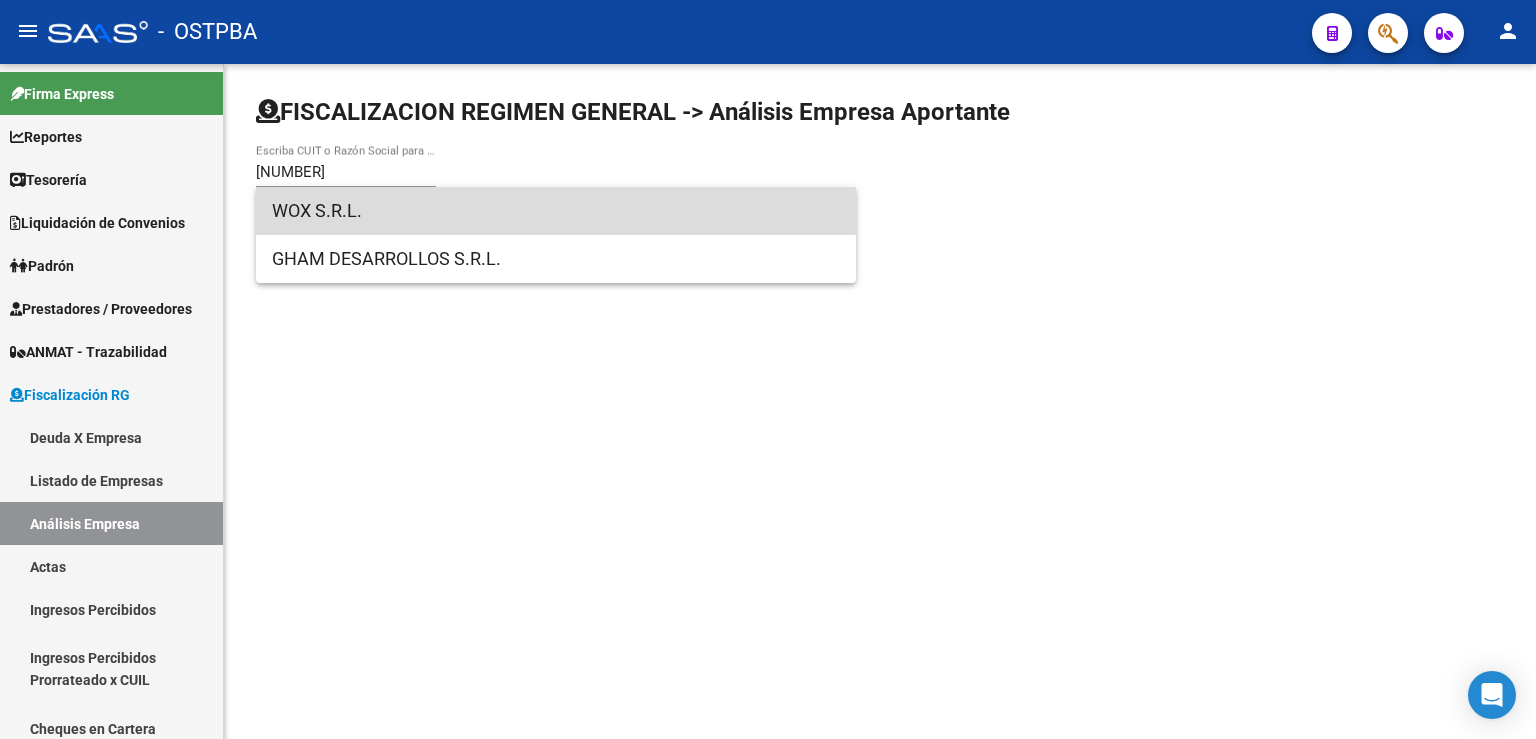 click on "WOX S.R.L." at bounding box center (556, 211) 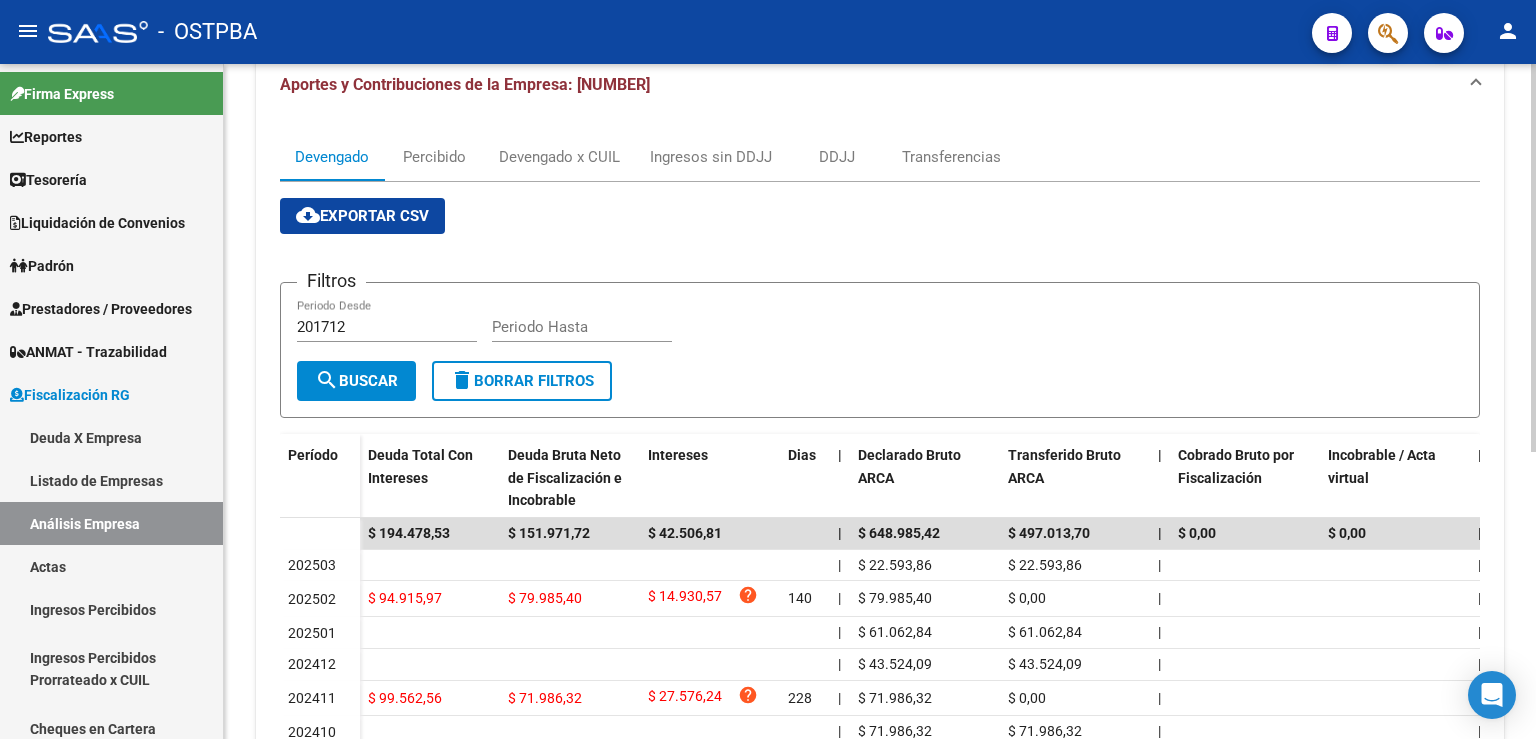 scroll, scrollTop: 441, scrollLeft: 0, axis: vertical 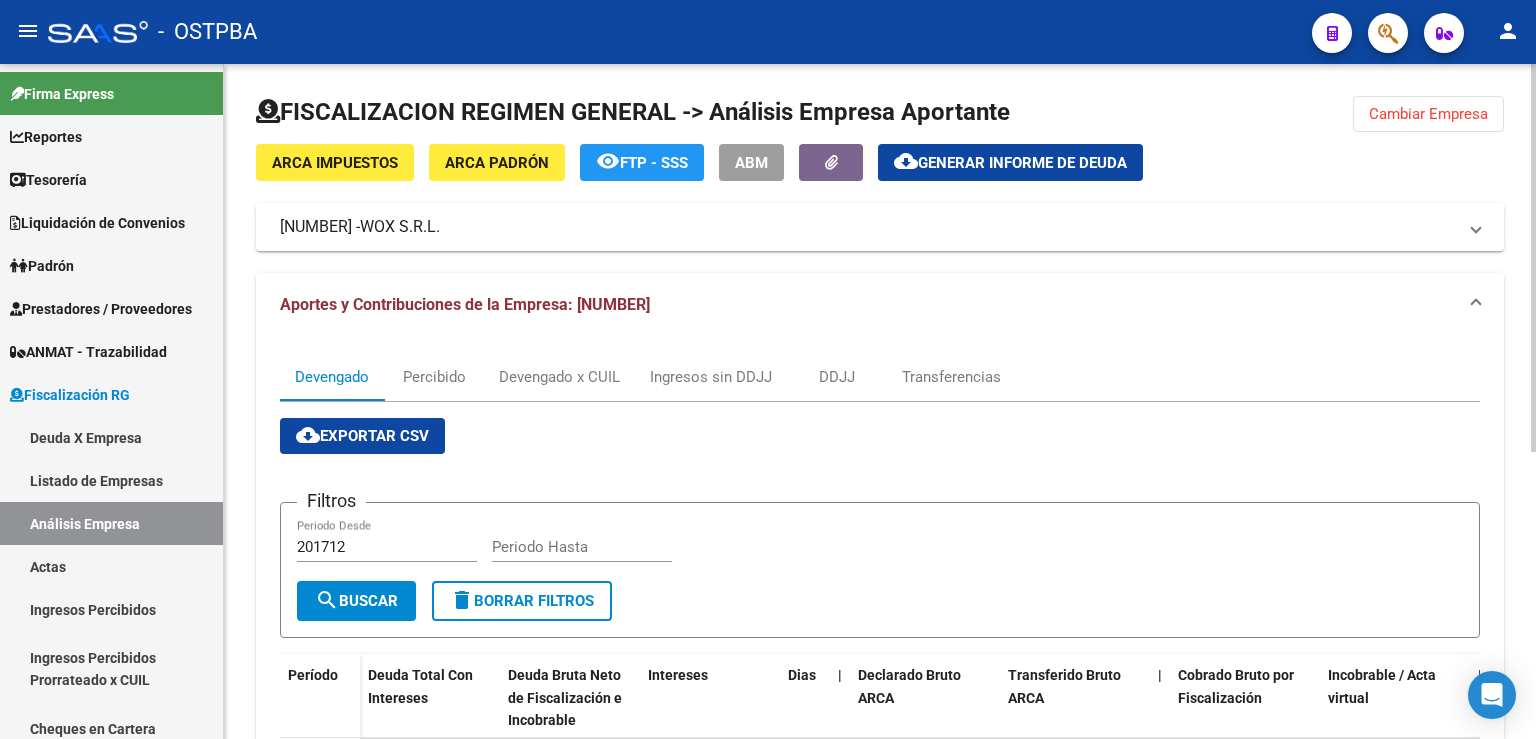 click on "Cambiar Empresa" 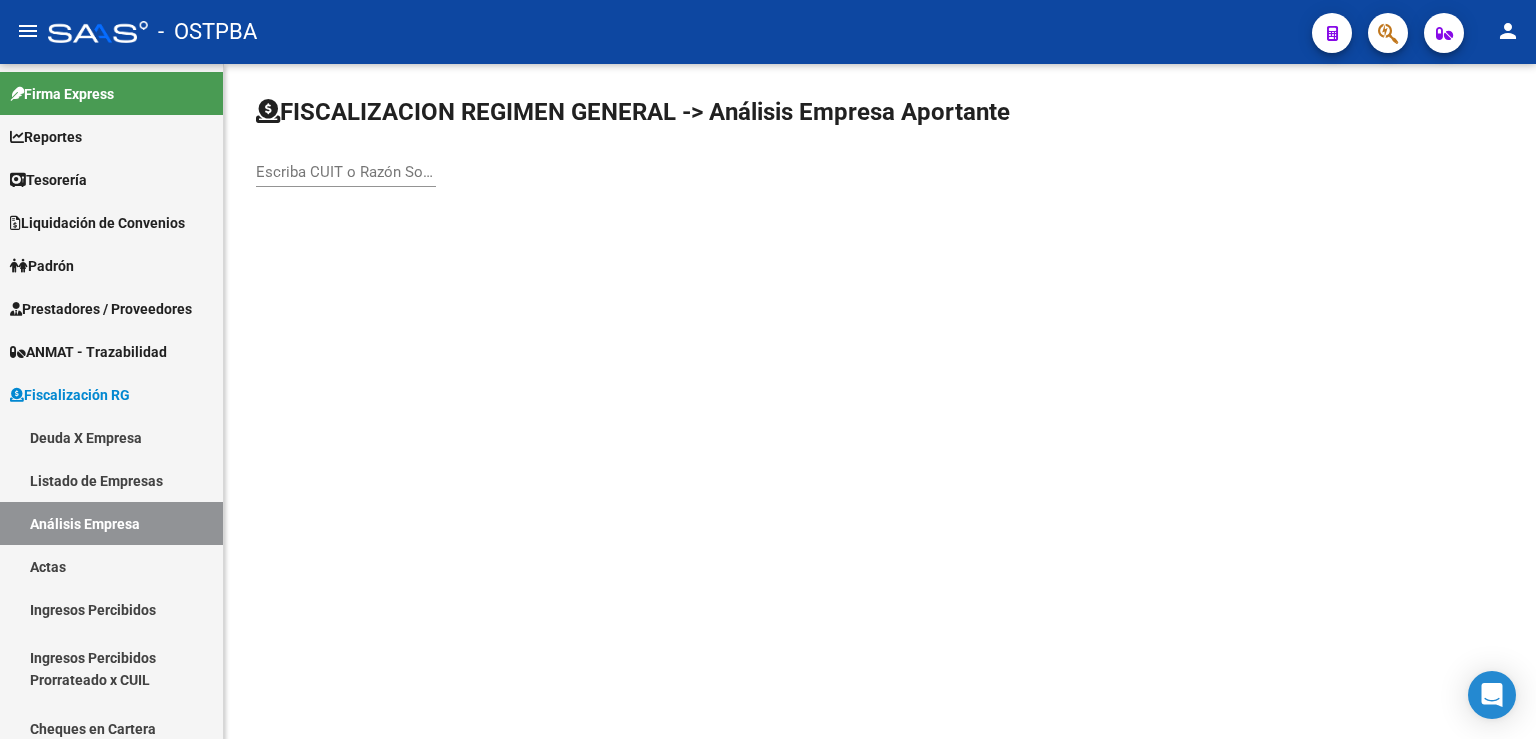 click on "Escriba CUIT o Razón Social para buscar" at bounding box center (346, 172) 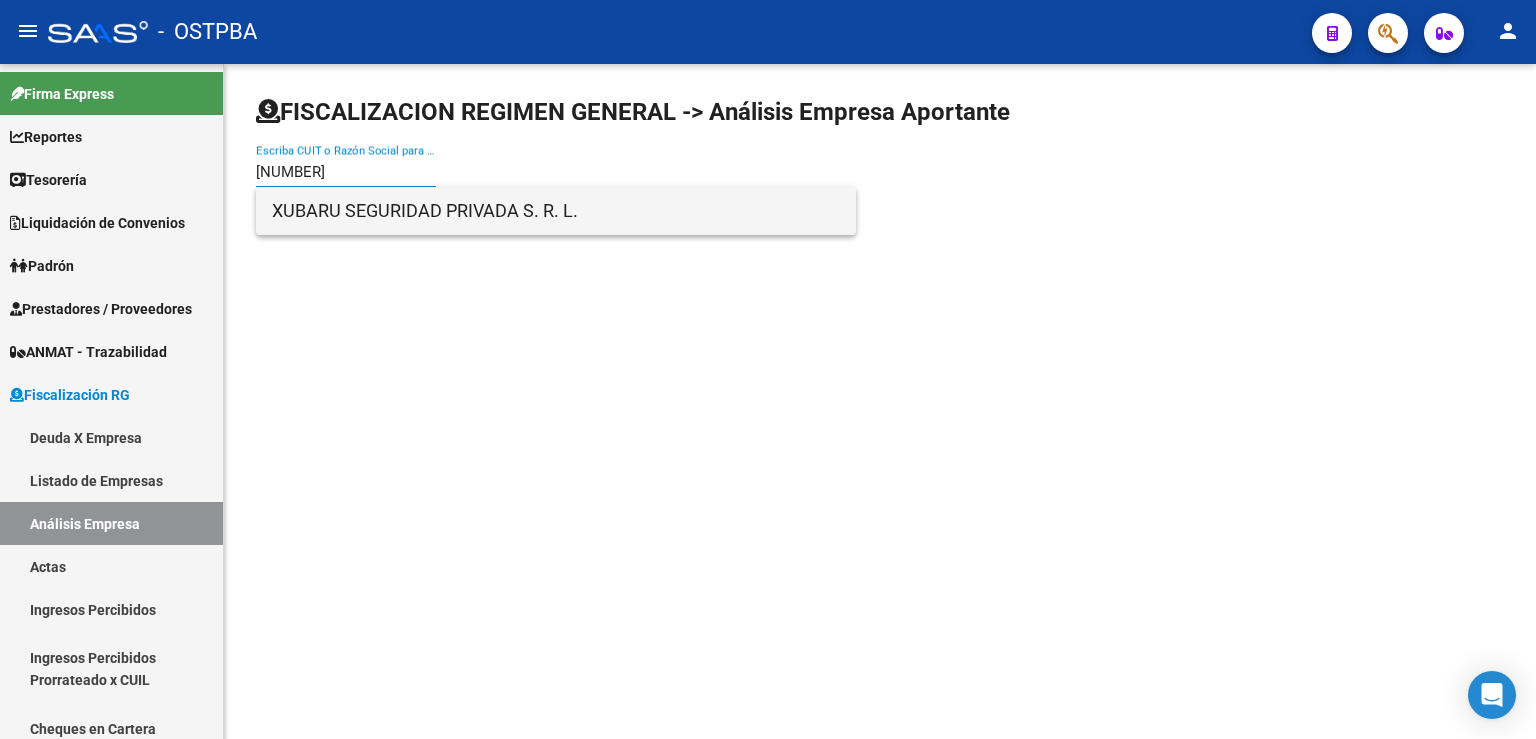 type on "[NUMBER]" 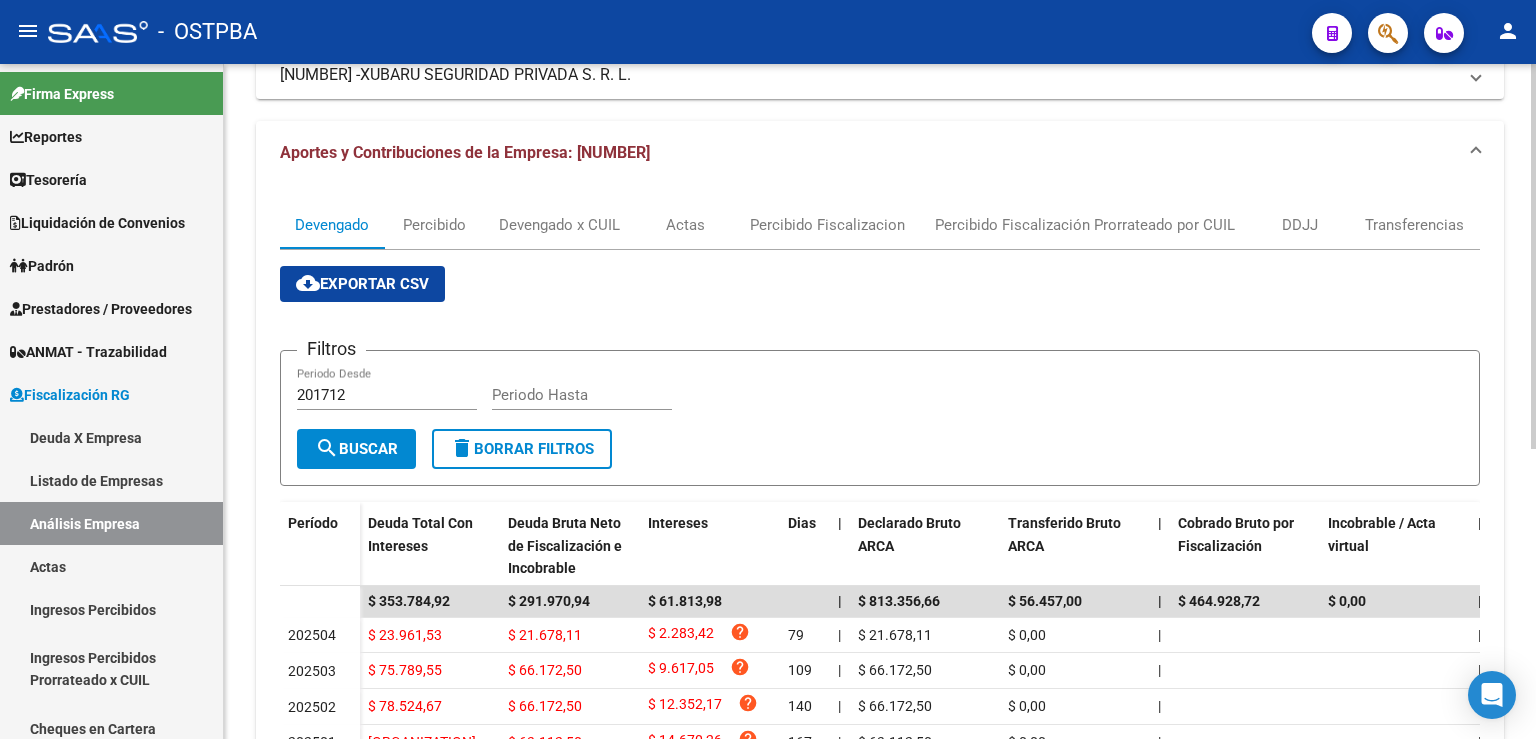 scroll, scrollTop: 484, scrollLeft: 0, axis: vertical 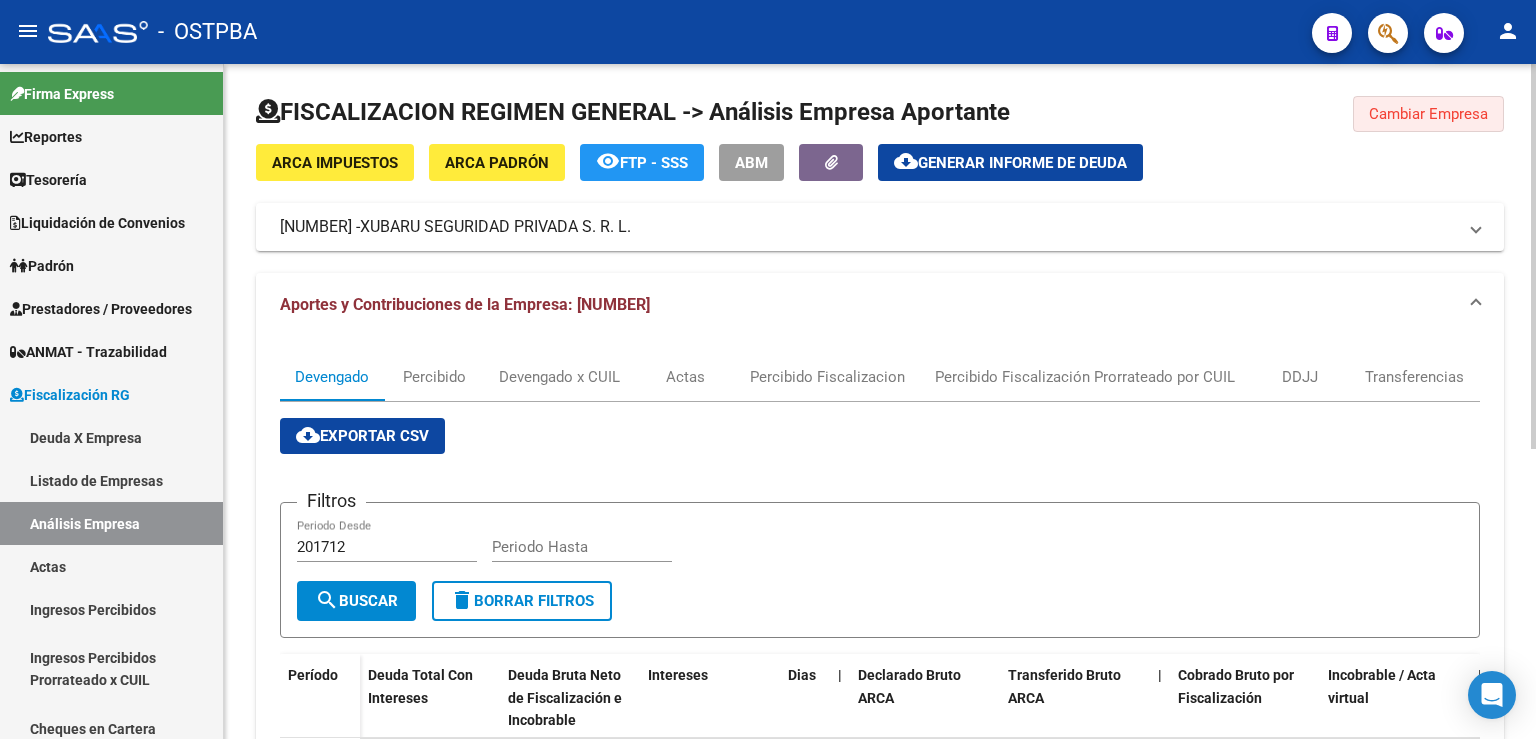 click on "Cambiar Empresa" 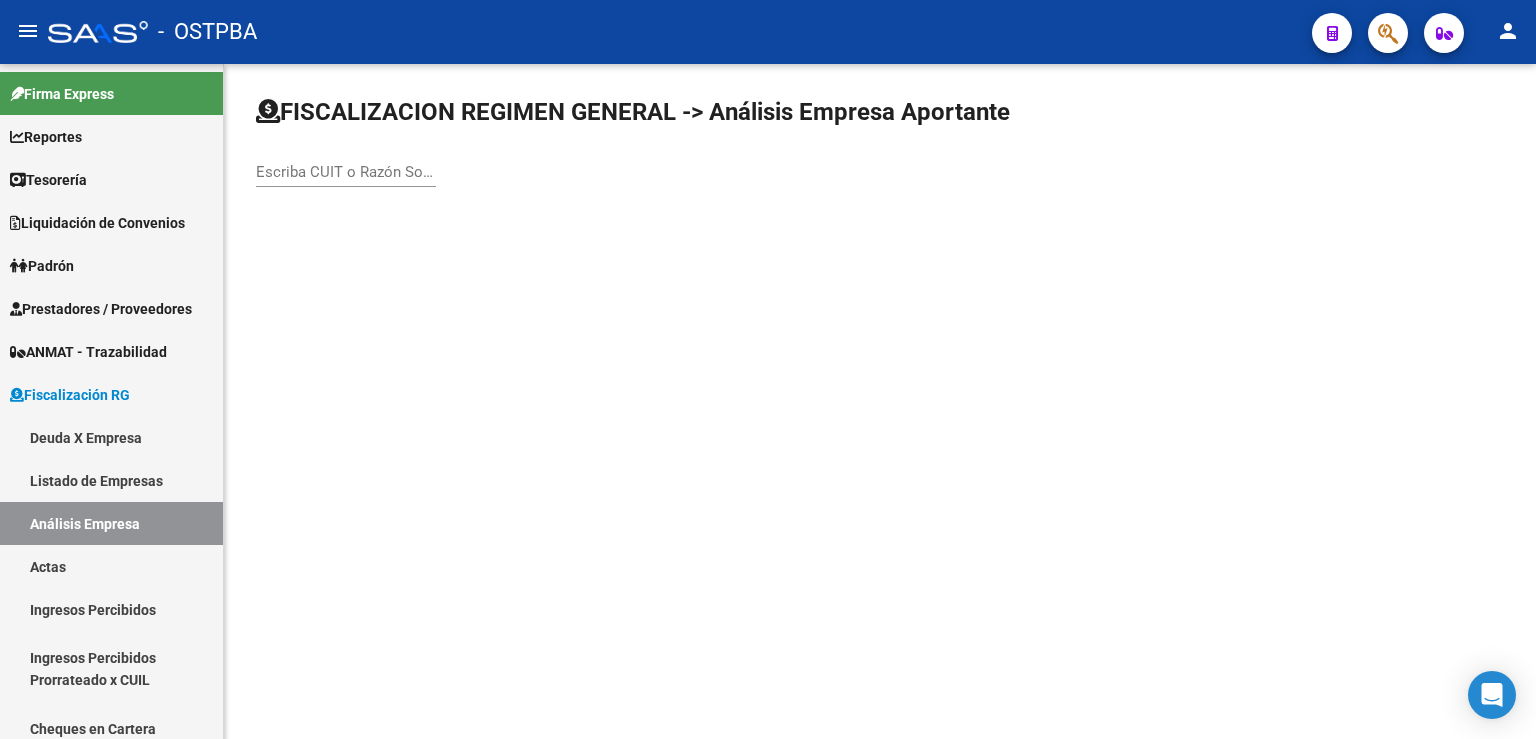 click on "Escriba CUIT o Razón Social para buscar" at bounding box center [346, 172] 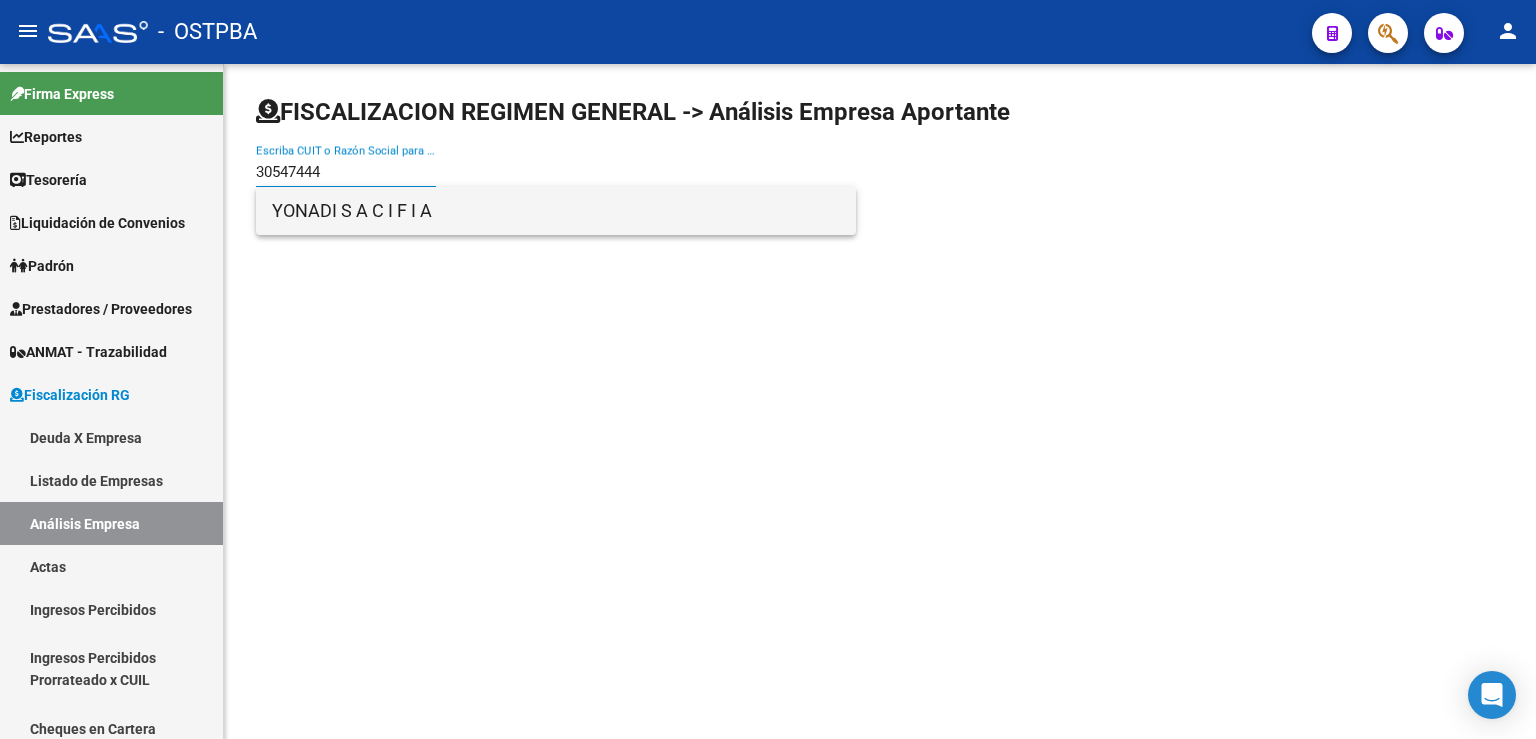 type on "30547444" 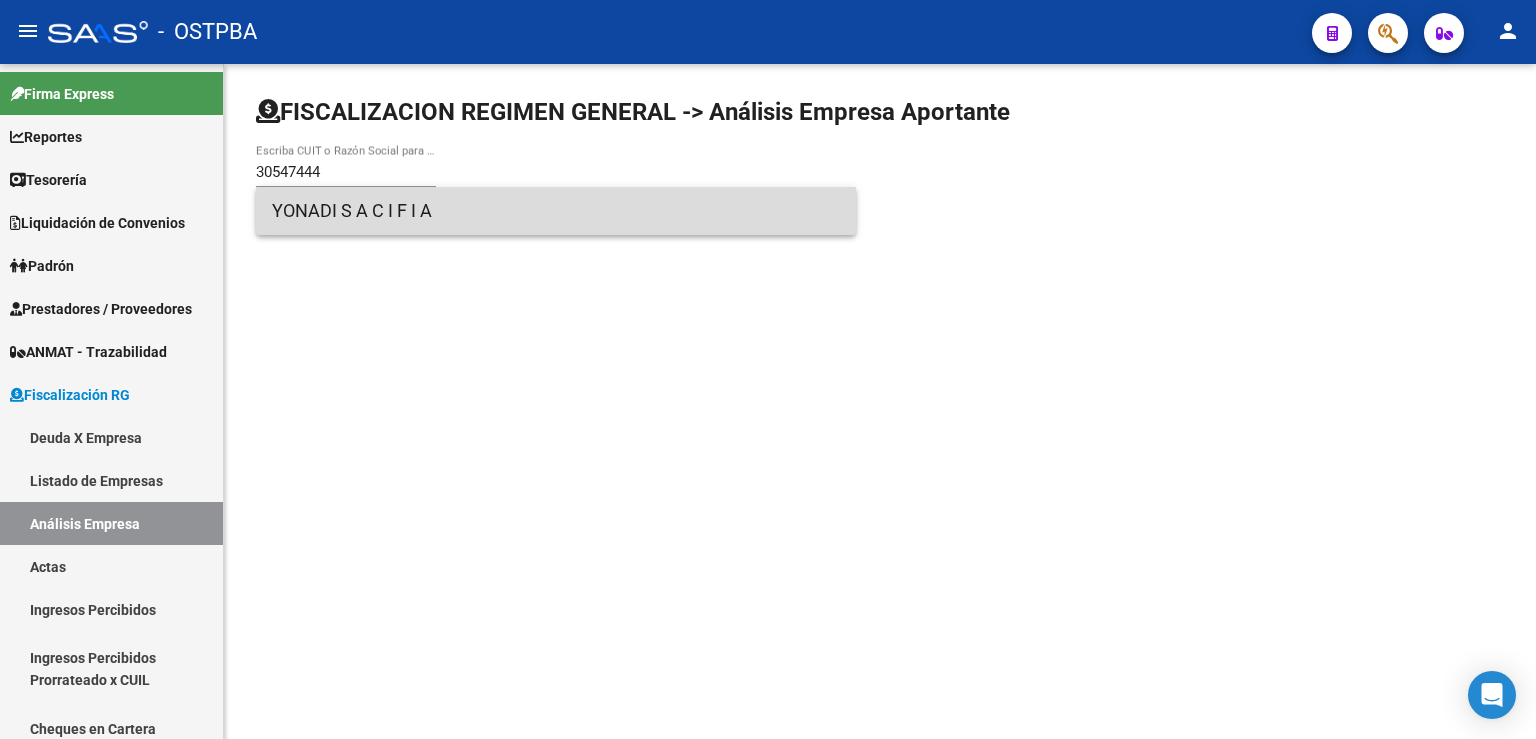 click on "YONADI S A C I F I A" at bounding box center (556, 211) 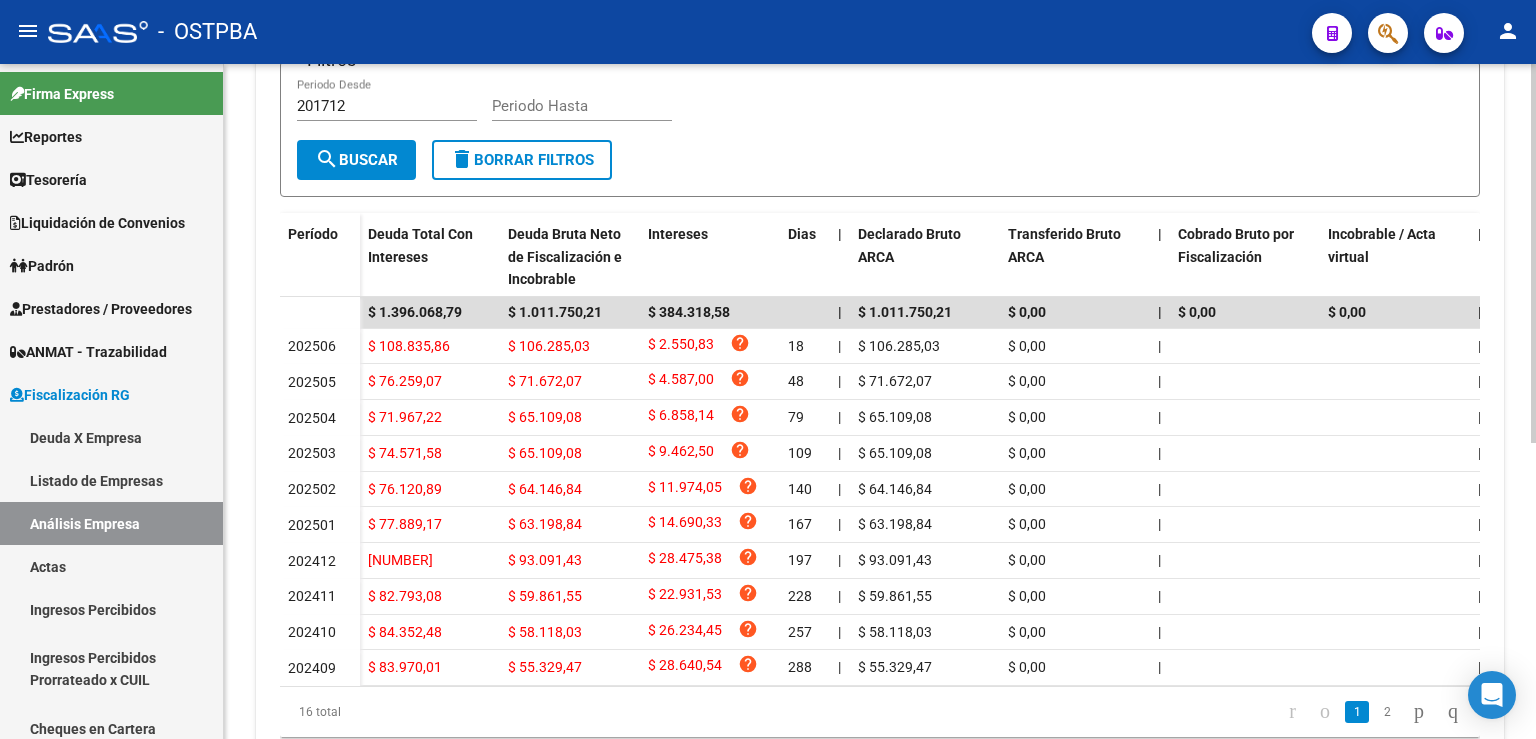 scroll, scrollTop: 526, scrollLeft: 0, axis: vertical 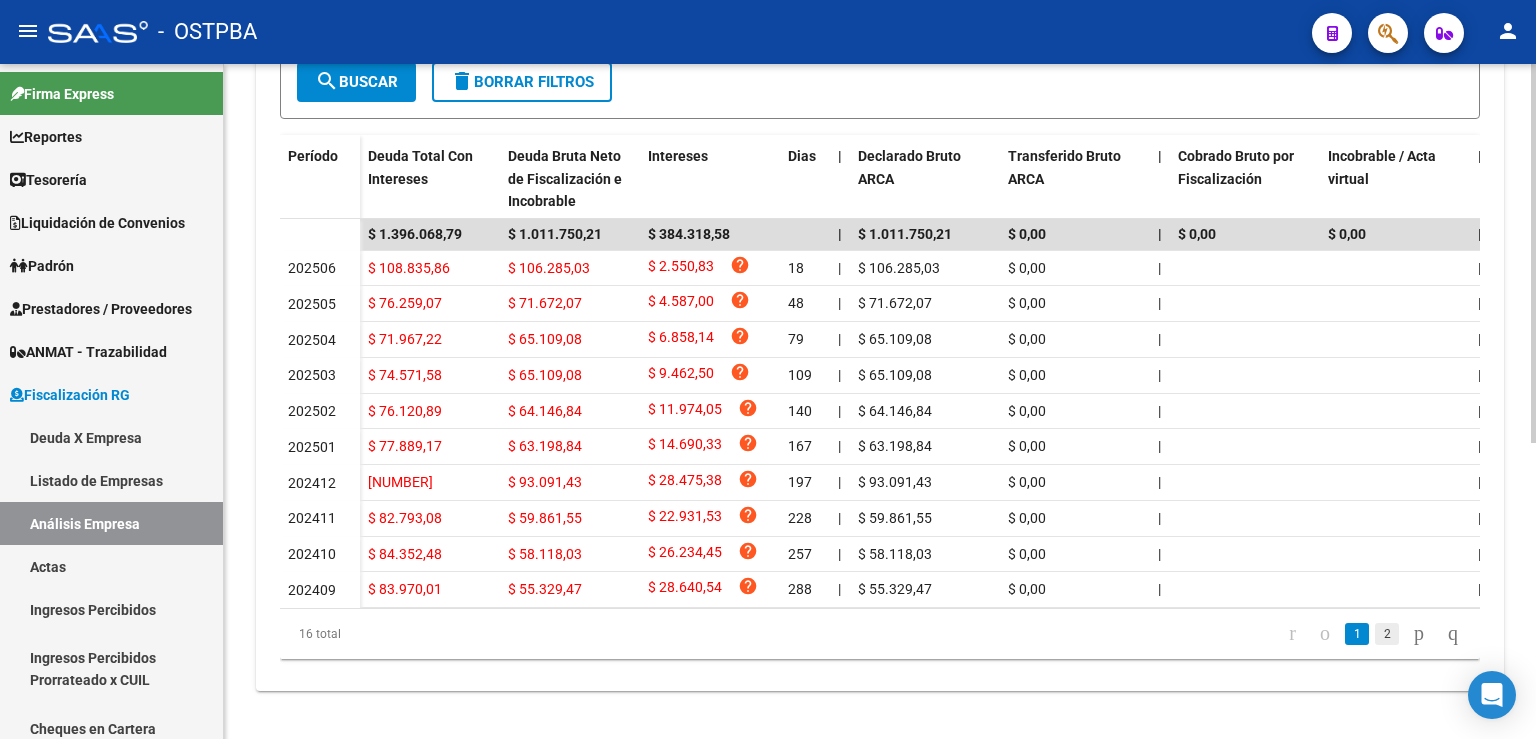 click on "2" 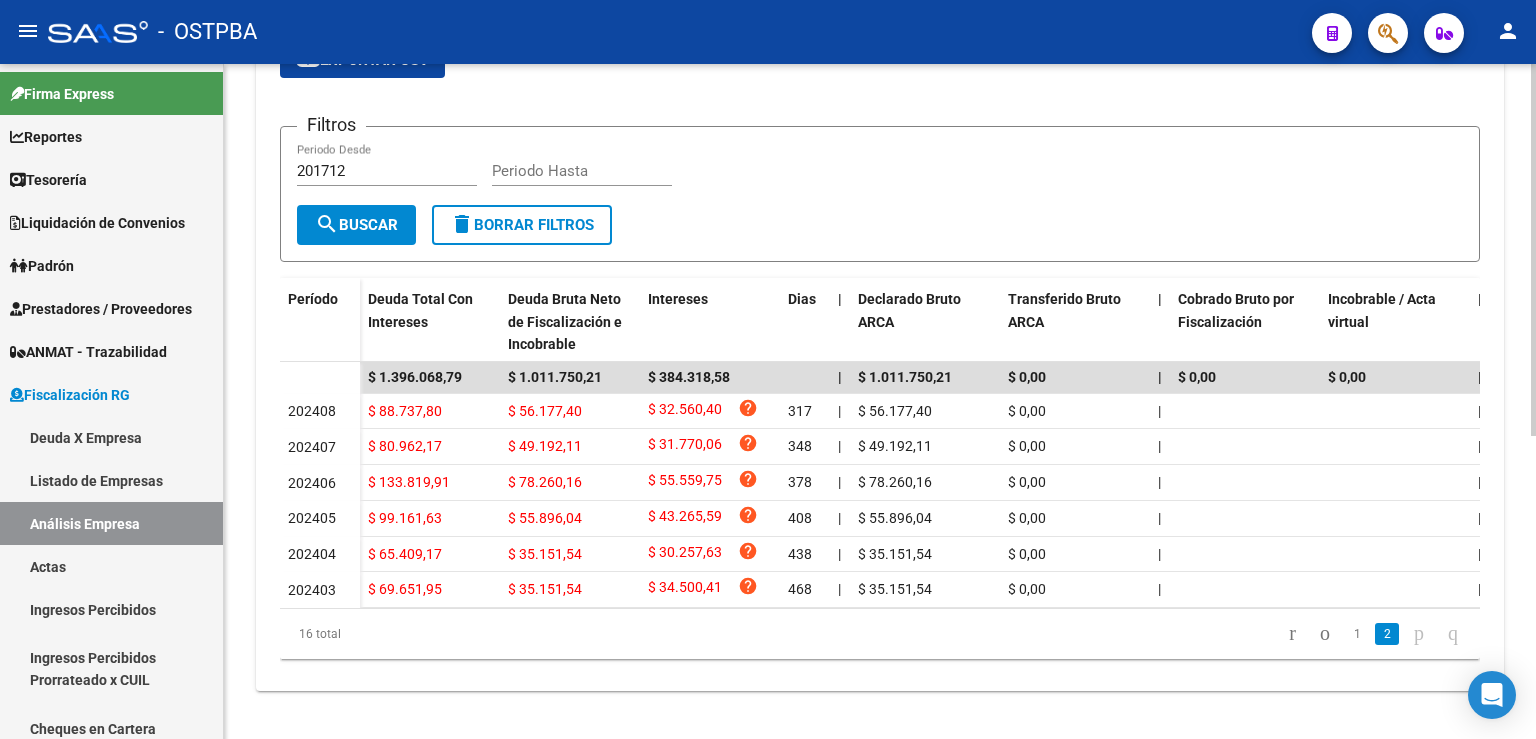 scroll, scrollTop: 386, scrollLeft: 0, axis: vertical 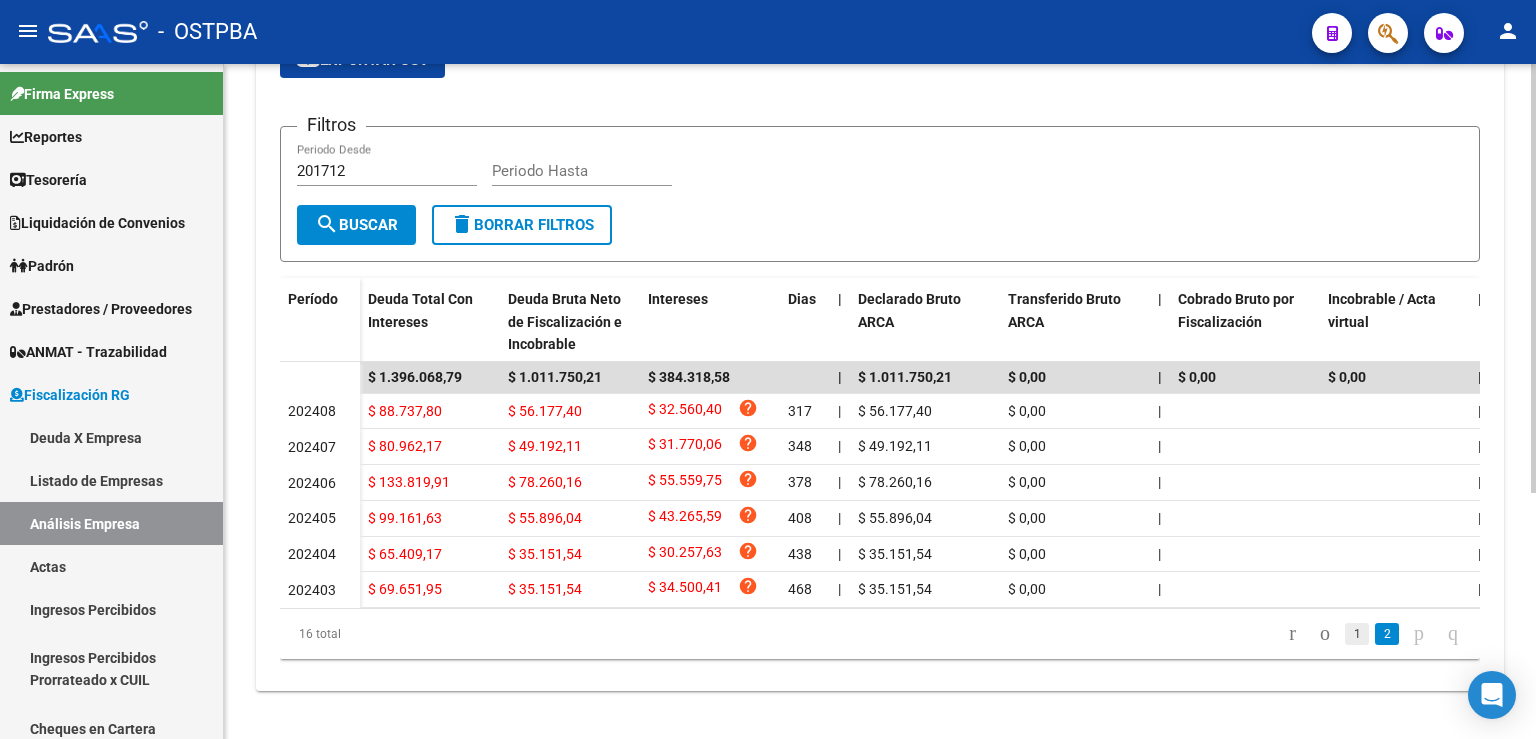 click on "1" 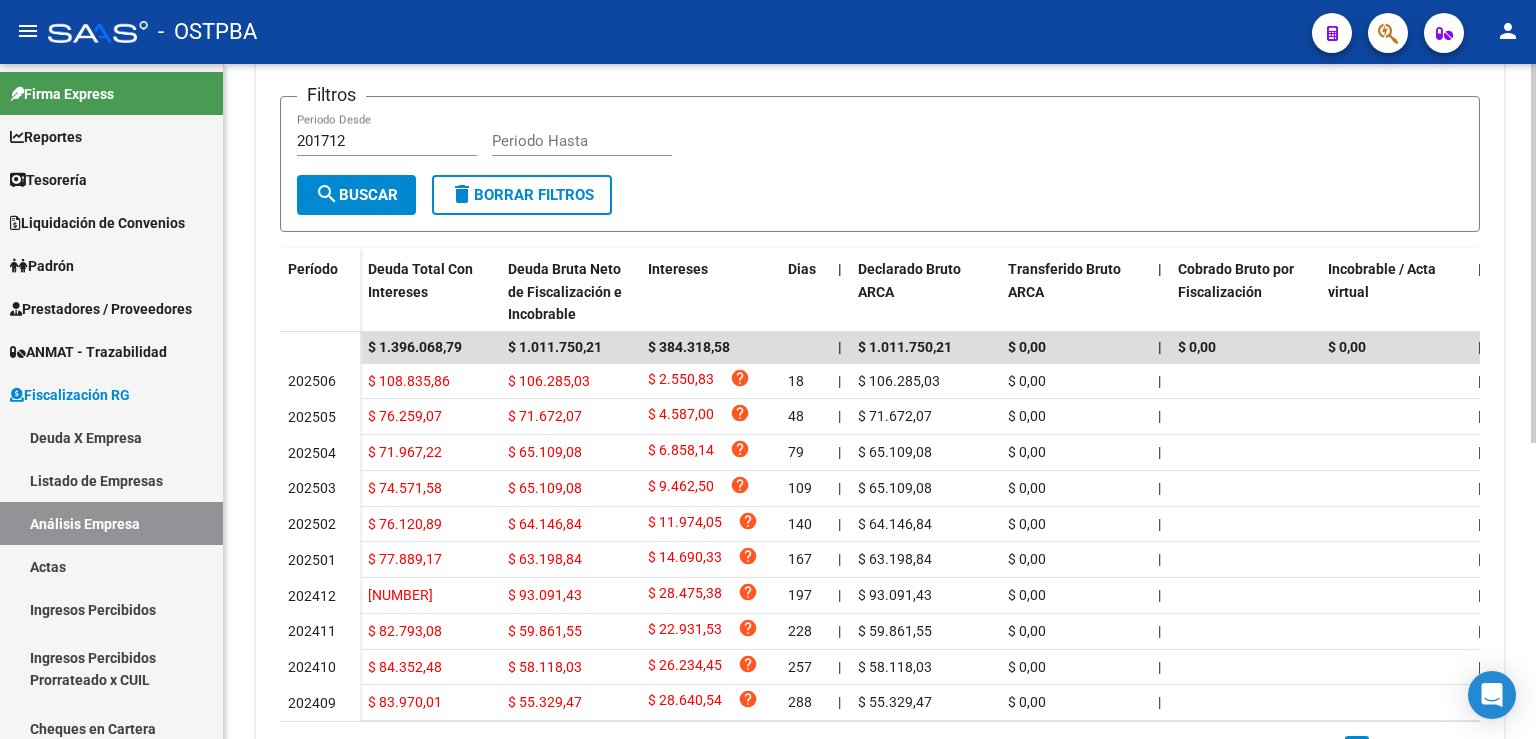 scroll, scrollTop: 386, scrollLeft: 0, axis: vertical 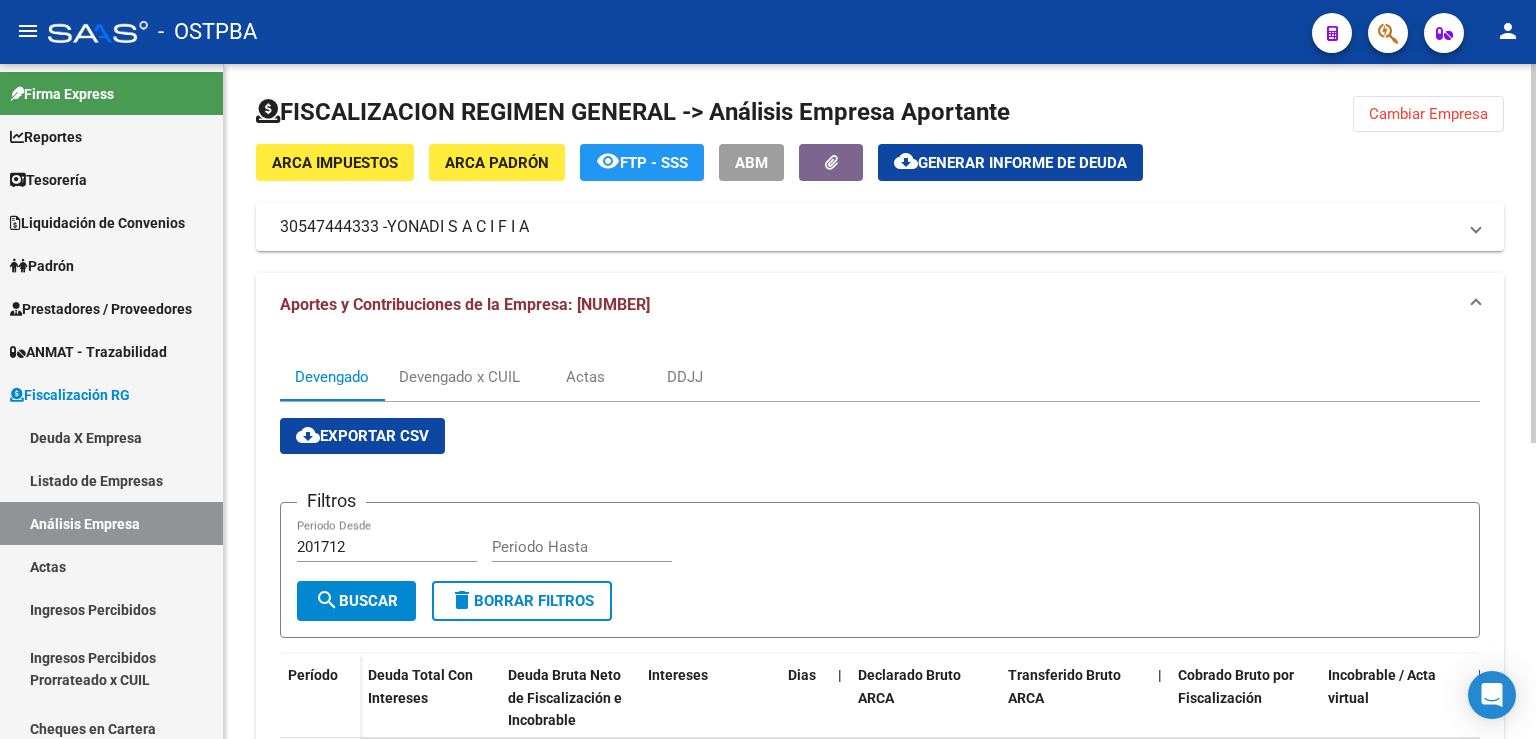 click on "FISCALIZACION REGIMEN GENERAL -> Analisis Empresa Aportante  Cambiar Empresa  ARCA Impuestos ARCA Padrón remove_red_eye  FTP - SSS  ABM  cloud_download  Generar informe de deuda  [NUMBER] -   YONADI S A C I F I A Telefono:  Mail:  Observaciones:  Provincia:  Capital Federal Localidad:  CABA Calle:  JOSE E RODO Numero:  Dpto:  Aportes y Contribuciones de la Empresa: [NUMBER] Devengado Devengado x CUIL Actas DDJJ cloud_download  Exportar CSV  Filtros   201712 Periodo Desde    Periodo Hasta  search  Buscar  delete  Borrar Filtros  Período Deuda Total Con Intereses  Deuda Bruta Neto de Fiscalización e Incobrable Intereses Dias | Declarado Bruto ARCA Transferido Bruto ARCA | Cobrado Bruto por Fiscalización Incobrable / Acta virtual | Transferido De Más | Interés Aporte cobrado por ARCA Interés Contribución cobrado por ARCA | Total cobrado Sin DDJJ | DJ Aporte Trf Aporte DJ Contribución Trf Contribución $ 1.396.068,79 $ 1.011.750,21 $ 384.318,58 | $ 1.011.750,21 $ 0,00 | $ 0,00 $ 0,00 |" 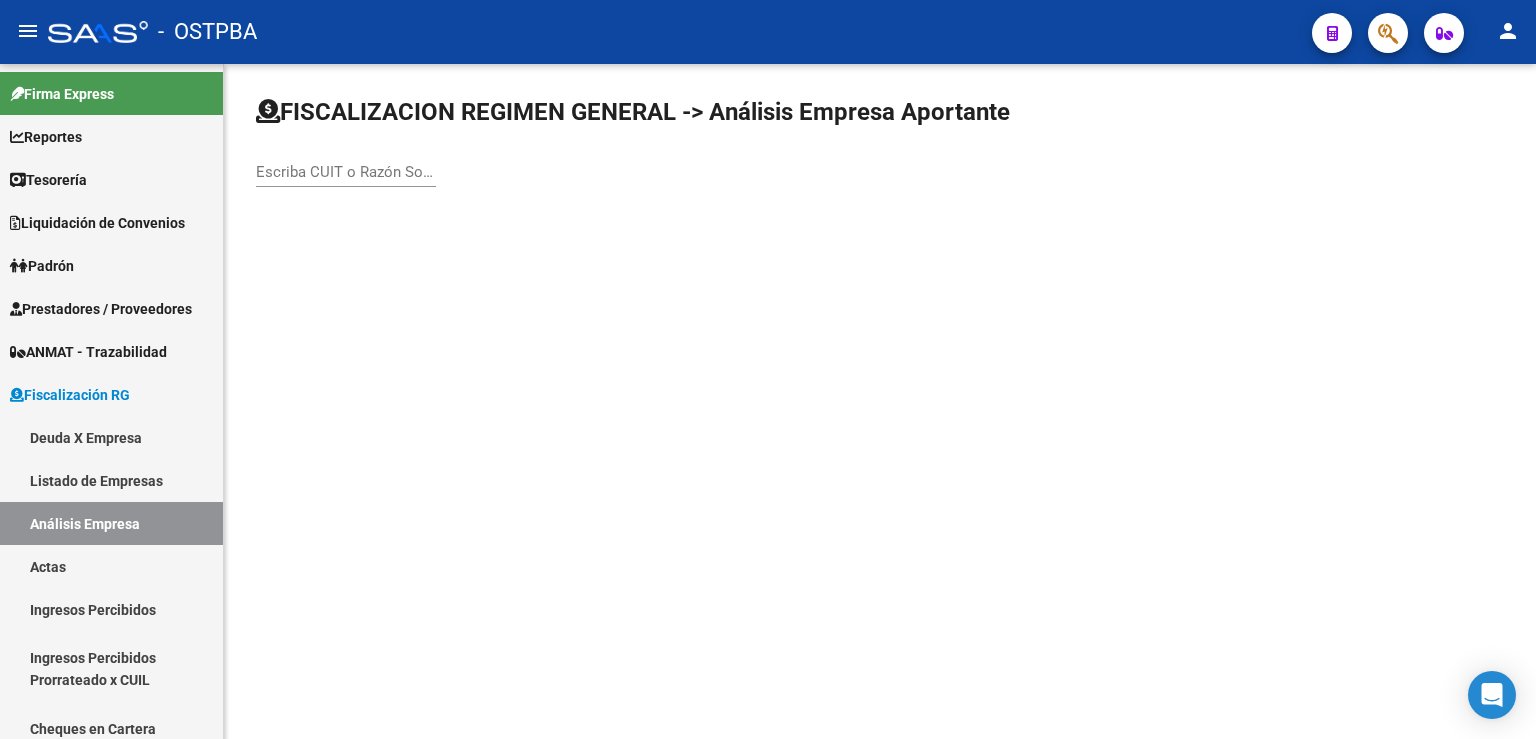 click on "Escriba CUIT o Razón Social para buscar" at bounding box center [346, 172] 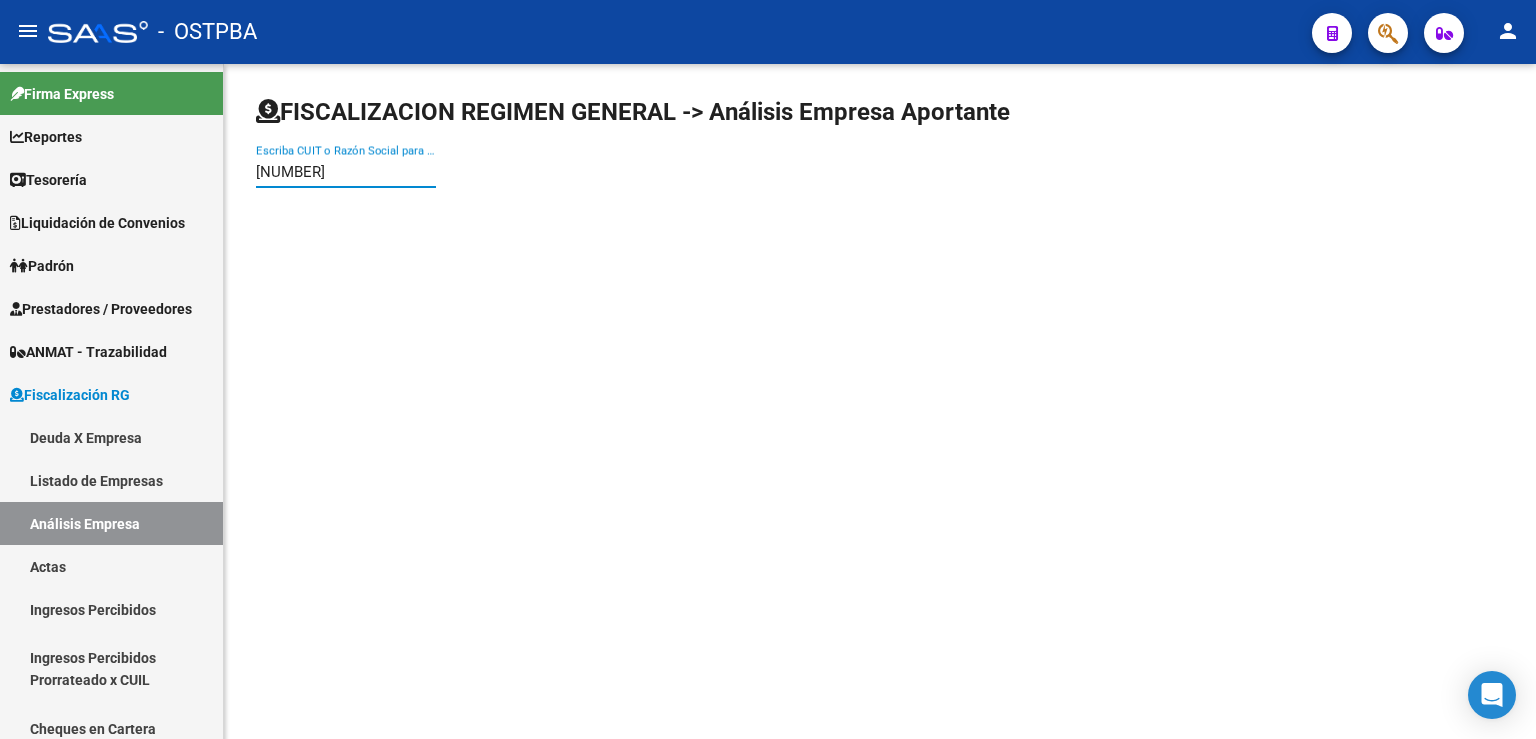 type on "[NUMBER]" 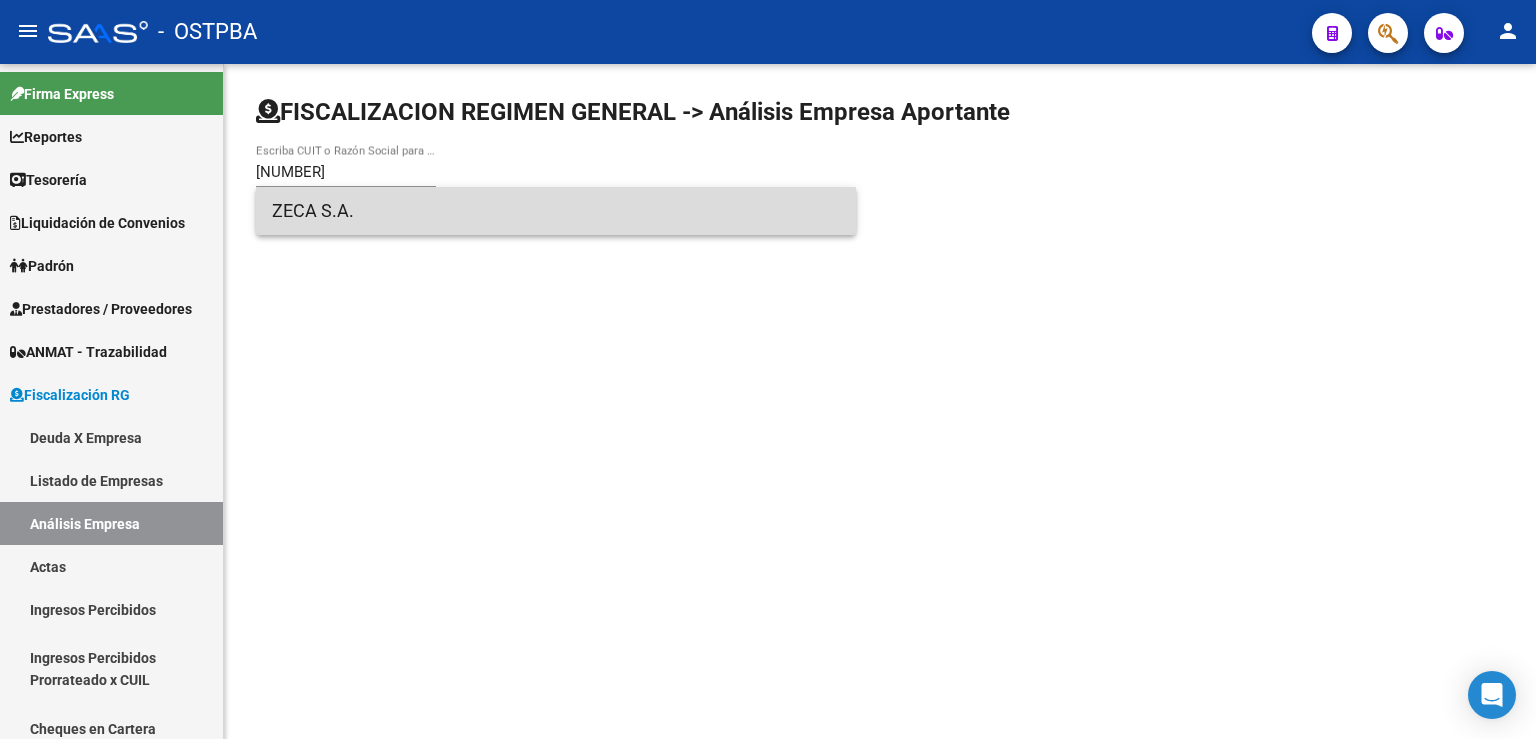 click on "ZECA S.A." at bounding box center [556, 211] 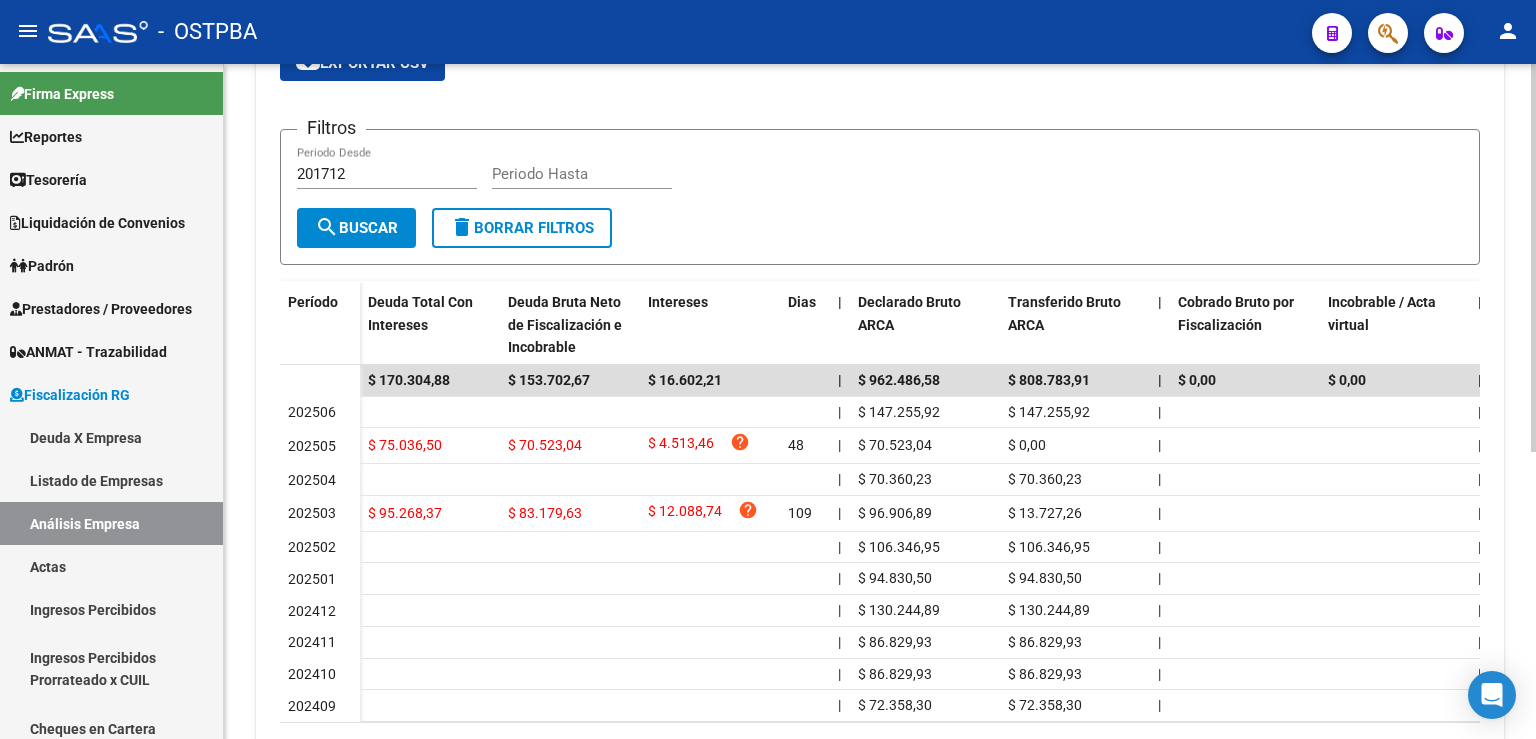 scroll, scrollTop: 484, scrollLeft: 0, axis: vertical 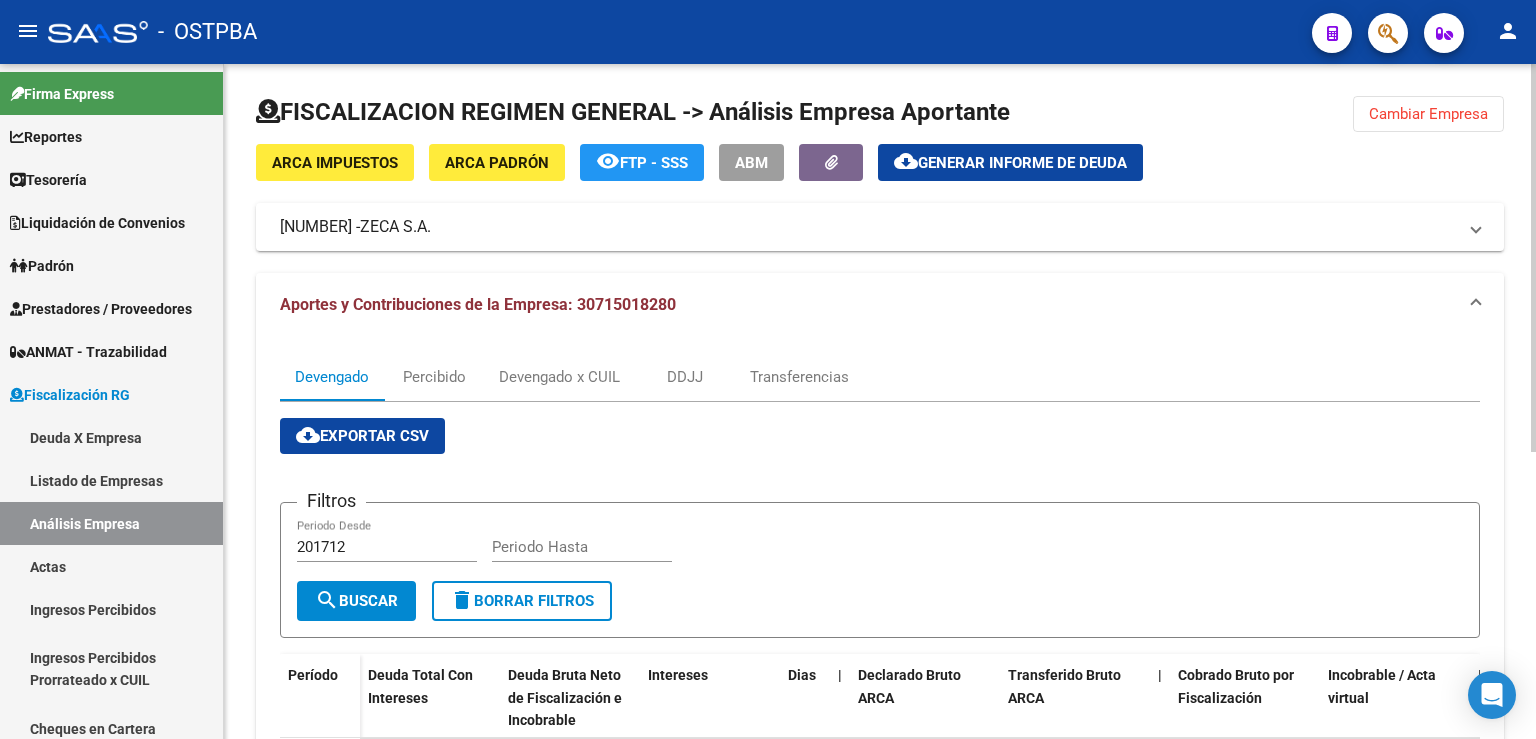 click on "Cambiar Empresa" 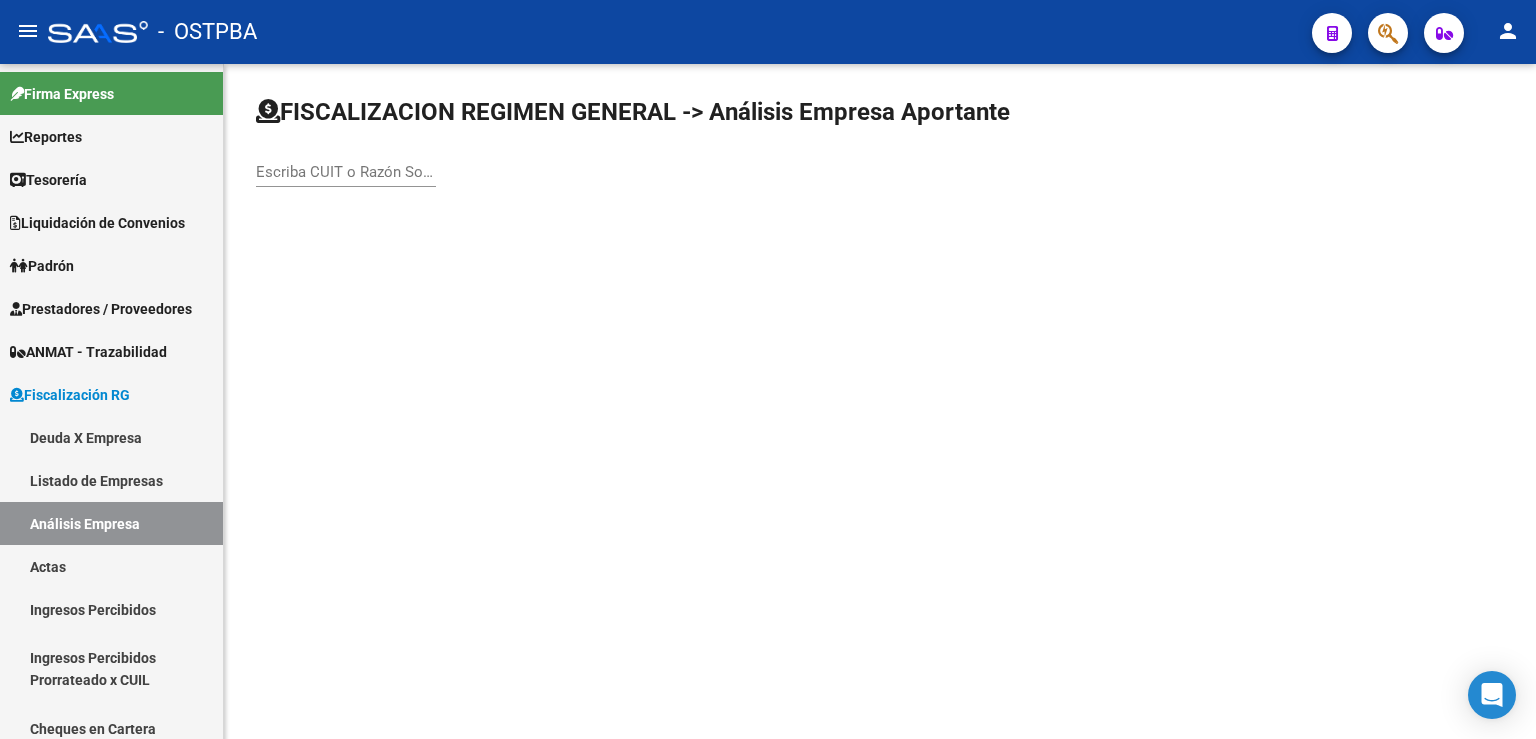 click on "Escriba CUIT o Razón Social para buscar" at bounding box center [346, 172] 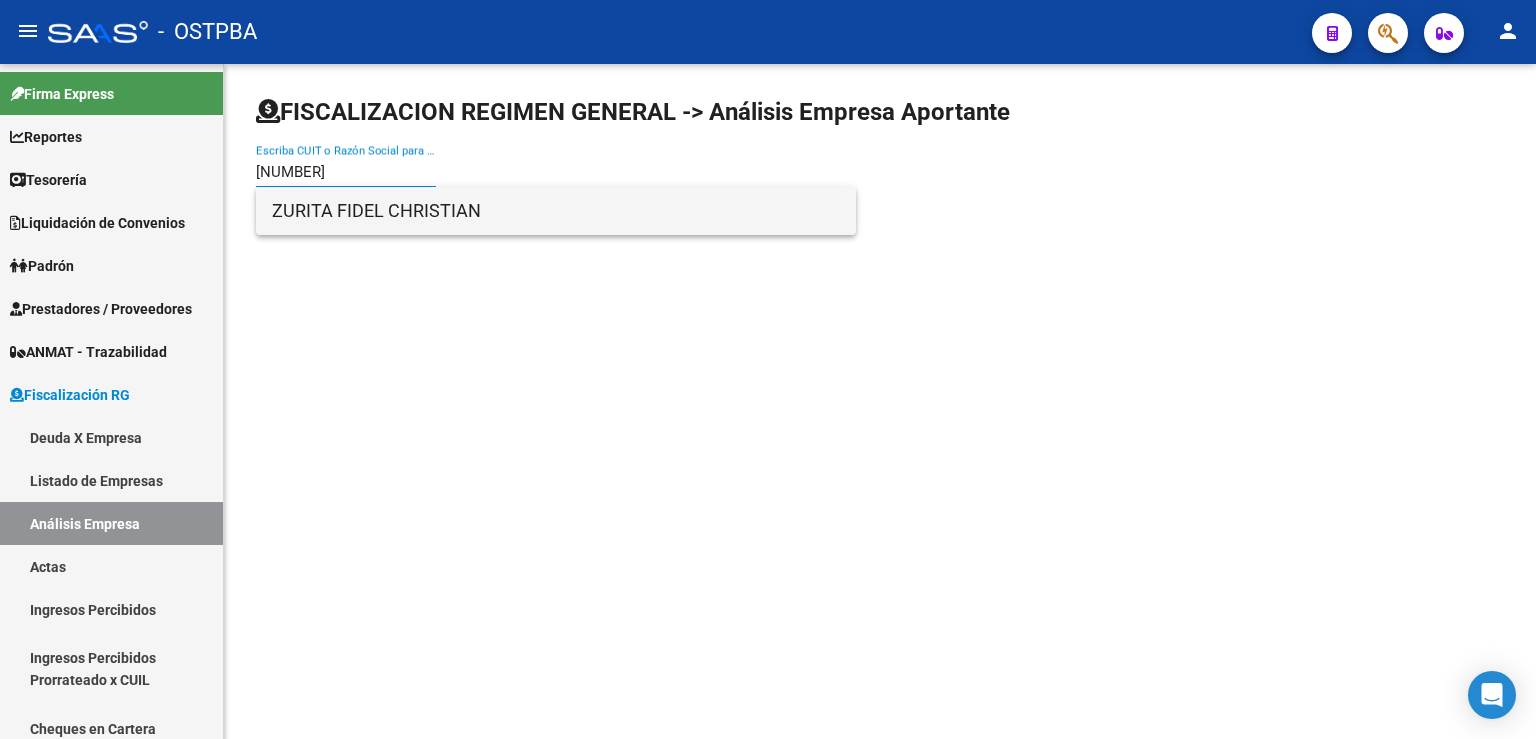 type on "[NUMBER]" 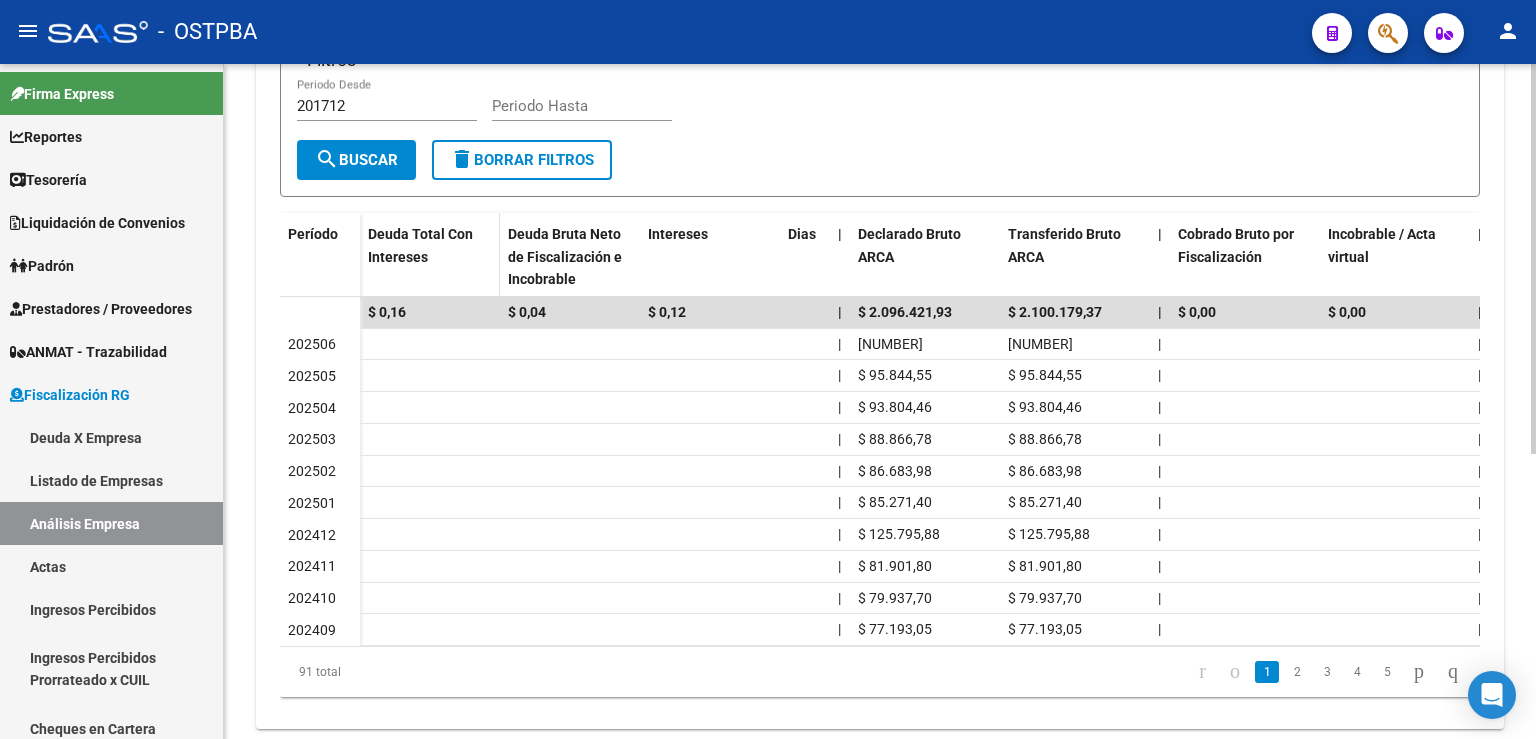 scroll, scrollTop: 220, scrollLeft: 0, axis: vertical 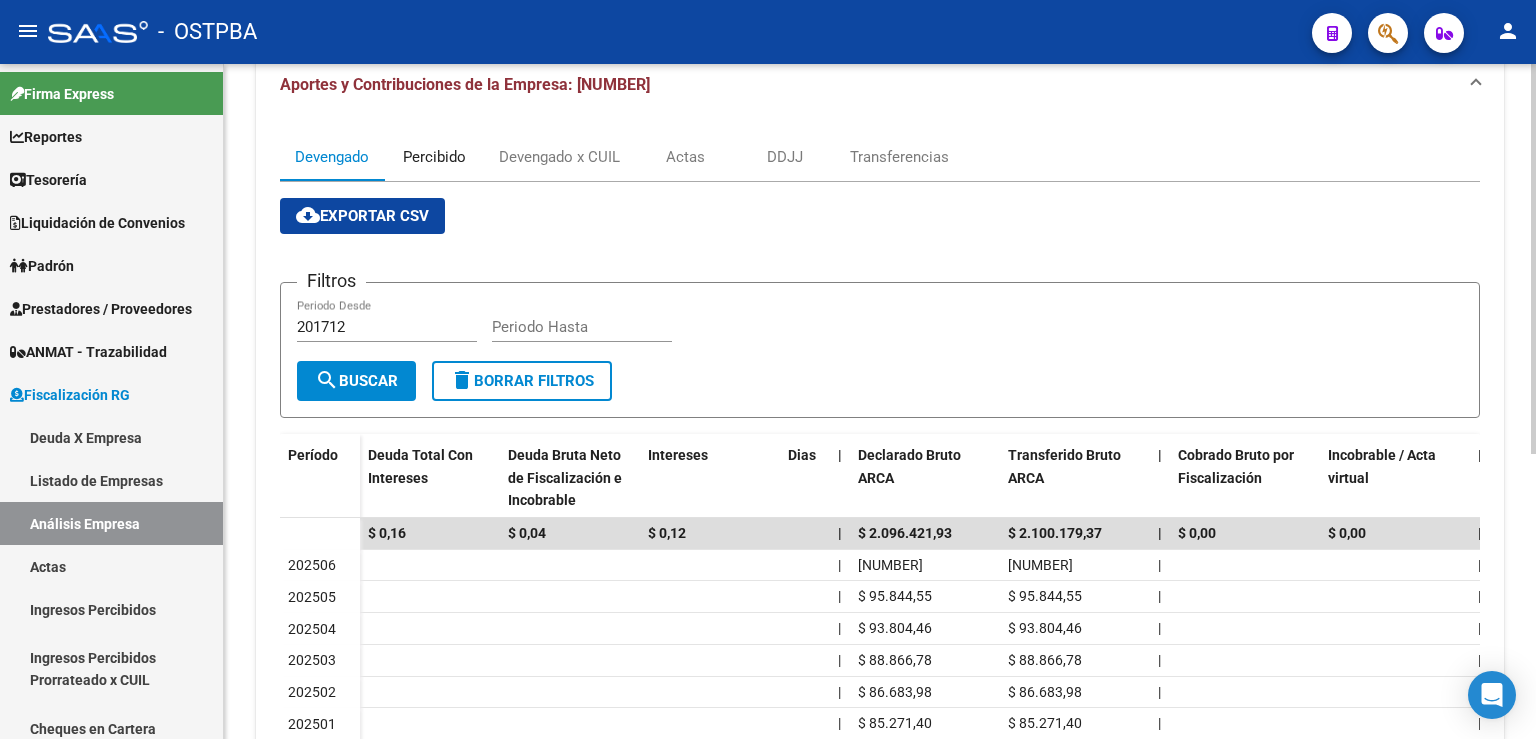 click on "Percibido" at bounding box center (434, 157) 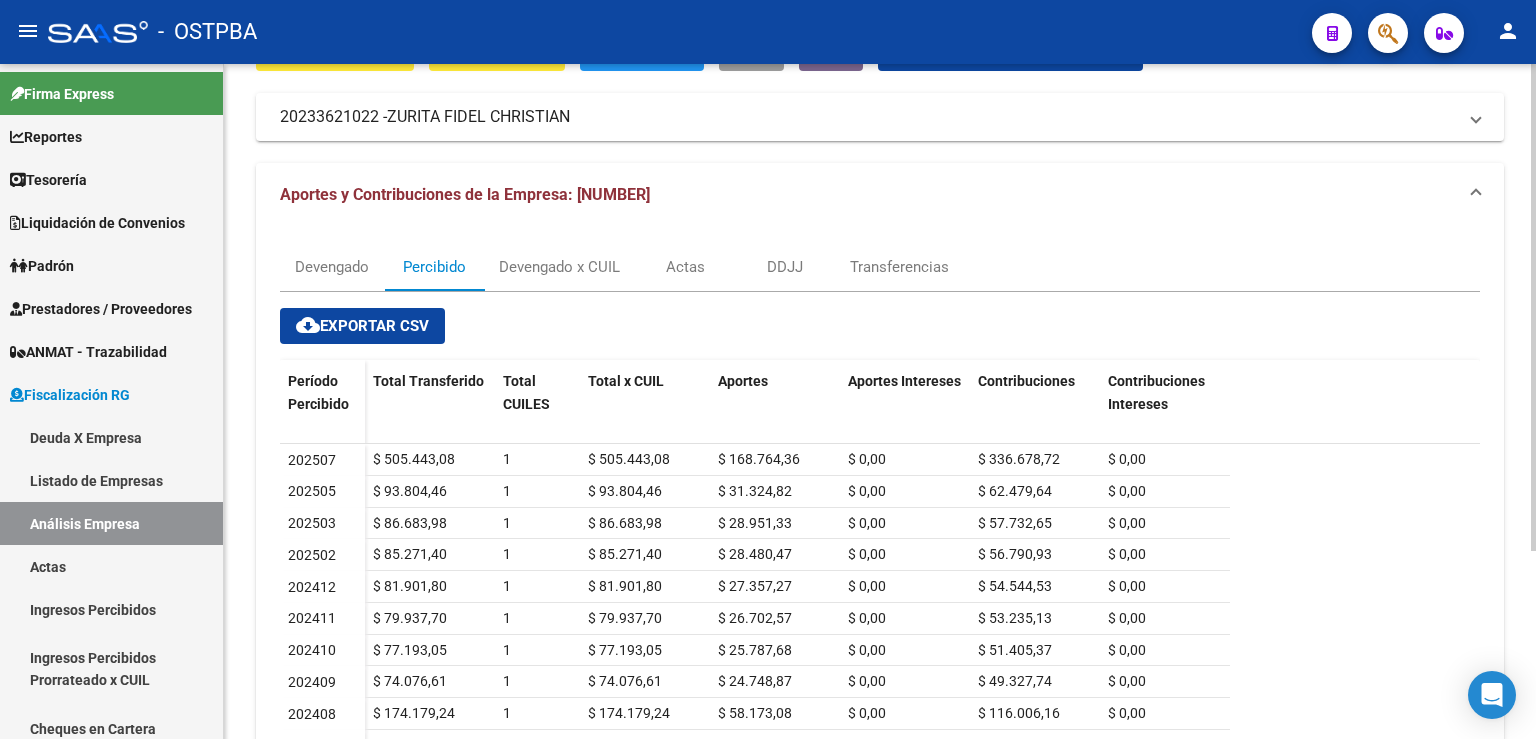 scroll, scrollTop: 220, scrollLeft: 0, axis: vertical 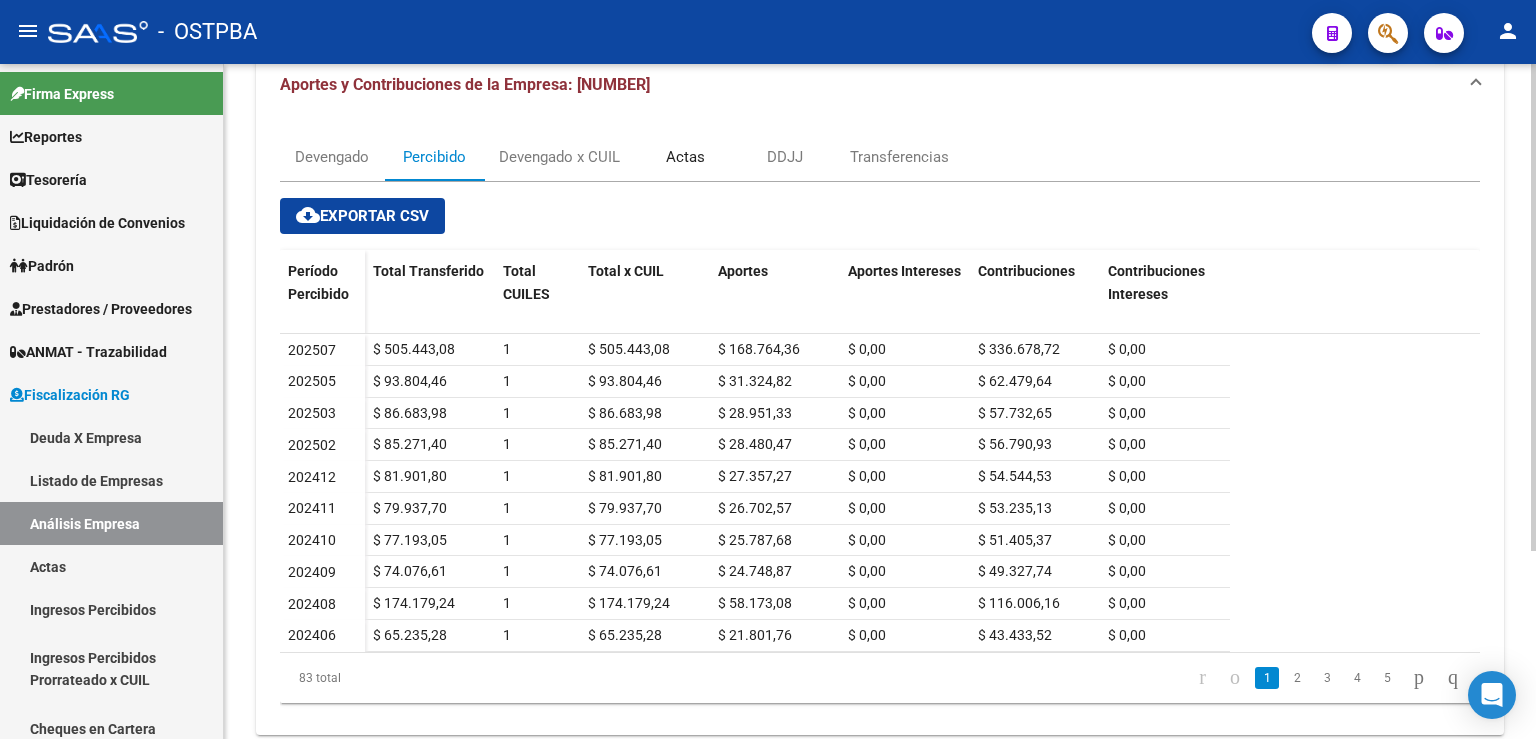 click on "Actas" at bounding box center [685, 157] 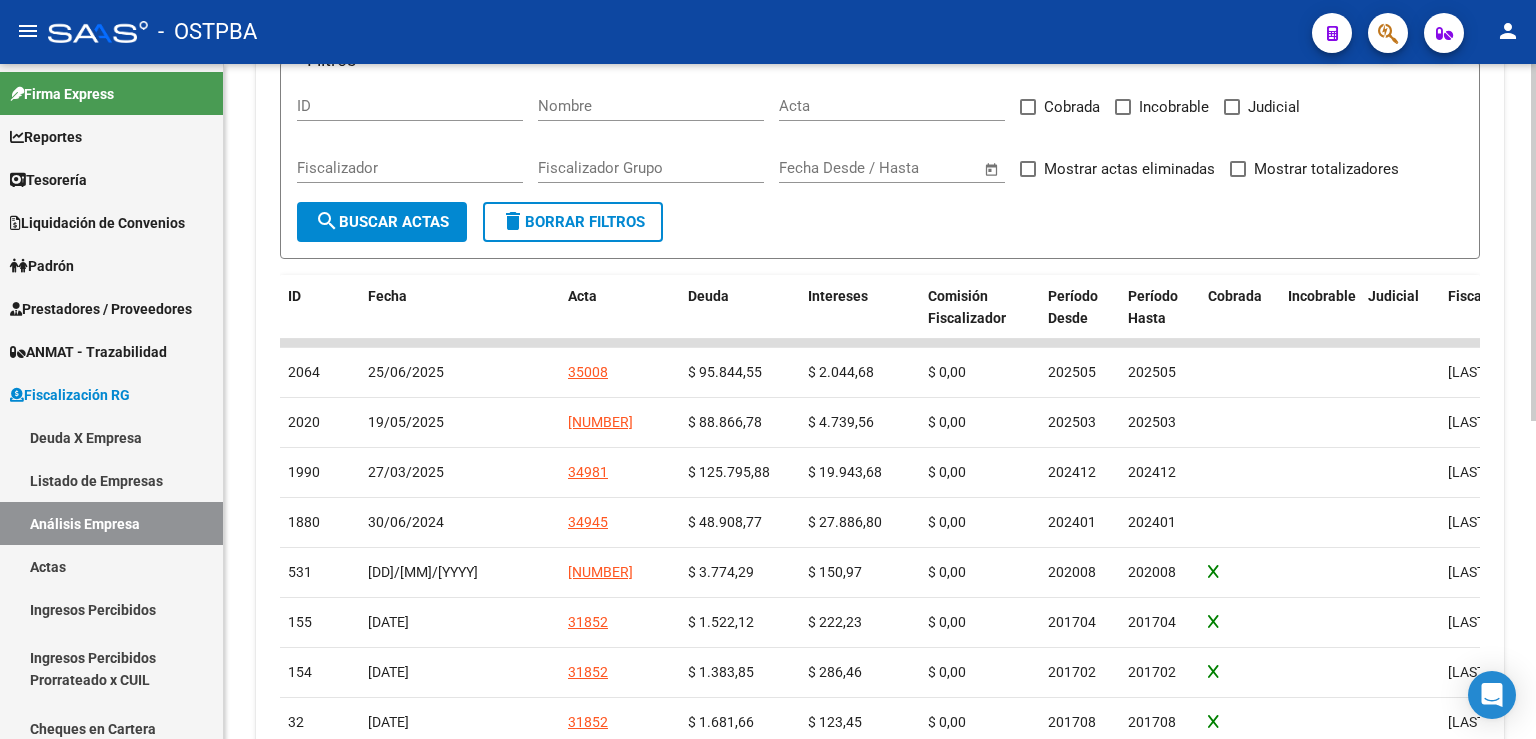 scroll, scrollTop: 600, scrollLeft: 0, axis: vertical 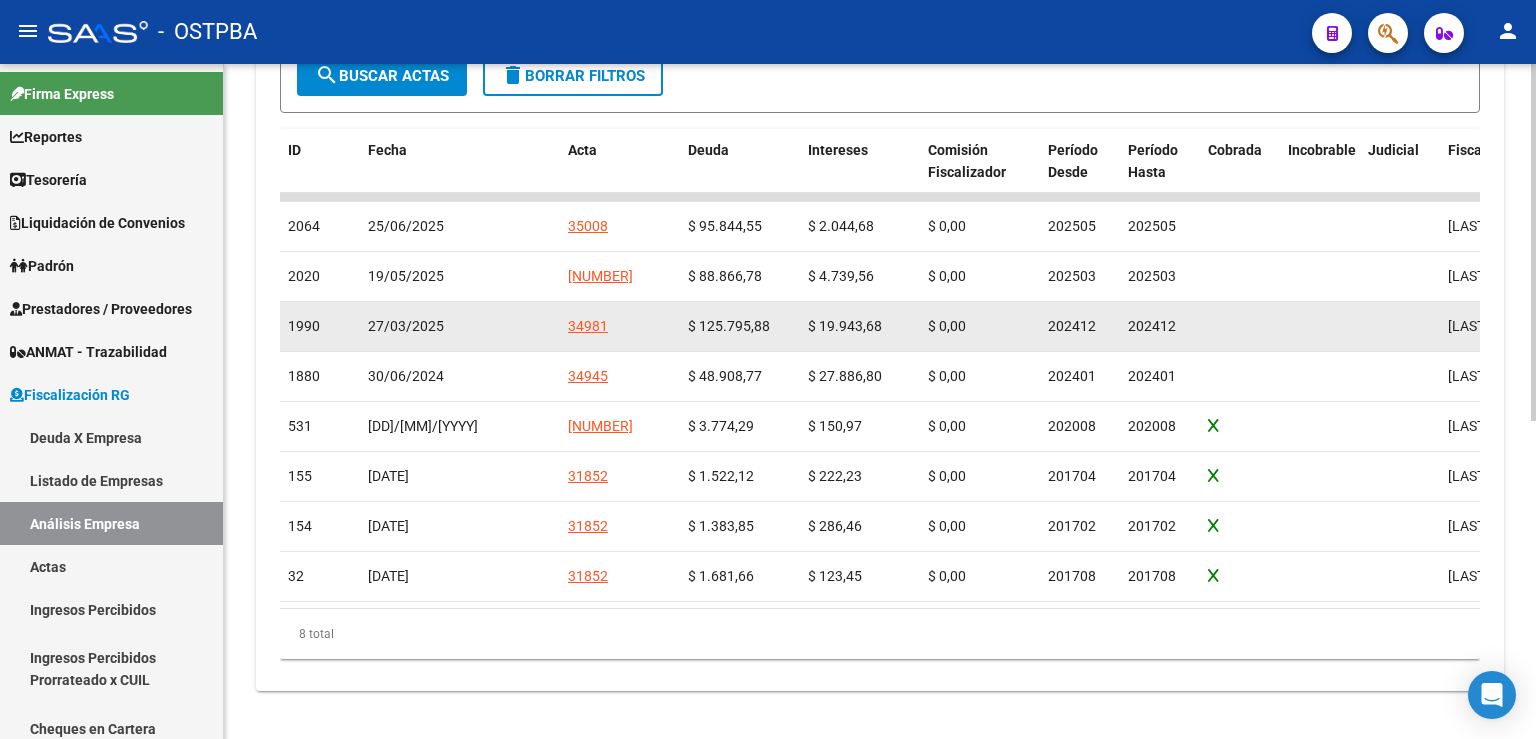 click on "34981" 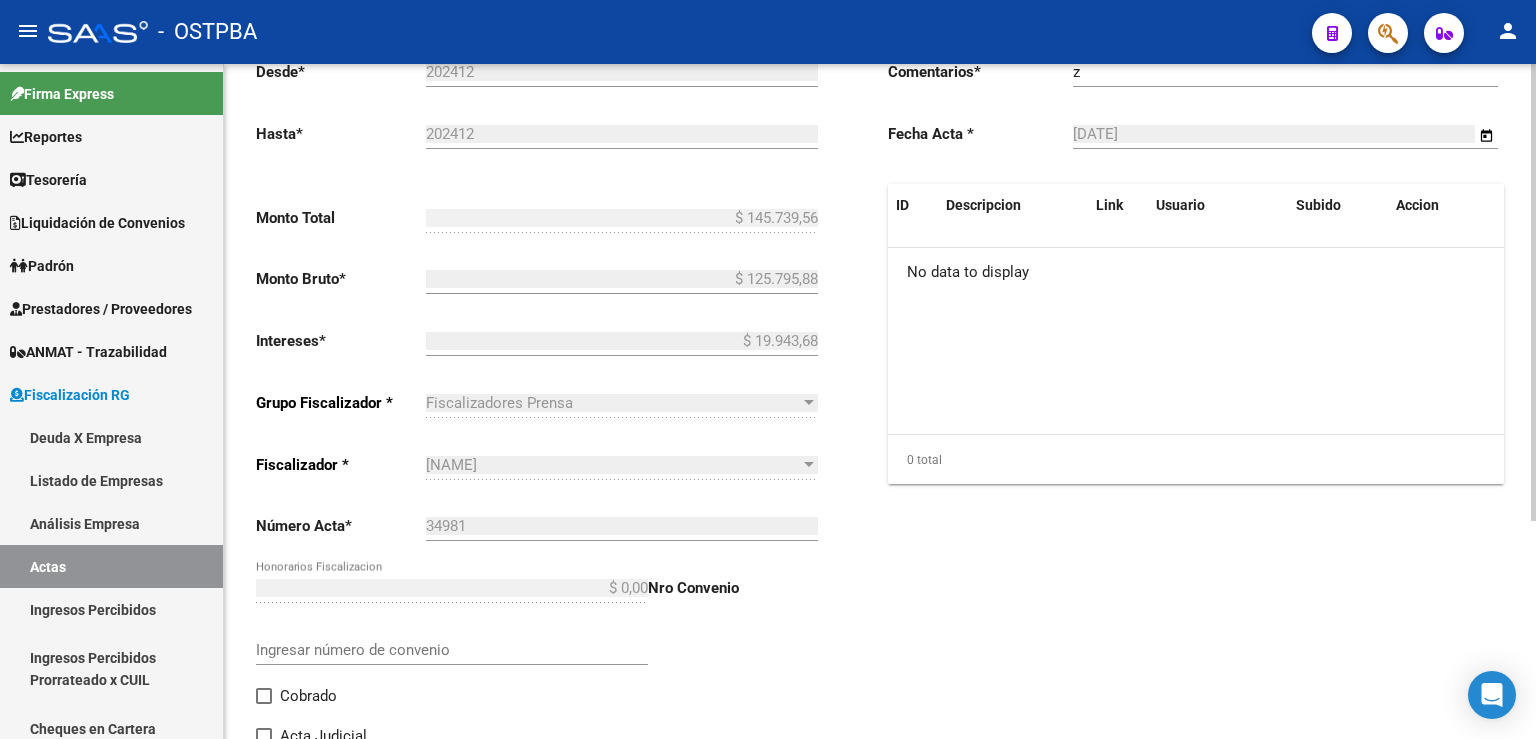 scroll, scrollTop: 322, scrollLeft: 0, axis: vertical 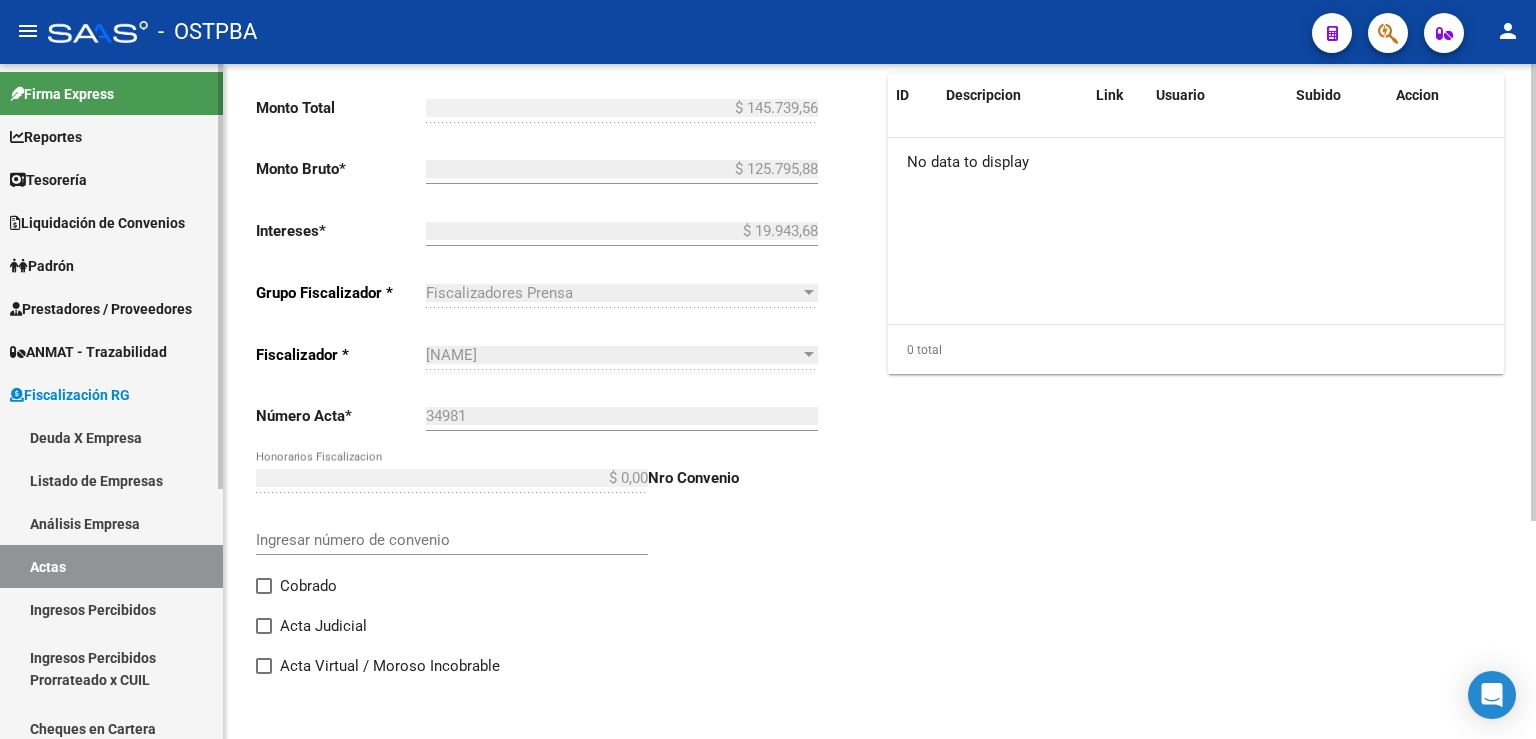 click on "Análisis Empresa" at bounding box center [111, 523] 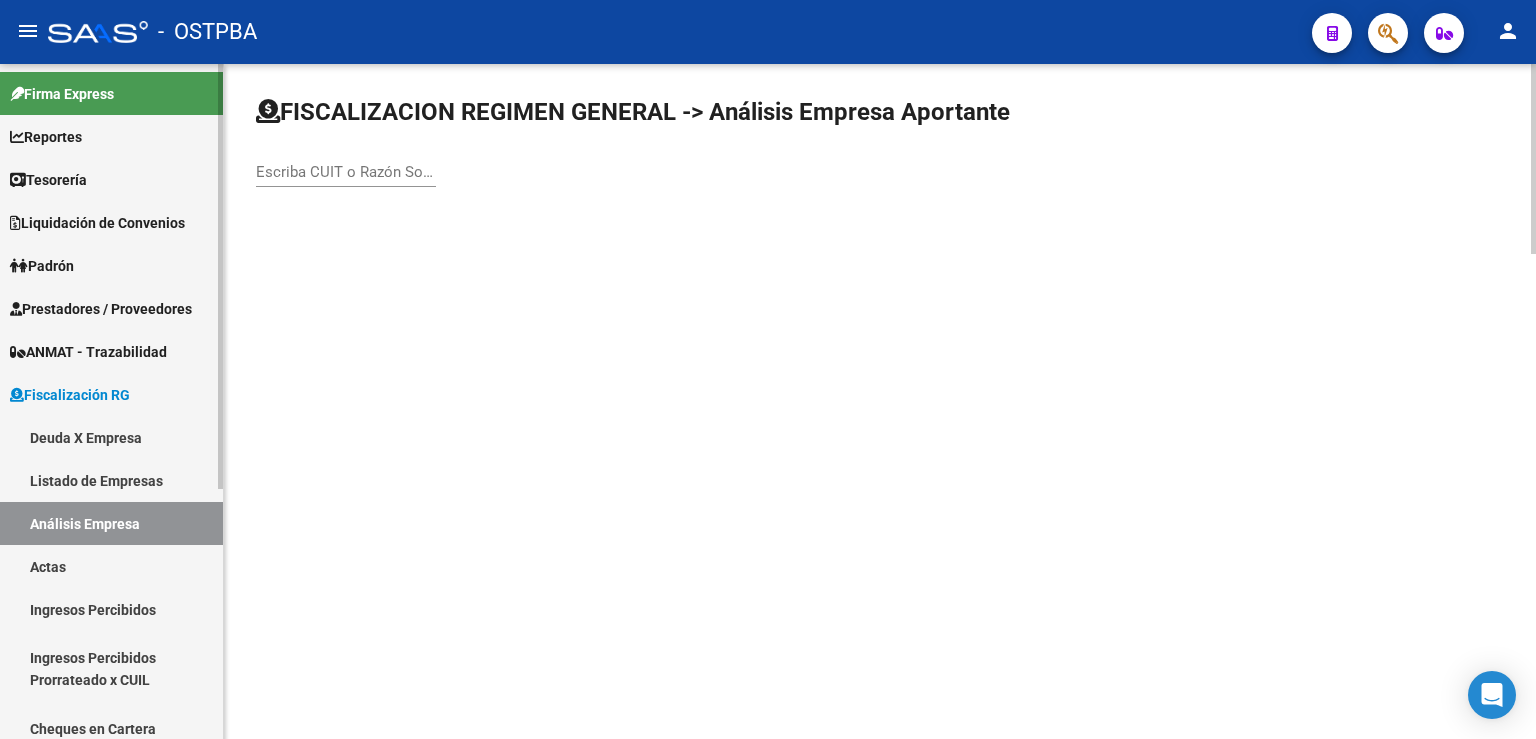 scroll, scrollTop: 0, scrollLeft: 0, axis: both 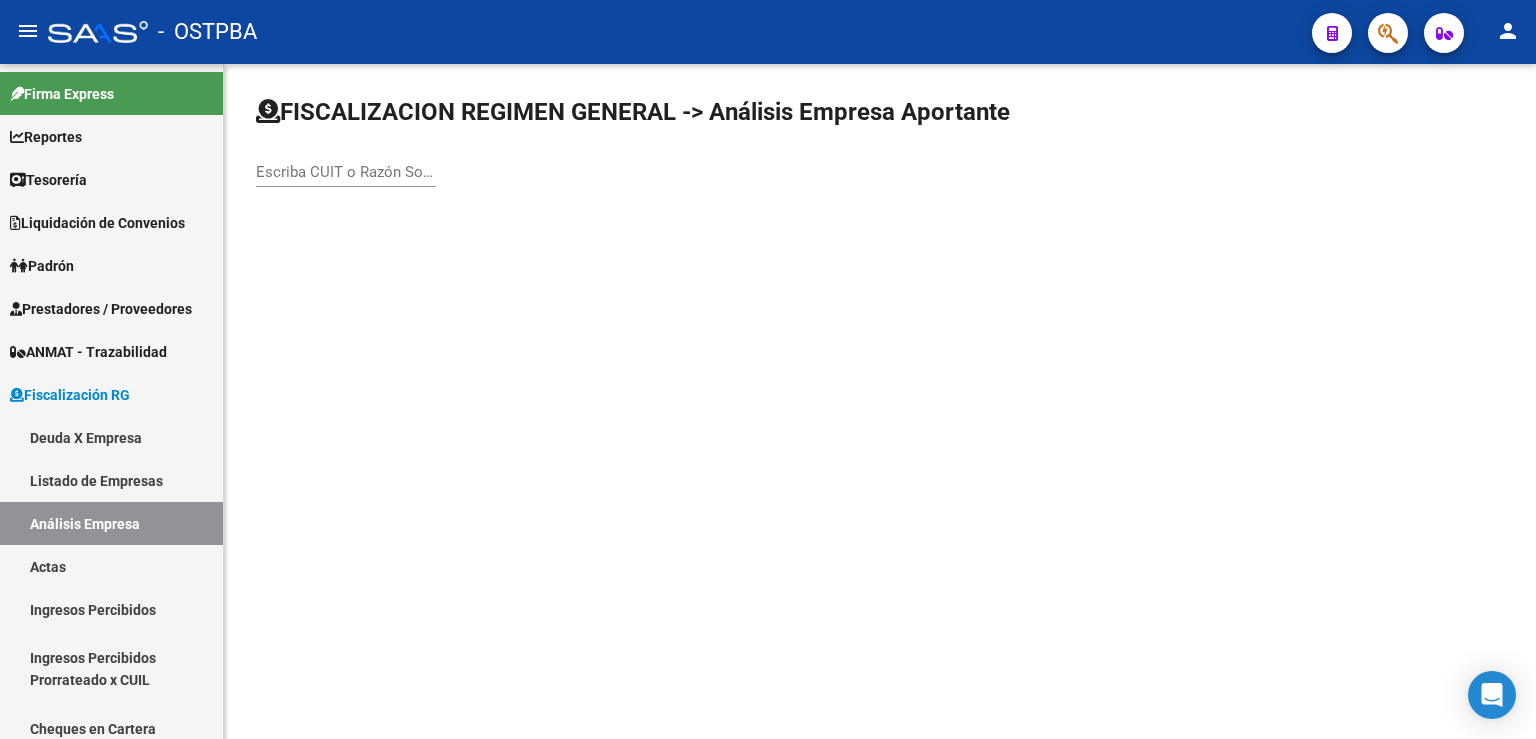click on "Escriba CUIT o Razón Social para buscar" at bounding box center [346, 172] 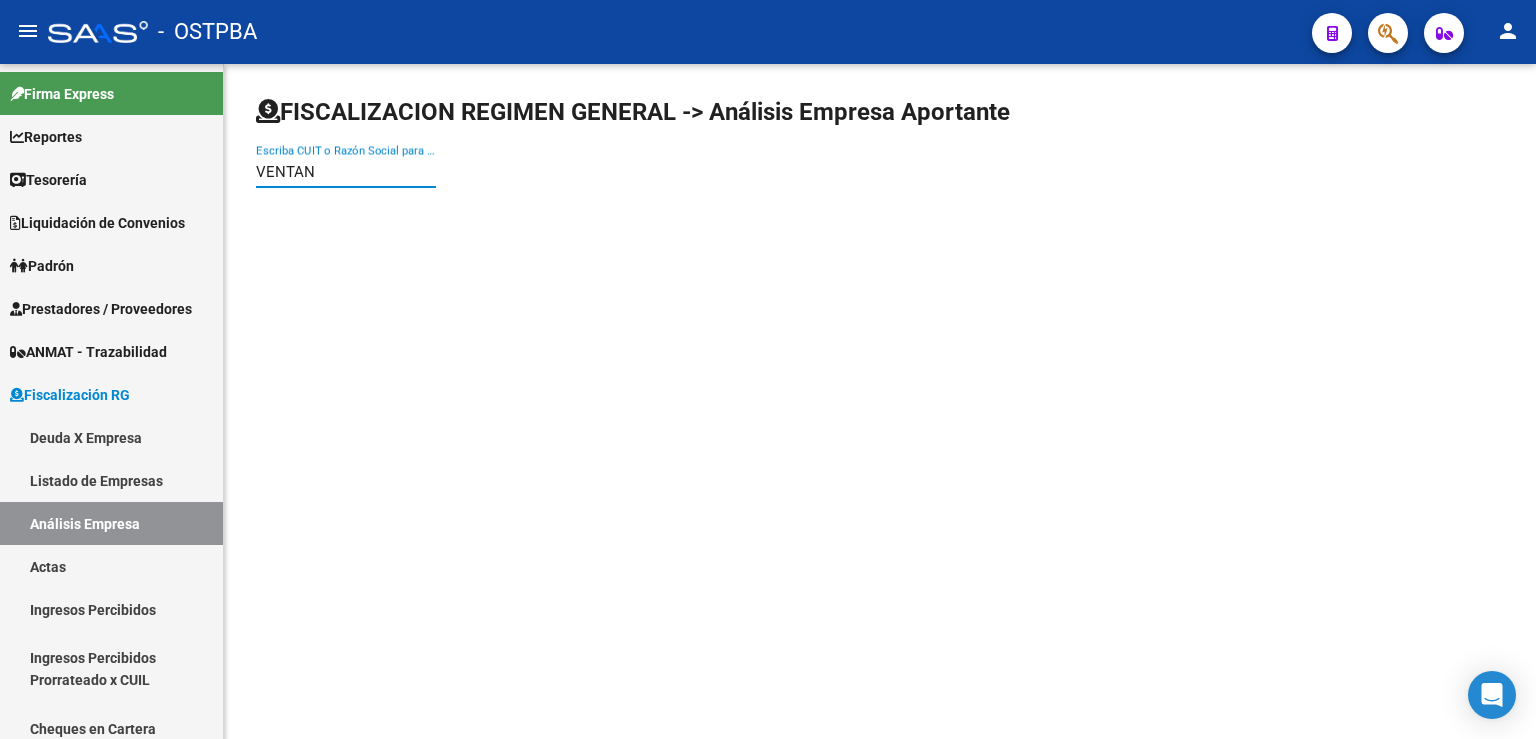 type on "VENTANA" 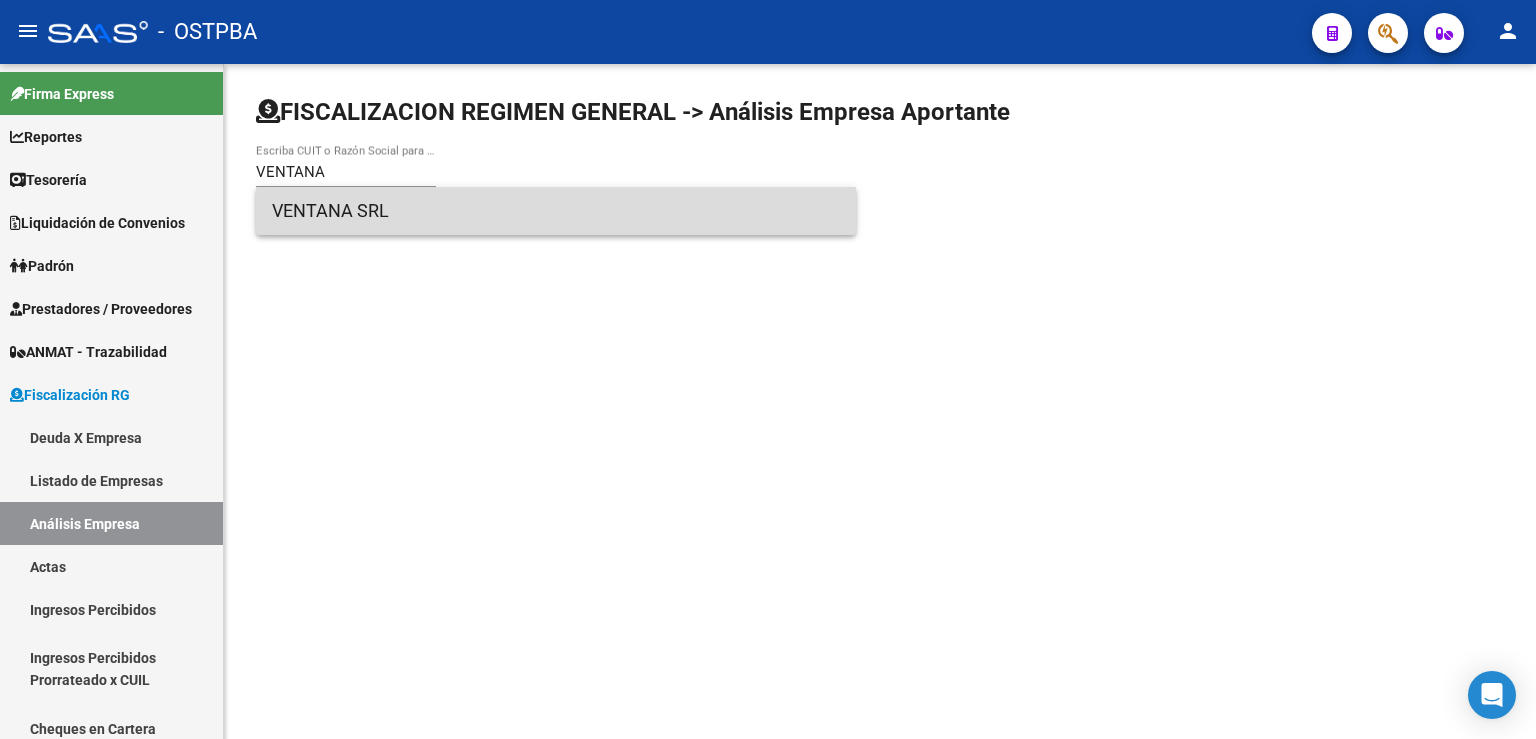 click on "VENTANA SRL" at bounding box center [556, 211] 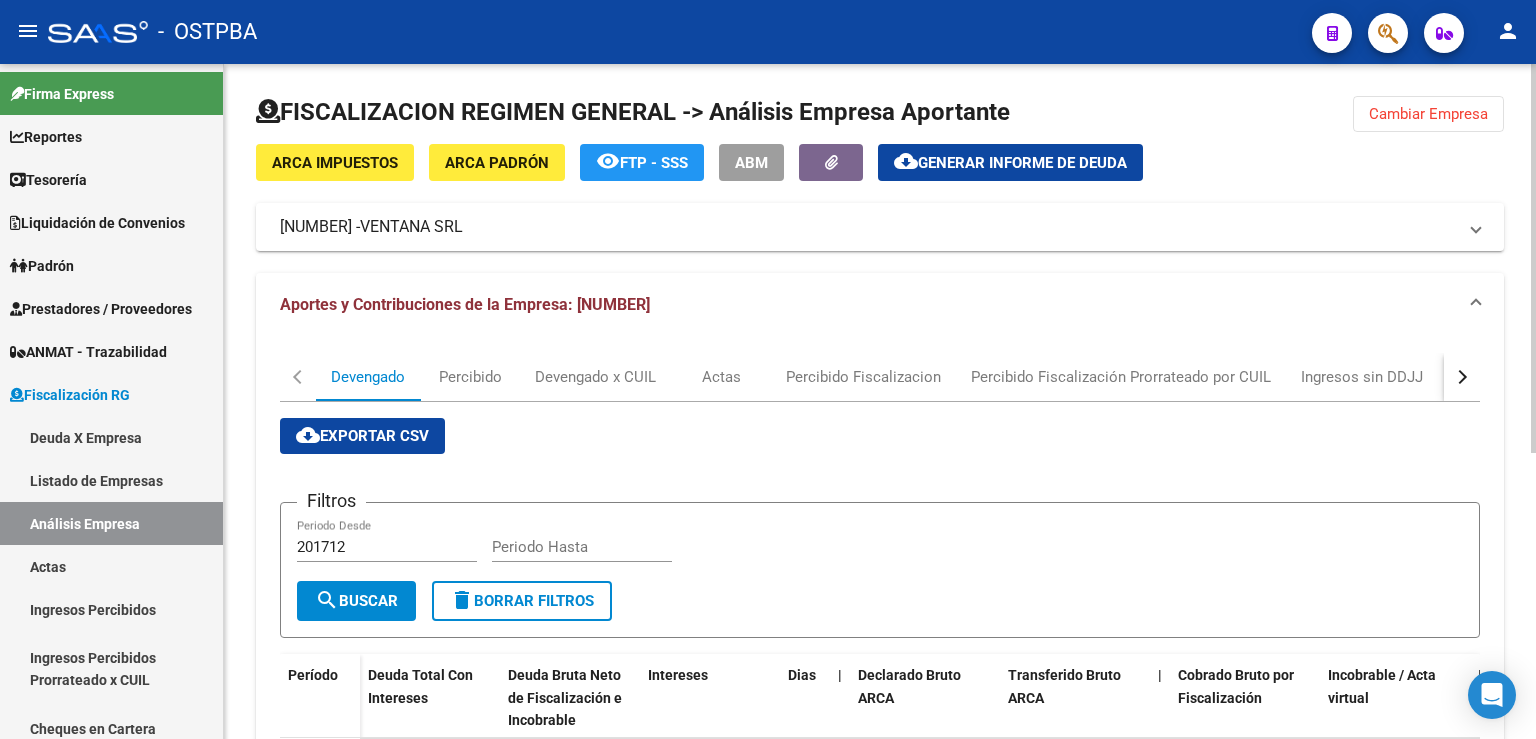 scroll, scrollTop: 484, scrollLeft: 0, axis: vertical 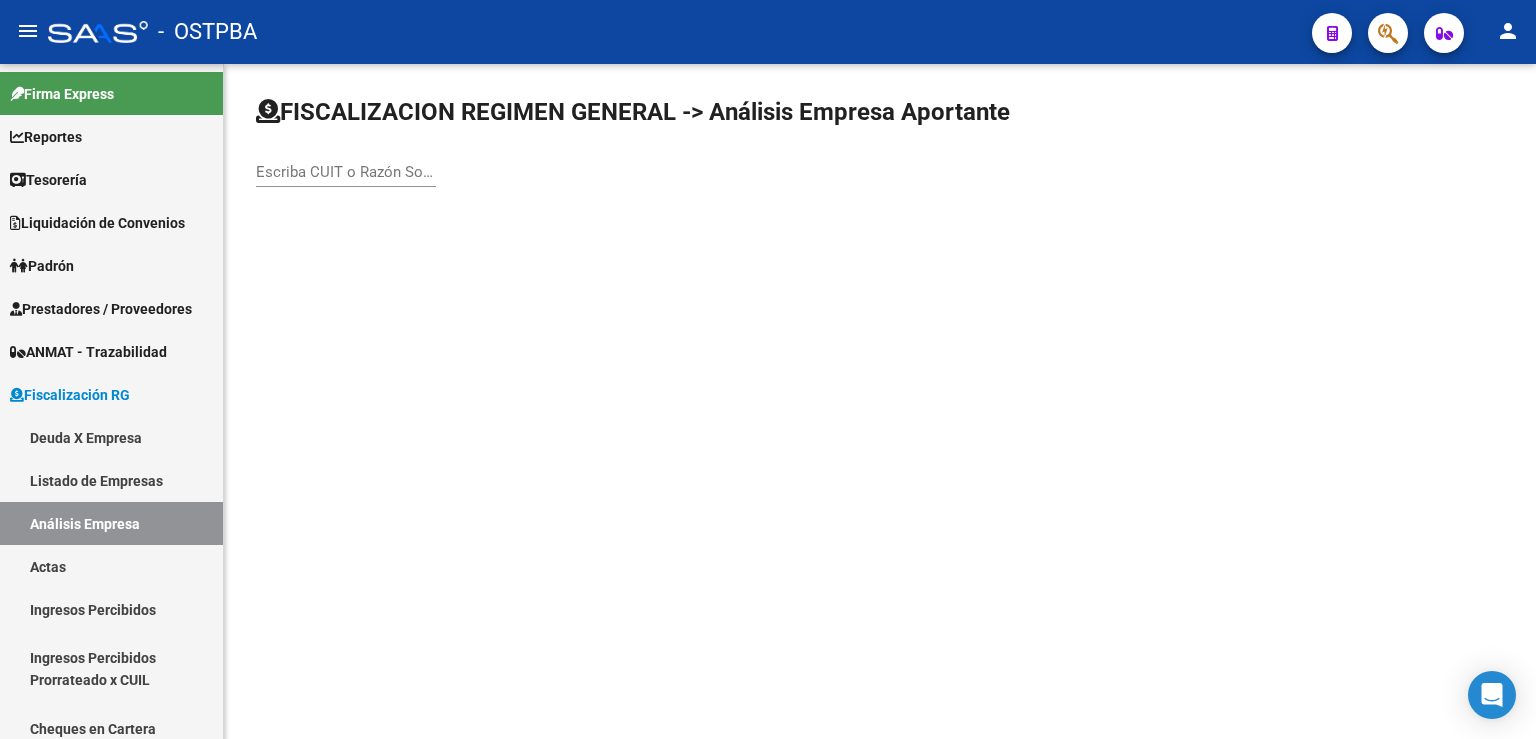 click on "Escriba CUIT o Razón Social para buscar" at bounding box center (346, 172) 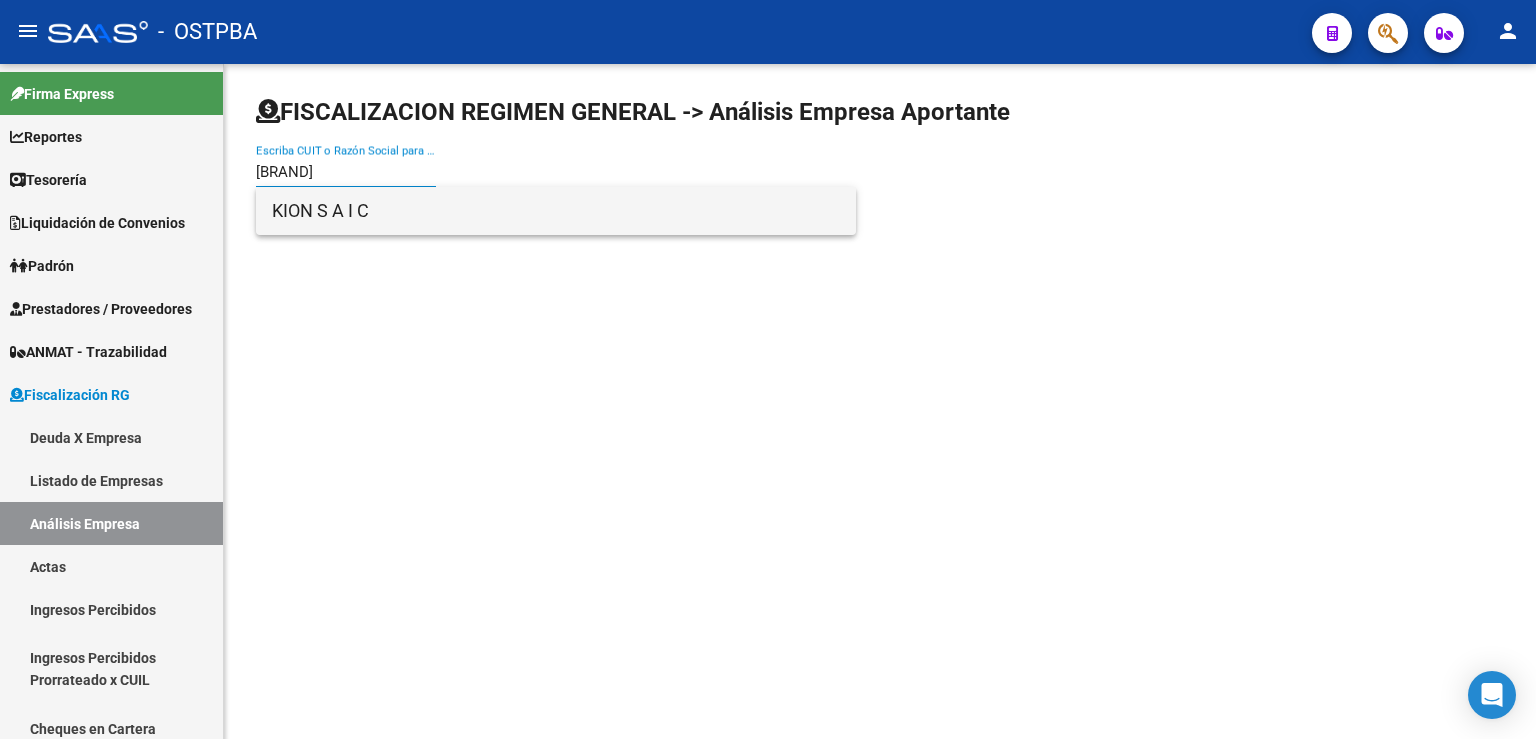 type on "[BRAND]" 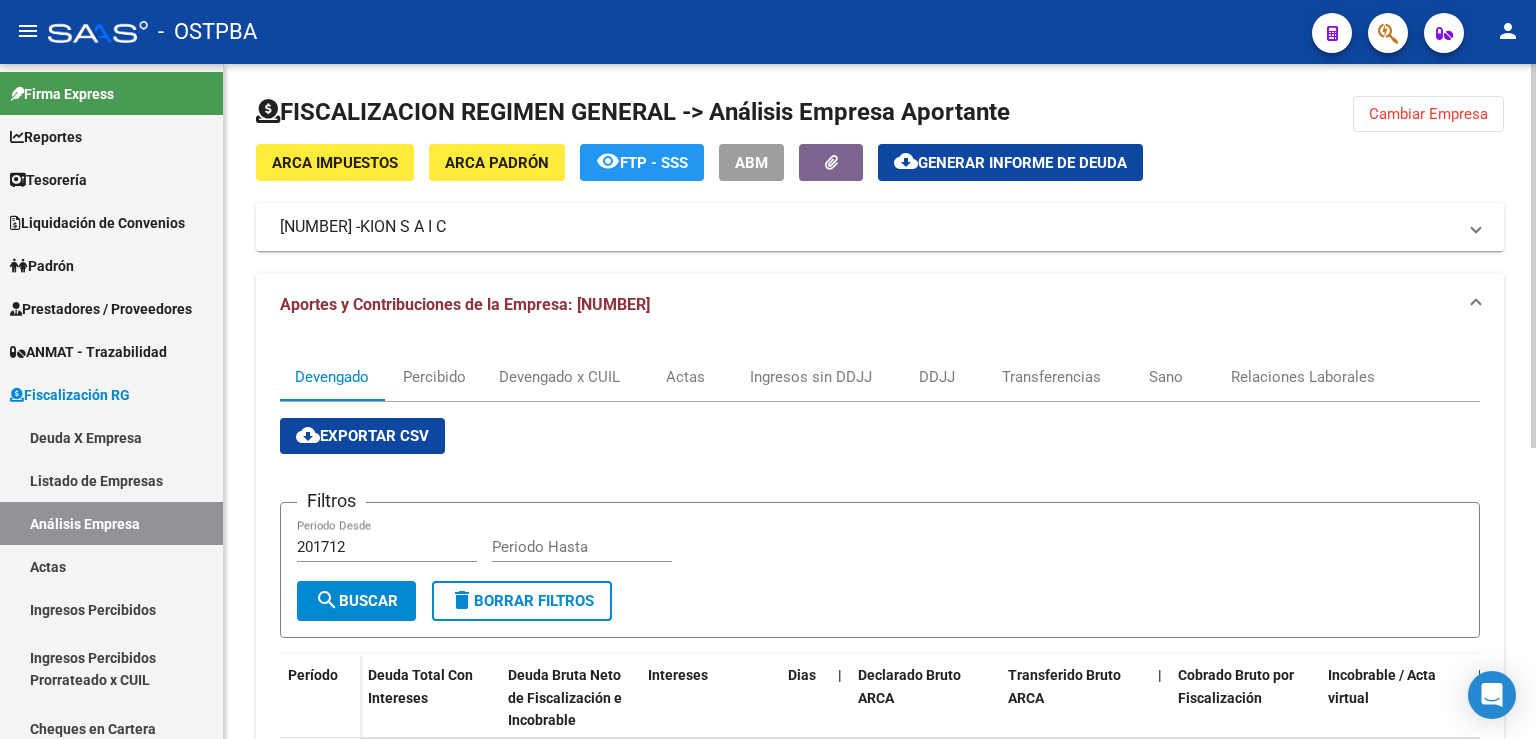 scroll, scrollTop: 441, scrollLeft: 0, axis: vertical 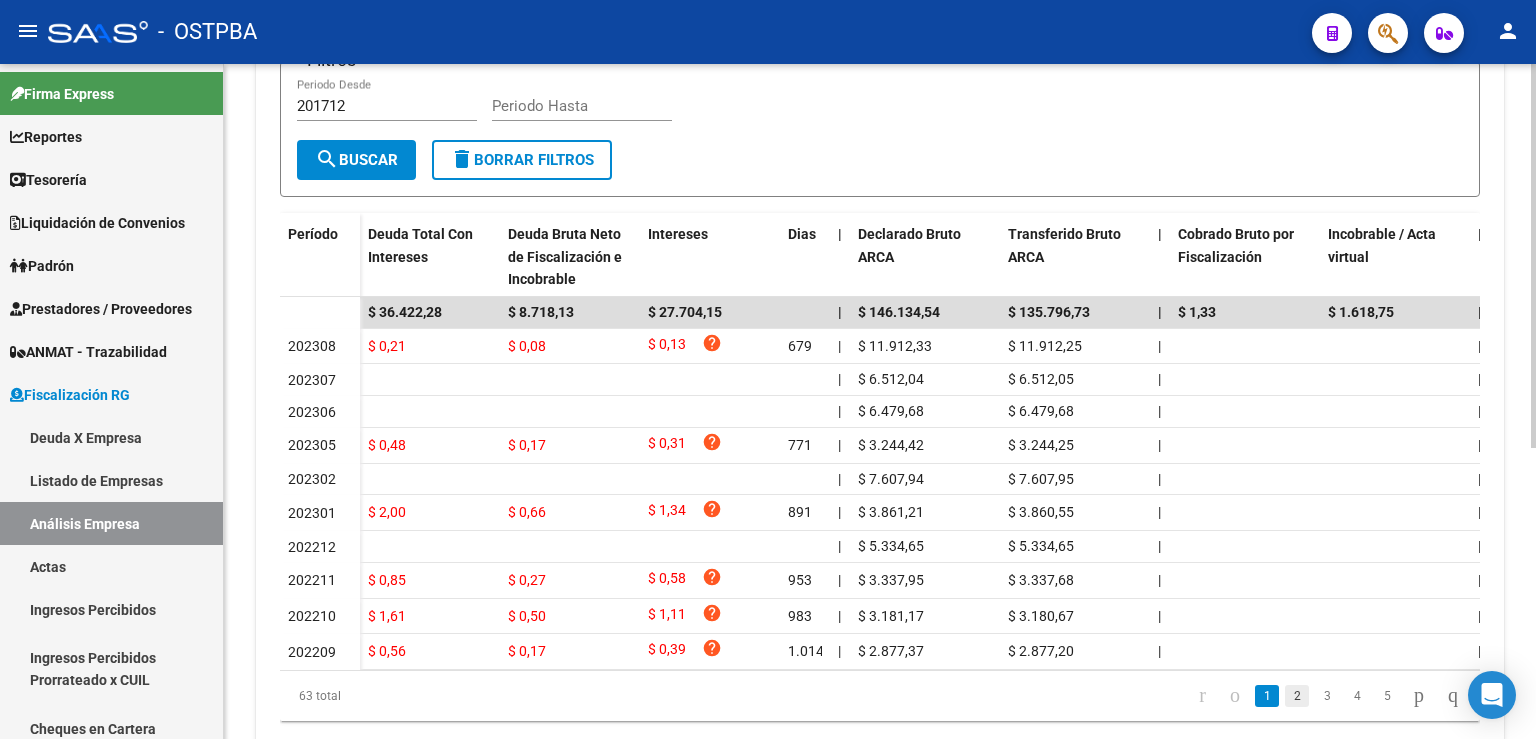 click on "2" 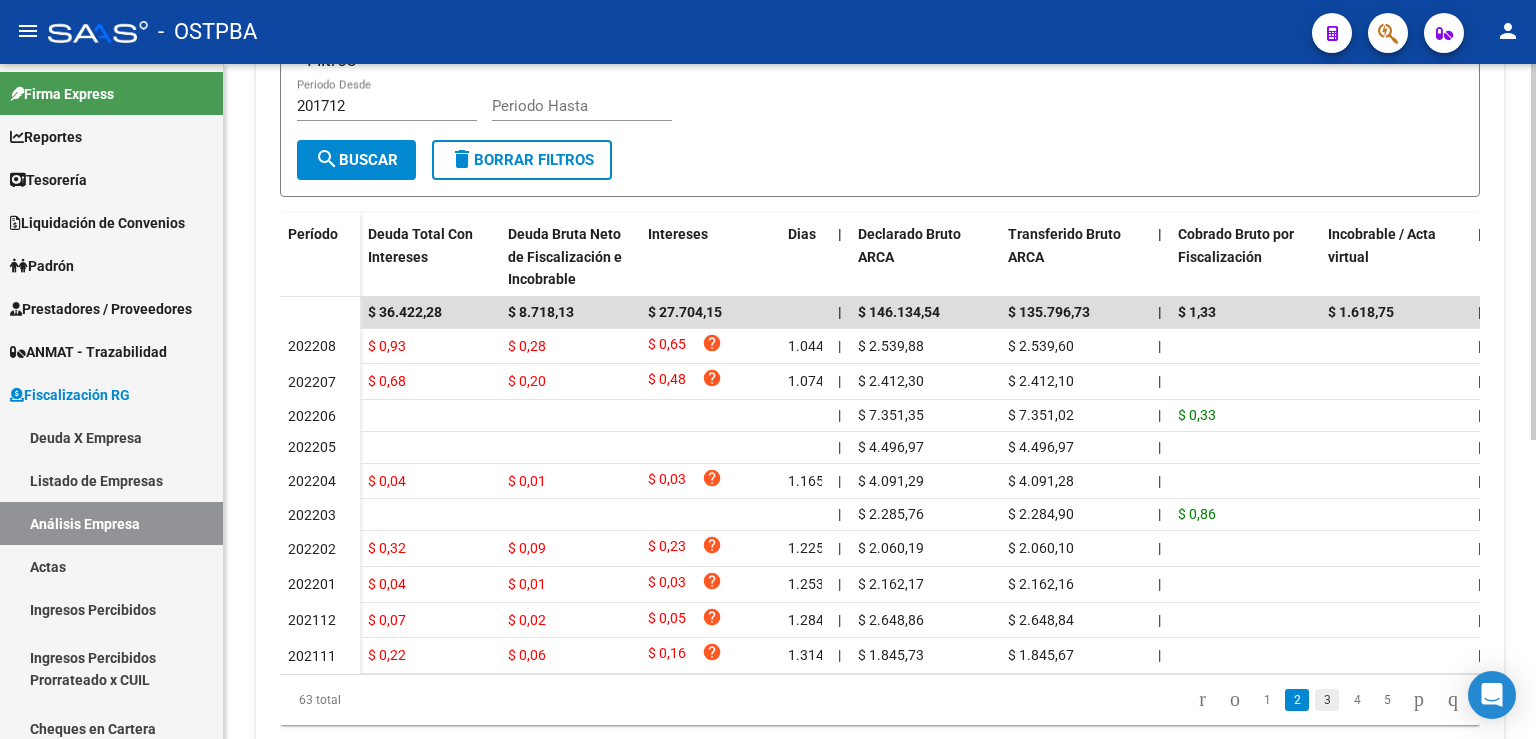 scroll, scrollTop: 441, scrollLeft: 0, axis: vertical 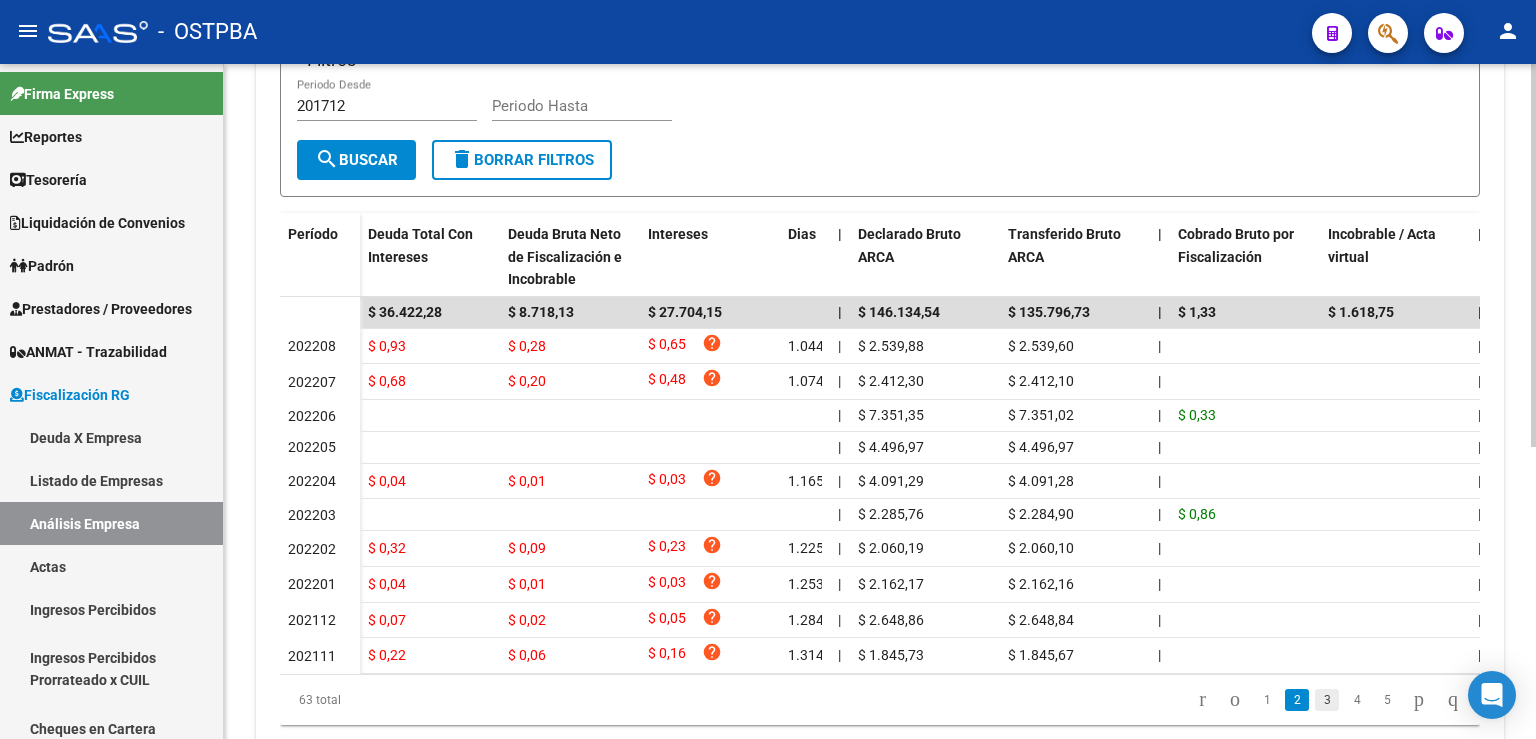 click on "3" 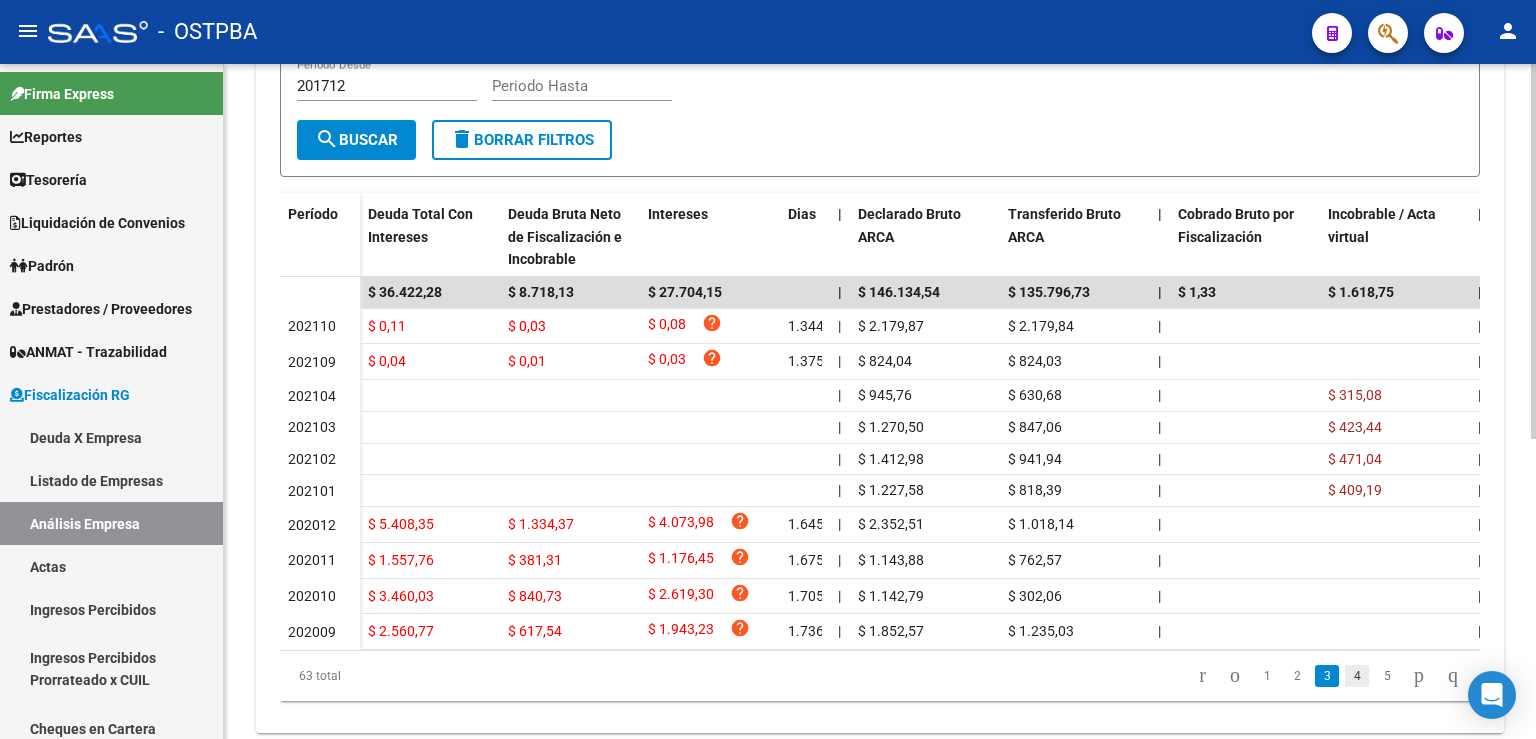 scroll, scrollTop: 441, scrollLeft: 0, axis: vertical 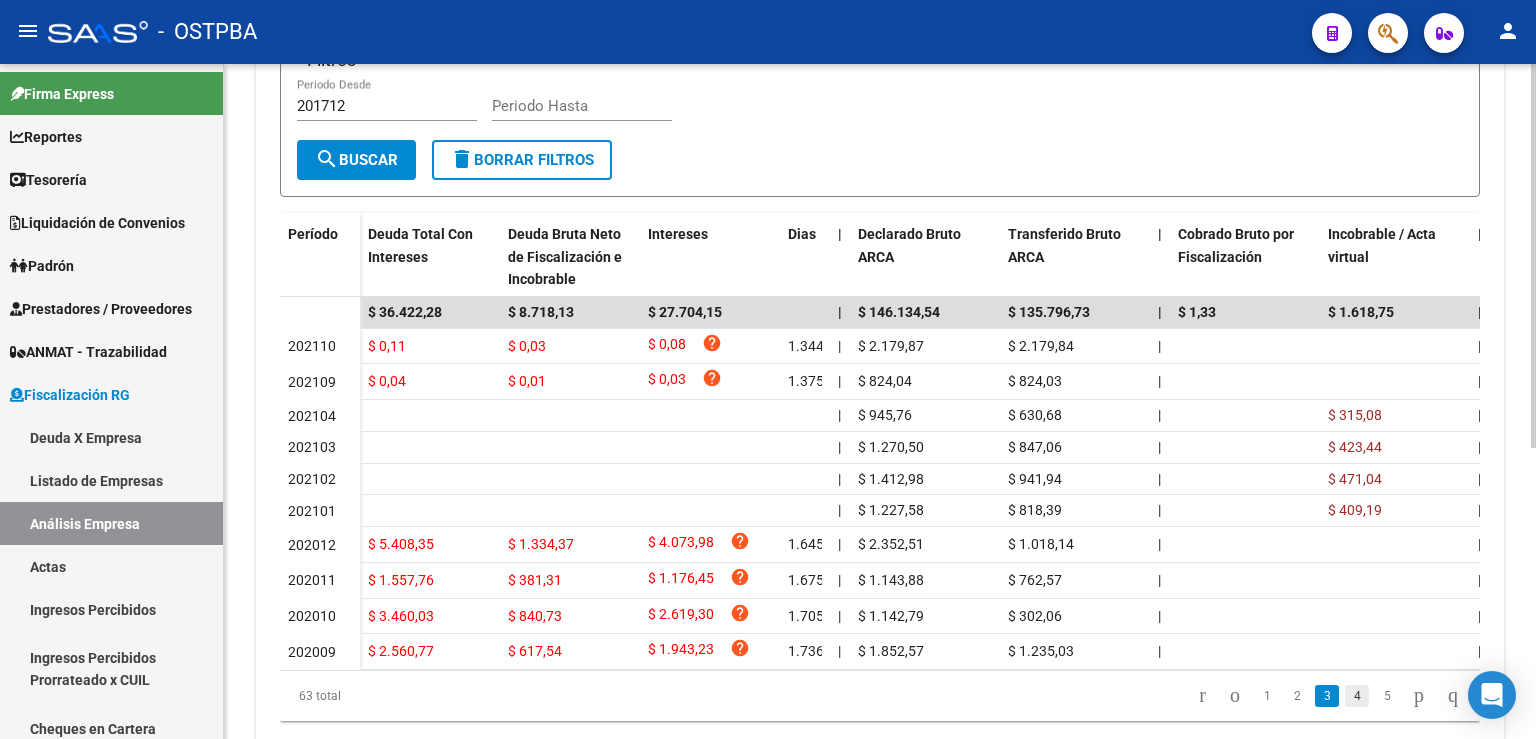 click on "4" 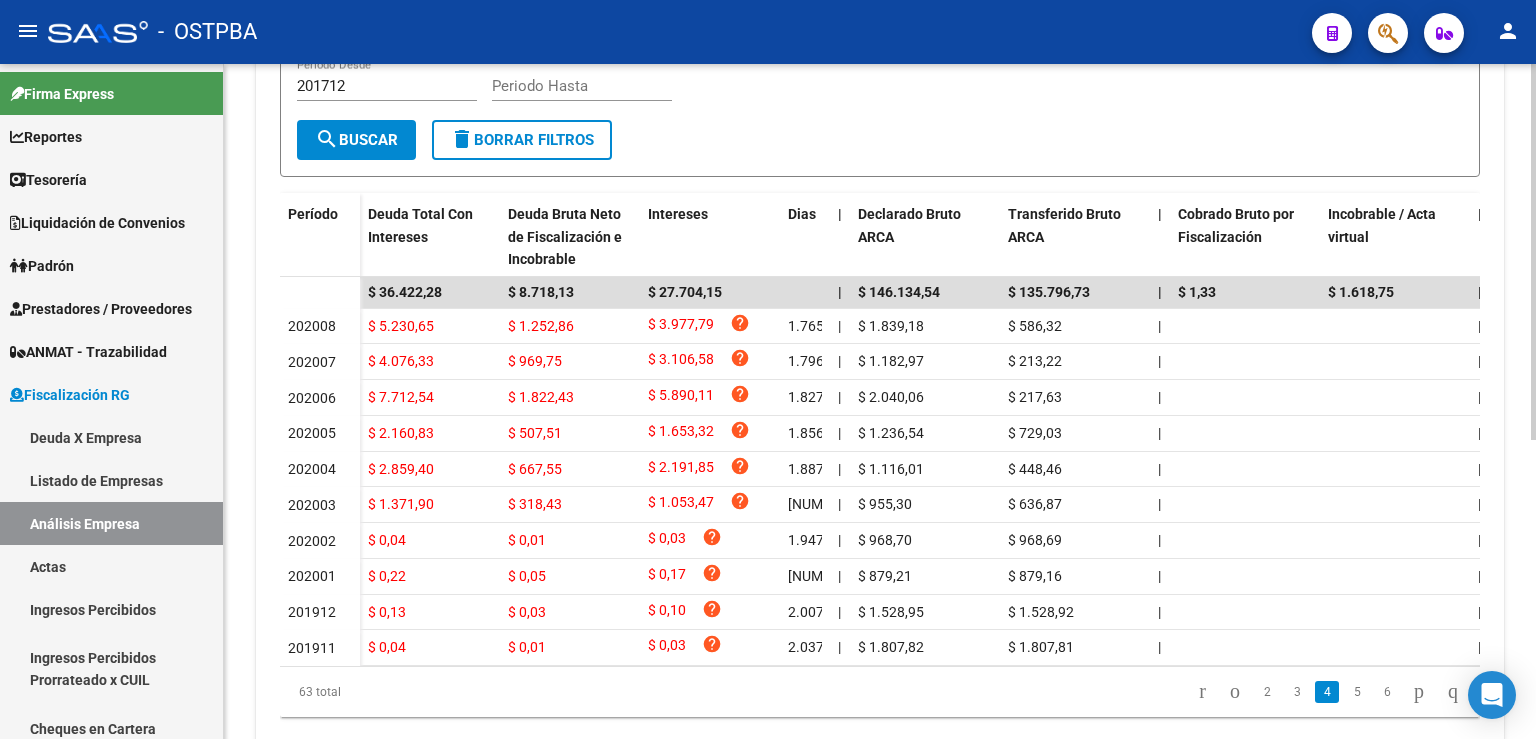 scroll, scrollTop: 441, scrollLeft: 0, axis: vertical 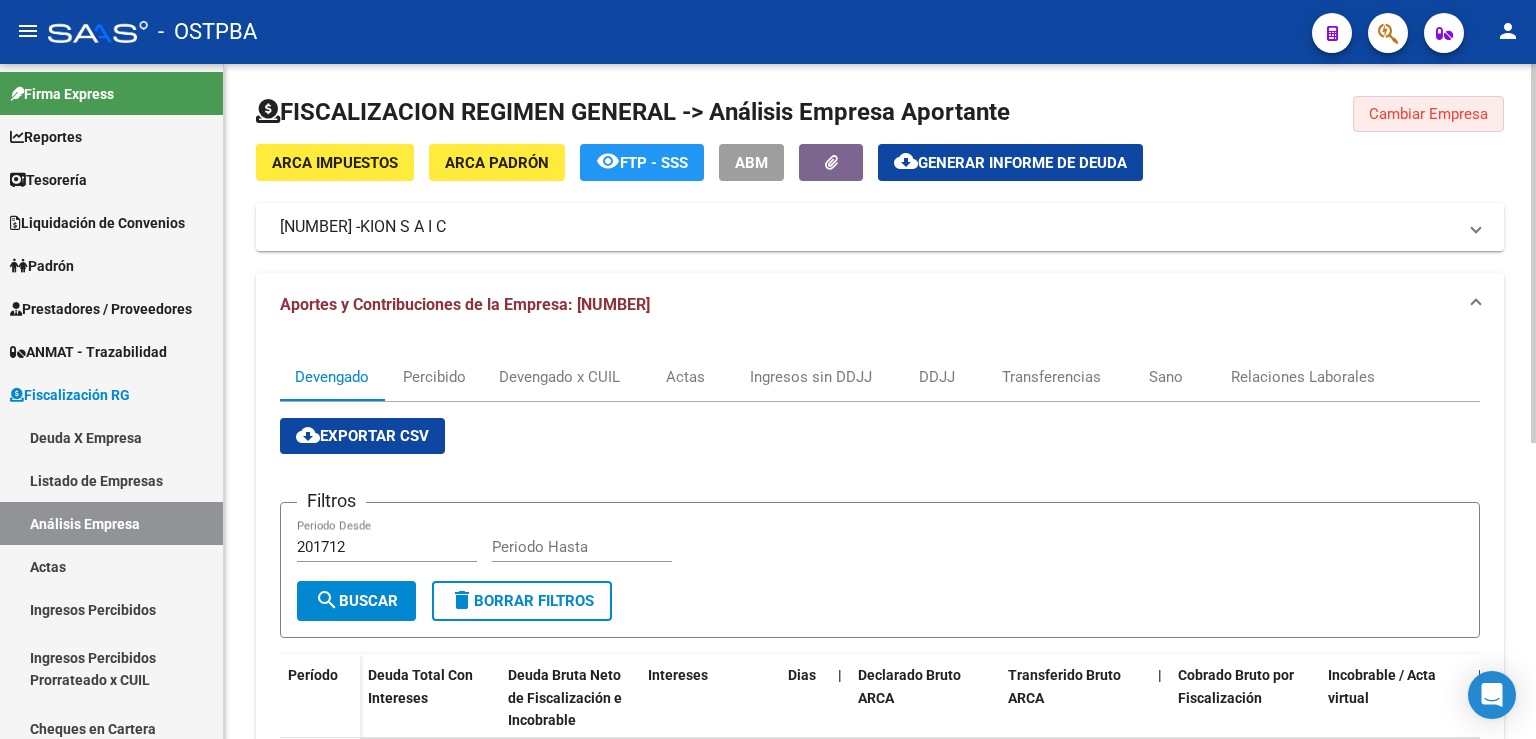 click on "Cambiar Empresa" 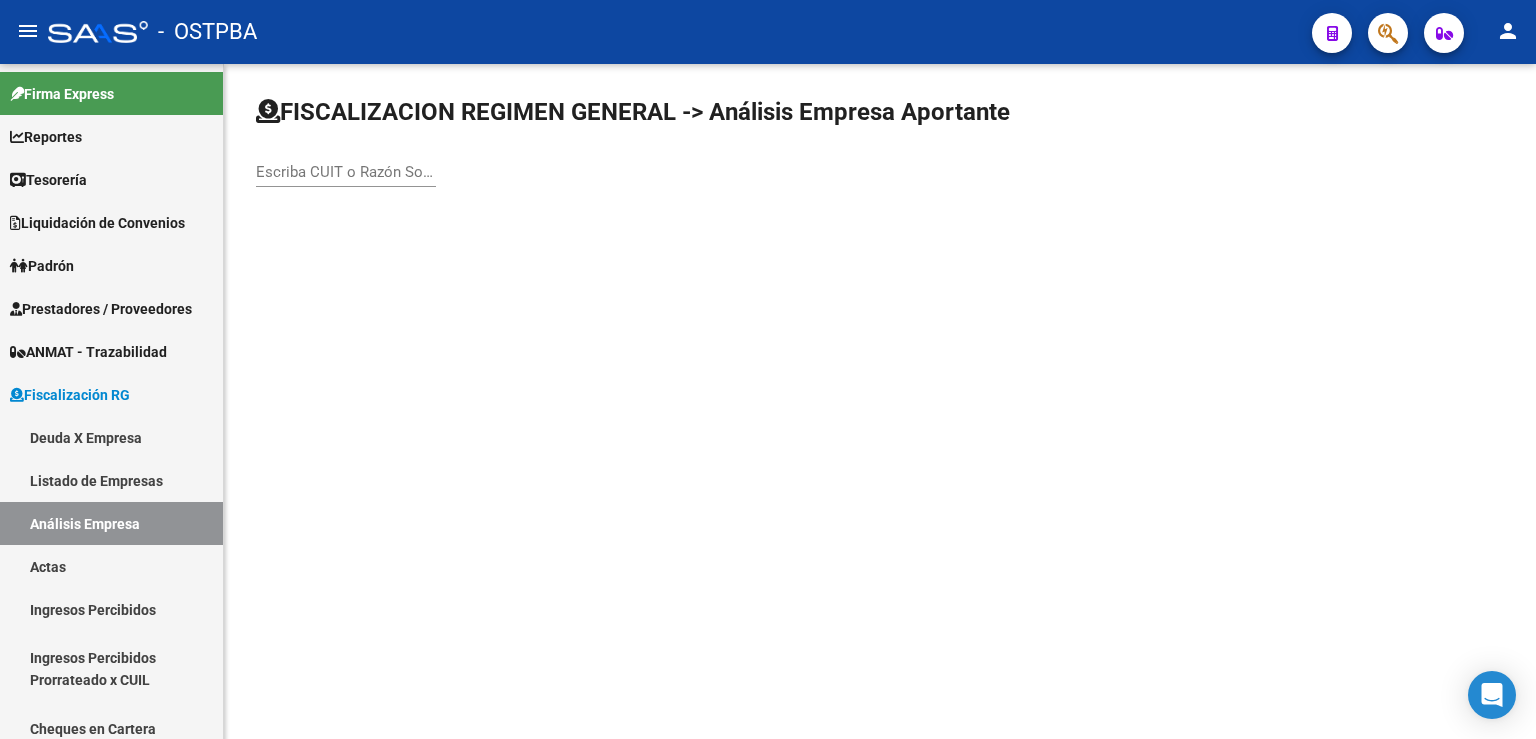 click on "Escriba CUIT o Razón Social para buscar" at bounding box center [346, 172] 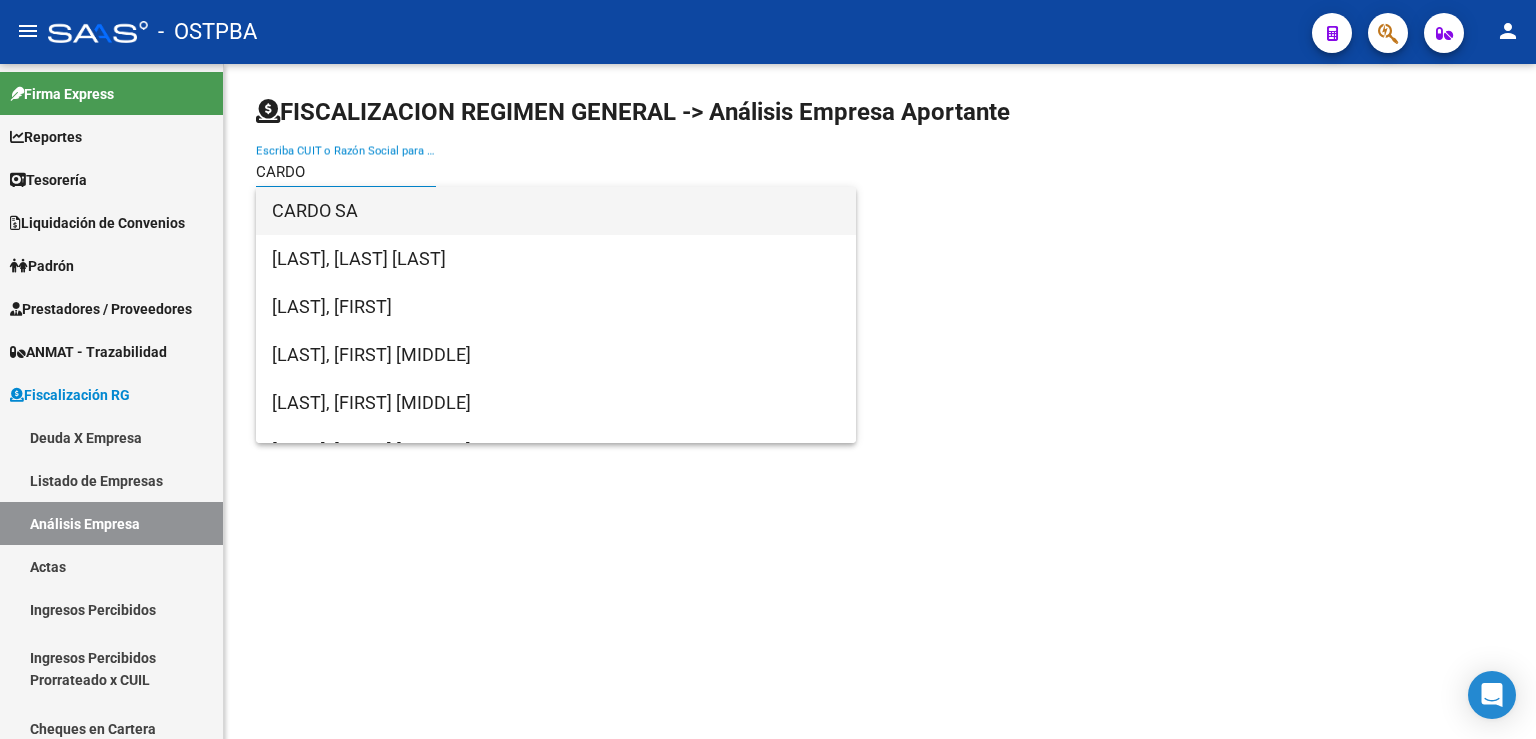 type on "CARDO" 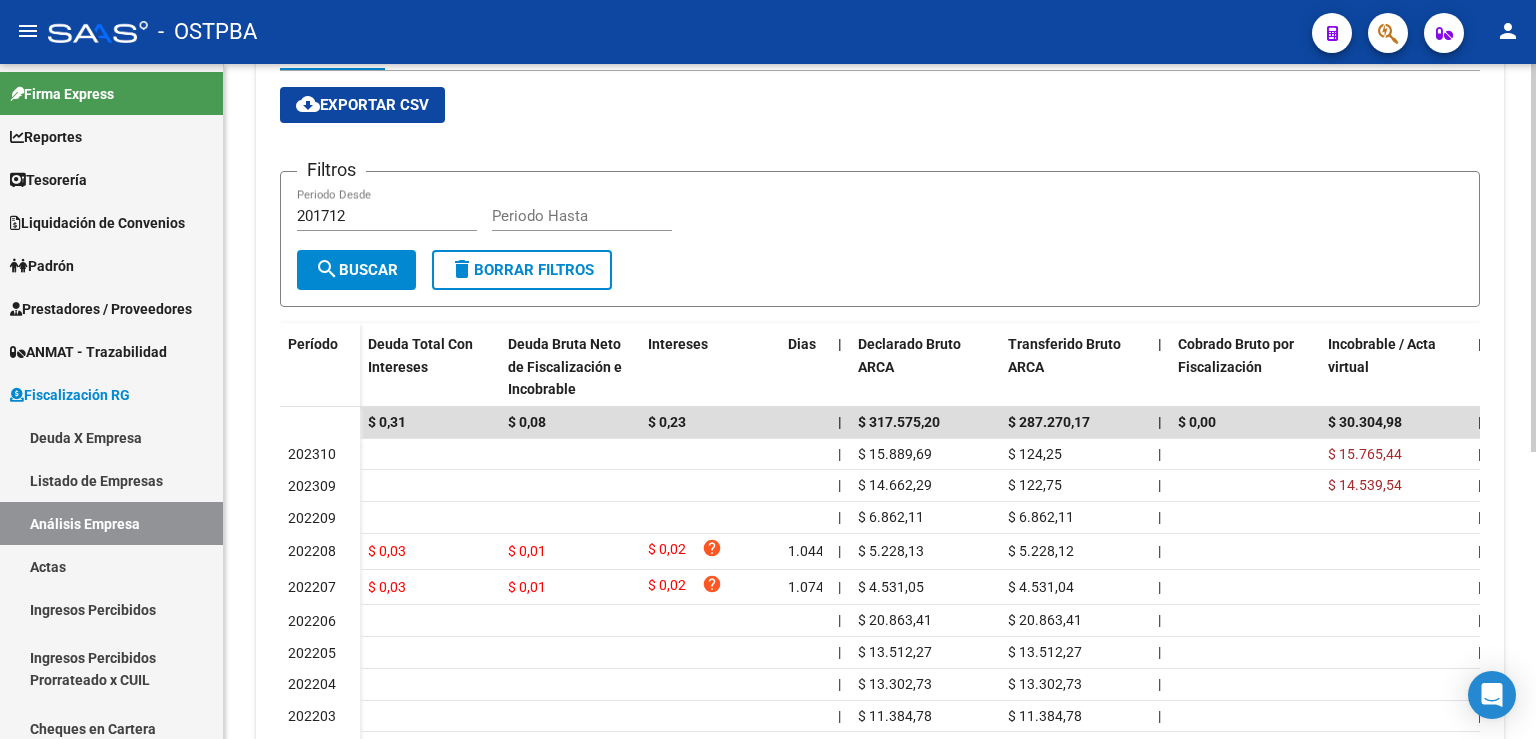 scroll, scrollTop: 0, scrollLeft: 0, axis: both 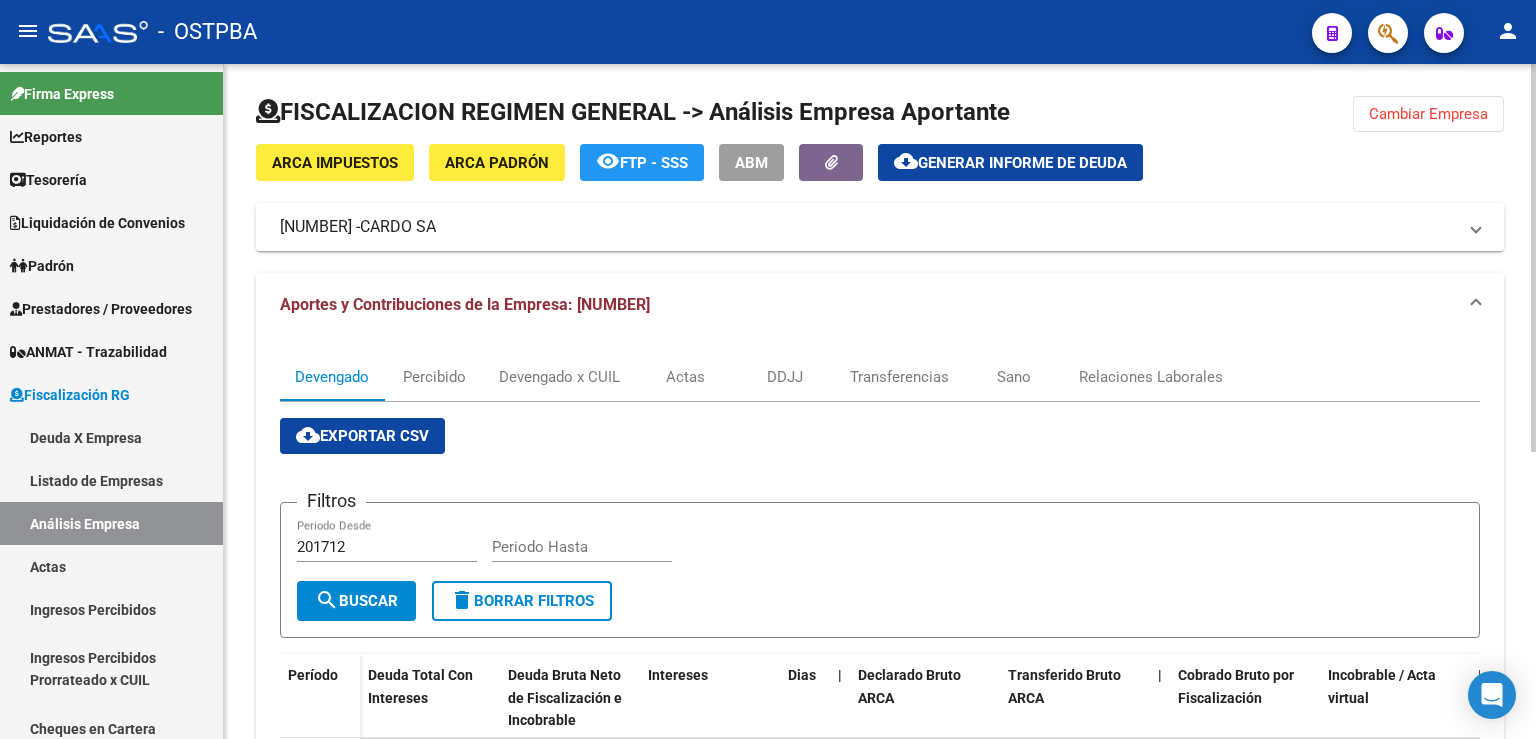 click on "Cambiar Empresa" 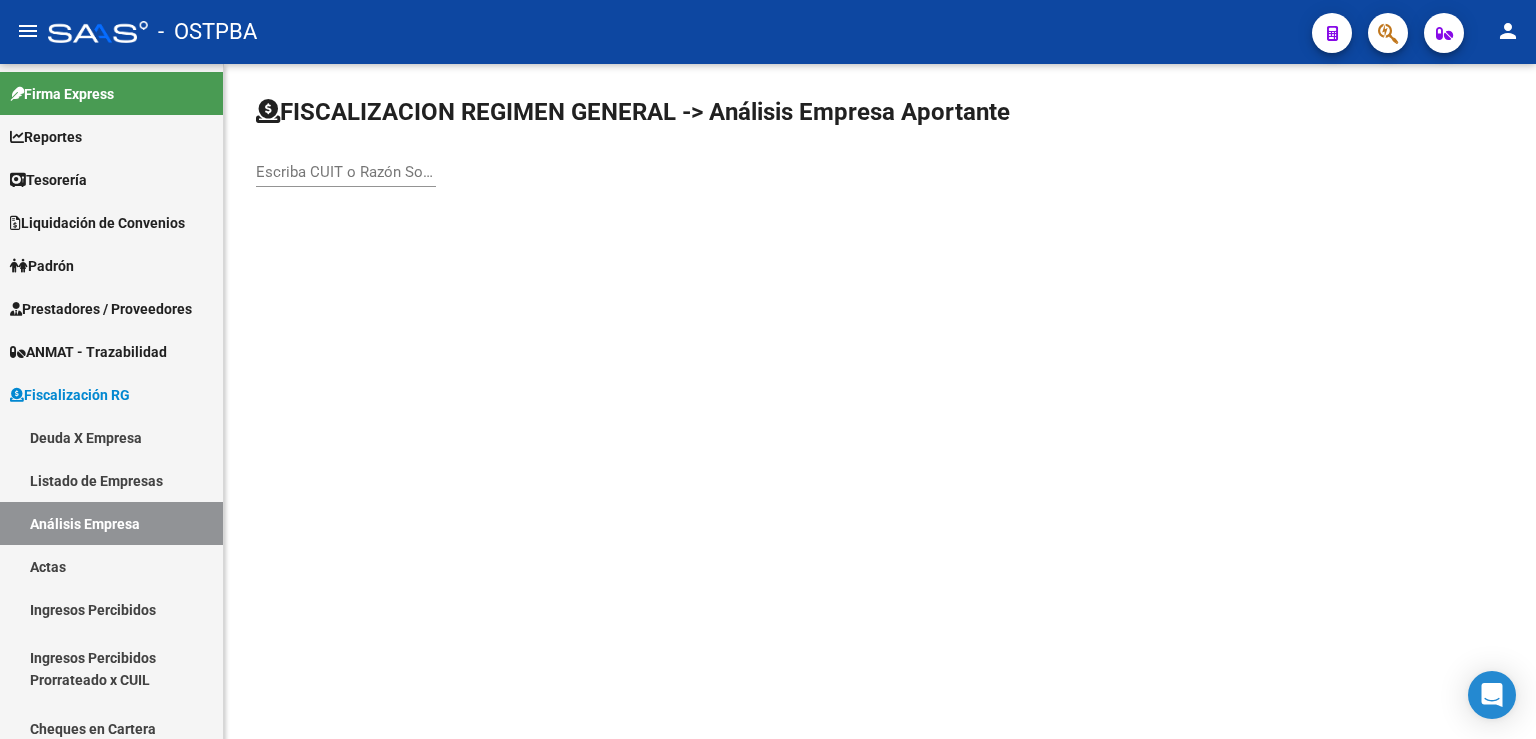 click on "Escriba CUIT o Razón Social para buscar" at bounding box center [346, 172] 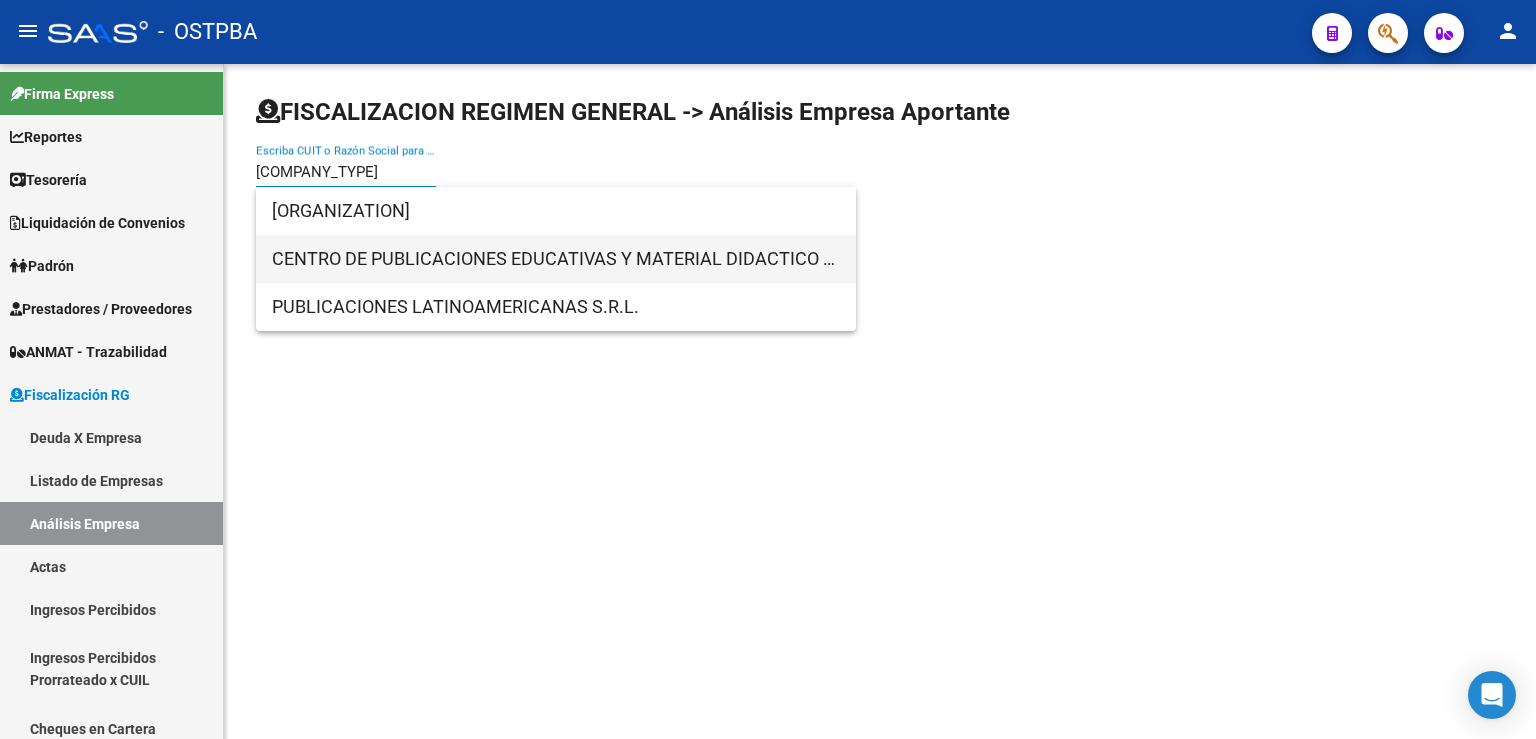 type on "[COMPANY_TYPE]" 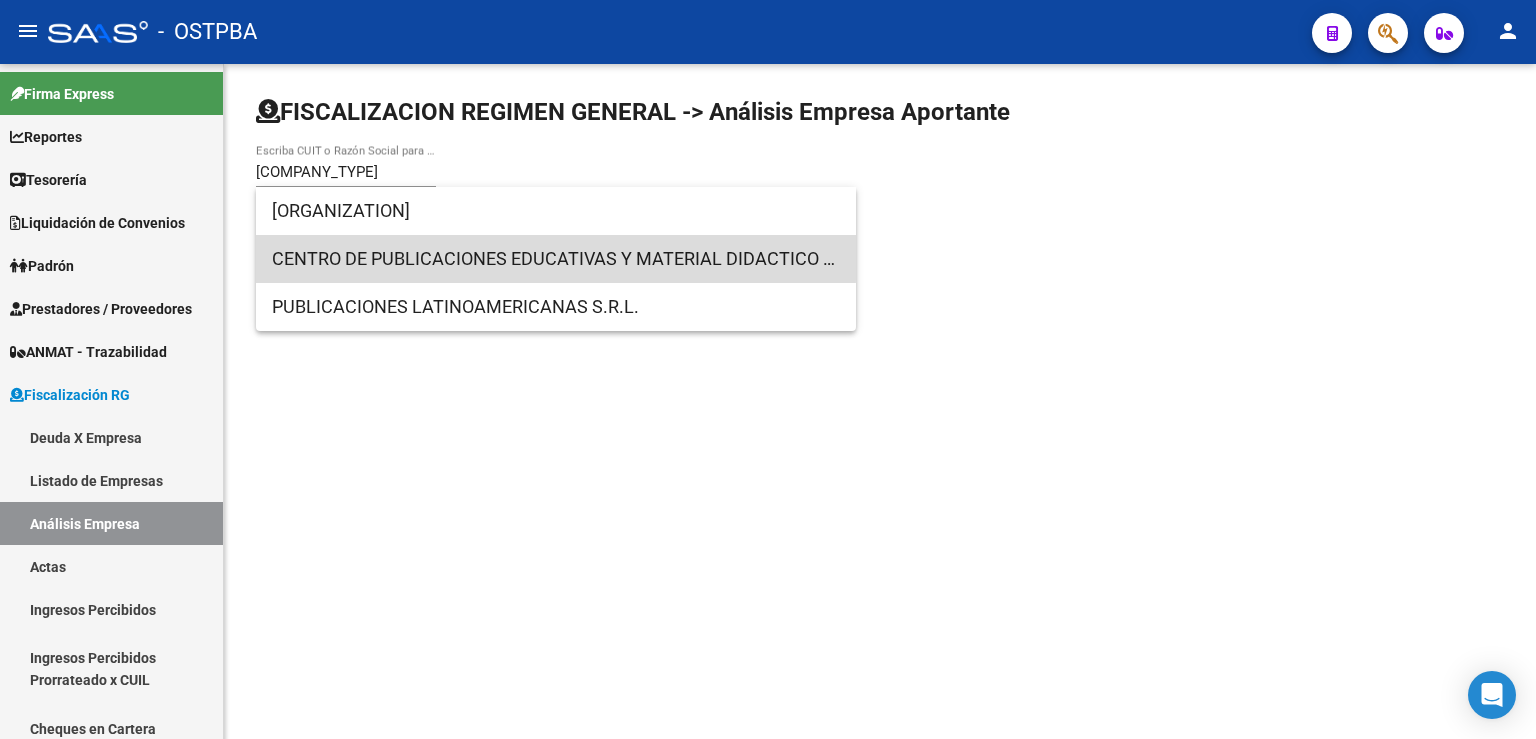 click on "CENTRO DE PUBLICACIONES EDUCATIVAS Y MATERIAL DIDACTICO S R L" at bounding box center (556, 259) 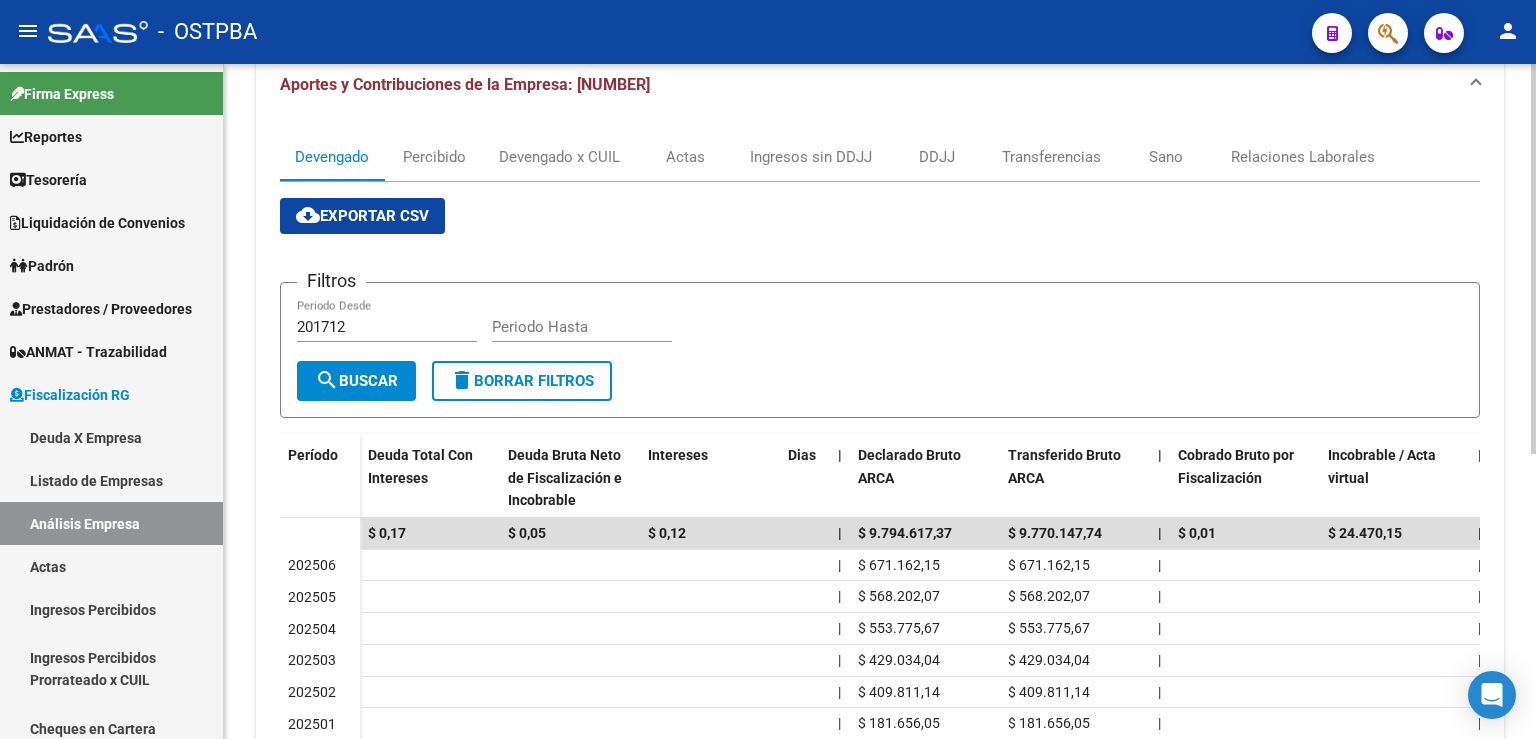 scroll, scrollTop: 0, scrollLeft: 0, axis: both 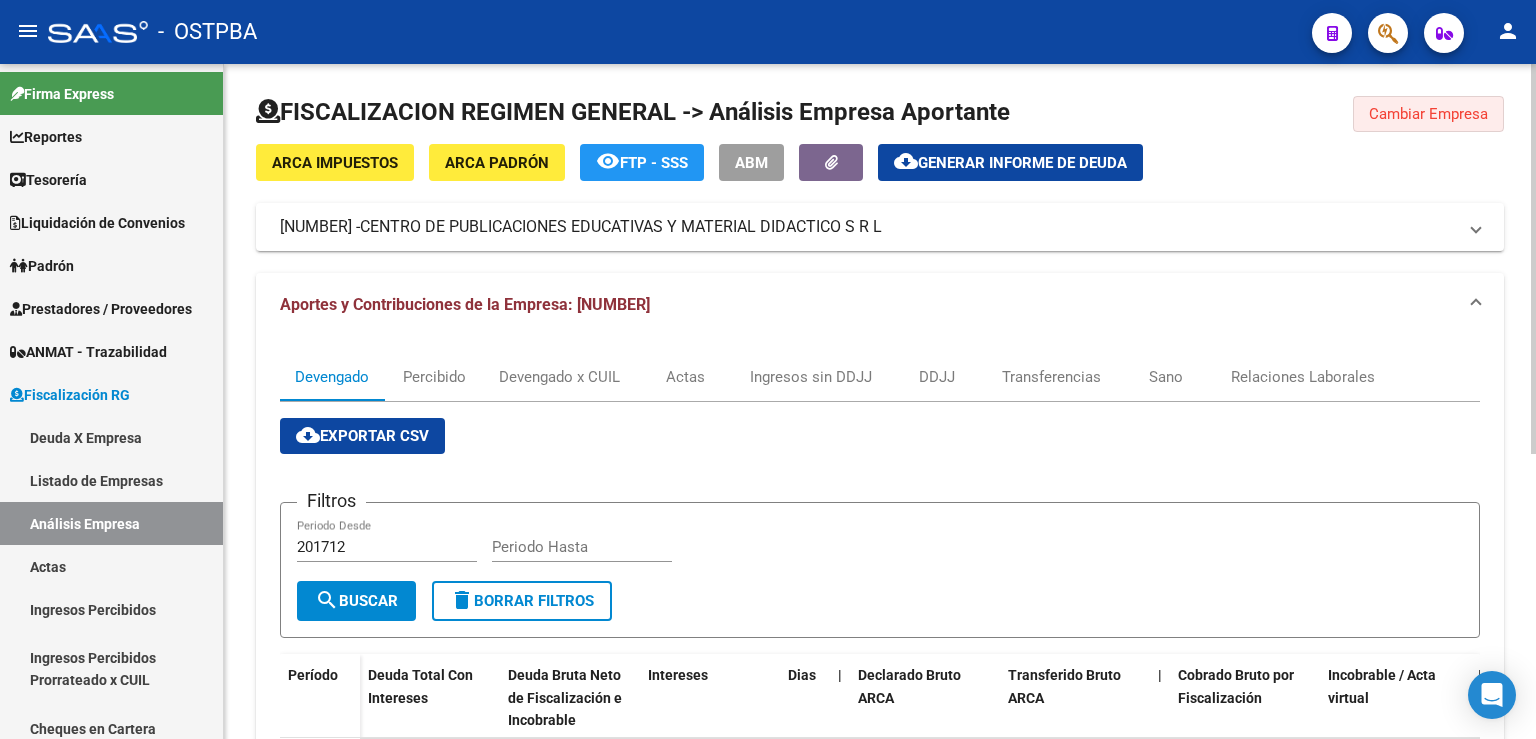 click on "Cambiar Empresa" 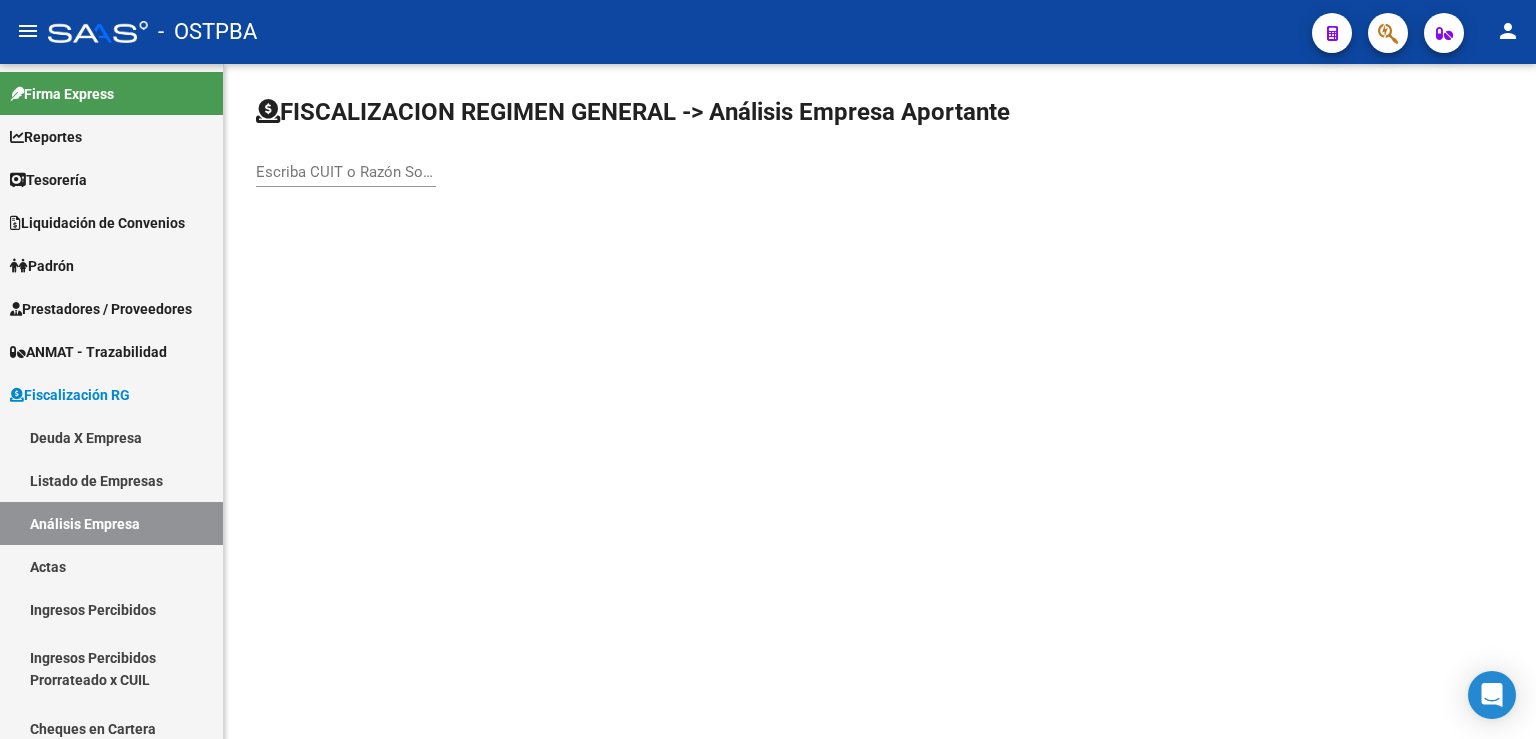 click on "Escriba CUIT o Razón Social para buscar" at bounding box center (346, 172) 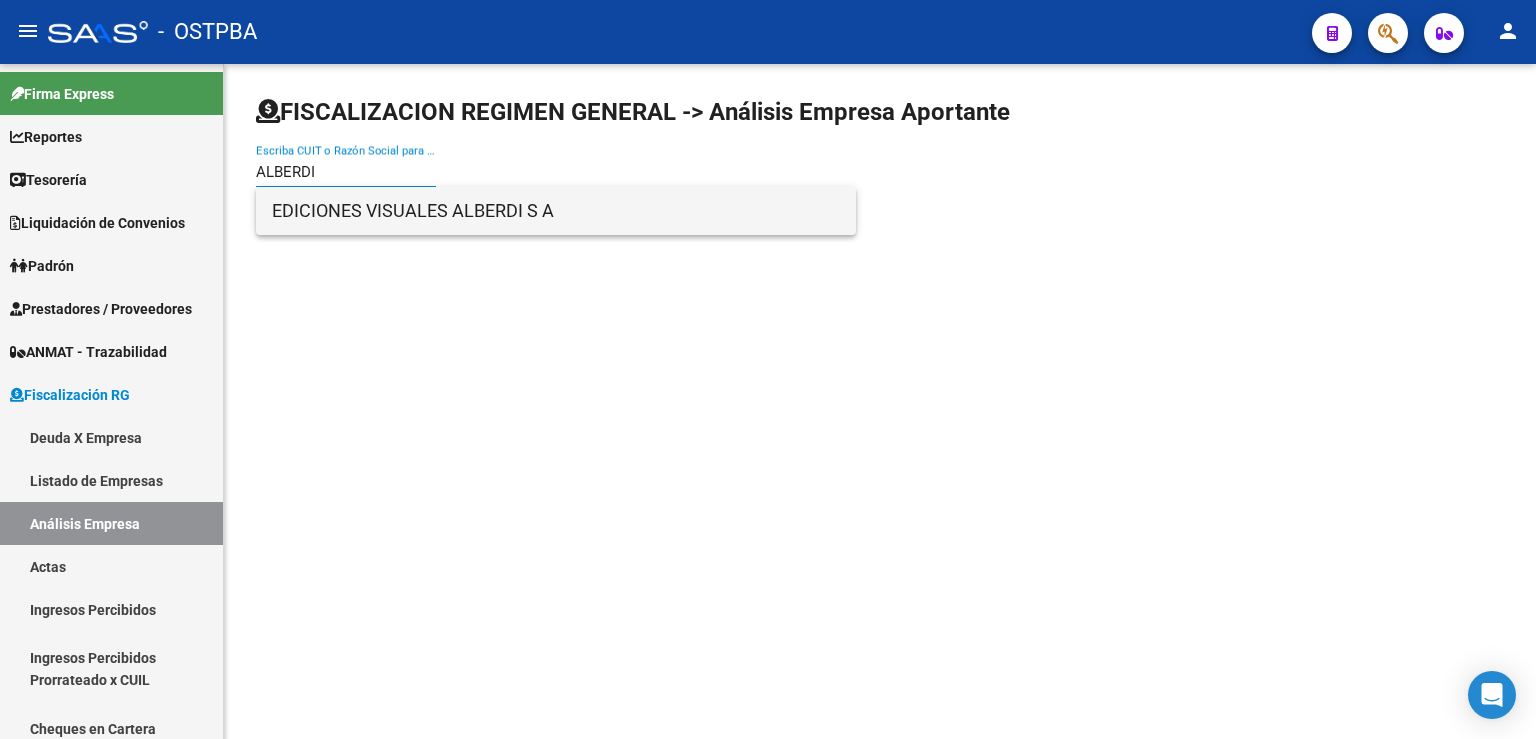 type on "ALBERDI" 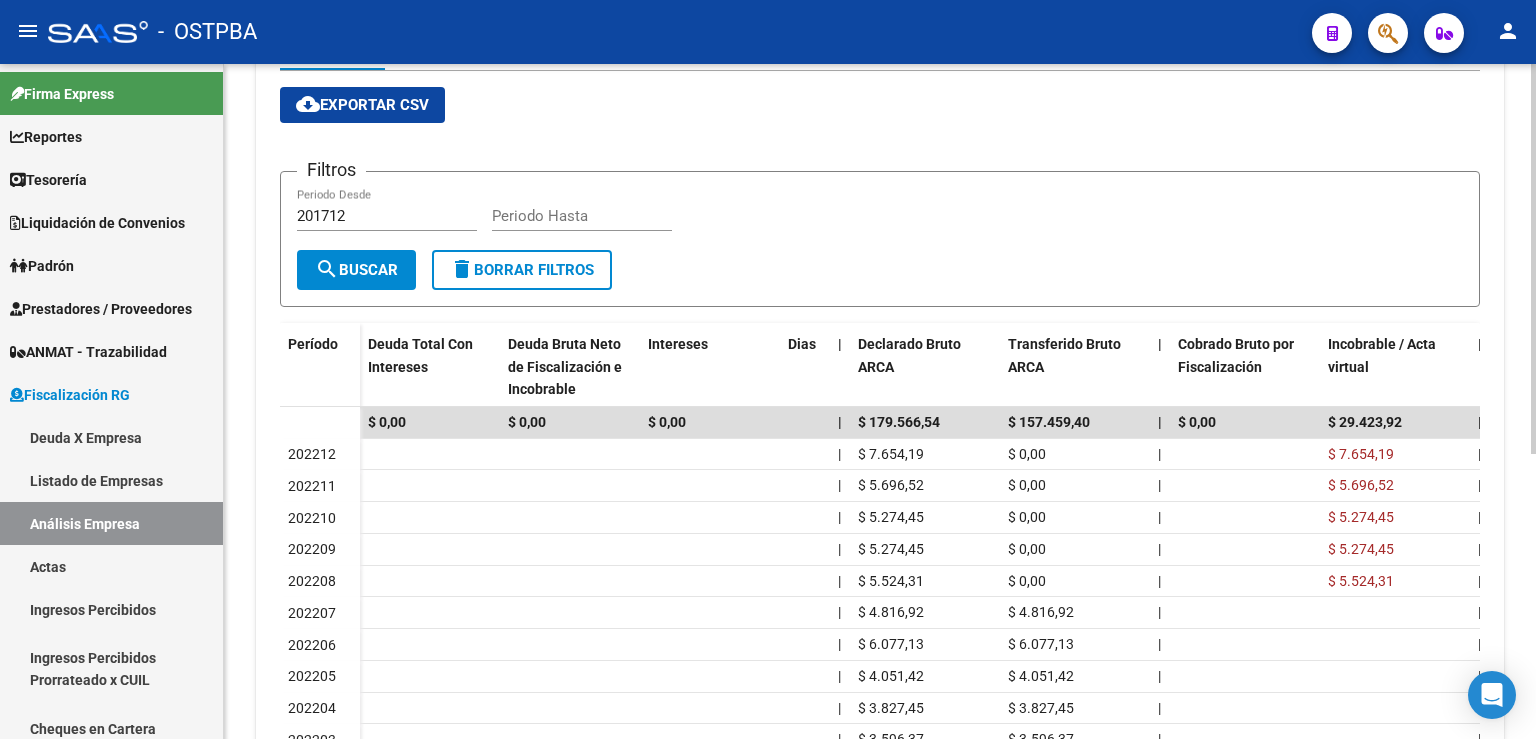 scroll, scrollTop: 0, scrollLeft: 0, axis: both 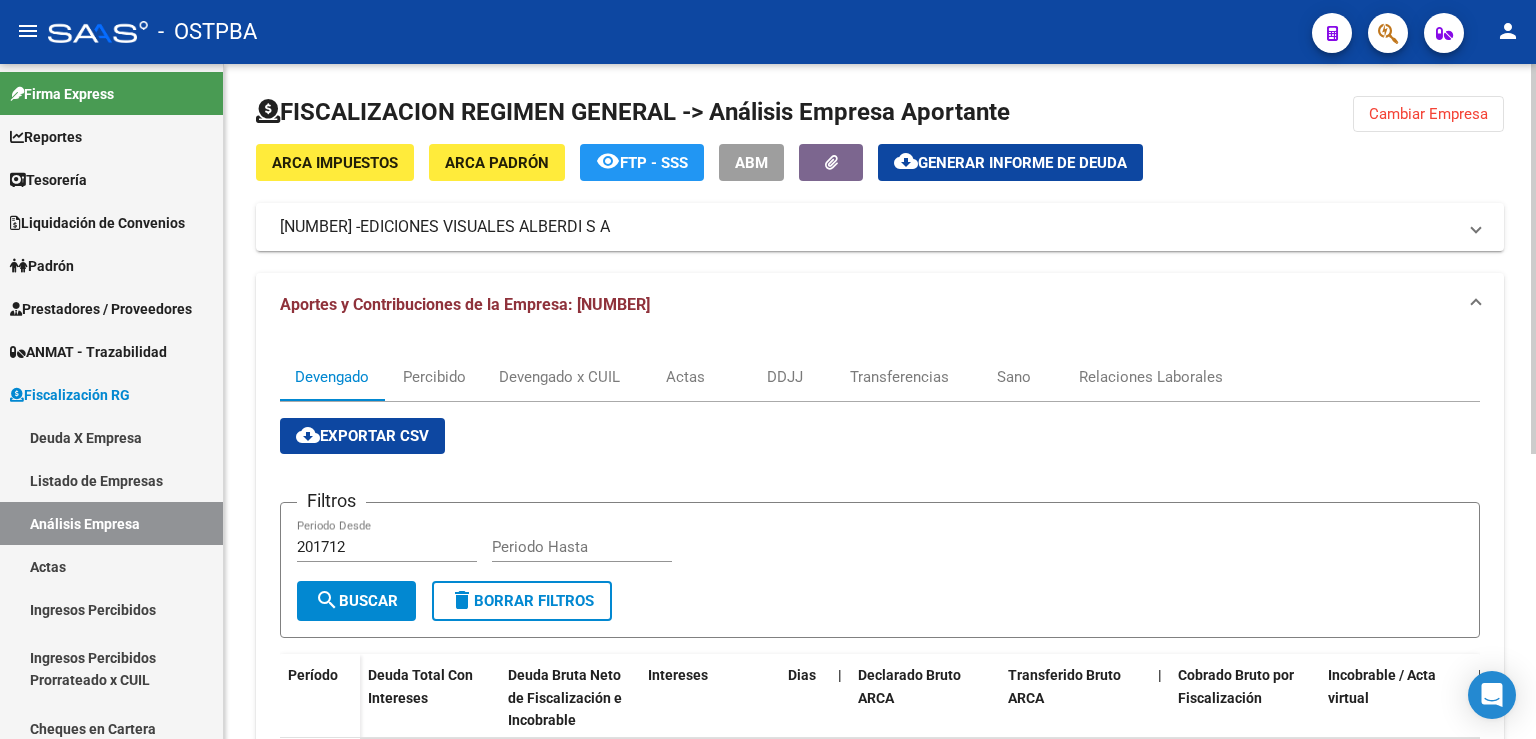 click on "Cambiar Empresa" 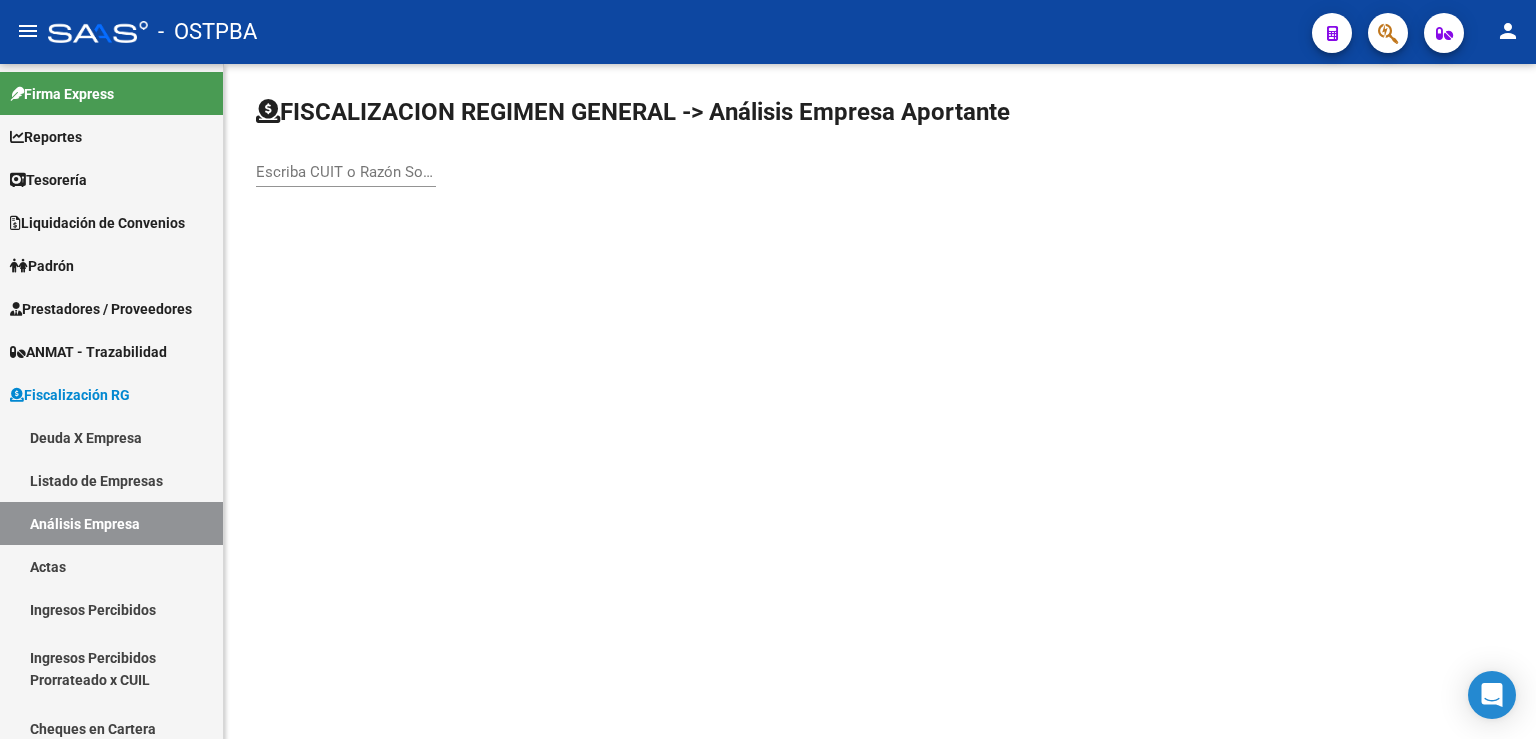 click on "Escriba CUIT o Razón Social para buscar" at bounding box center [346, 172] 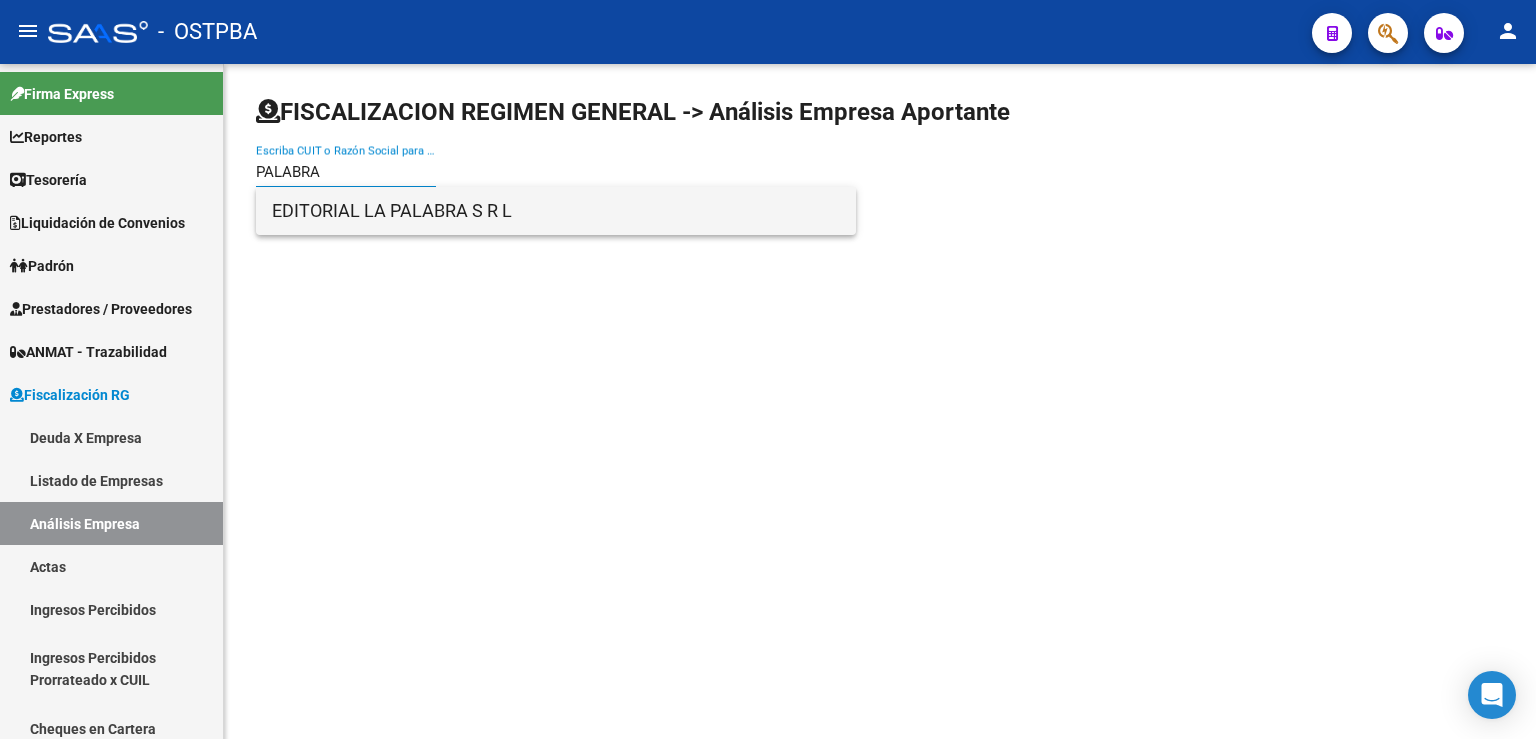 type on "PALABRA" 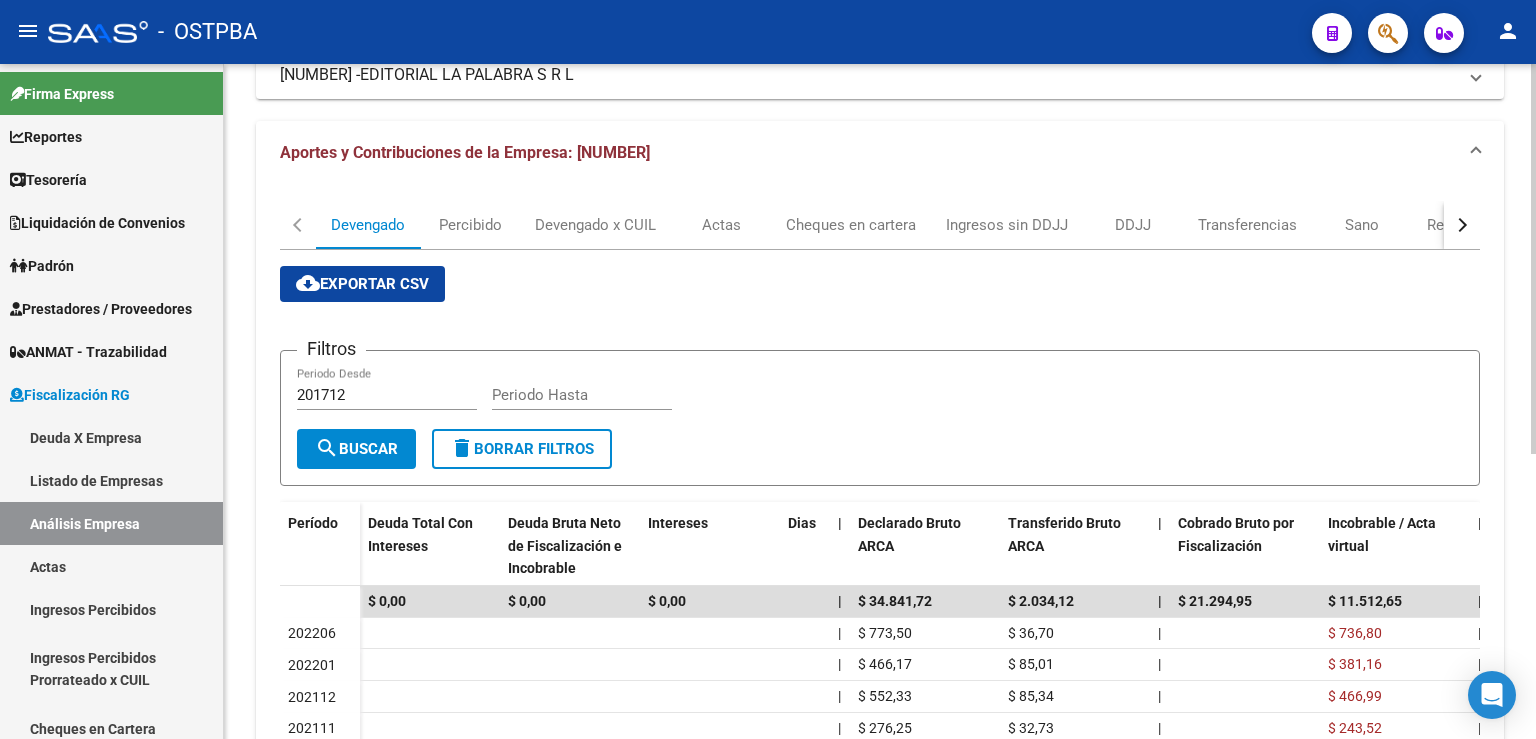 scroll, scrollTop: 0, scrollLeft: 0, axis: both 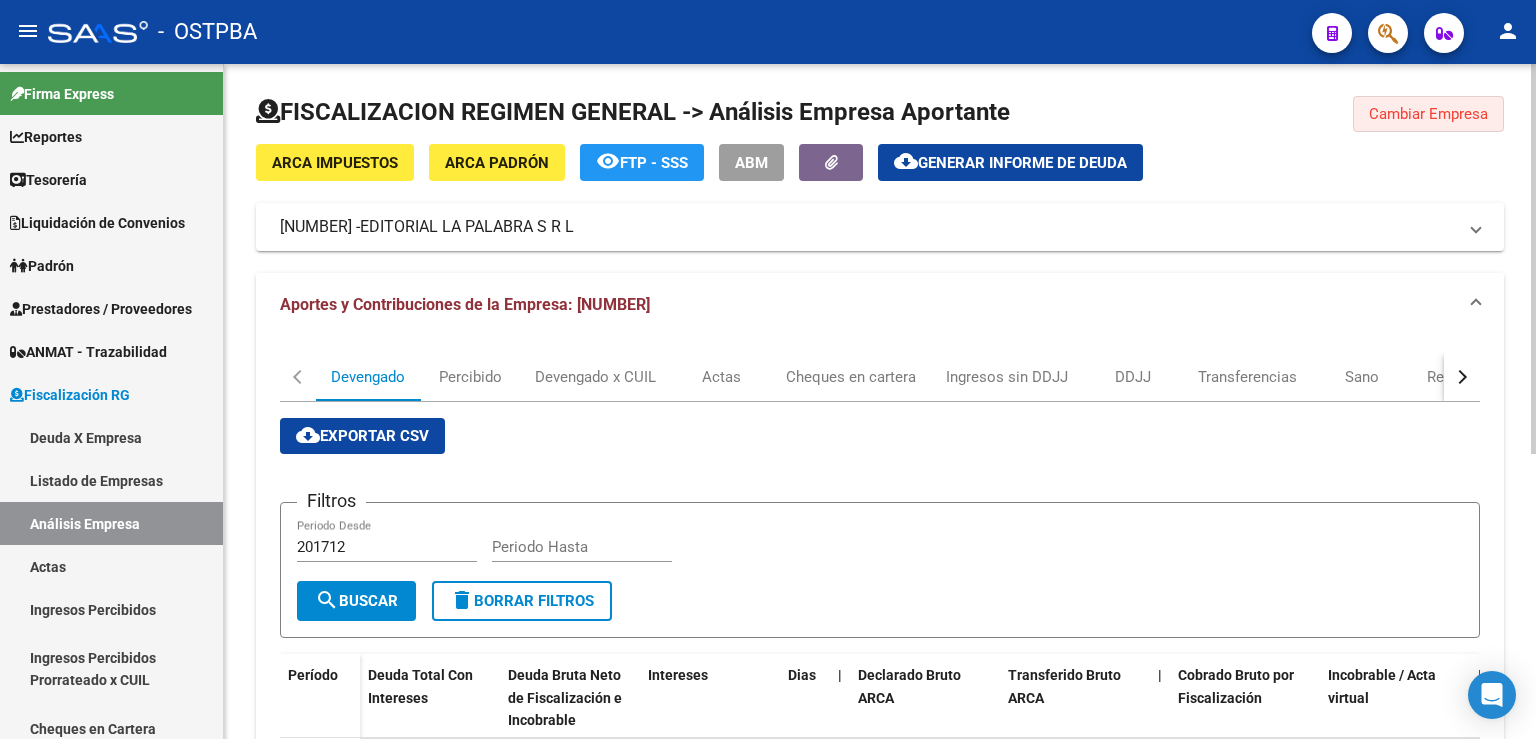 click on "Cambiar Empresa" 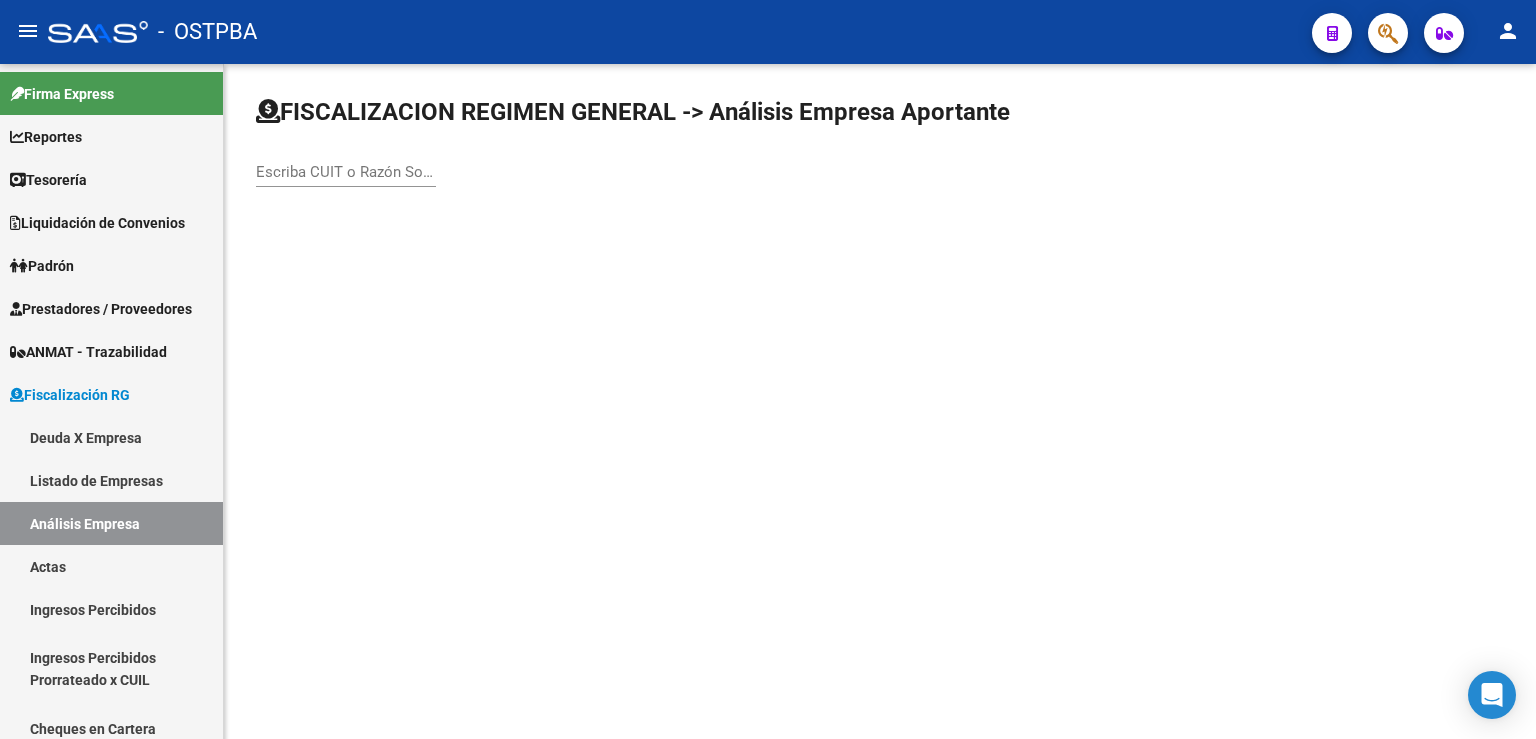 click on "Escriba CUIT o Razón Social para buscar" at bounding box center [346, 172] 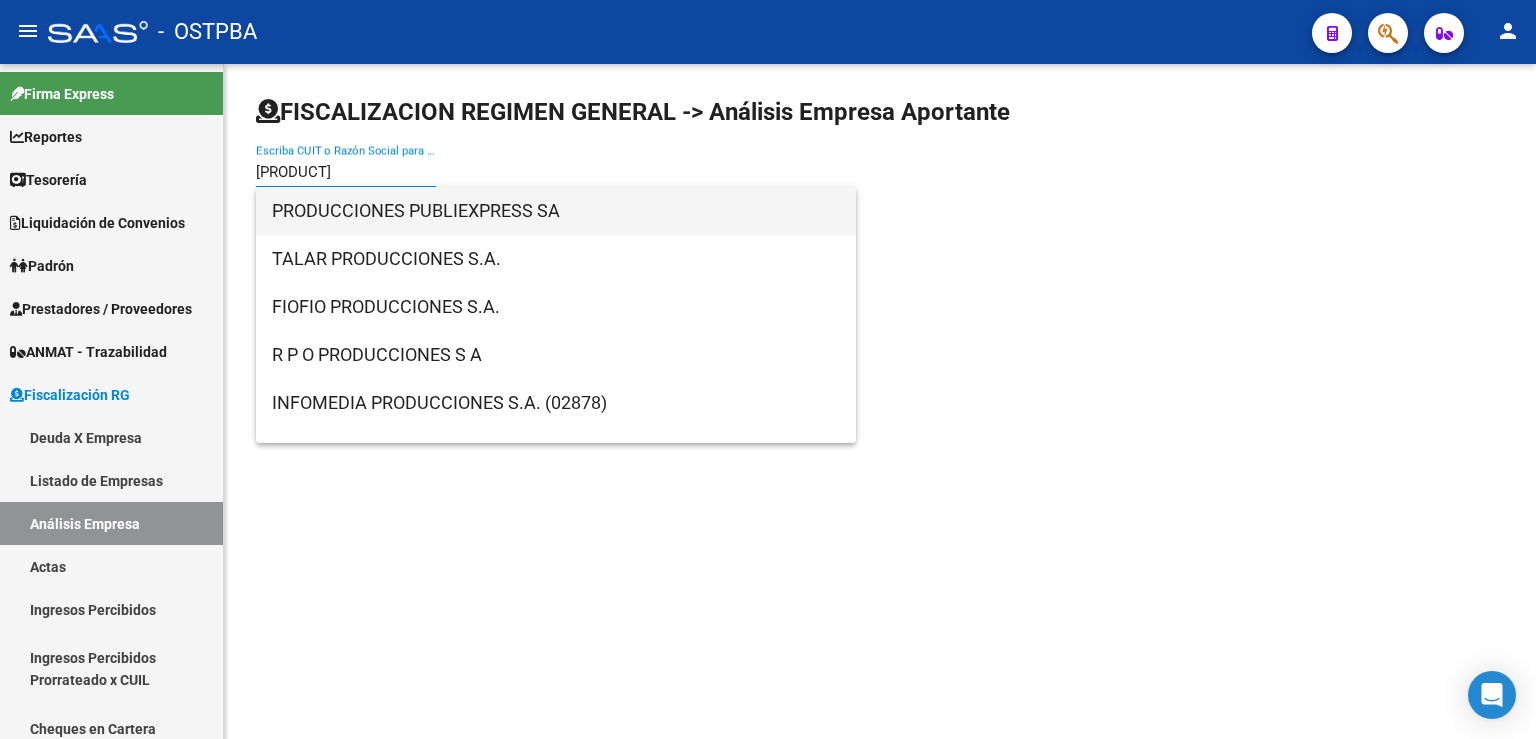 type on "[PRODUCT]" 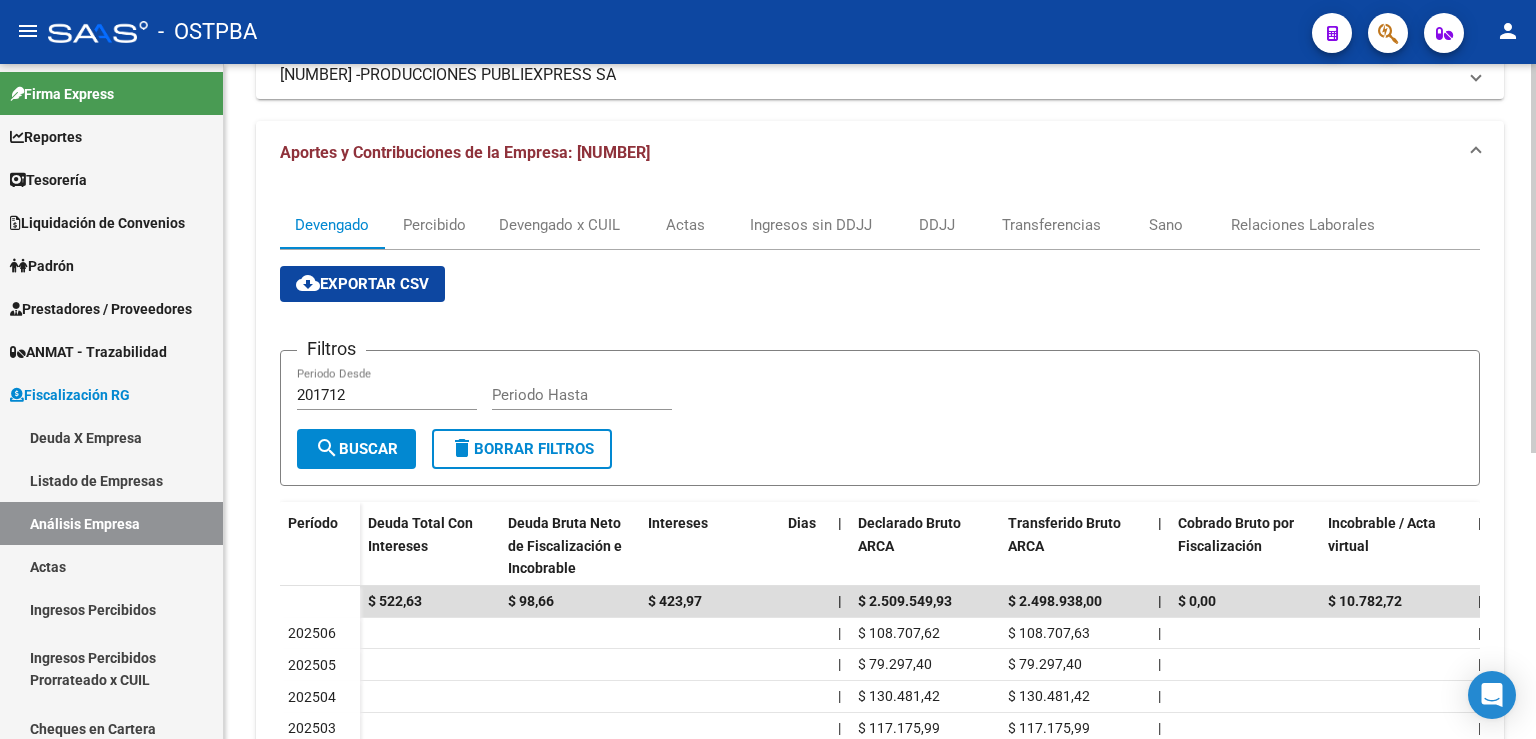 scroll, scrollTop: 263, scrollLeft: 0, axis: vertical 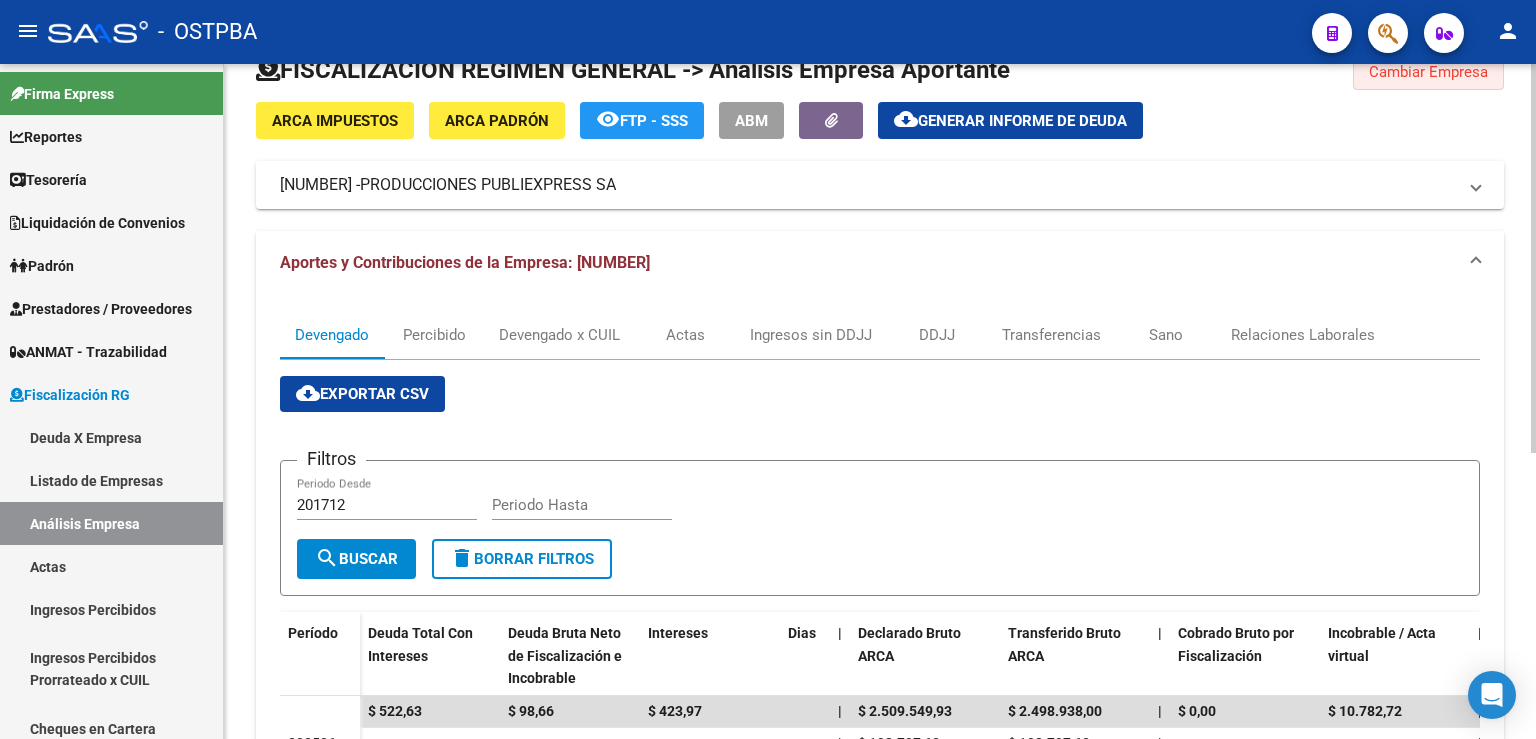 click on "Cambiar Empresa" 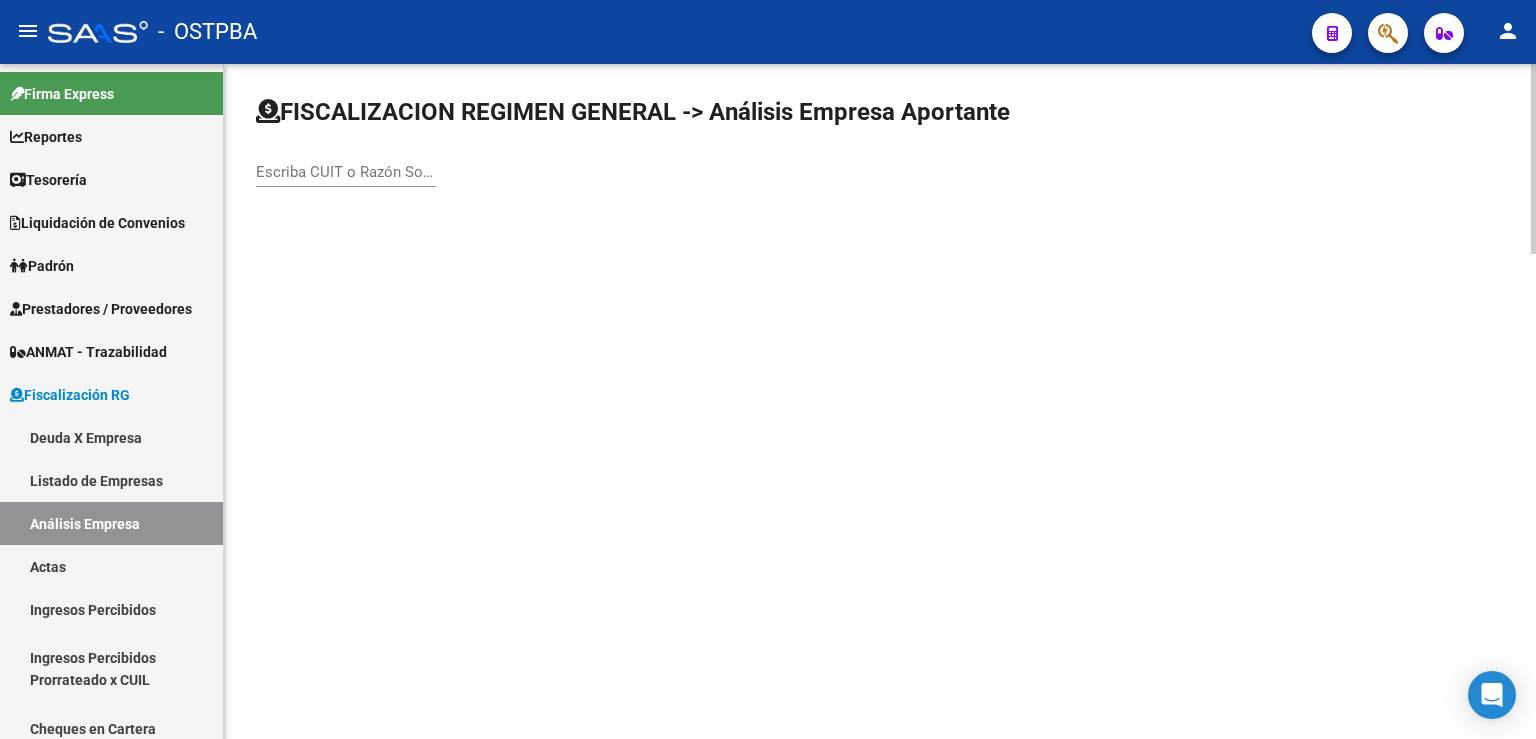 scroll, scrollTop: 0, scrollLeft: 0, axis: both 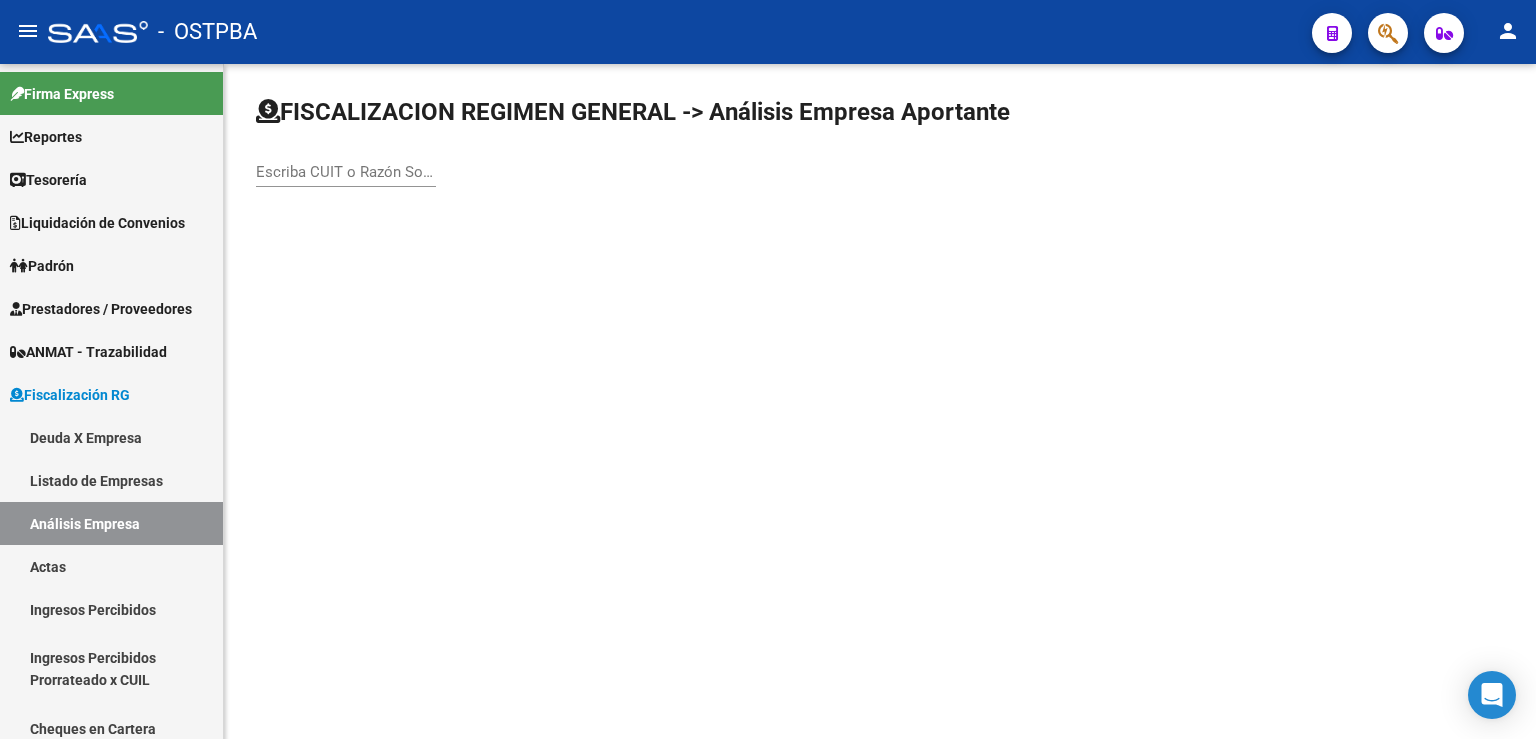 click on "Escriba CUIT o Razón Social para buscar" at bounding box center (346, 172) 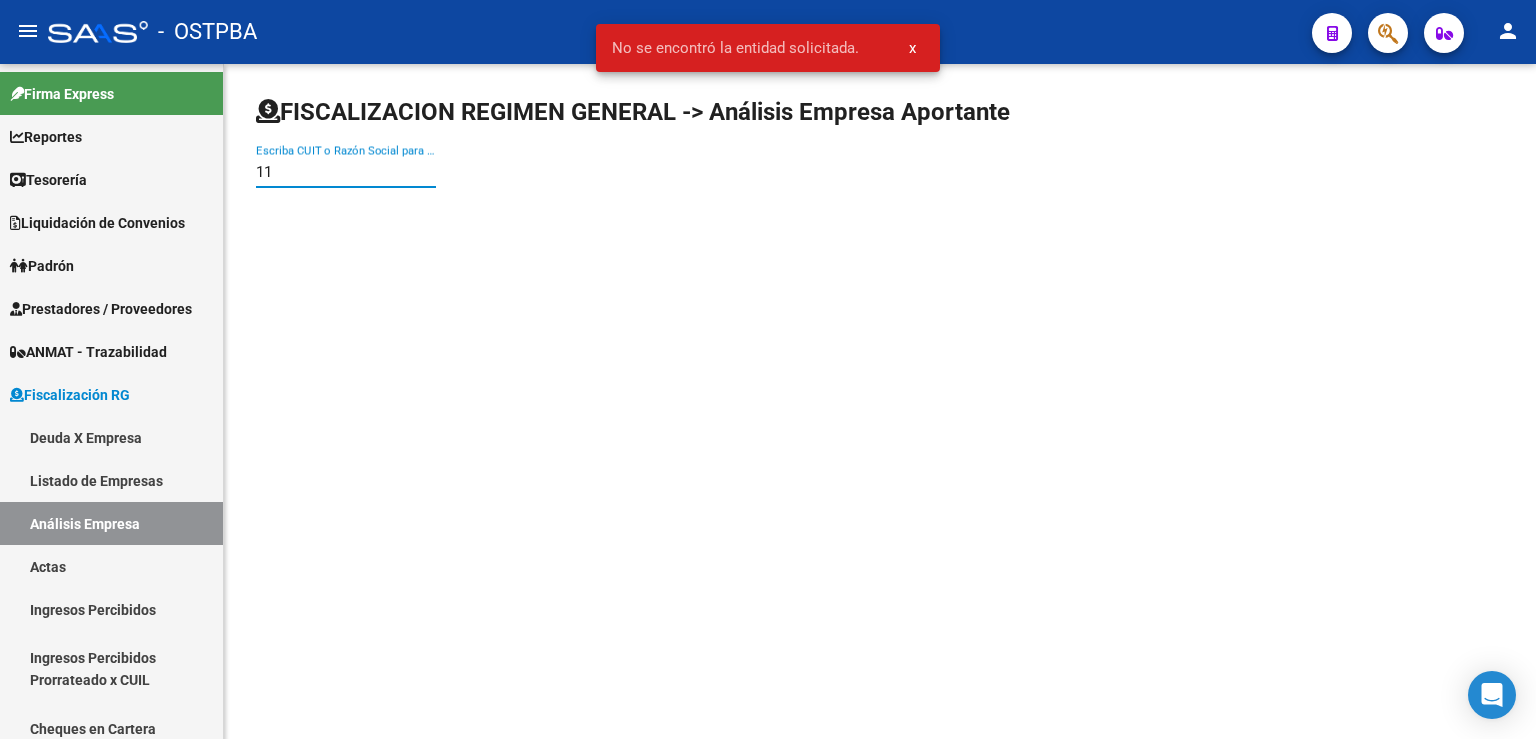 type on "1" 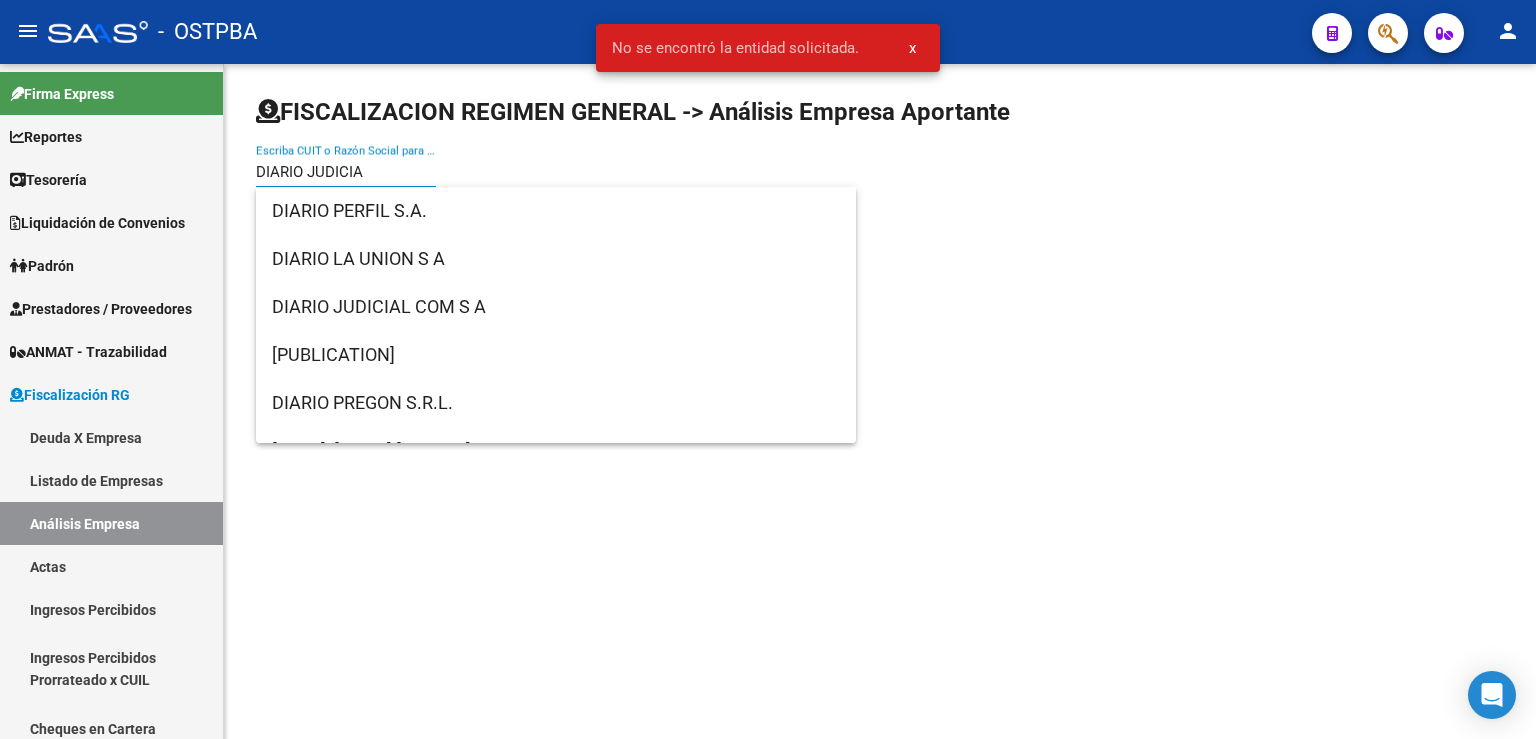 type on "DIARIO JUDICIAL" 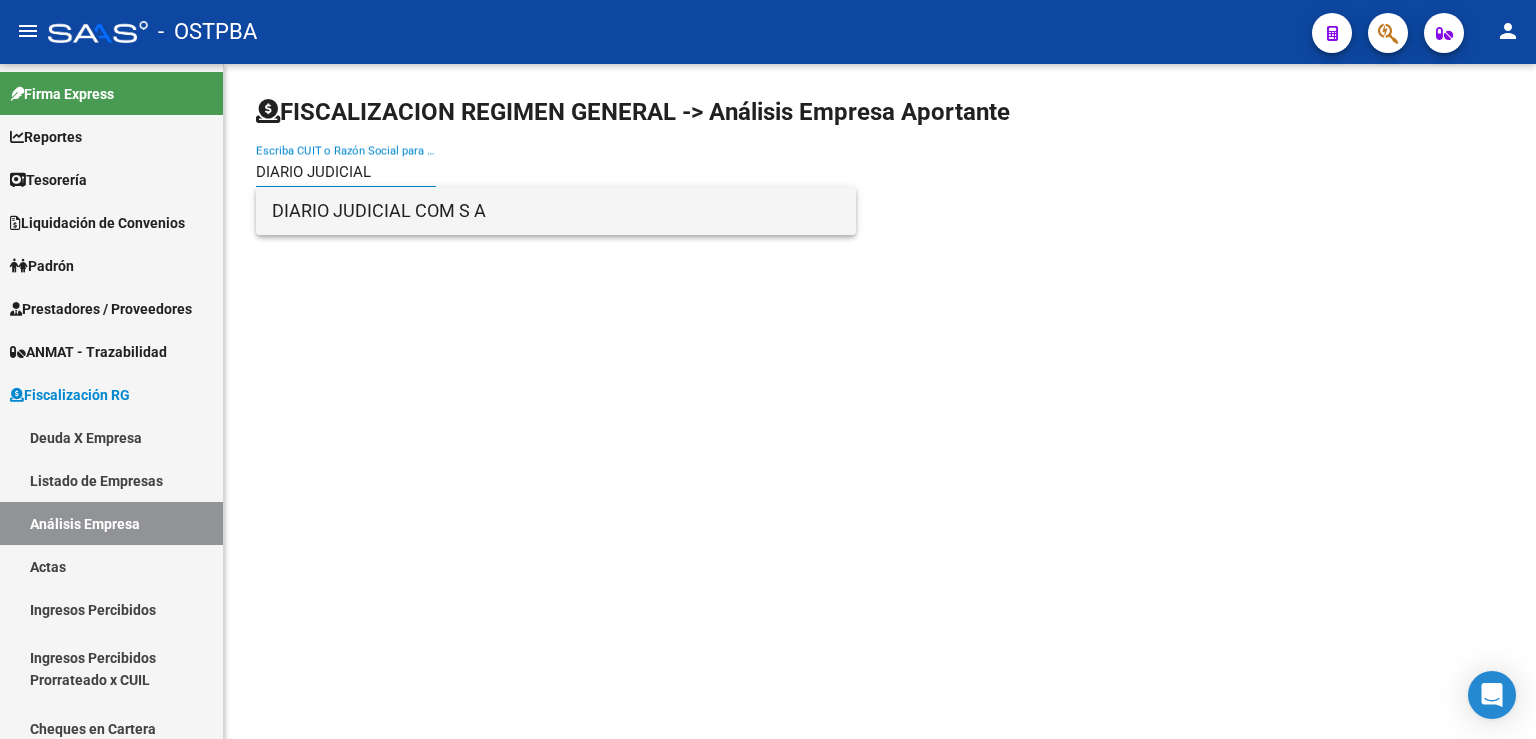 click on "DIARIO JUDICIAL COM S A" at bounding box center [556, 211] 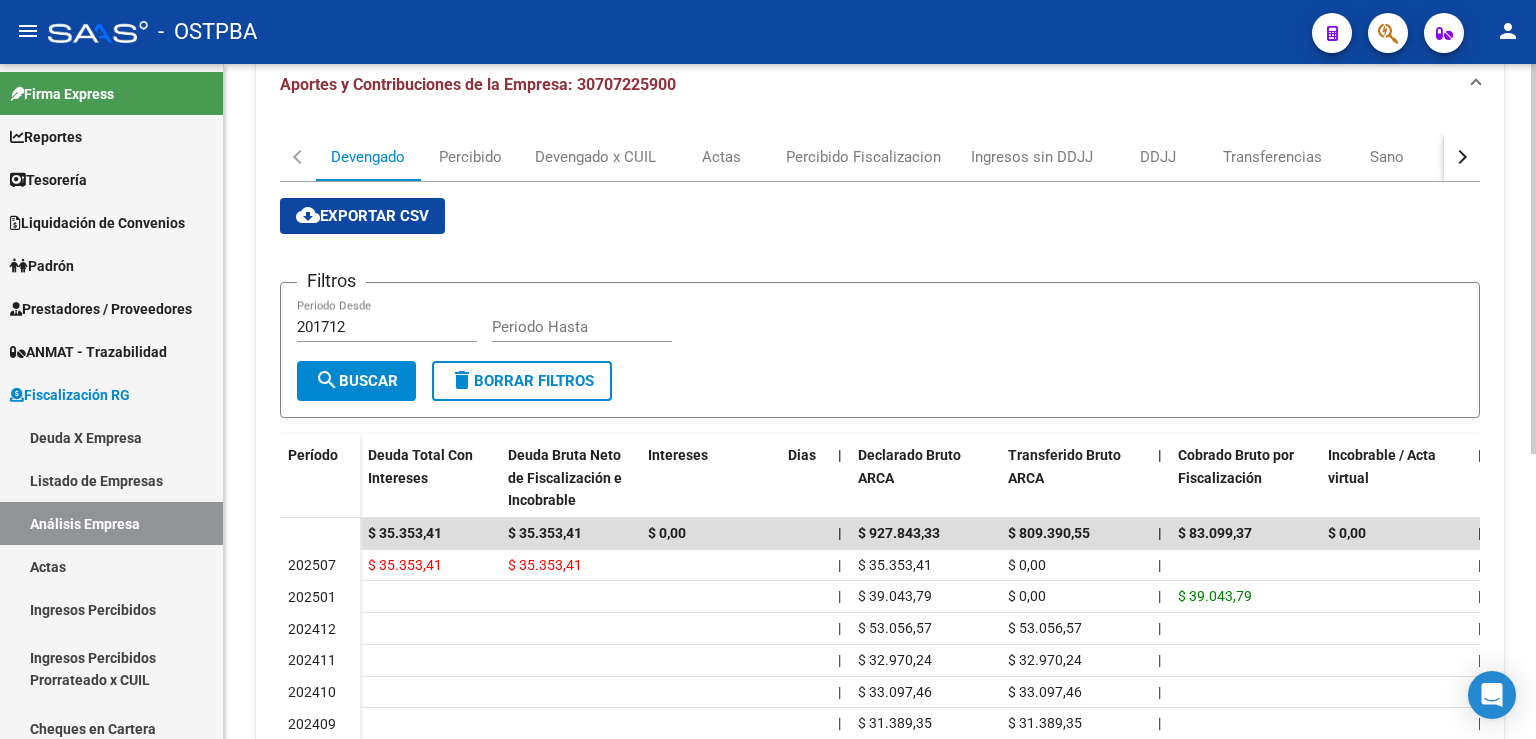 scroll, scrollTop: 331, scrollLeft: 0, axis: vertical 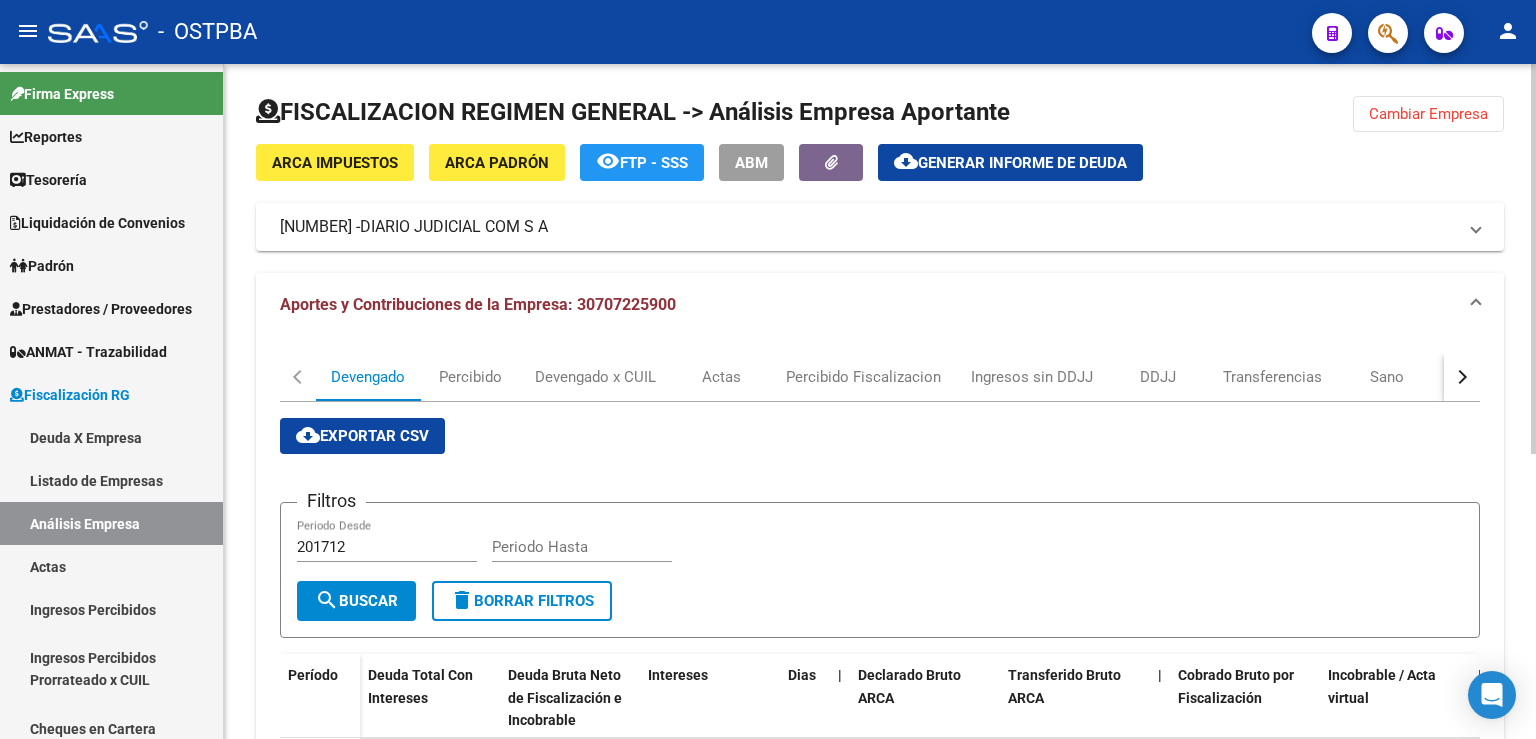 click on "Cambiar Empresa" 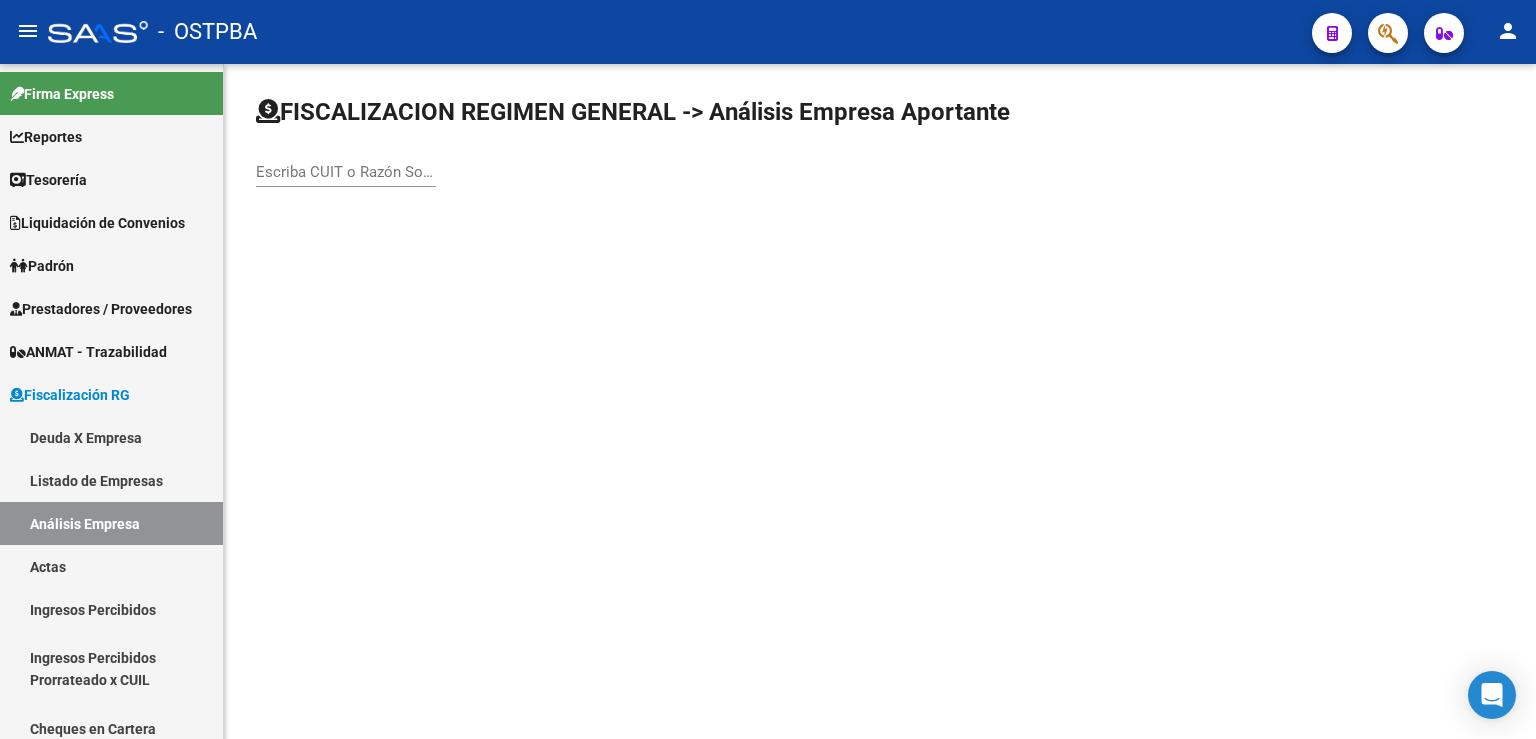 click on "Escriba CUIT o Razón Social para buscar" at bounding box center [346, 172] 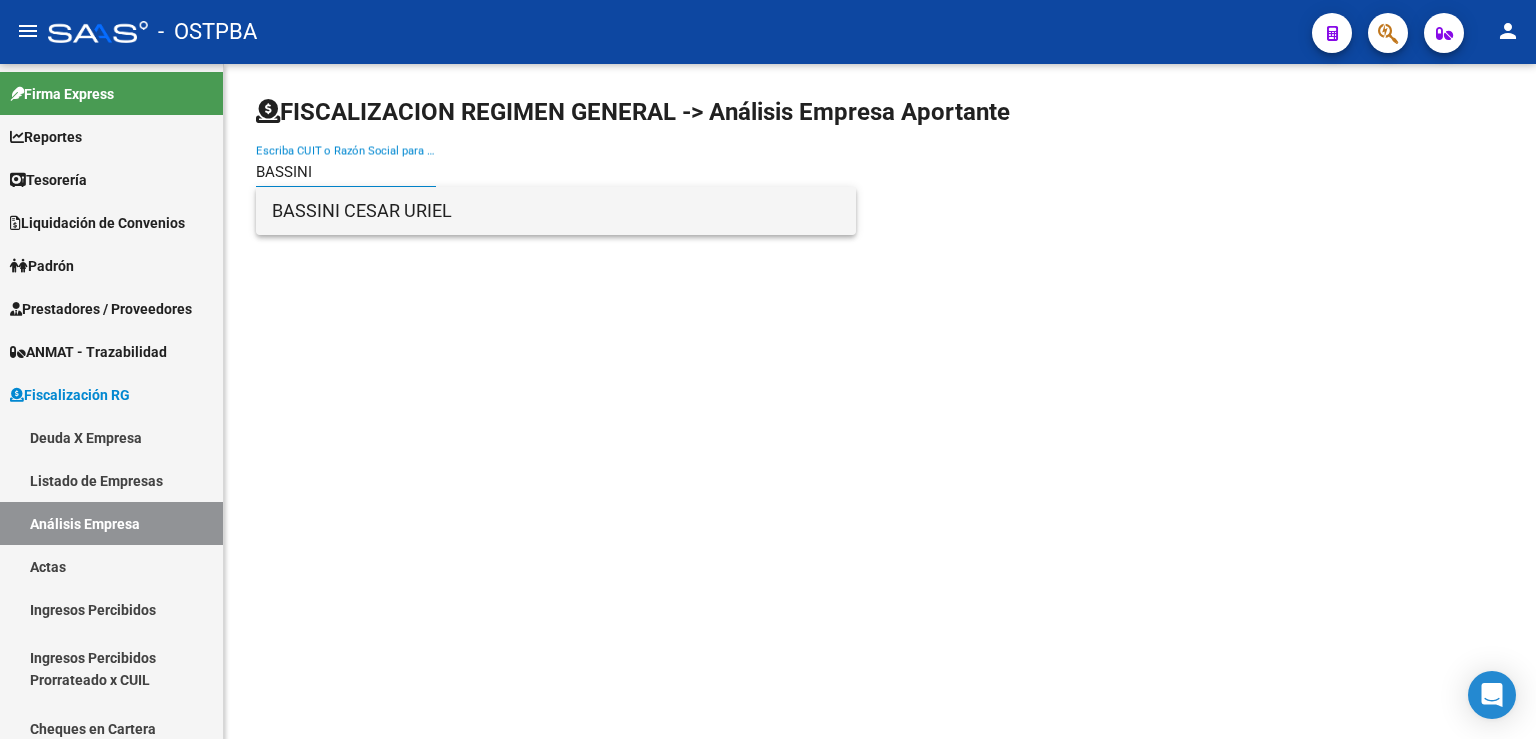 type on "BASSINI" 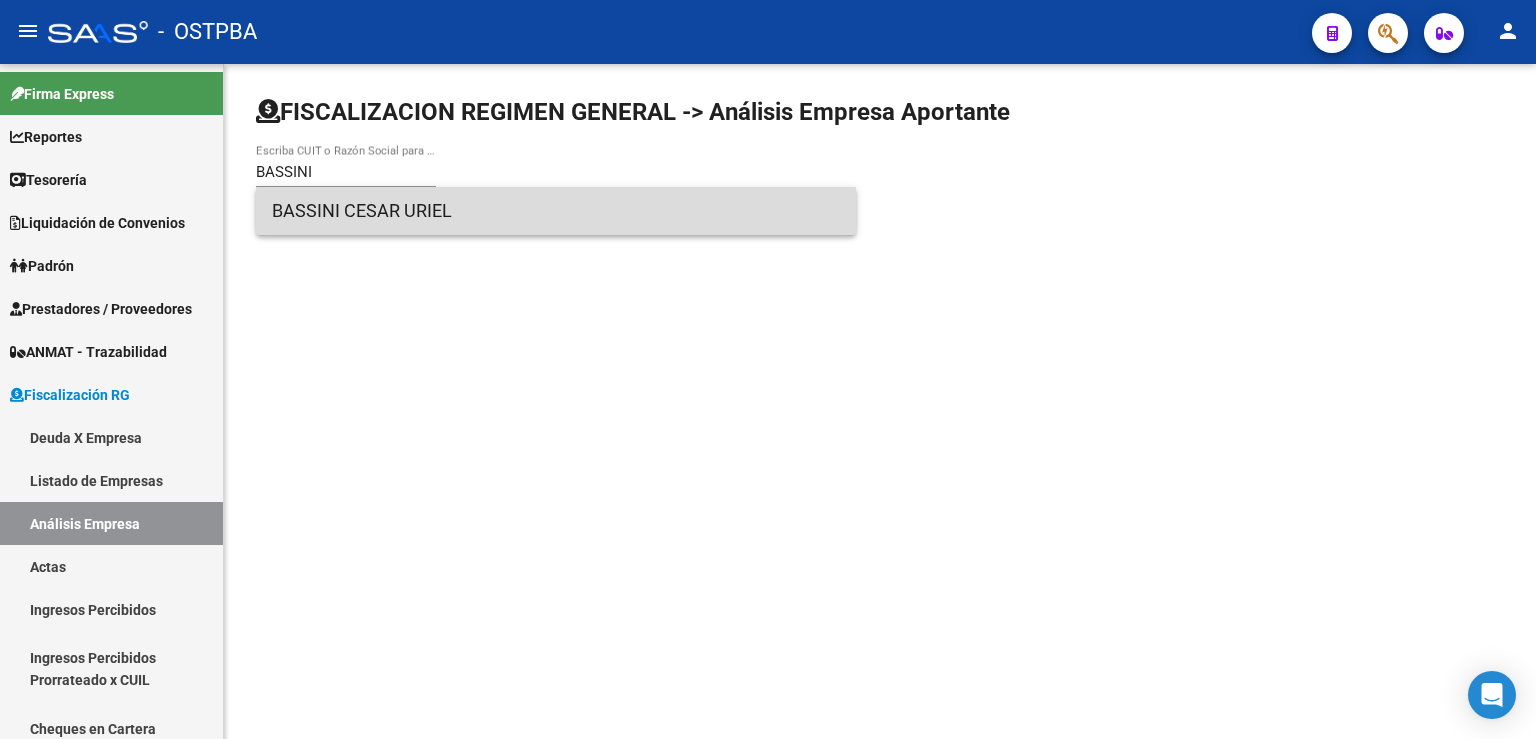 click on "BASSINI CESAR URIEL" at bounding box center (556, 211) 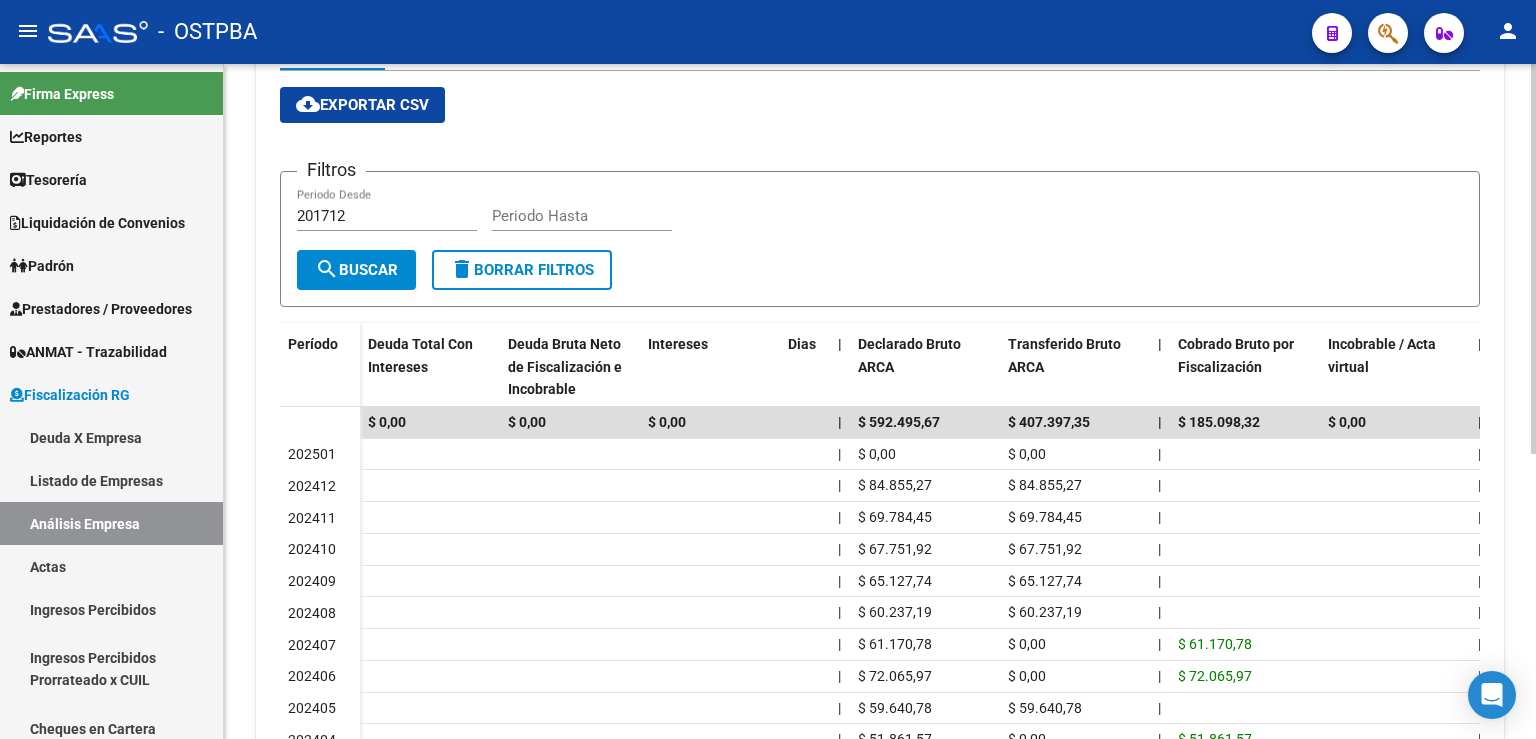 scroll, scrollTop: 441, scrollLeft: 0, axis: vertical 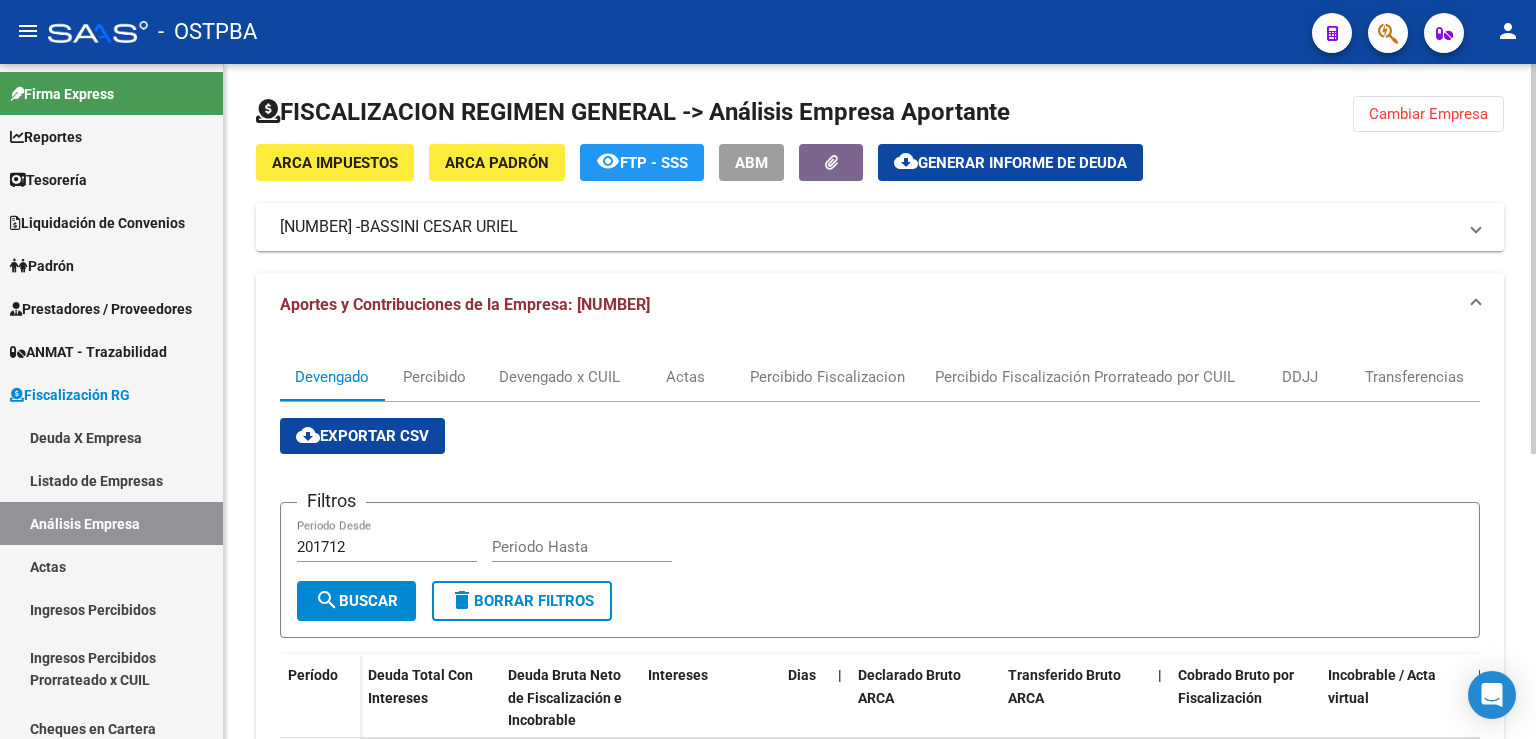 click on "Cambiar Empresa" 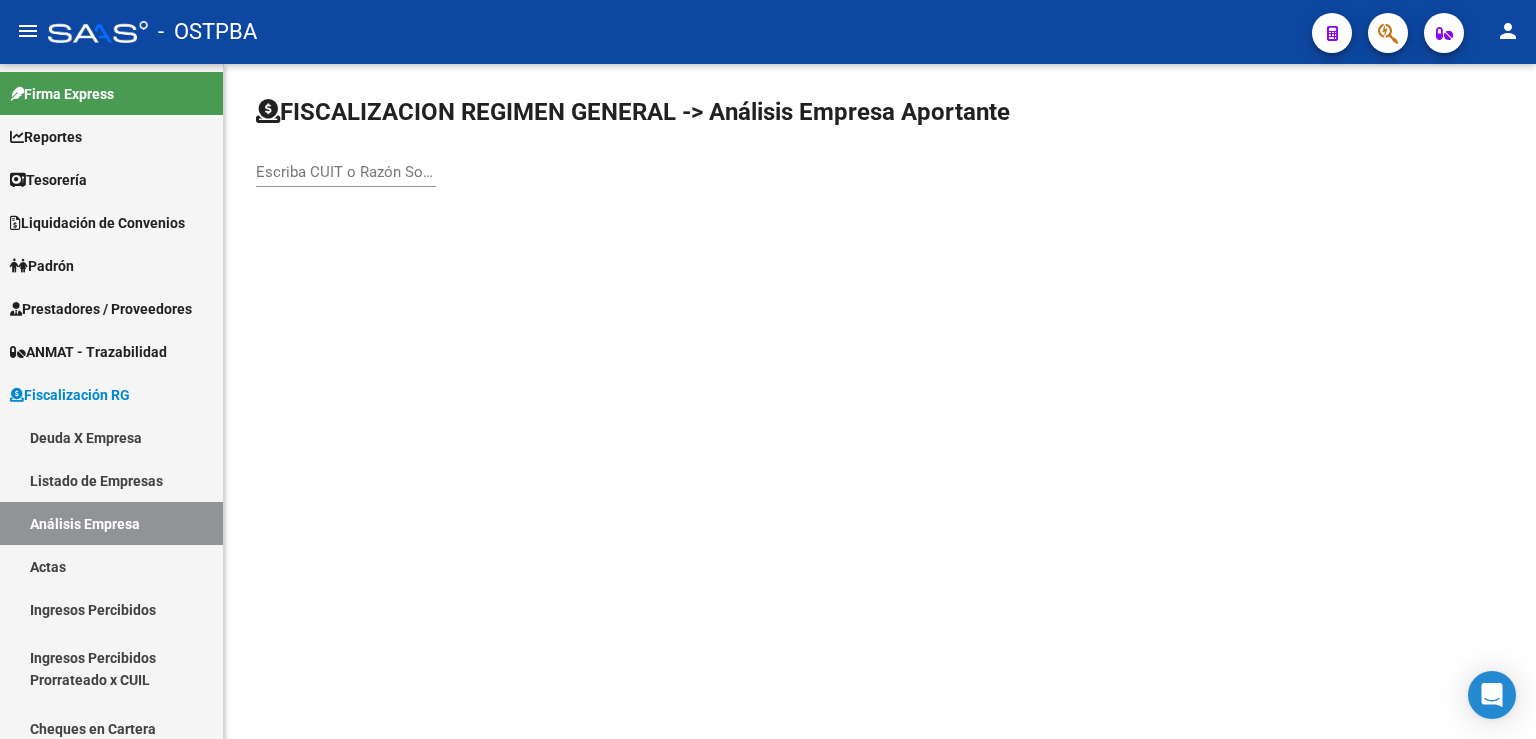 click on "Escriba CUIT o Razón Social para buscar" at bounding box center (346, 172) 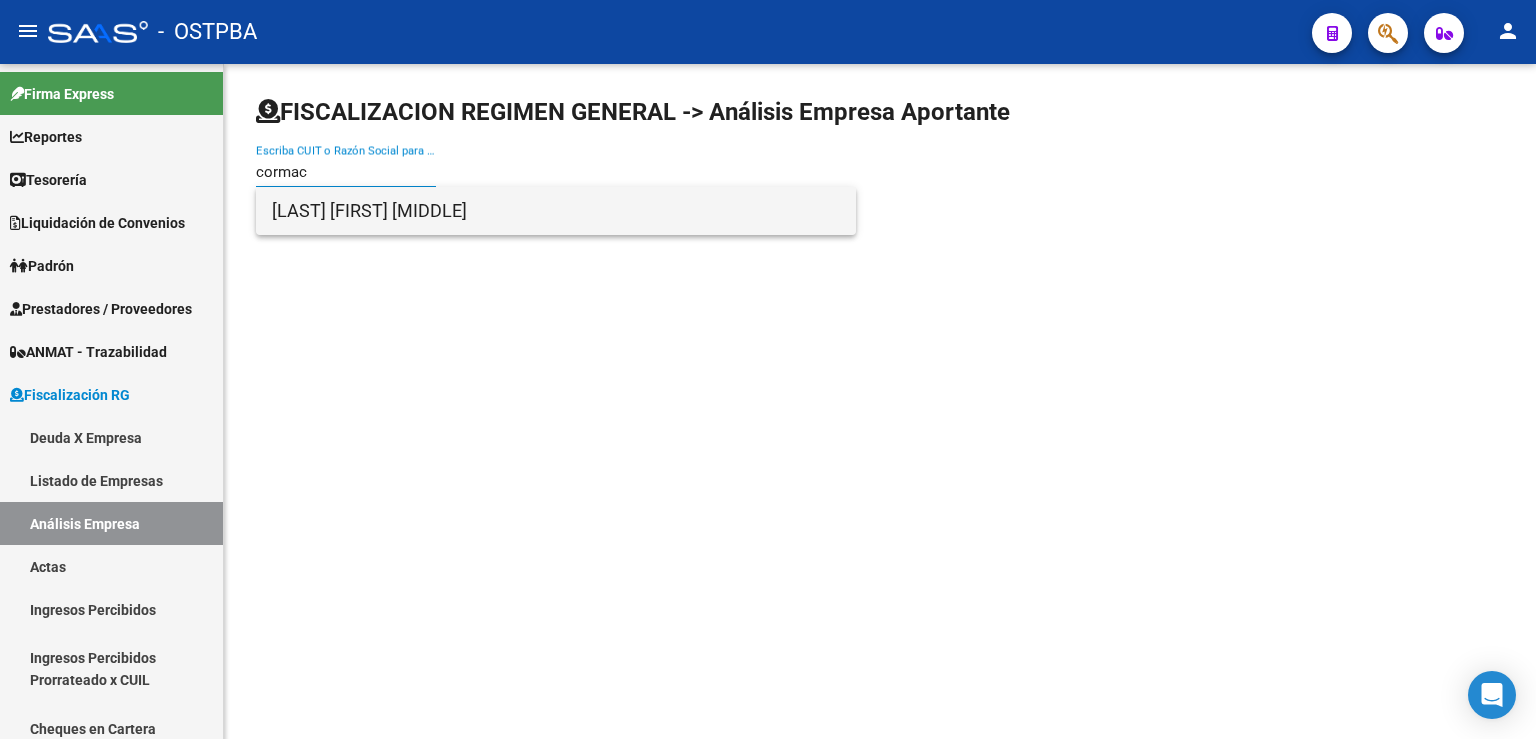 type on "cormac" 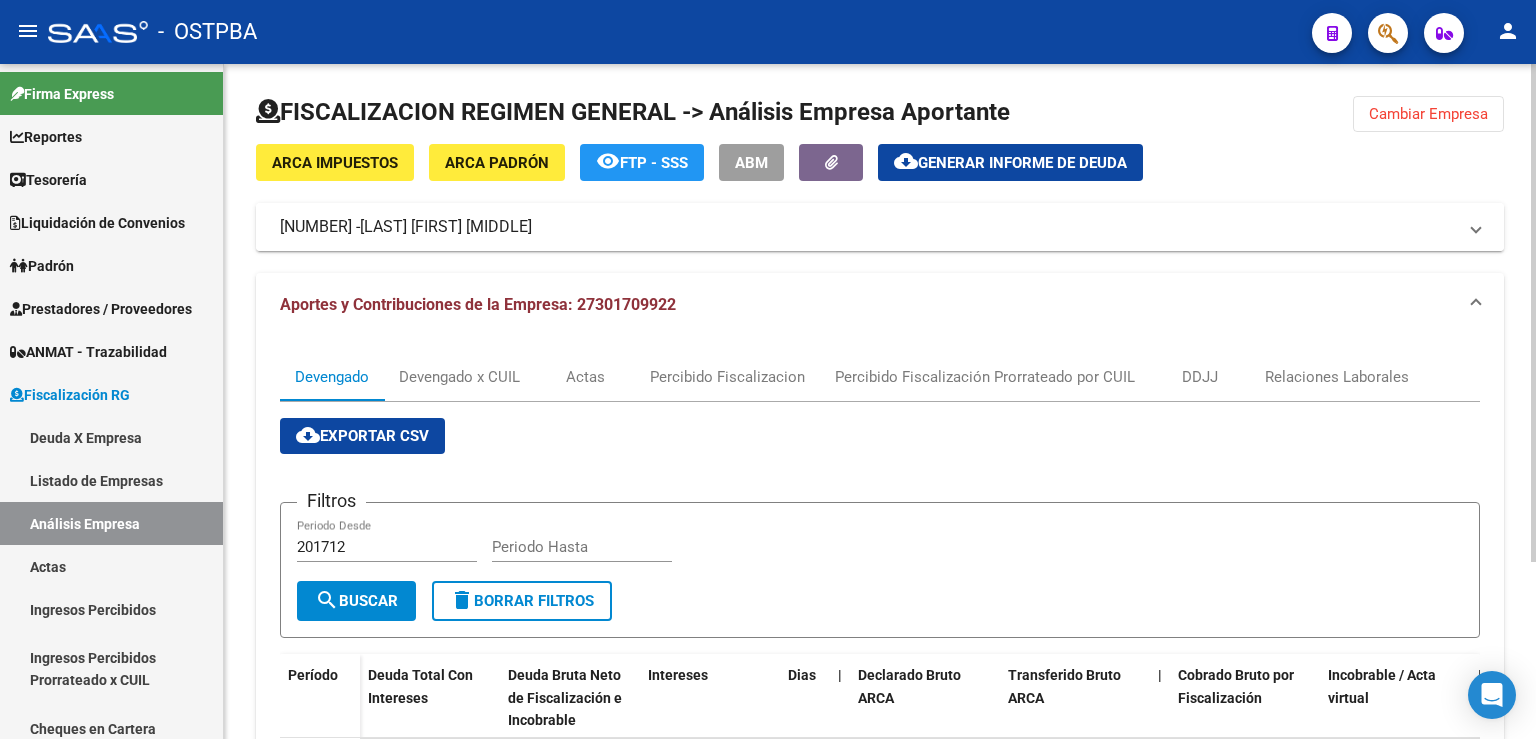 scroll, scrollTop: 239, scrollLeft: 0, axis: vertical 